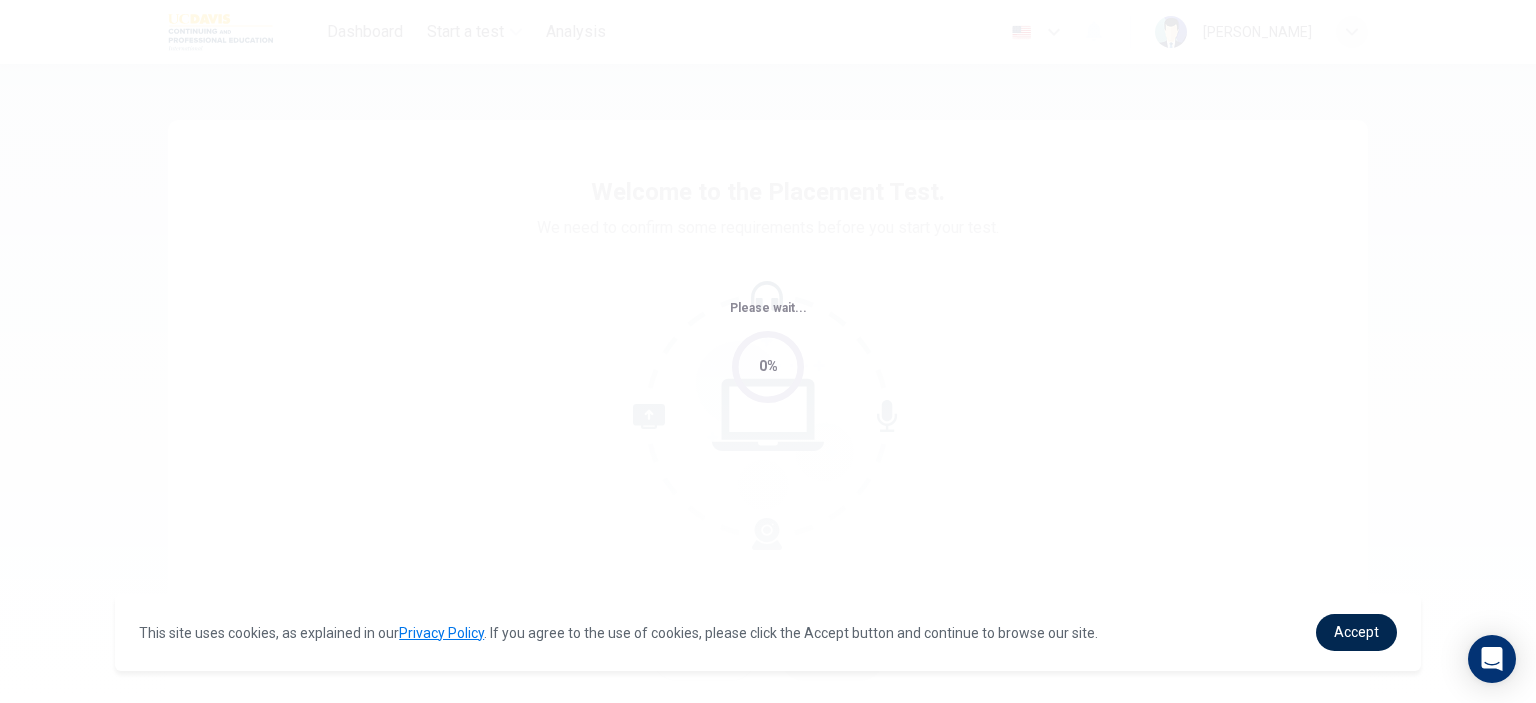 scroll, scrollTop: 0, scrollLeft: 0, axis: both 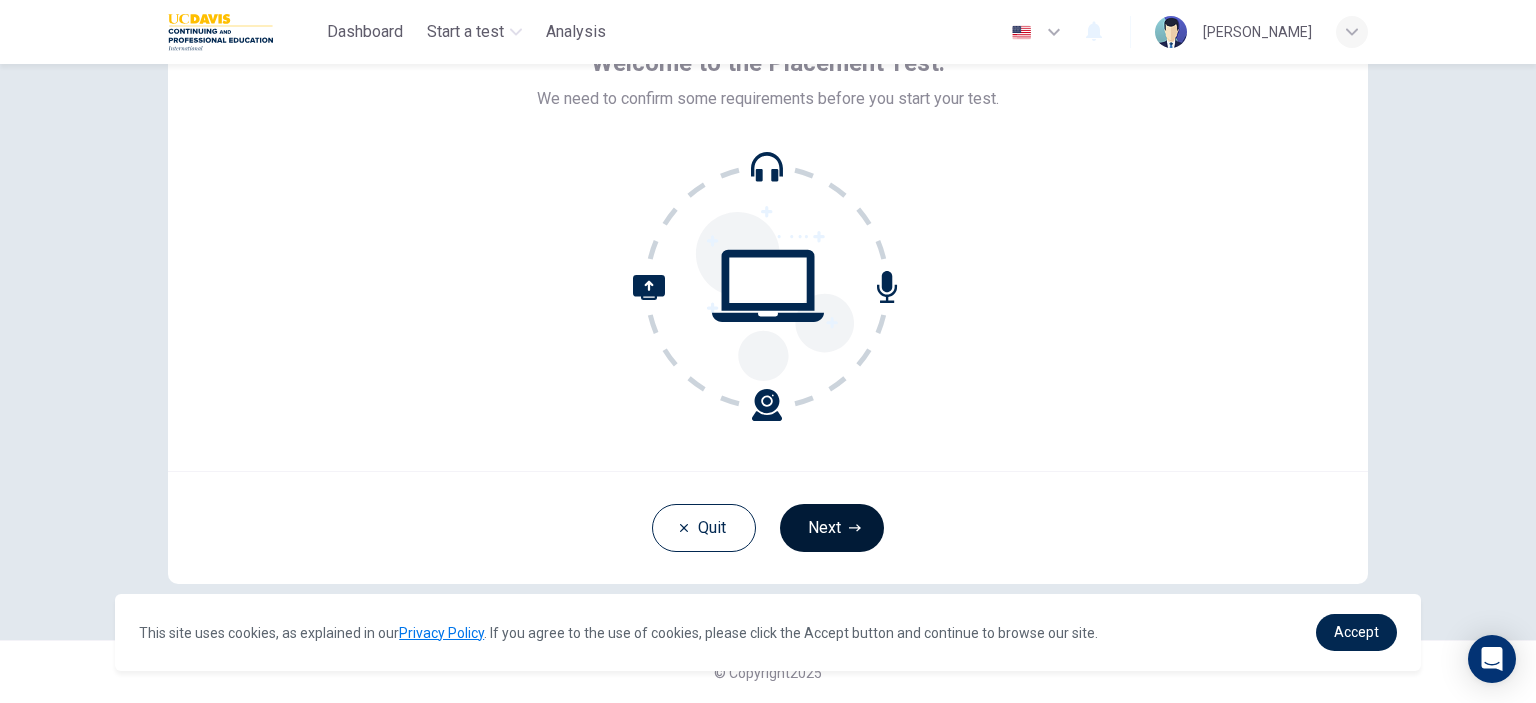 click on "Next" at bounding box center [832, 528] 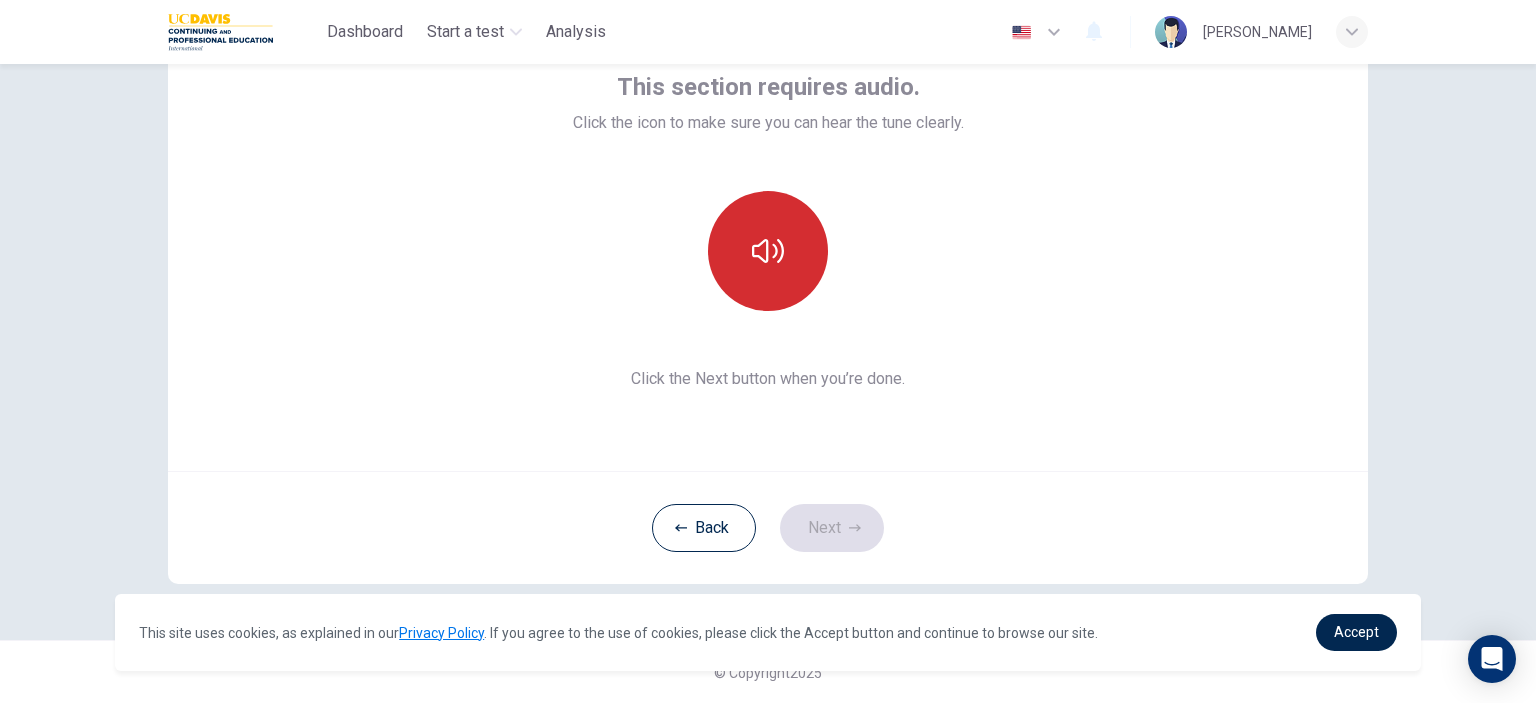 click 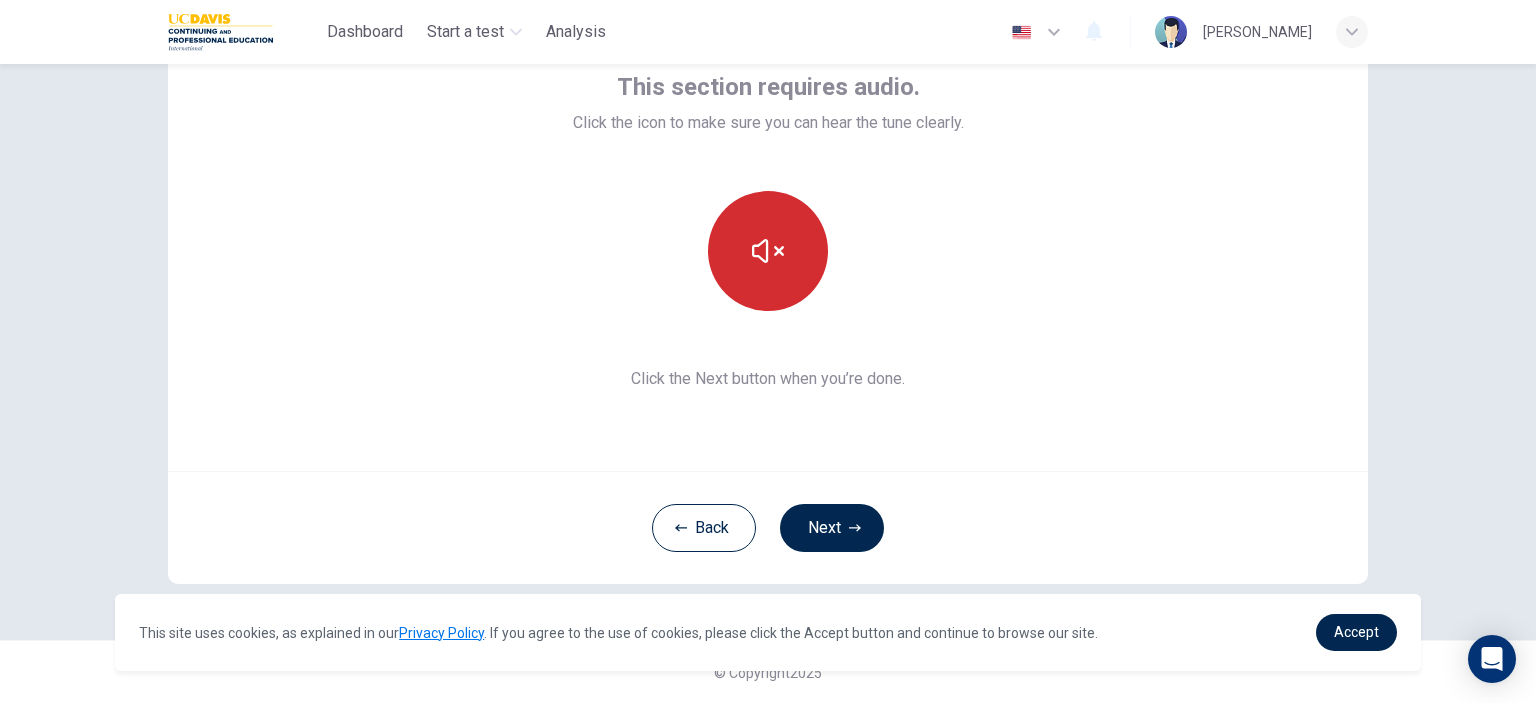 click 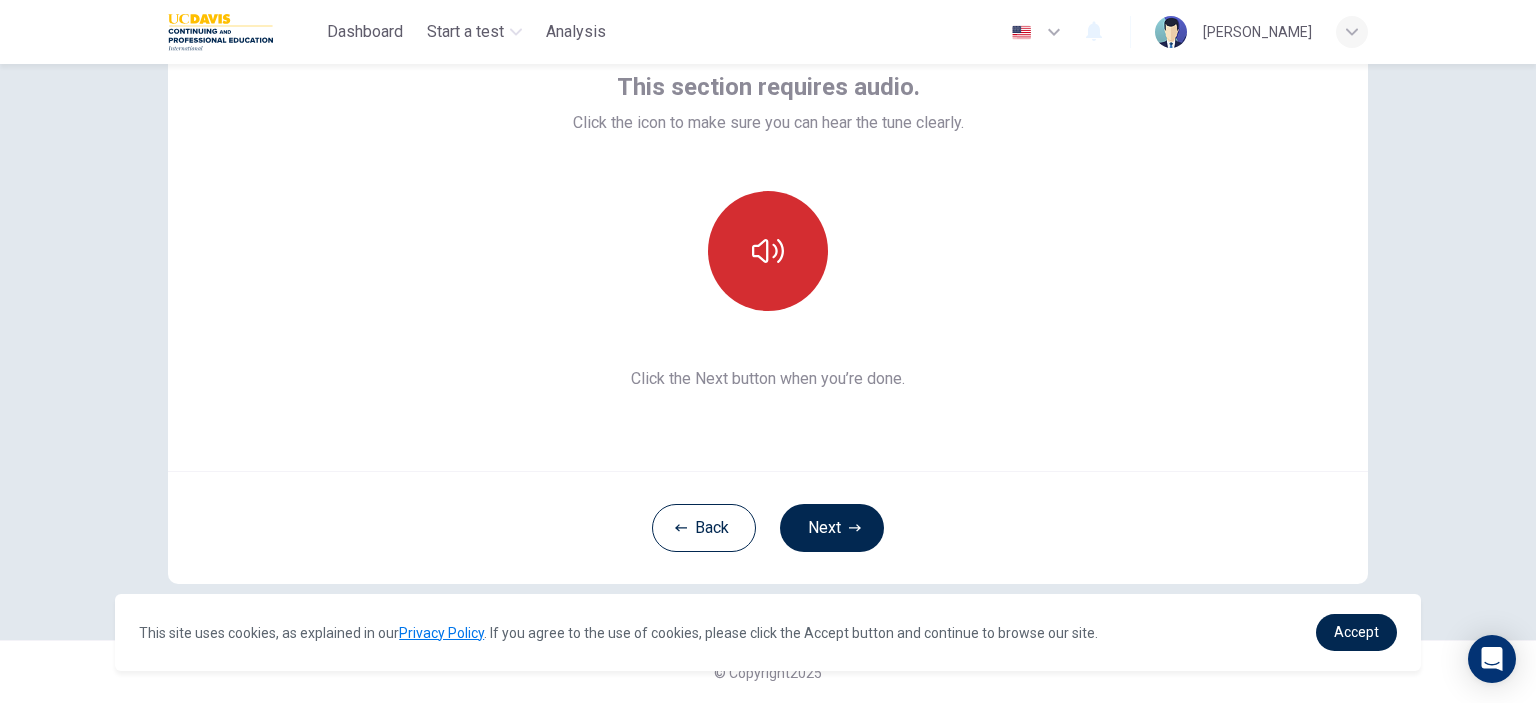 click 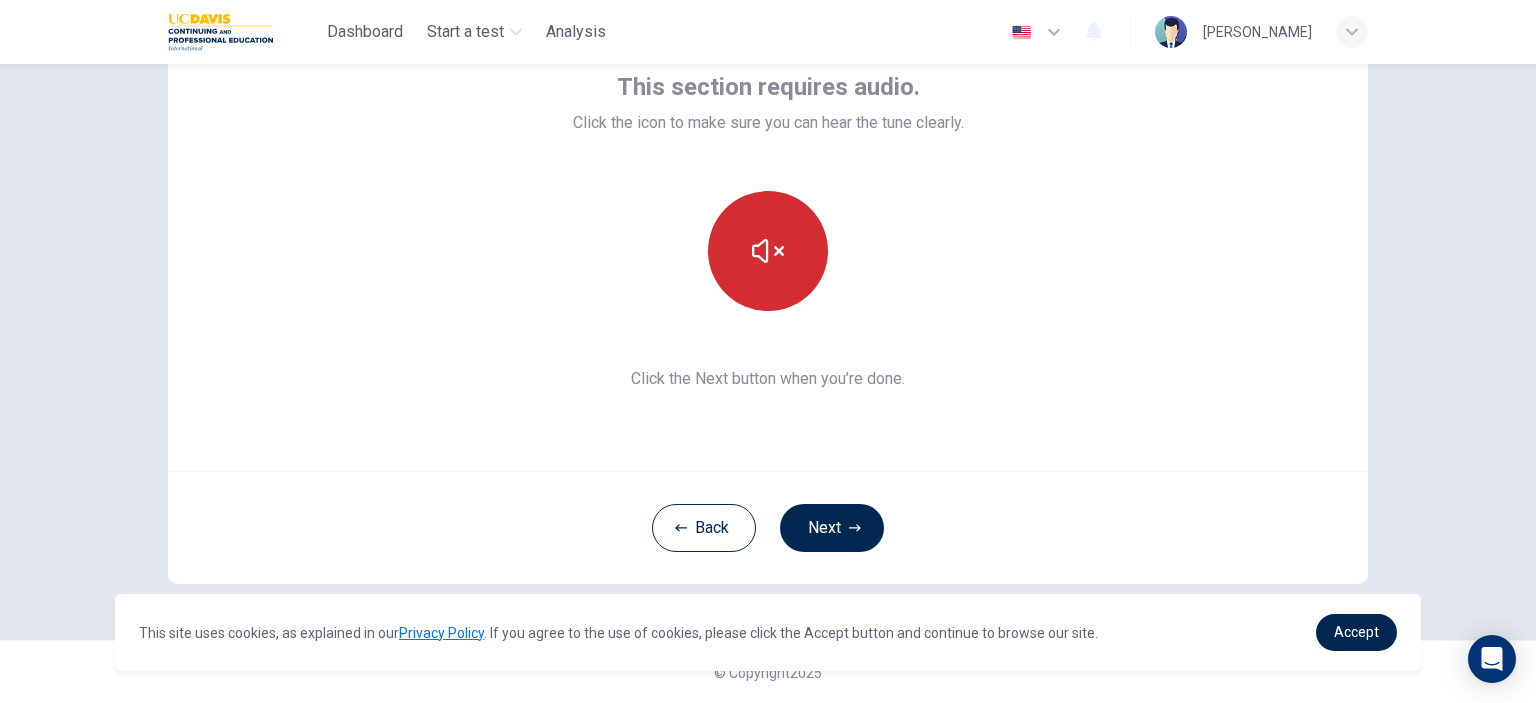 click 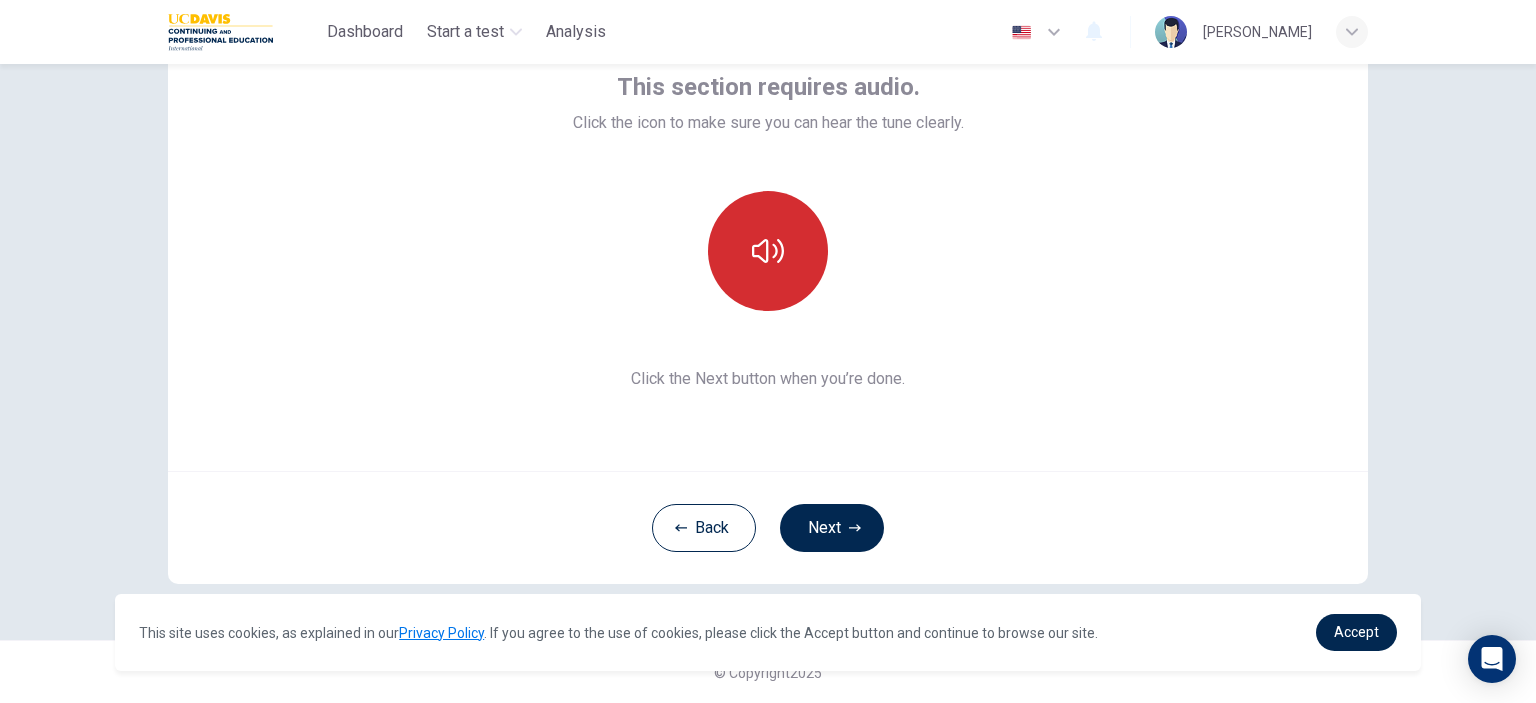 click 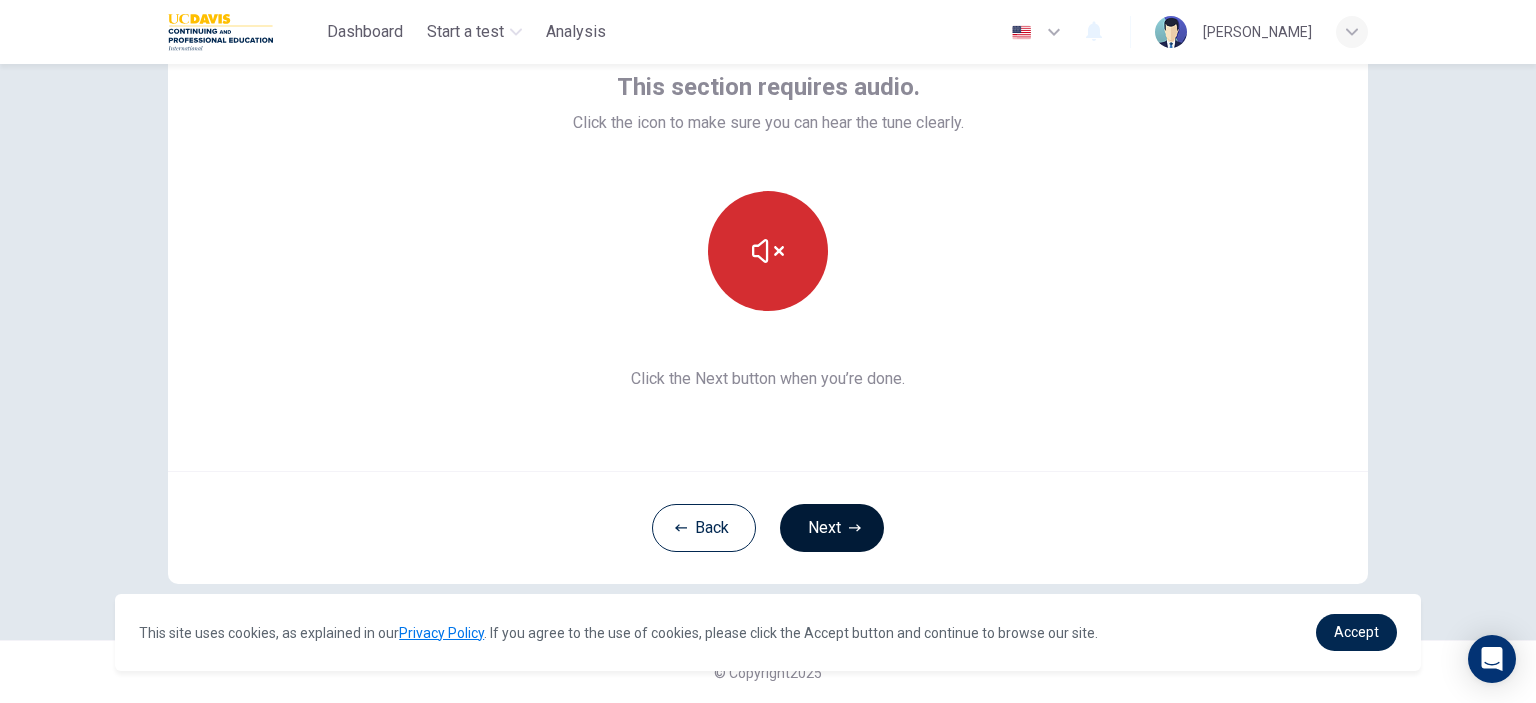 click on "Next" at bounding box center [832, 528] 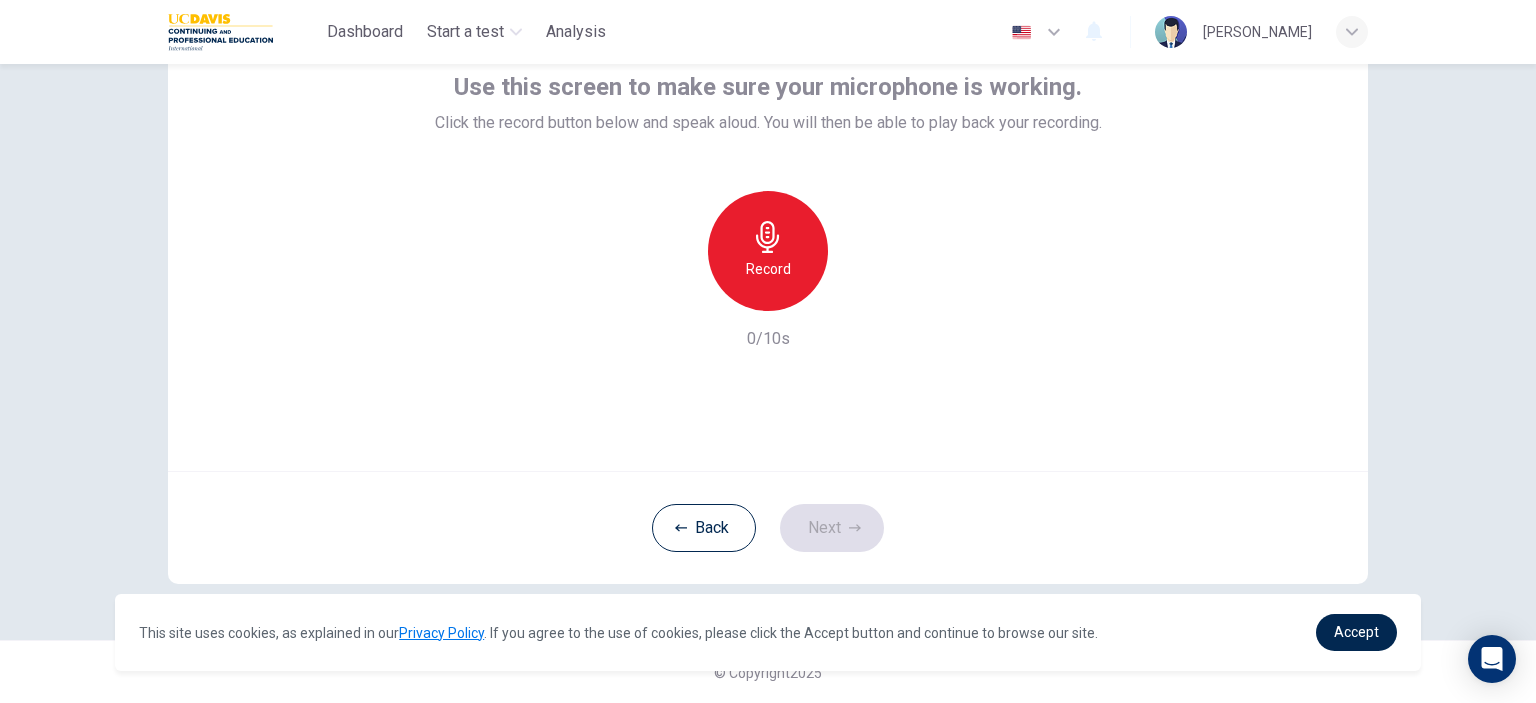 click 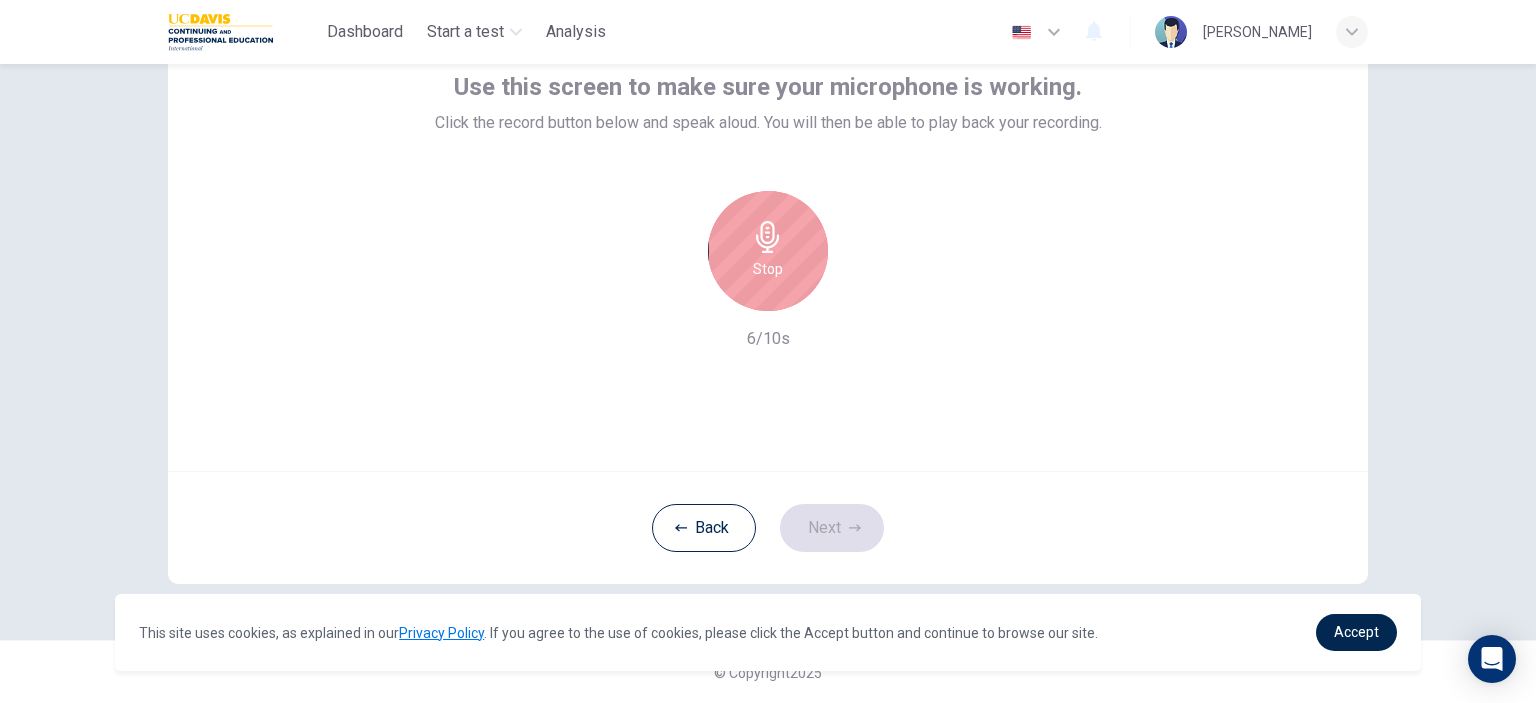 click on "Stop" at bounding box center (768, 251) 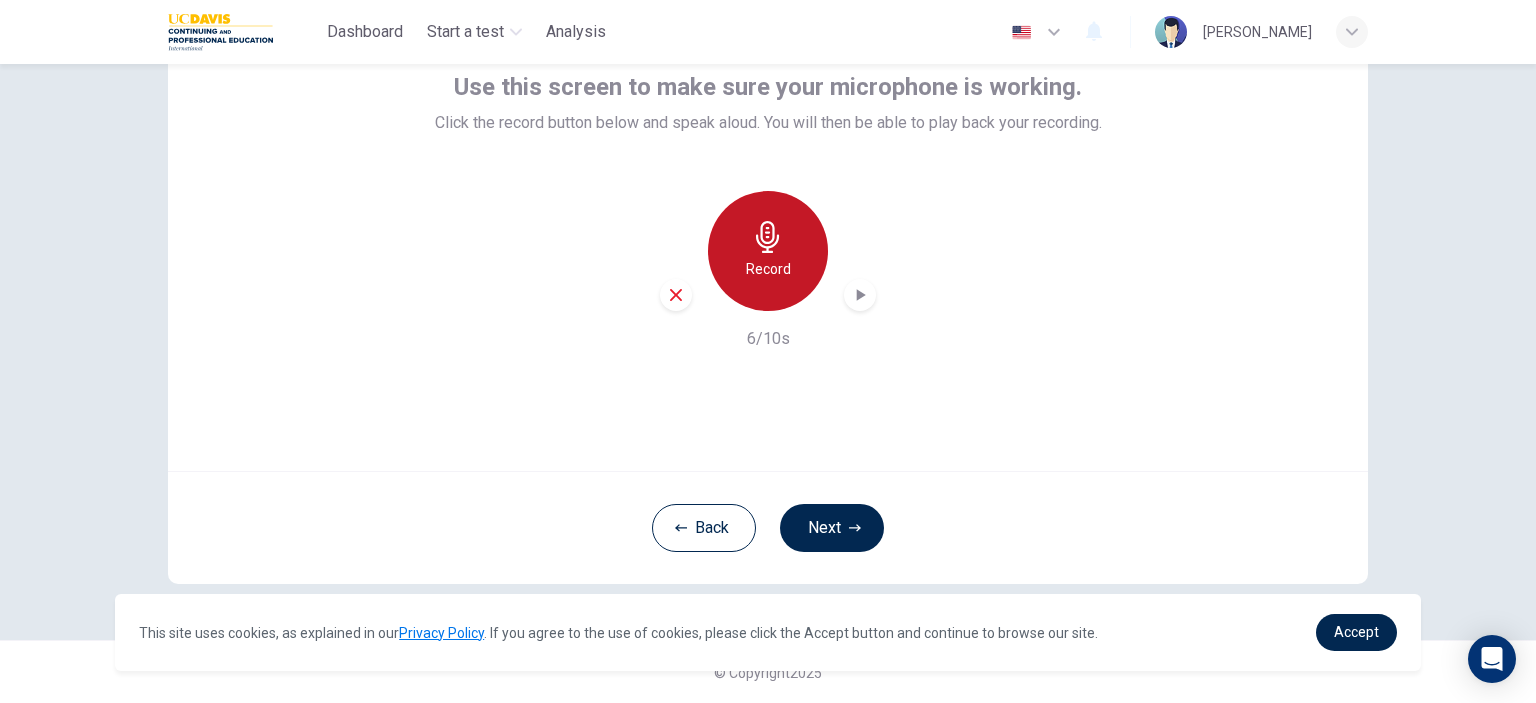 click on "Record" at bounding box center (768, 269) 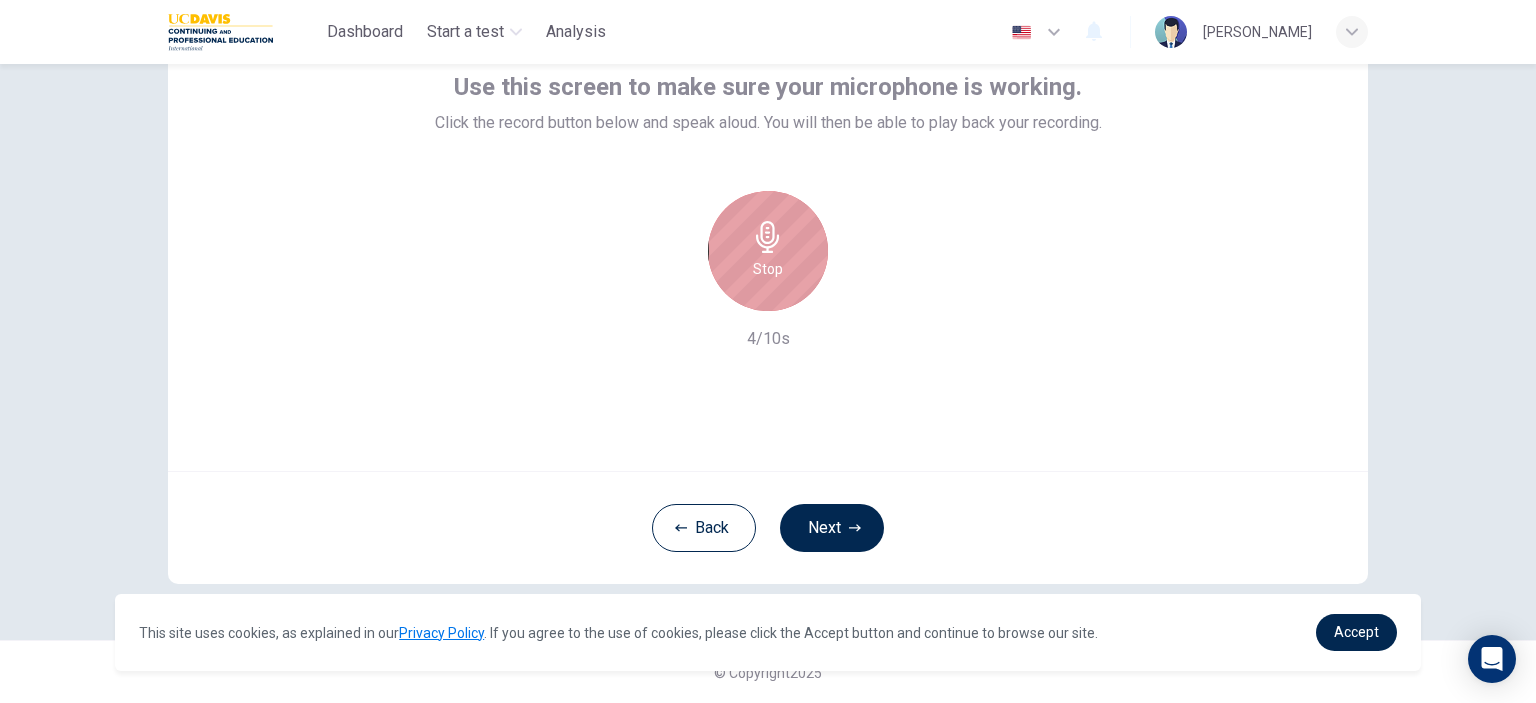 click 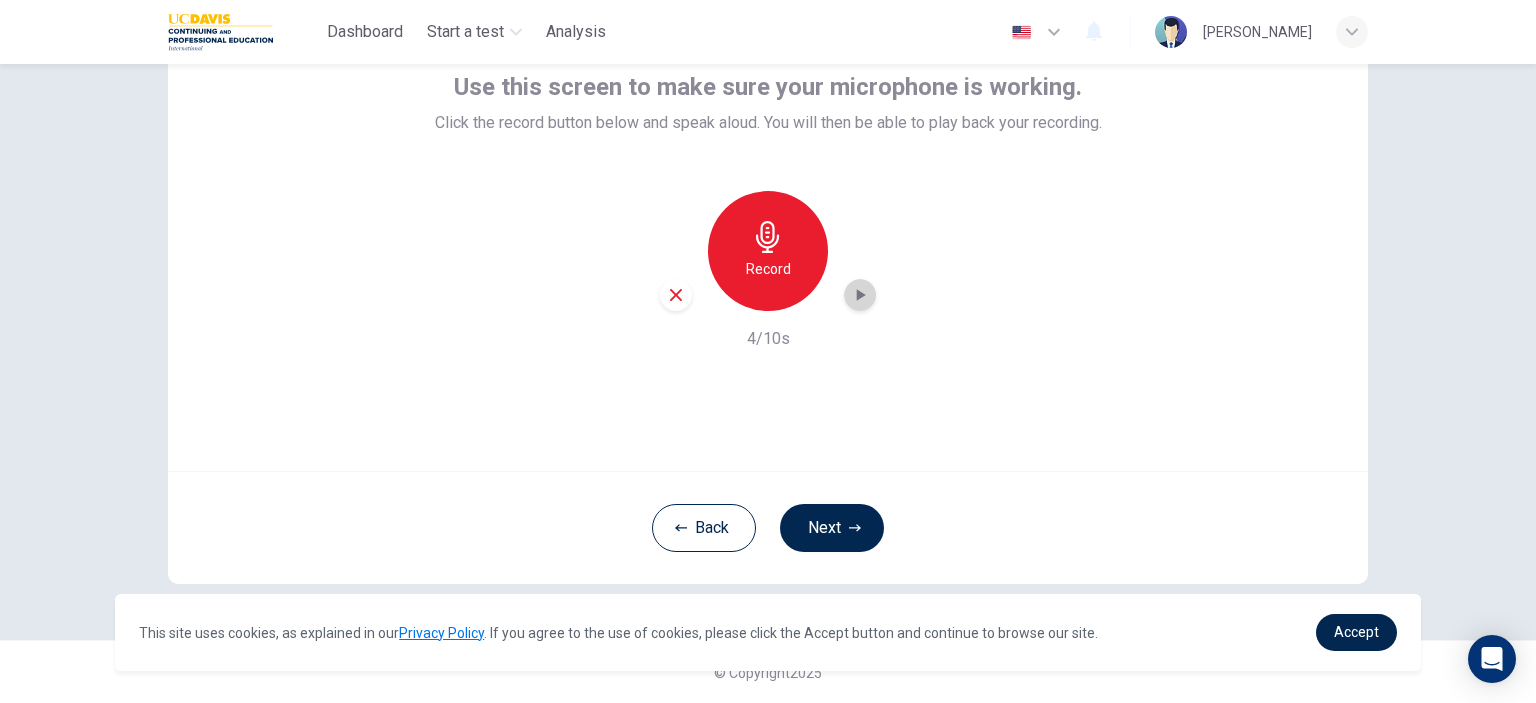 click 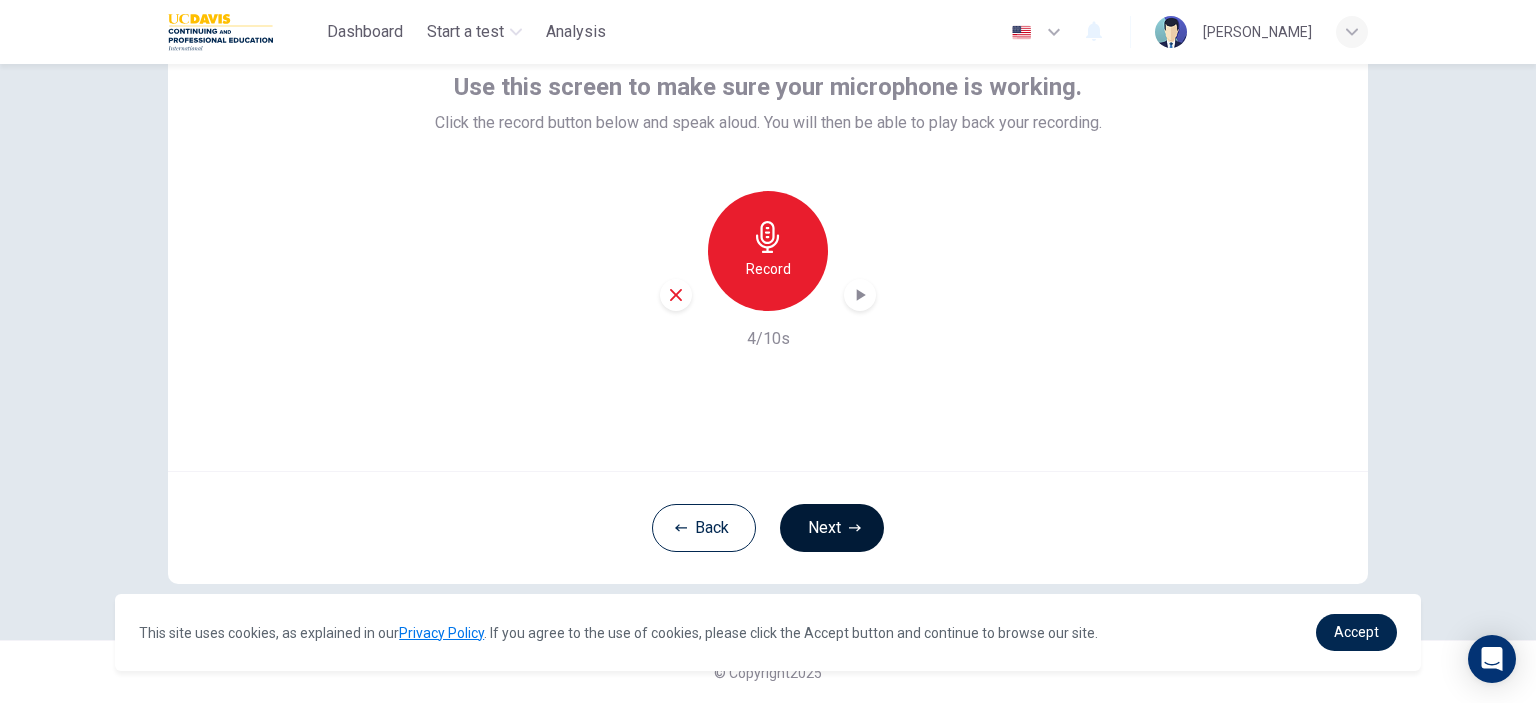 click on "Next" at bounding box center [832, 528] 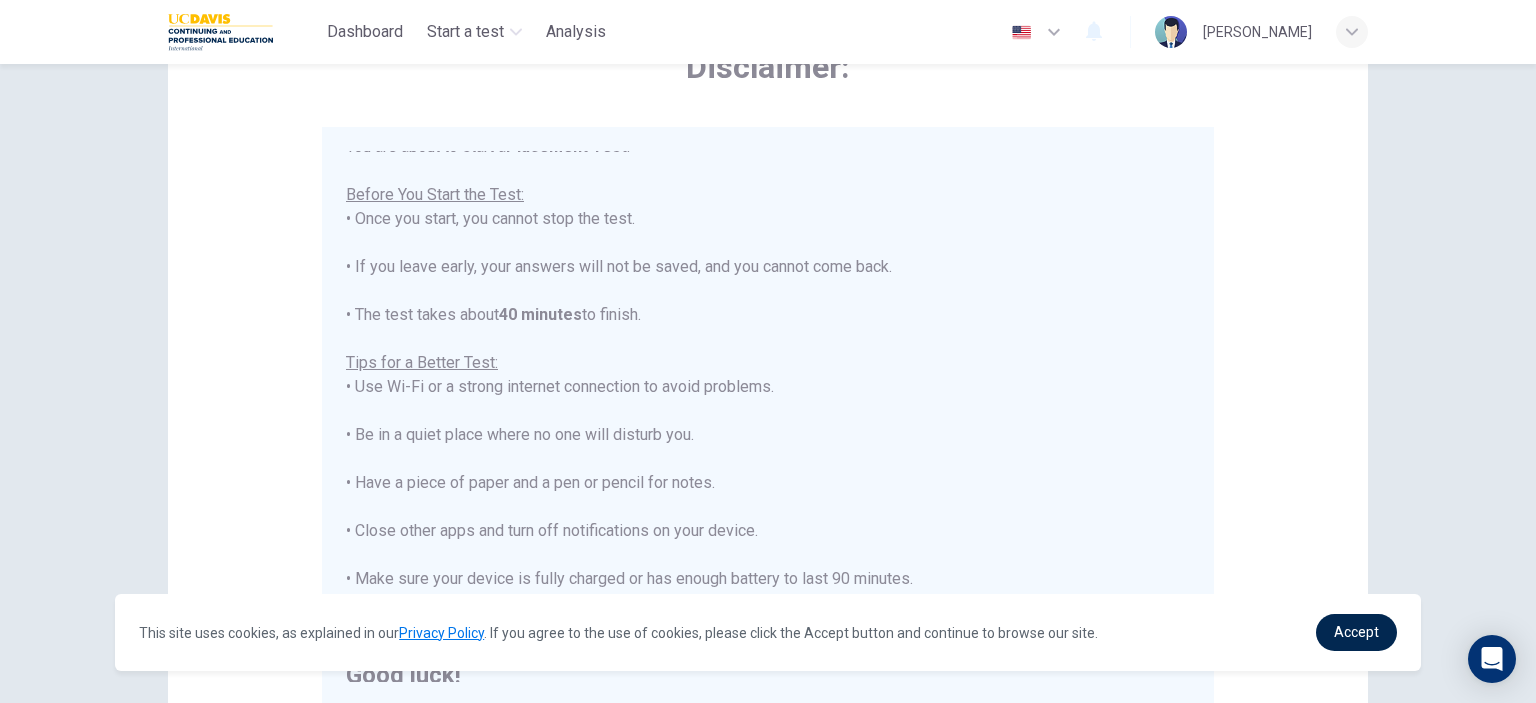 scroll, scrollTop: 23, scrollLeft: 0, axis: vertical 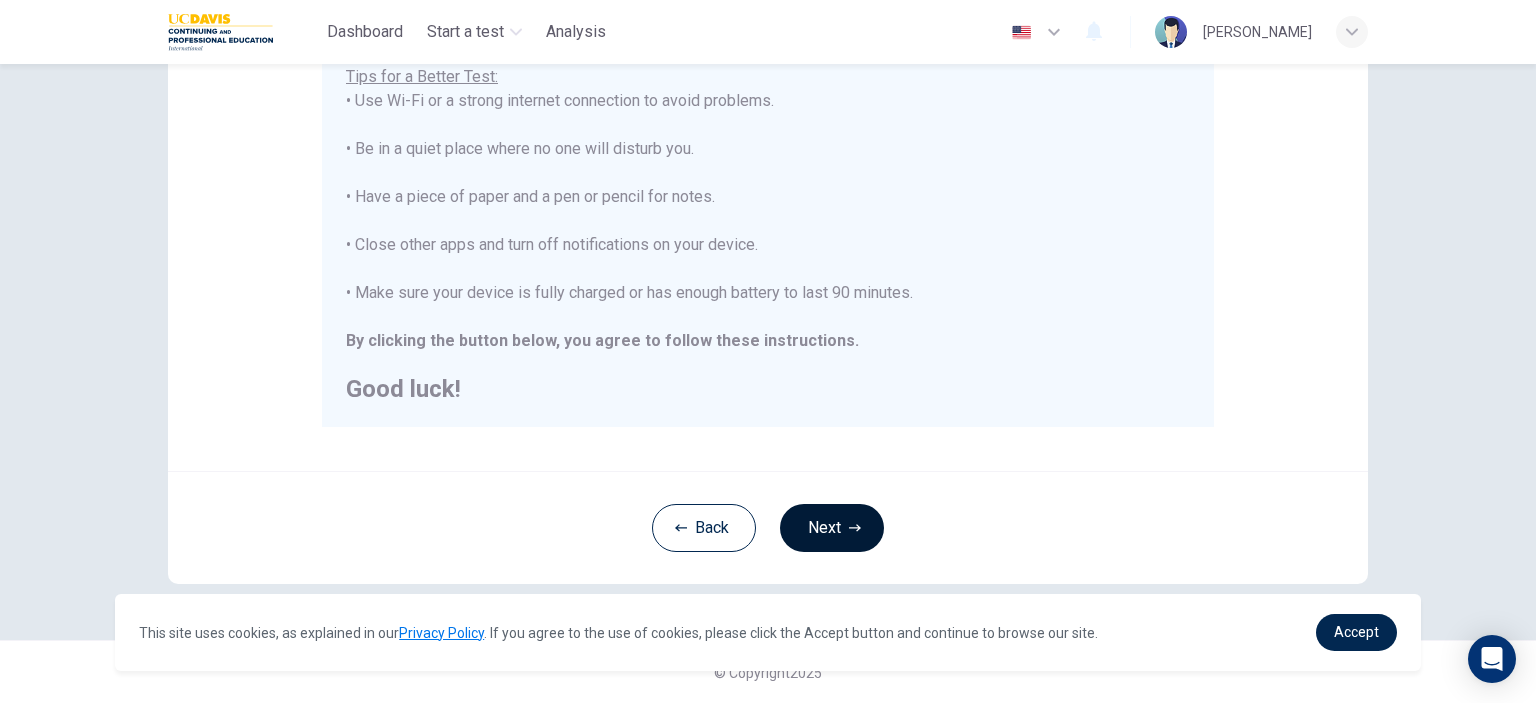 click on "Next" at bounding box center [832, 528] 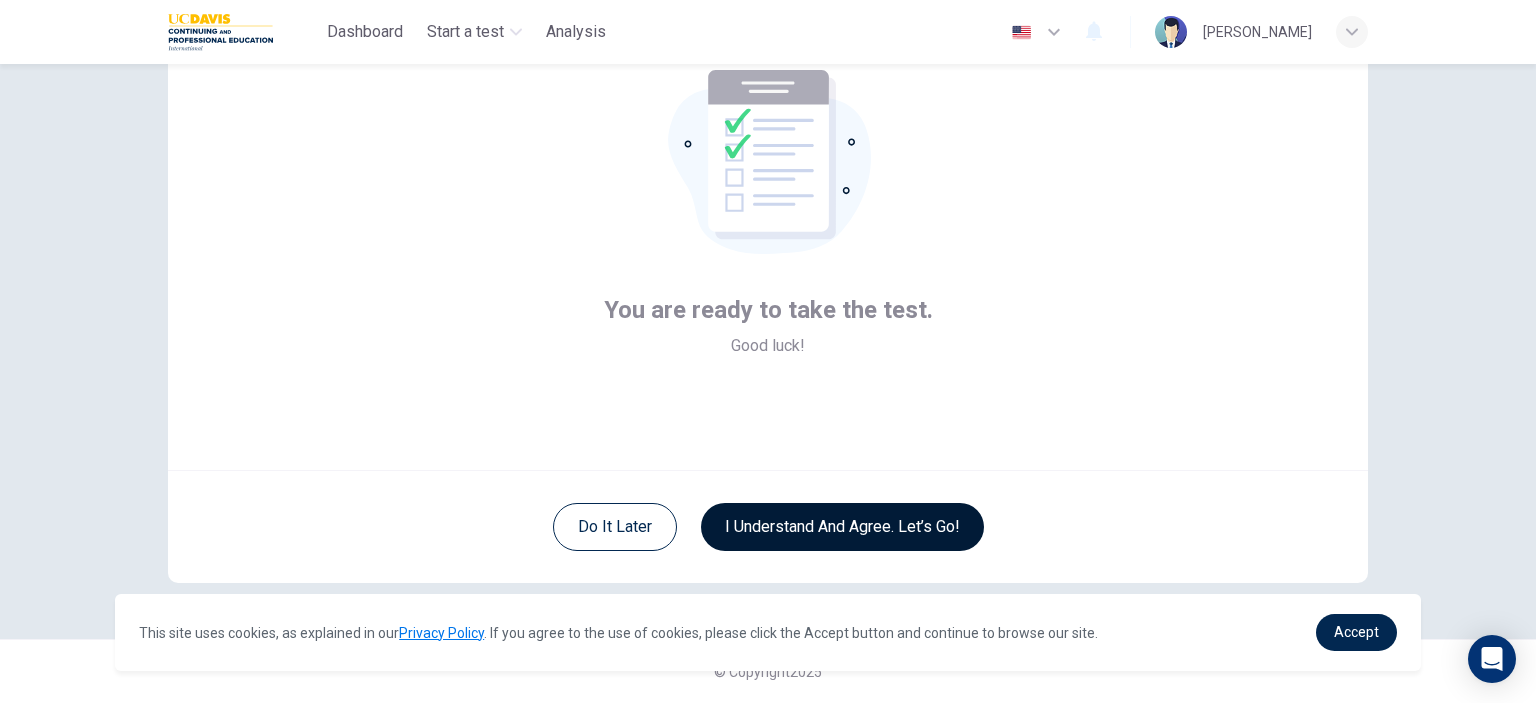 scroll, scrollTop: 129, scrollLeft: 0, axis: vertical 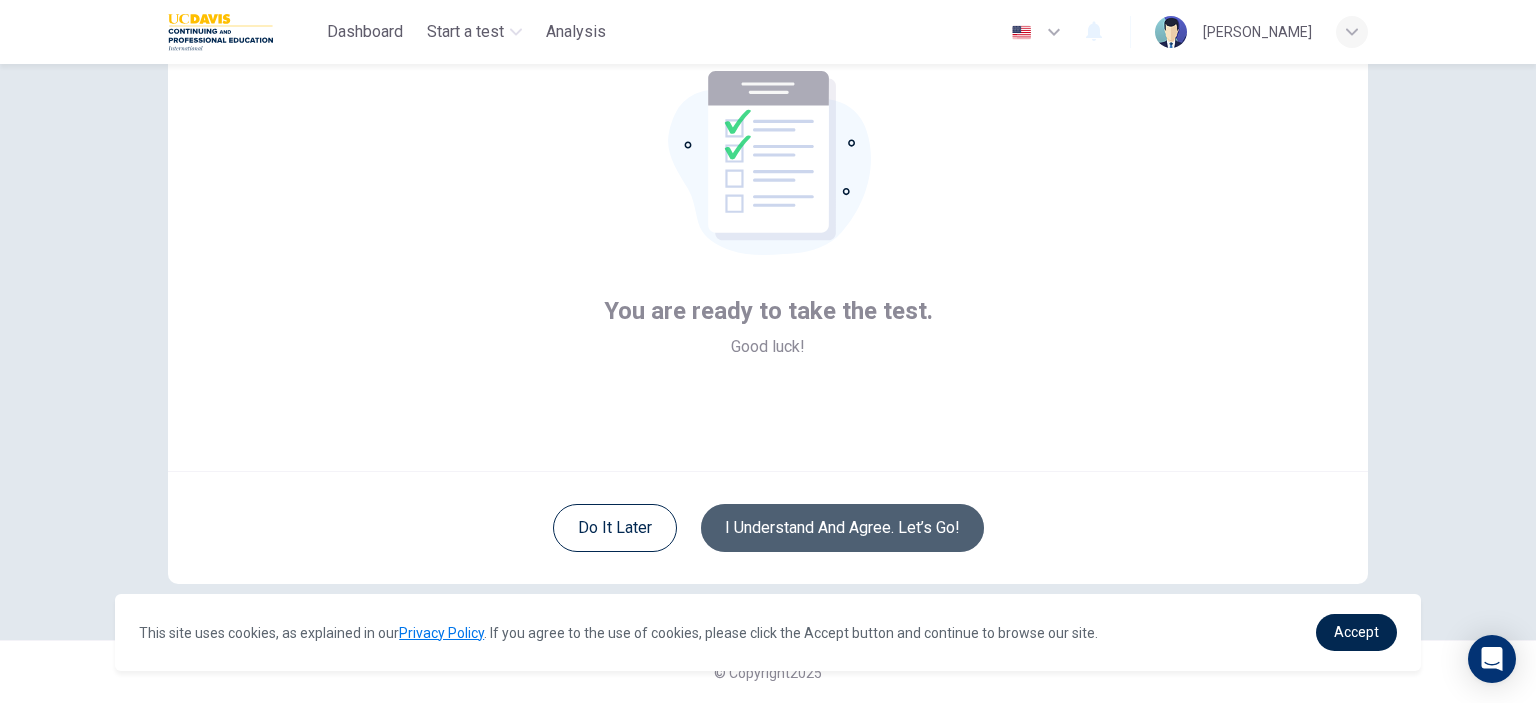 click on "I understand and agree. Let’s go!" at bounding box center (842, 528) 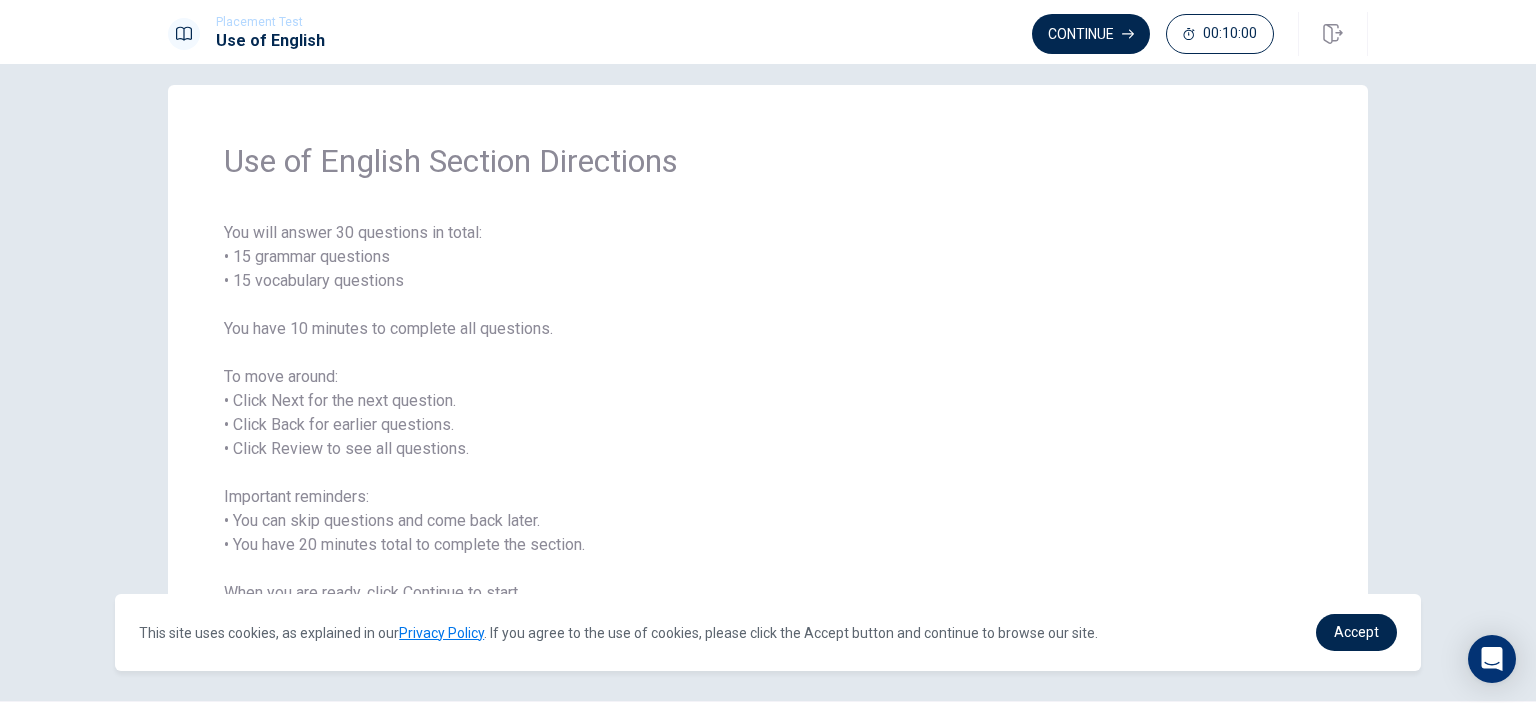 scroll, scrollTop: 80, scrollLeft: 0, axis: vertical 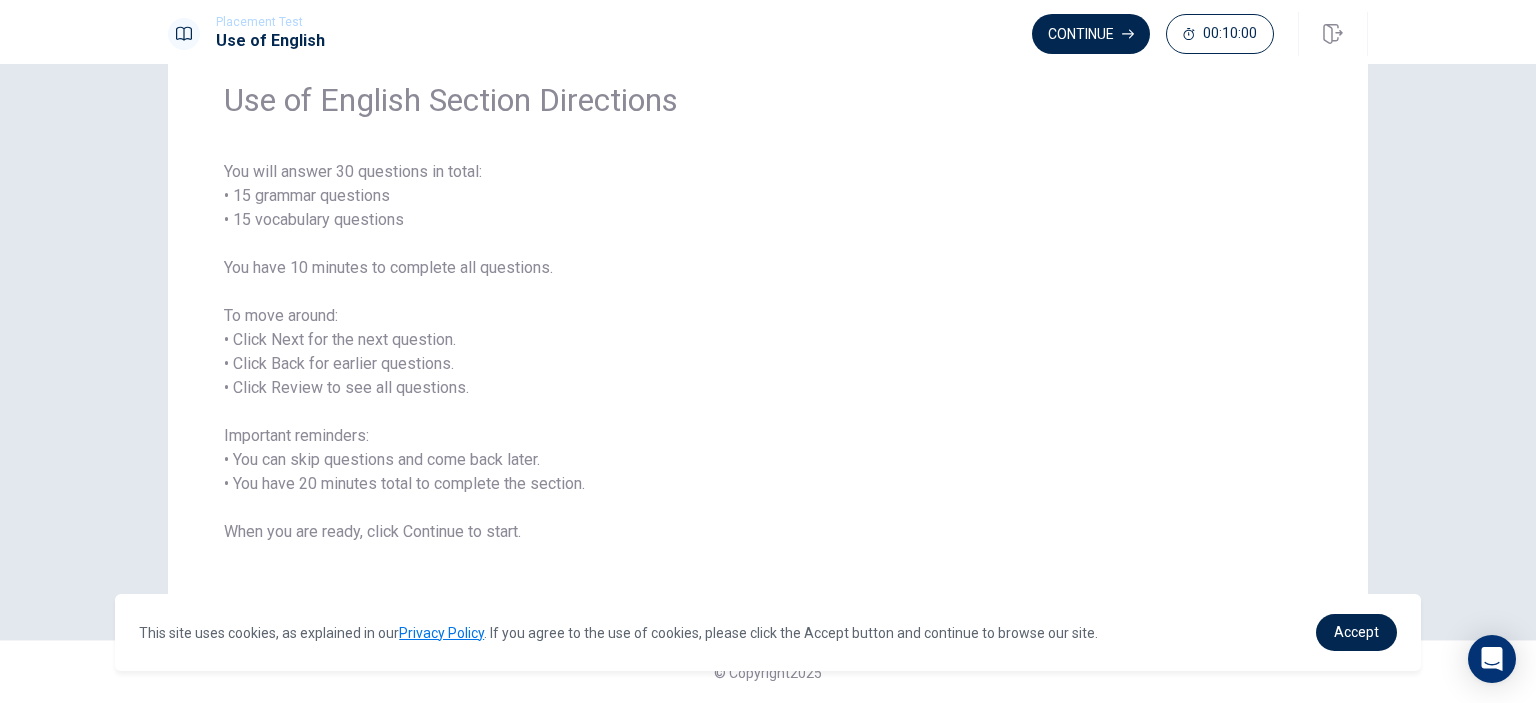 drag, startPoint x: 429, startPoint y: 99, endPoint x: 666, endPoint y: 100, distance: 237.0021 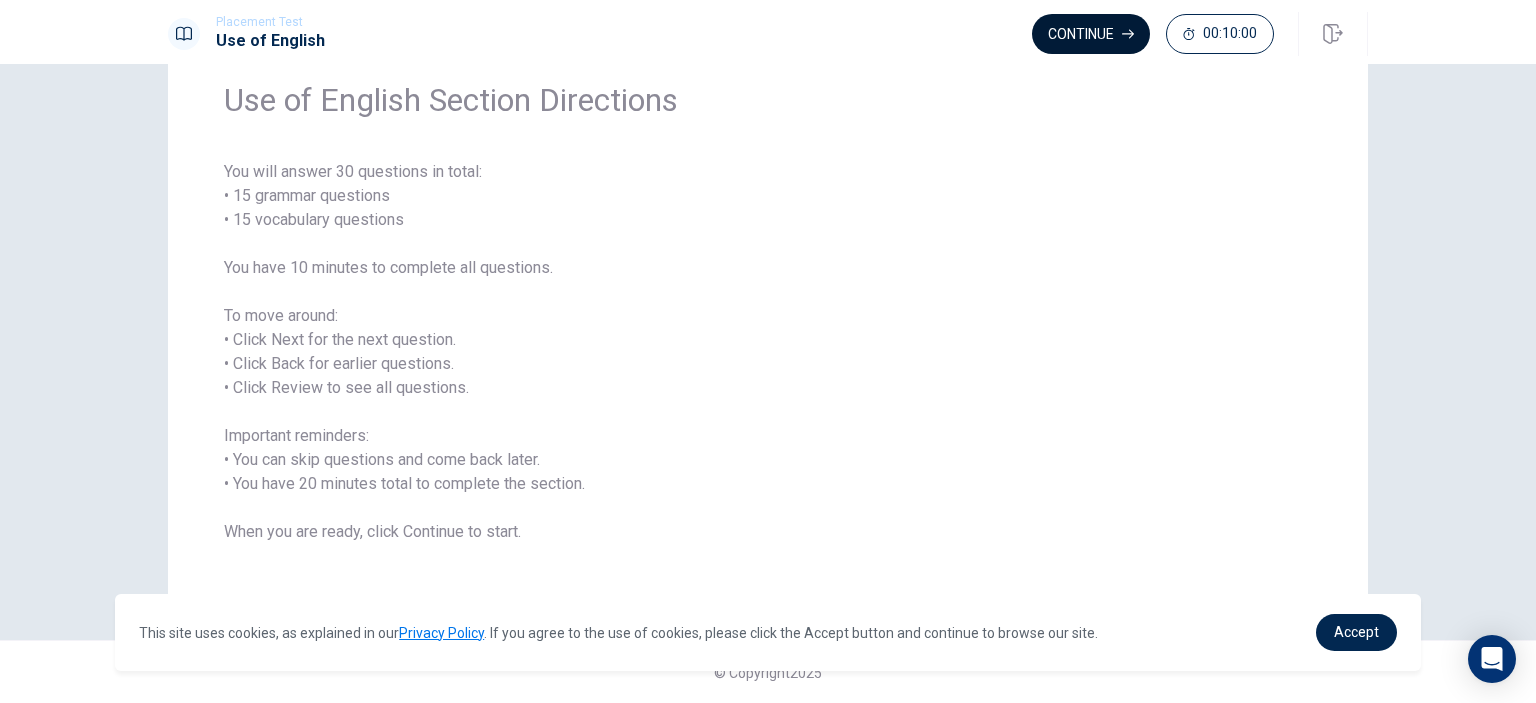click on "Continue" at bounding box center [1091, 34] 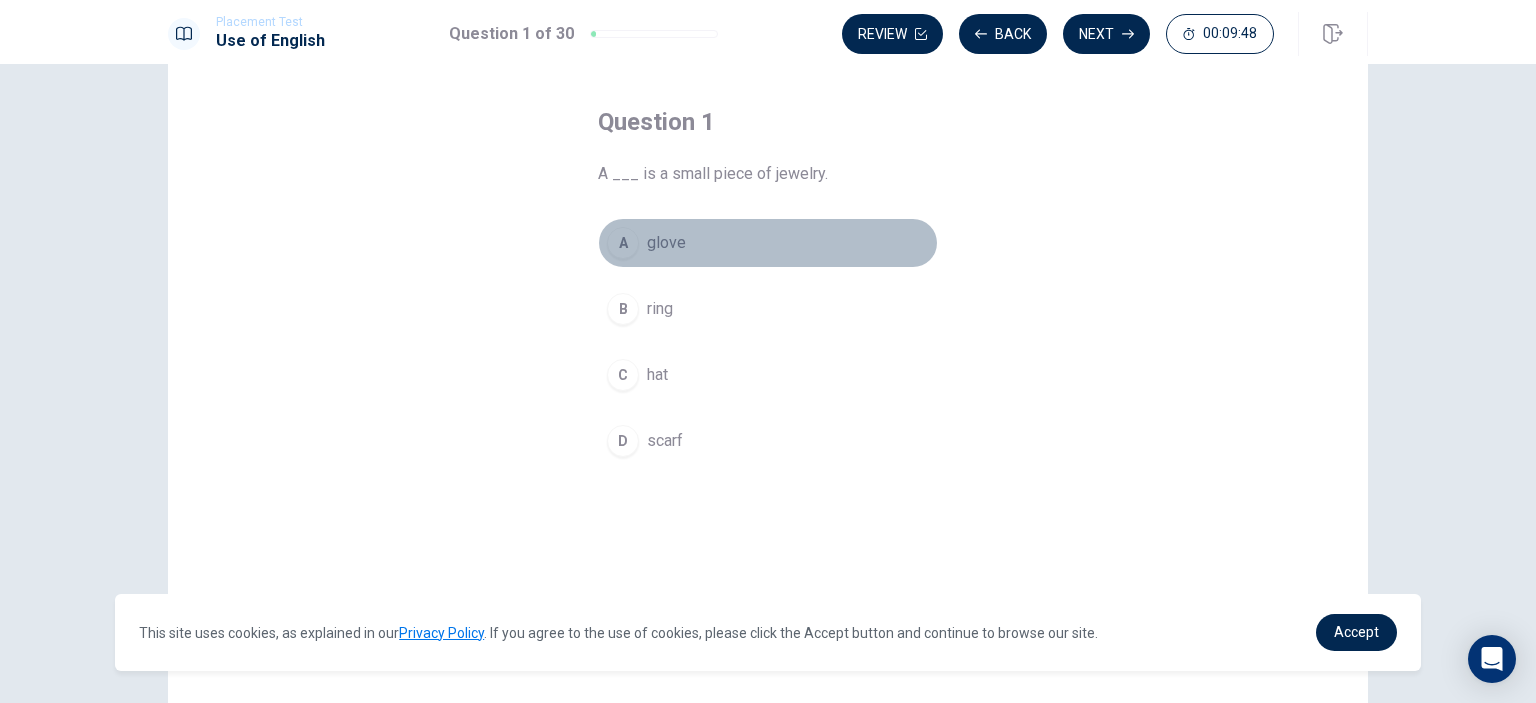 click on "glove" at bounding box center [666, 243] 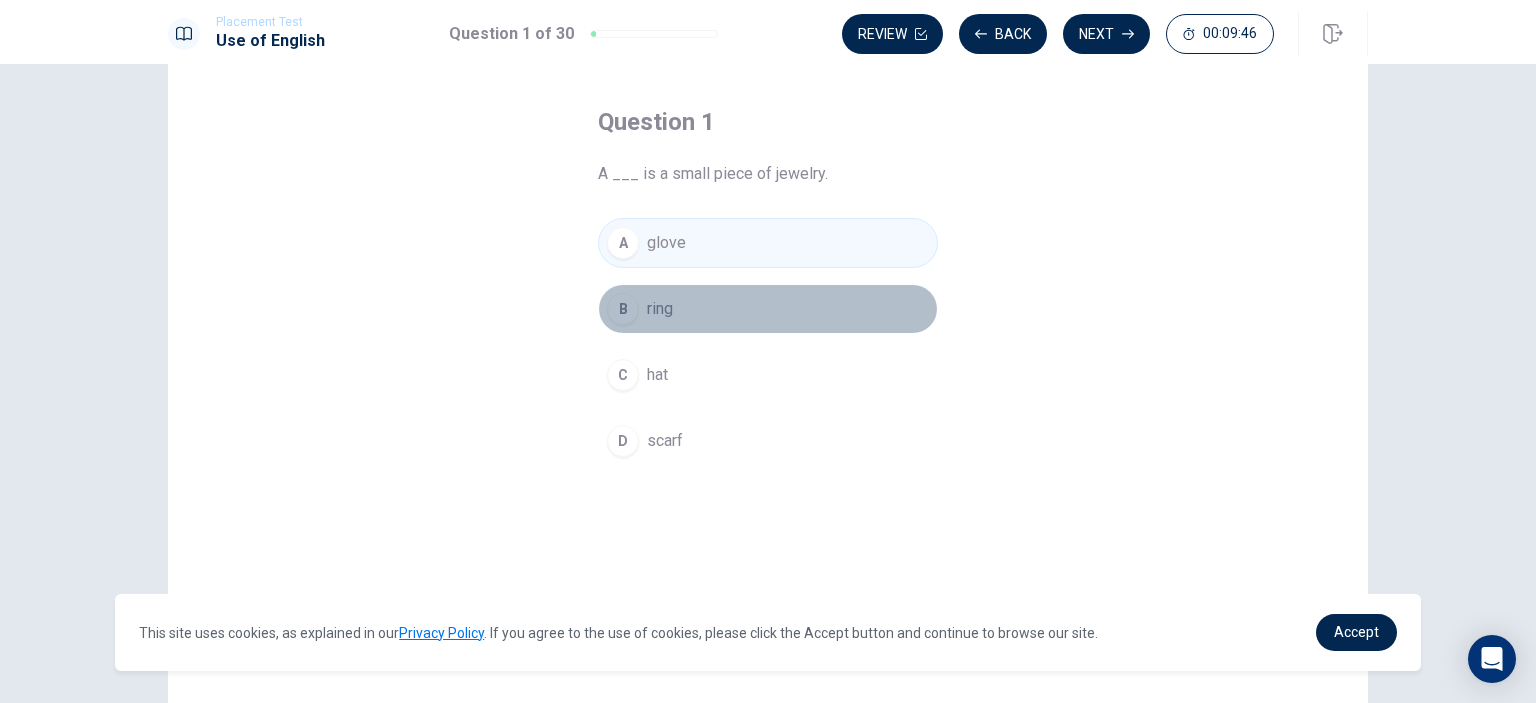 click on "ring" at bounding box center [660, 309] 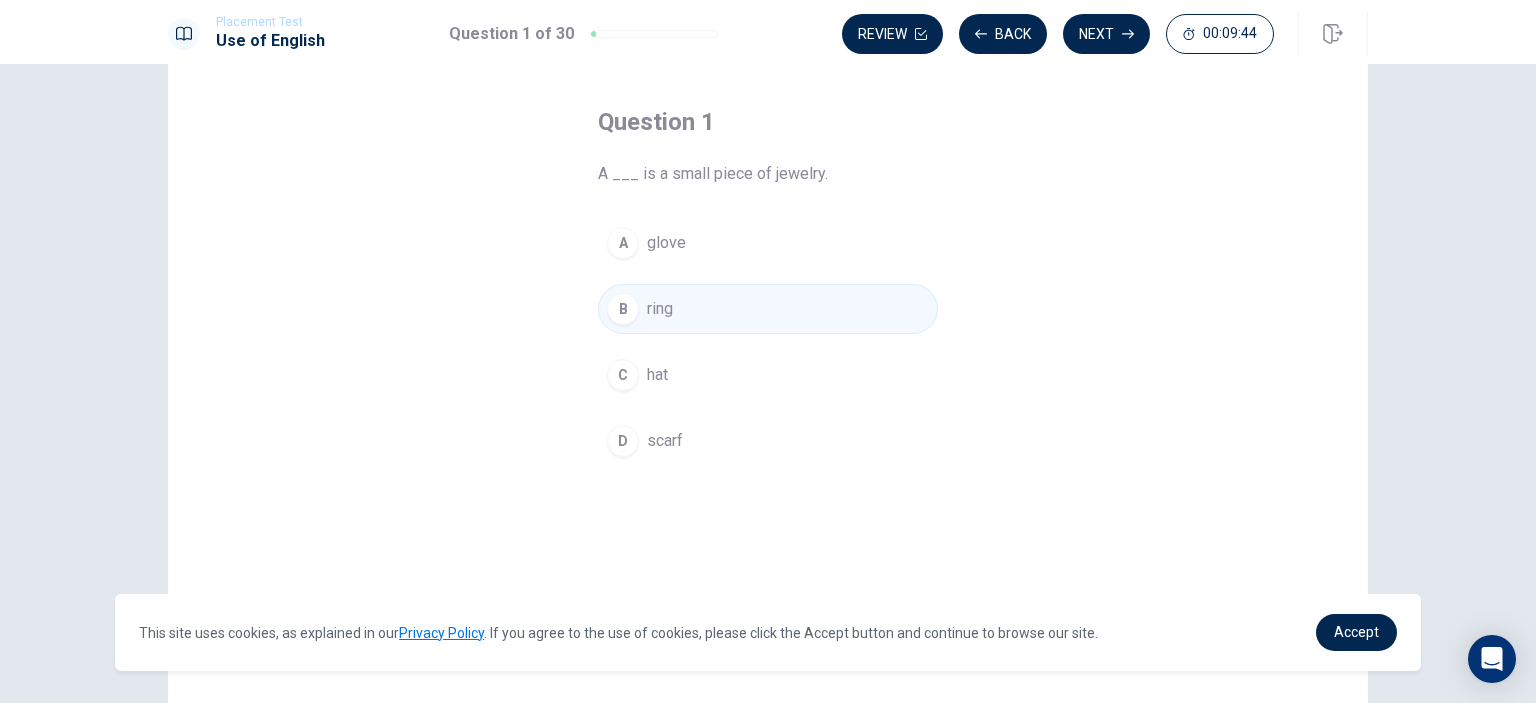 click on "hat" at bounding box center [657, 375] 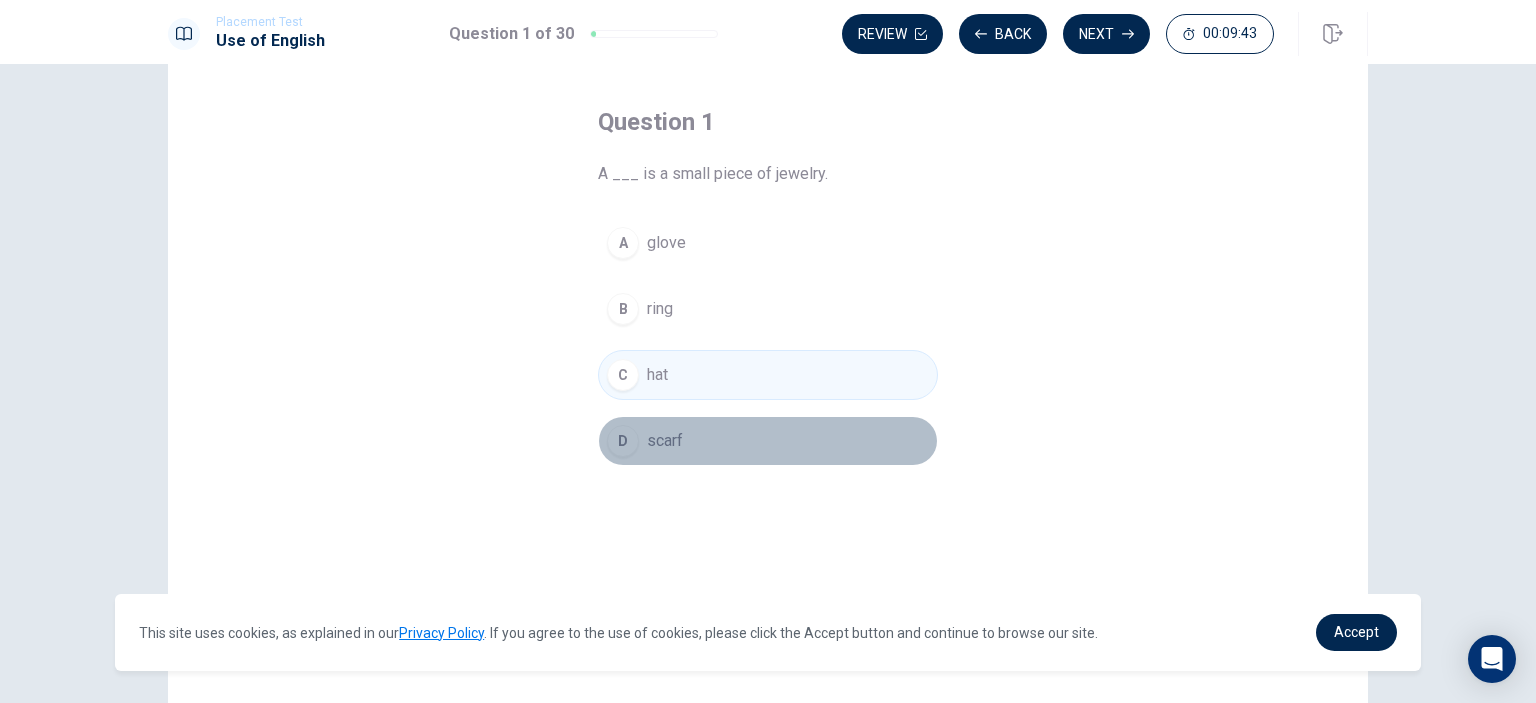 click on "scarf" at bounding box center [665, 441] 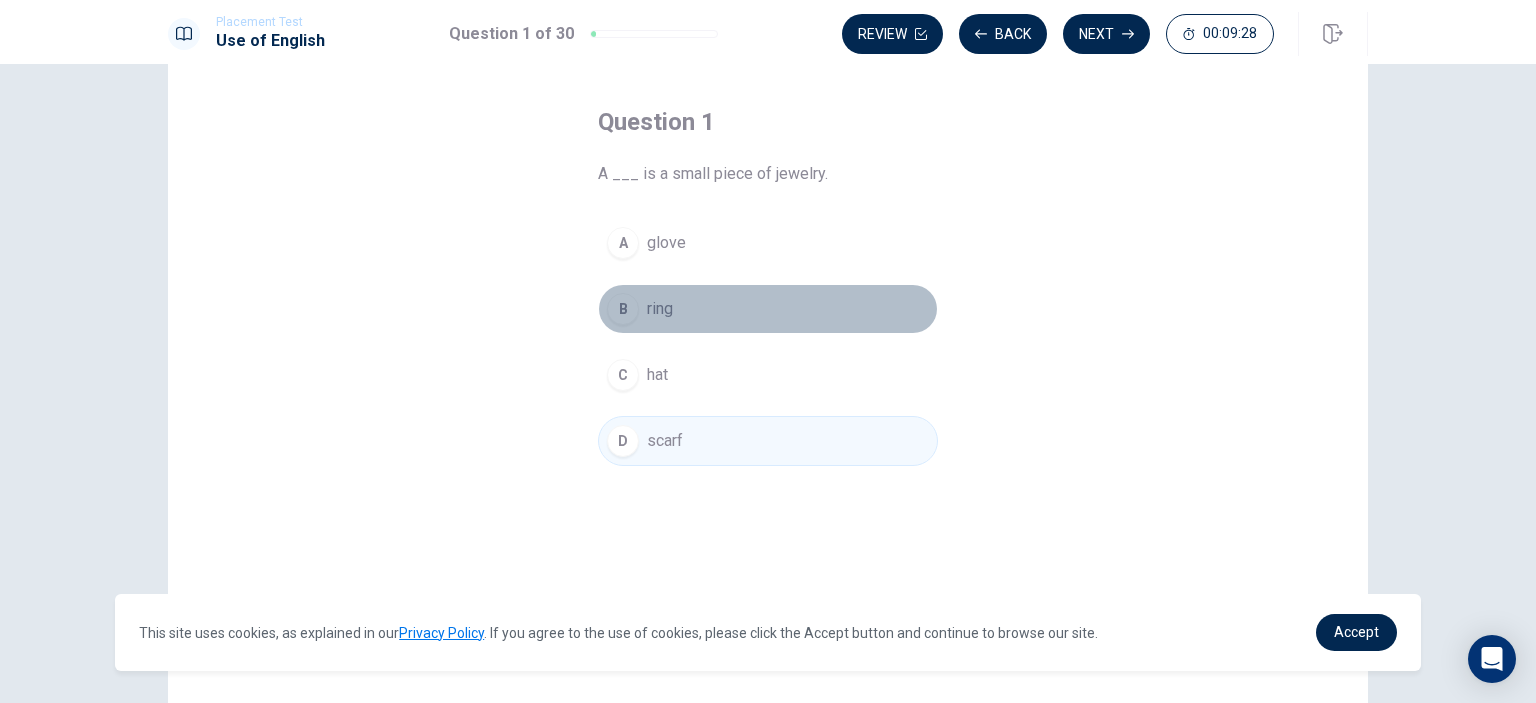 click on "B ring" at bounding box center (768, 309) 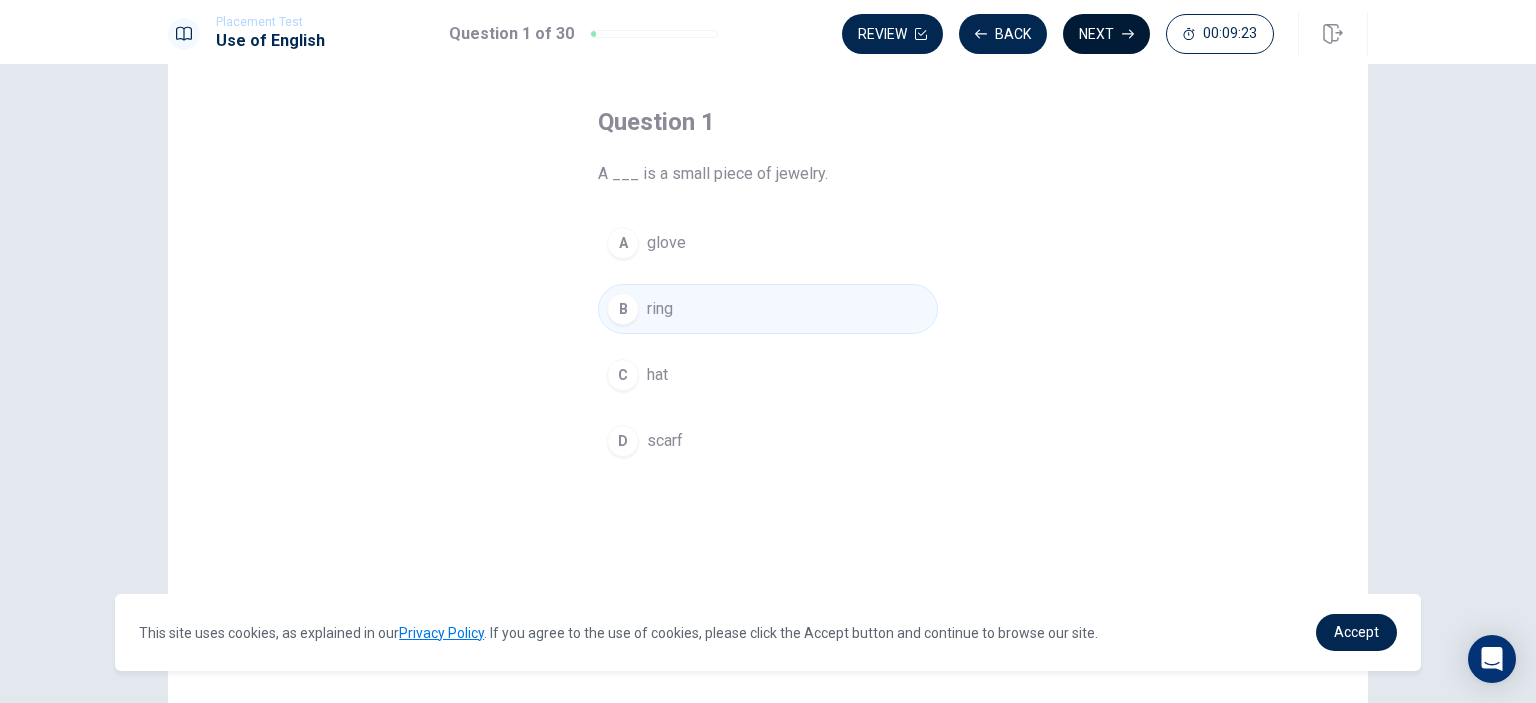 click on "Next" at bounding box center [1106, 34] 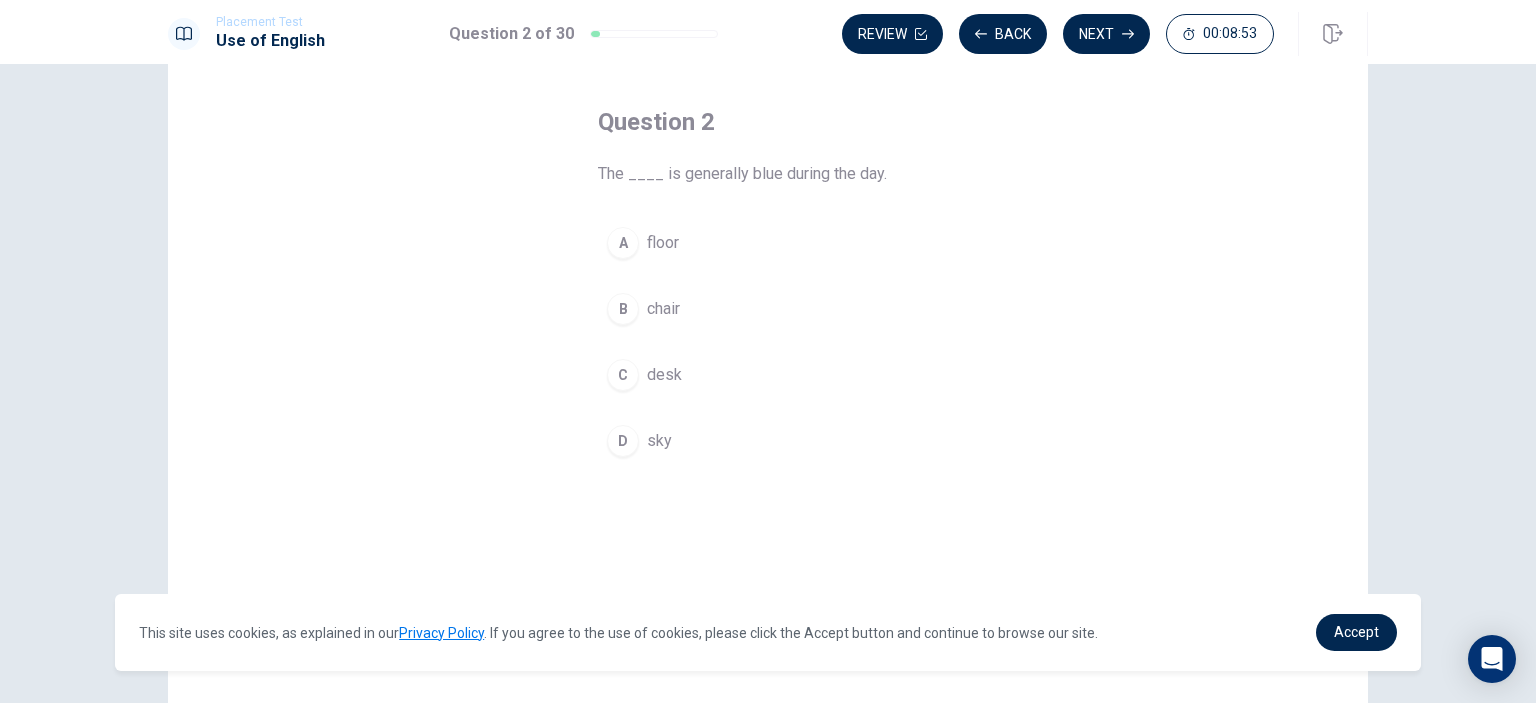 click on "sky" at bounding box center [659, 441] 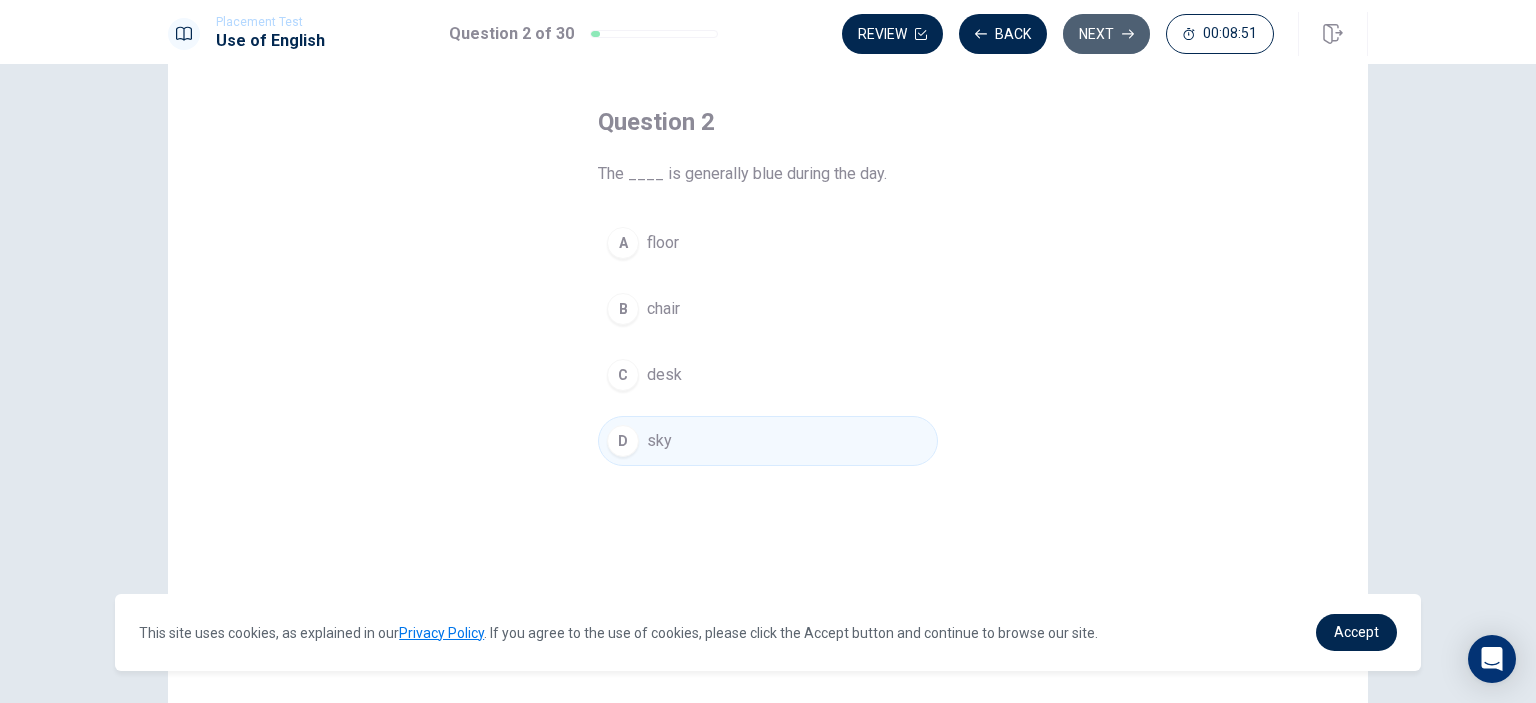click on "Next" at bounding box center [1106, 34] 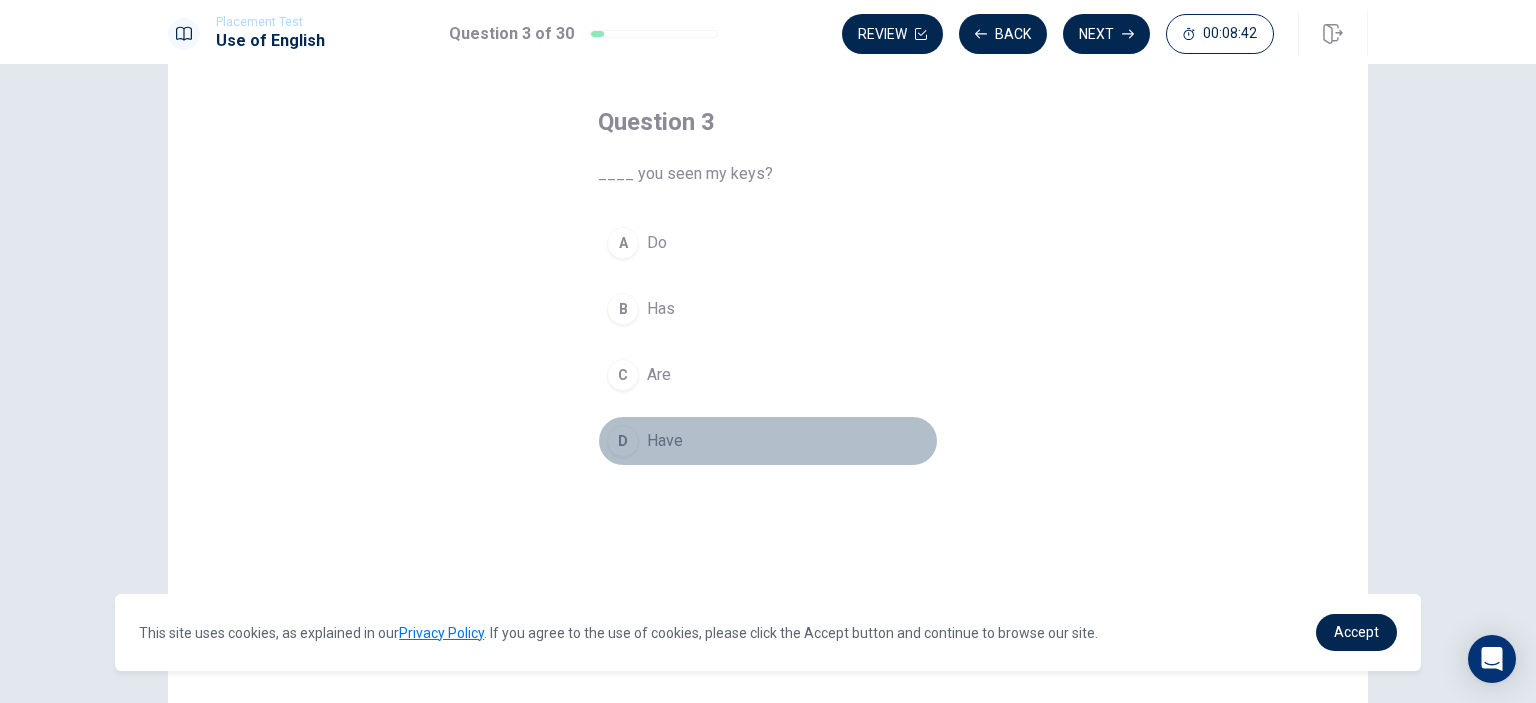 click on "Have" at bounding box center [665, 441] 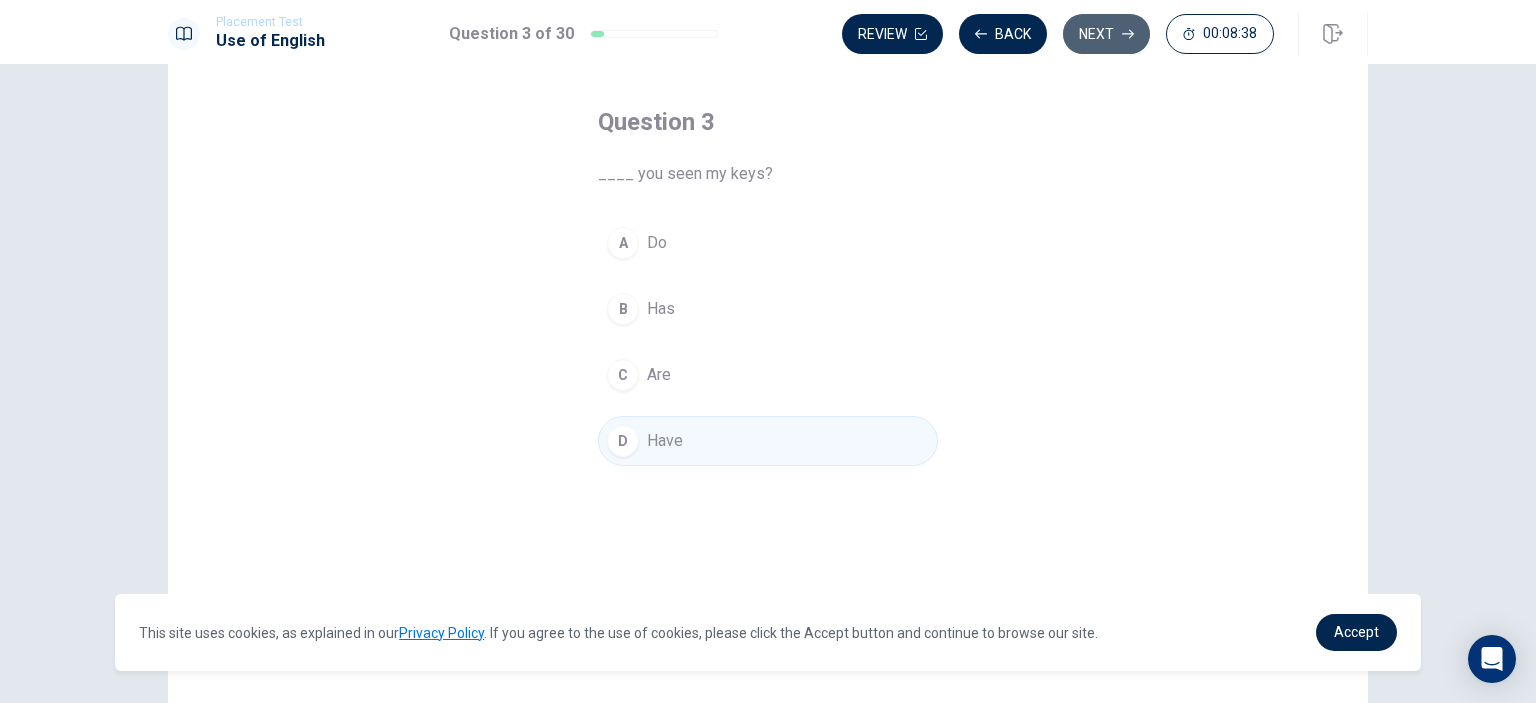 click on "Next" at bounding box center [1106, 34] 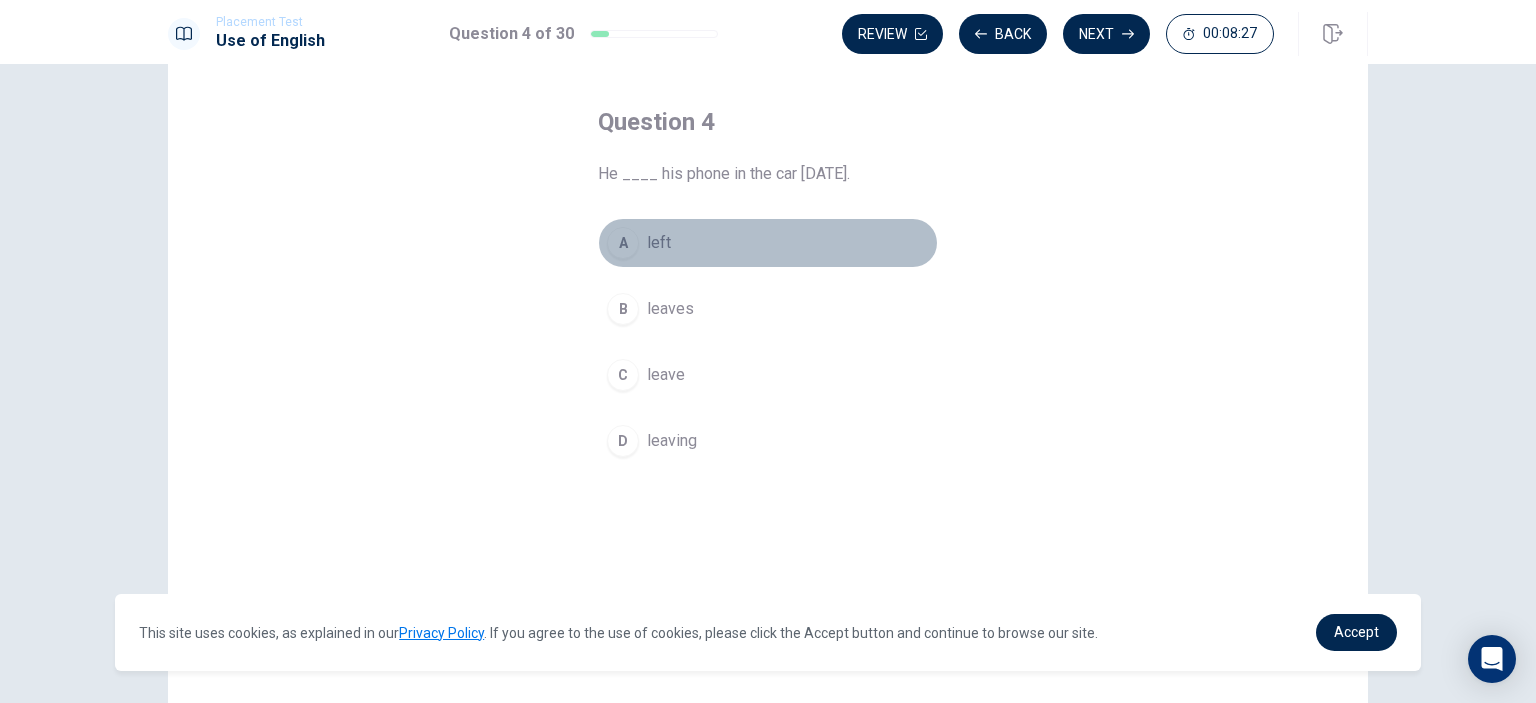 click on "left" at bounding box center [659, 243] 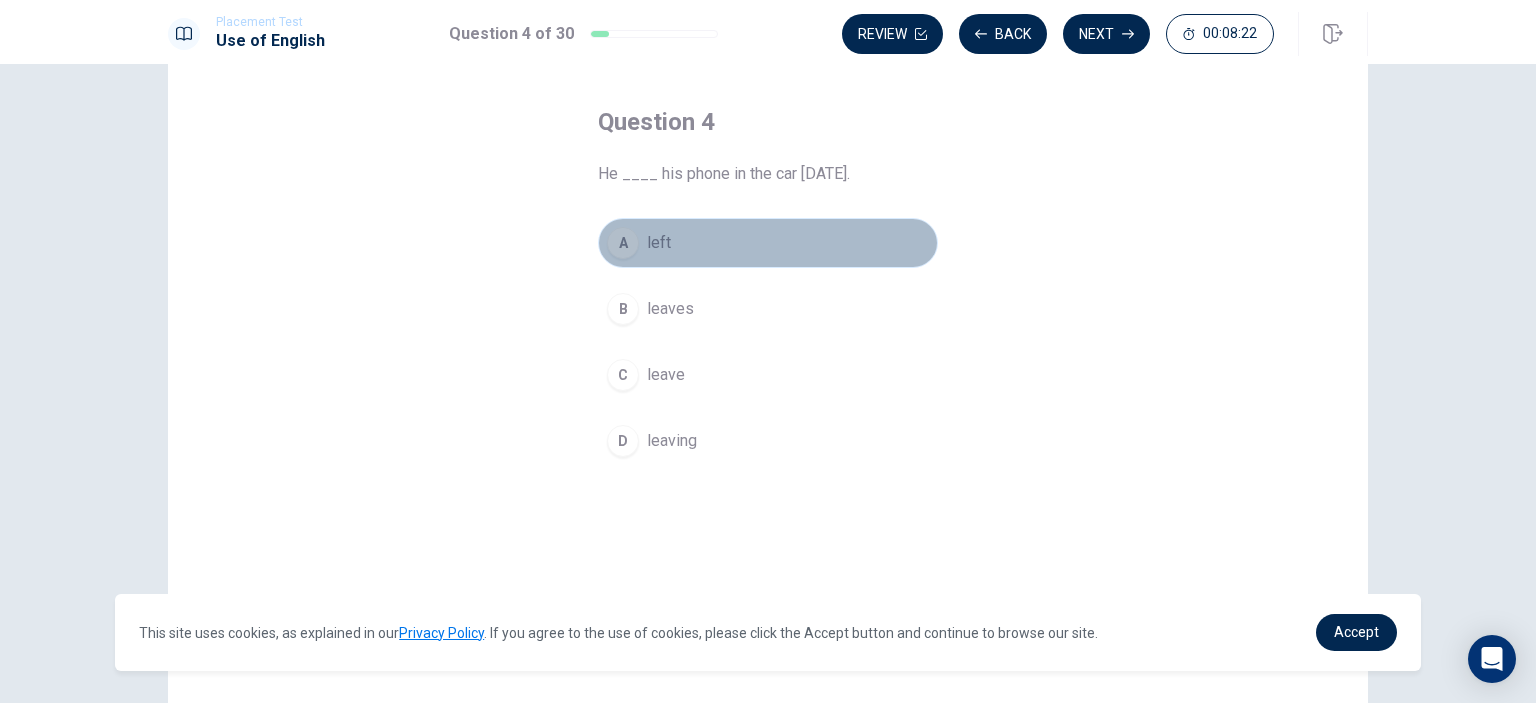click on "A left" at bounding box center (768, 243) 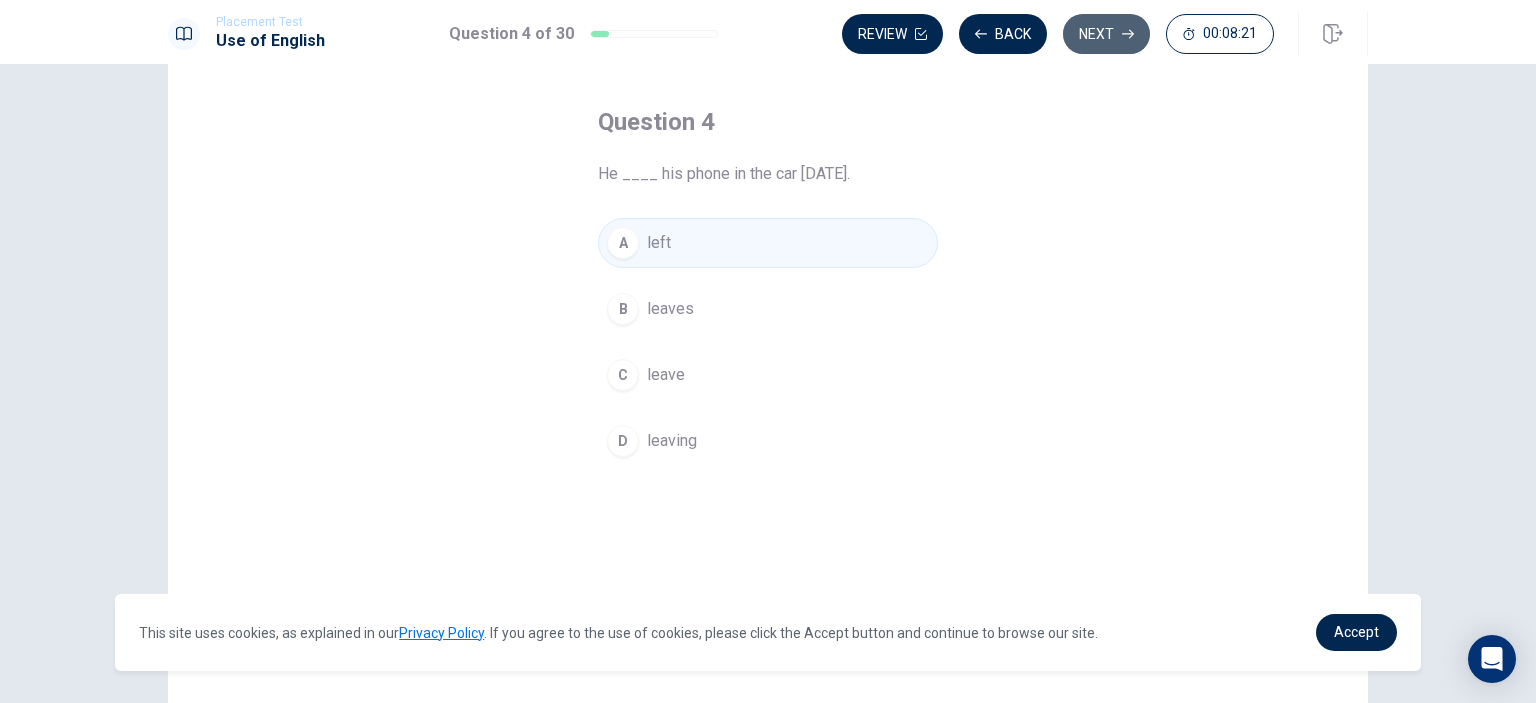 click on "Next" at bounding box center [1106, 34] 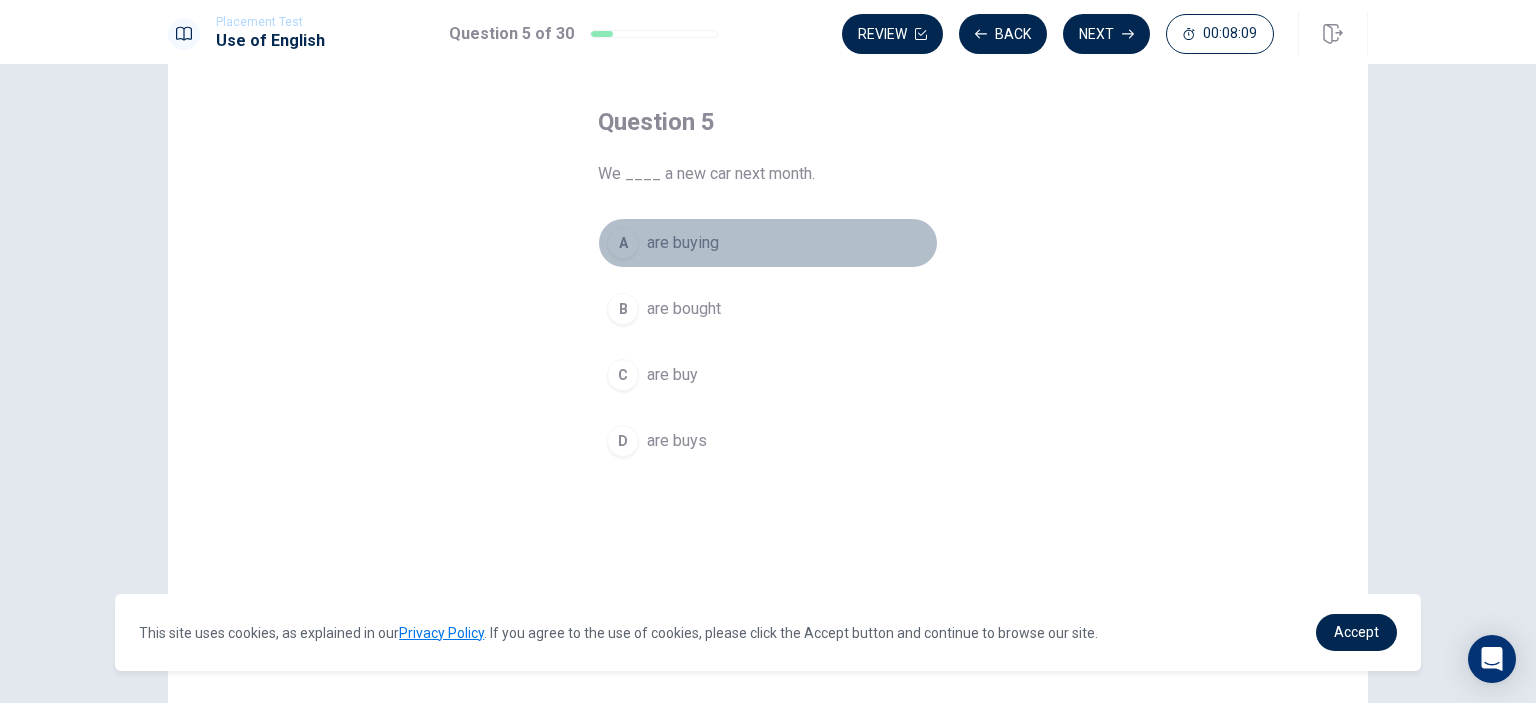 click on "are buying" at bounding box center [683, 243] 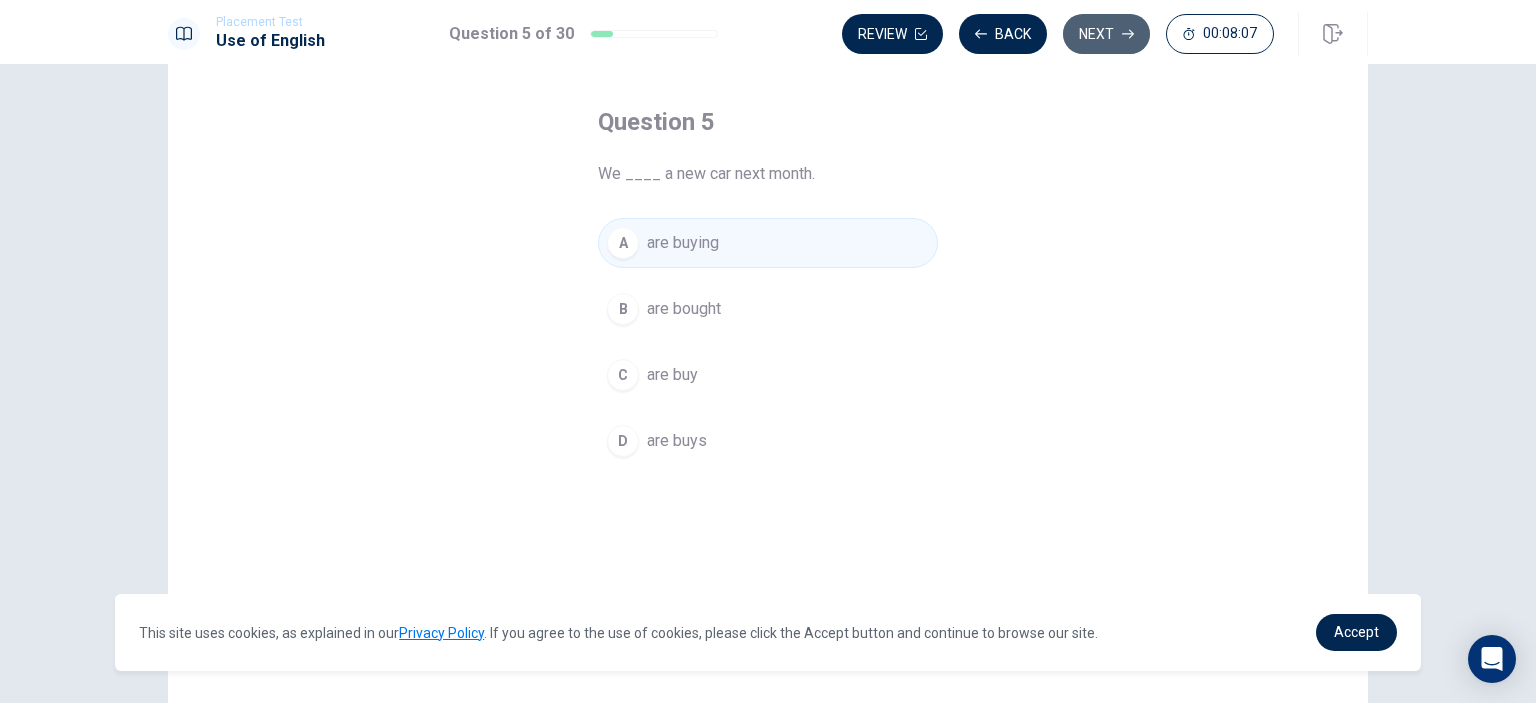 click on "Next" at bounding box center (1106, 34) 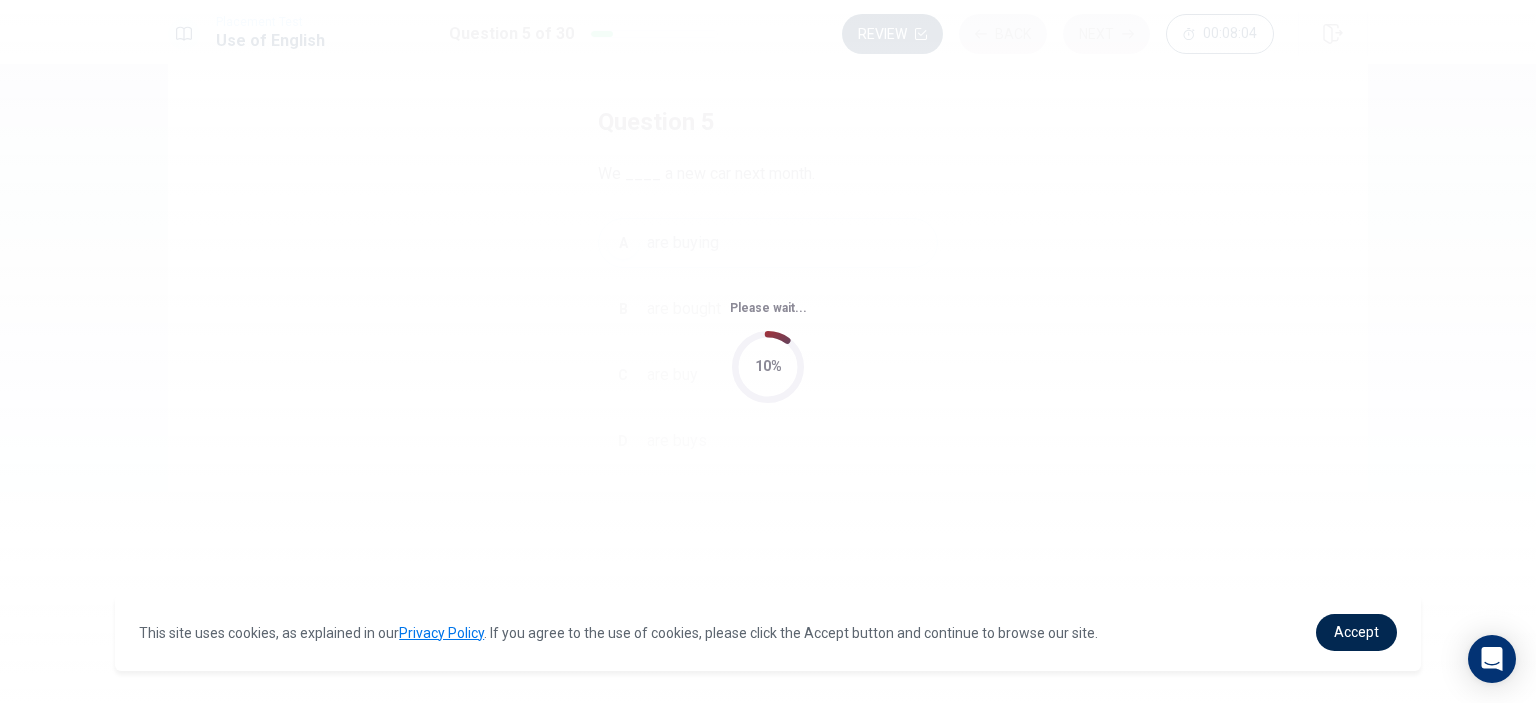 scroll, scrollTop: 0, scrollLeft: 0, axis: both 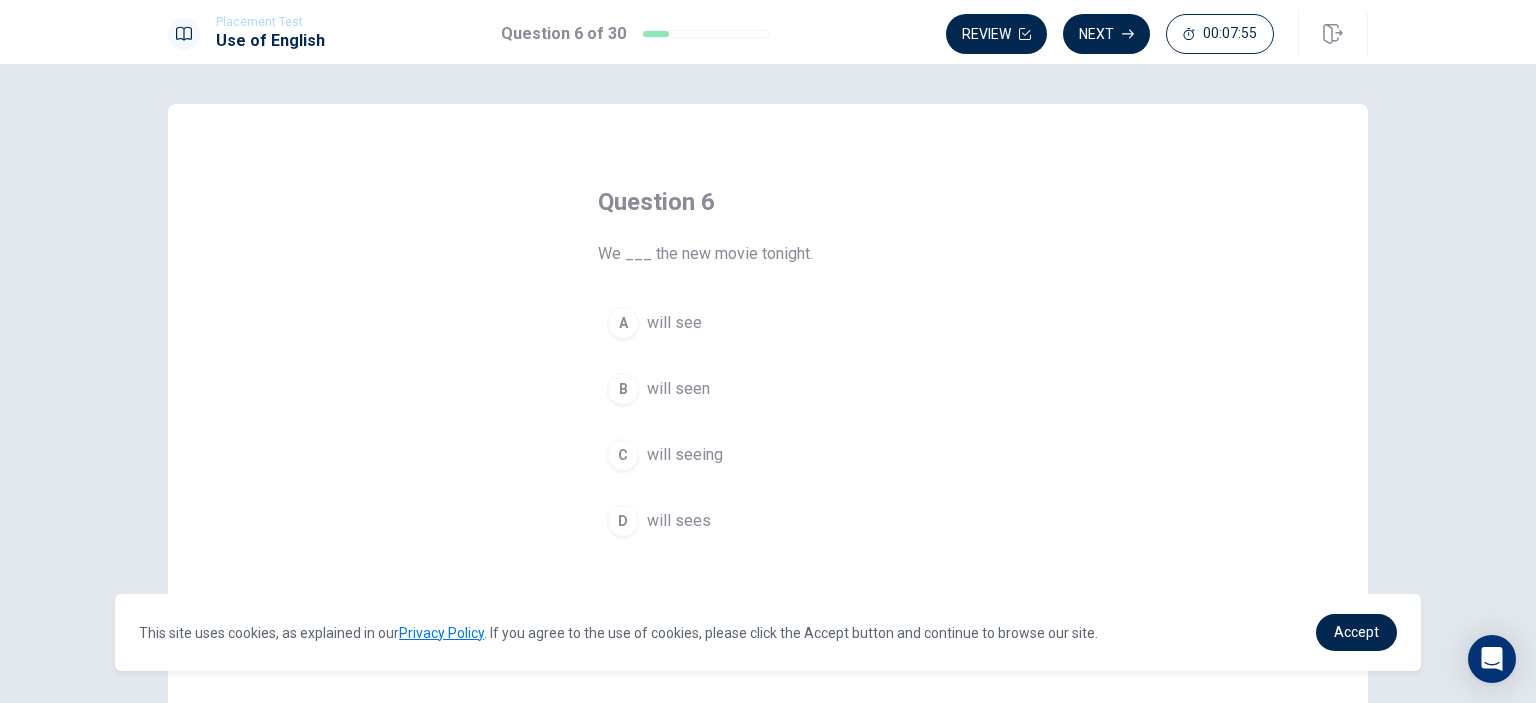 click on "will see" at bounding box center (674, 323) 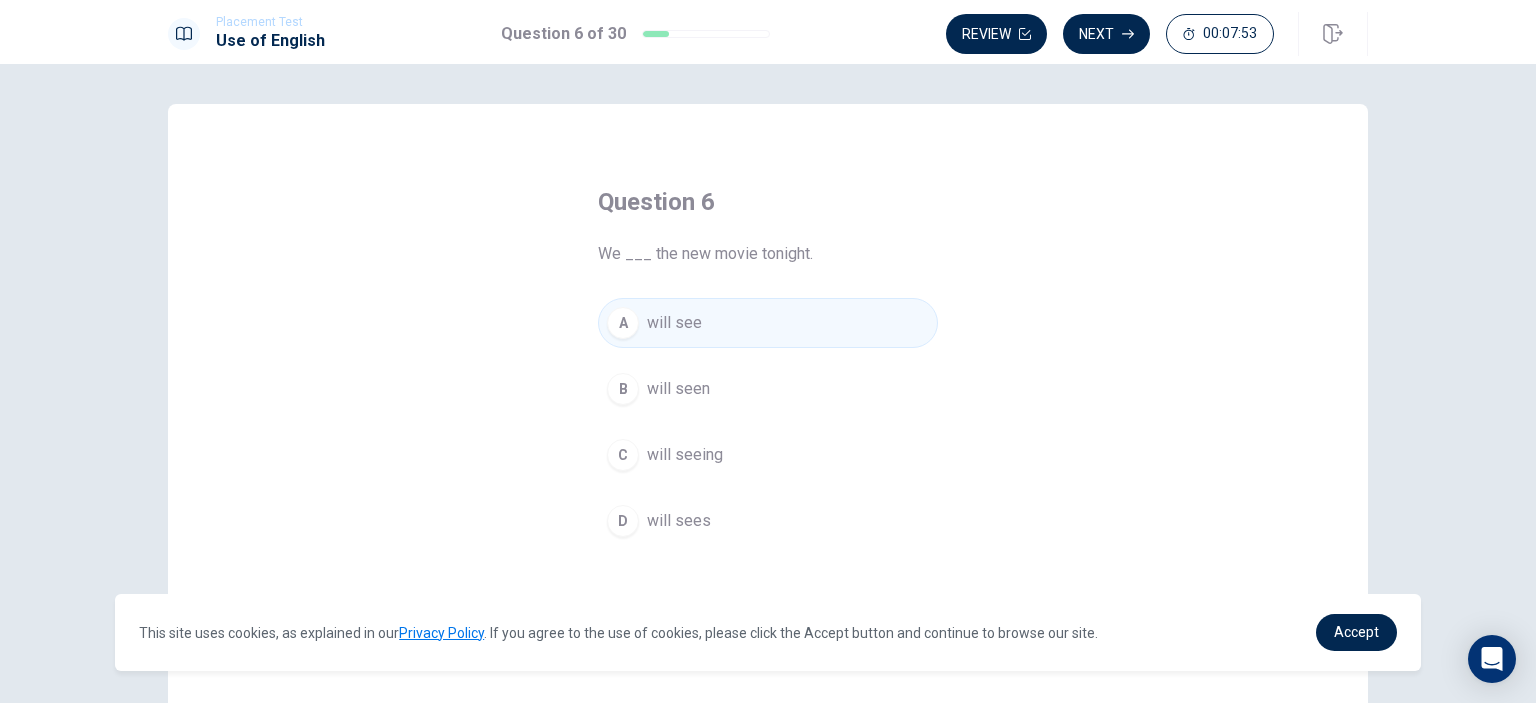 click on "Next" at bounding box center (1106, 34) 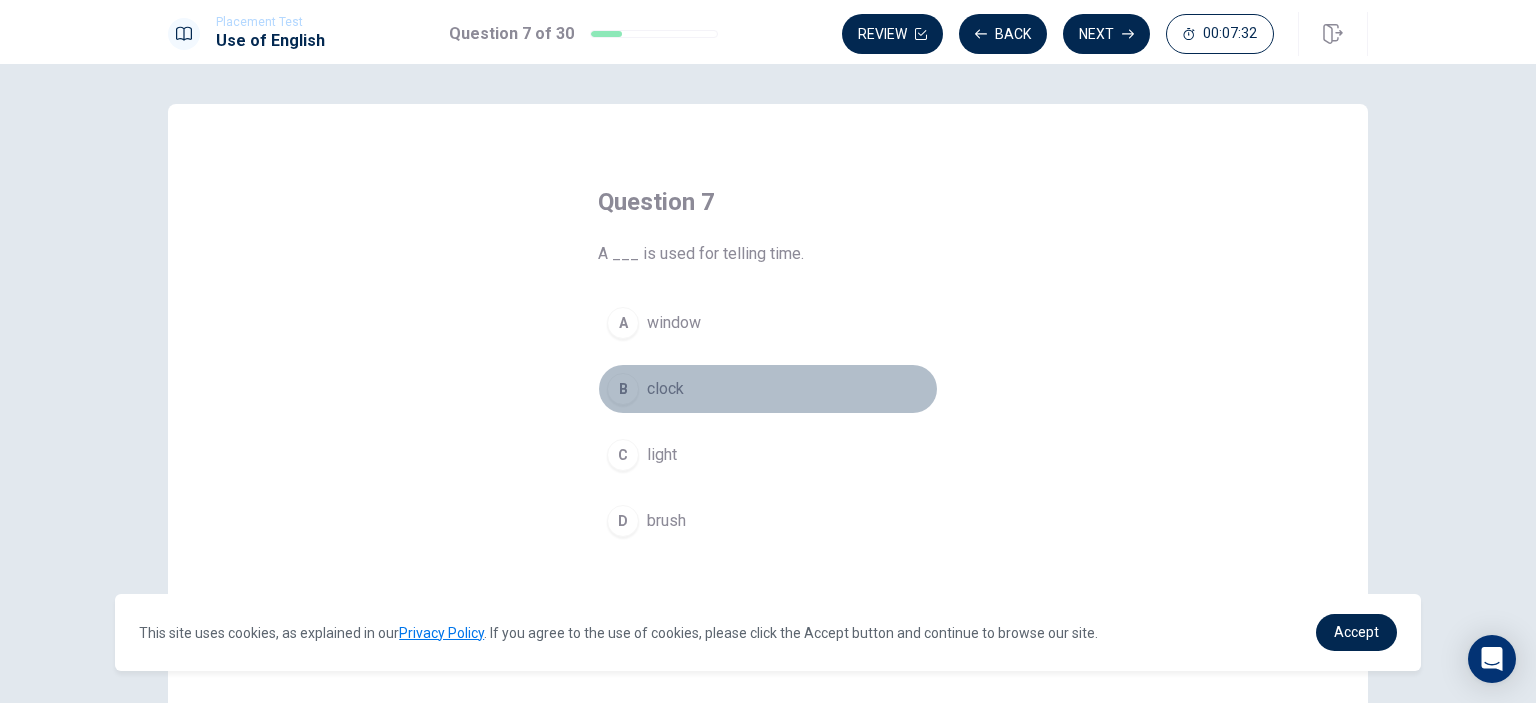 click on "clock" at bounding box center [665, 389] 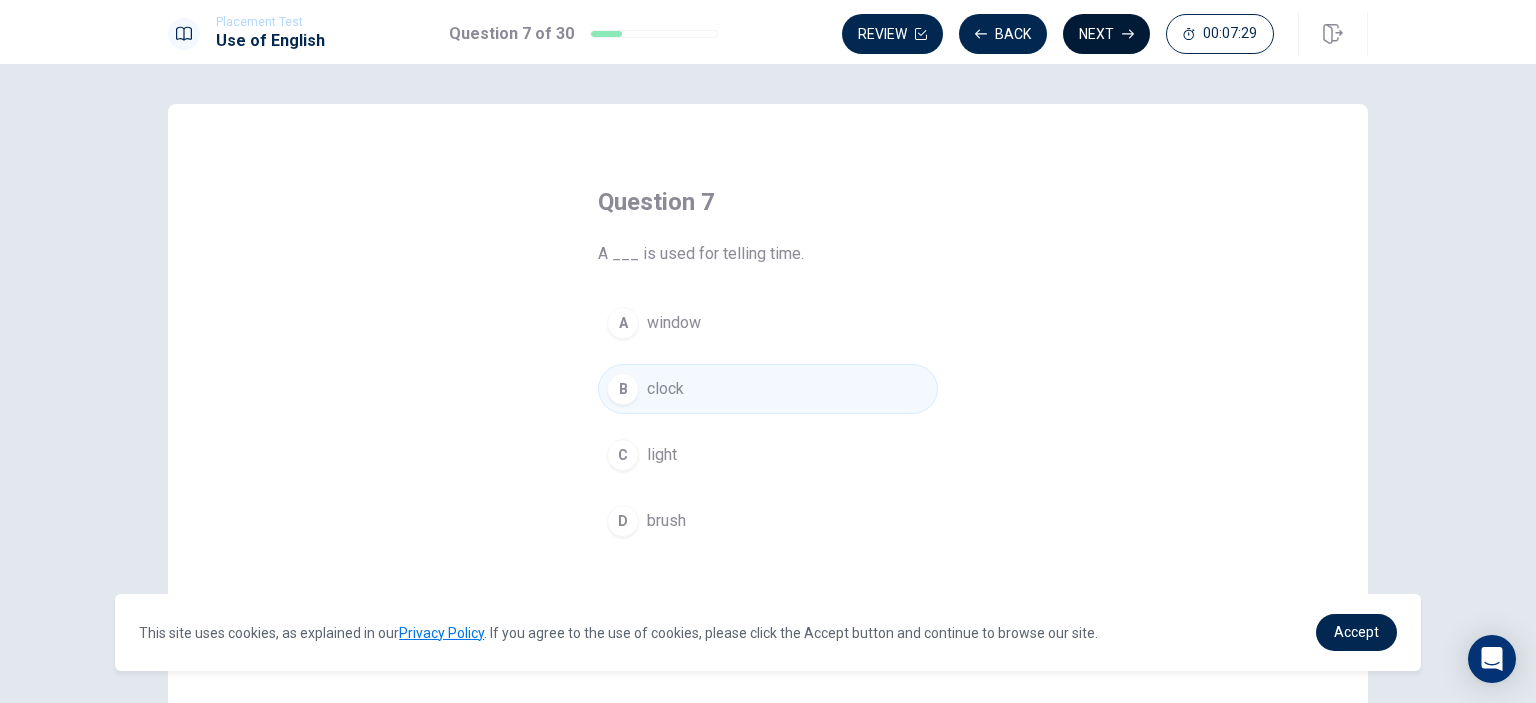 click 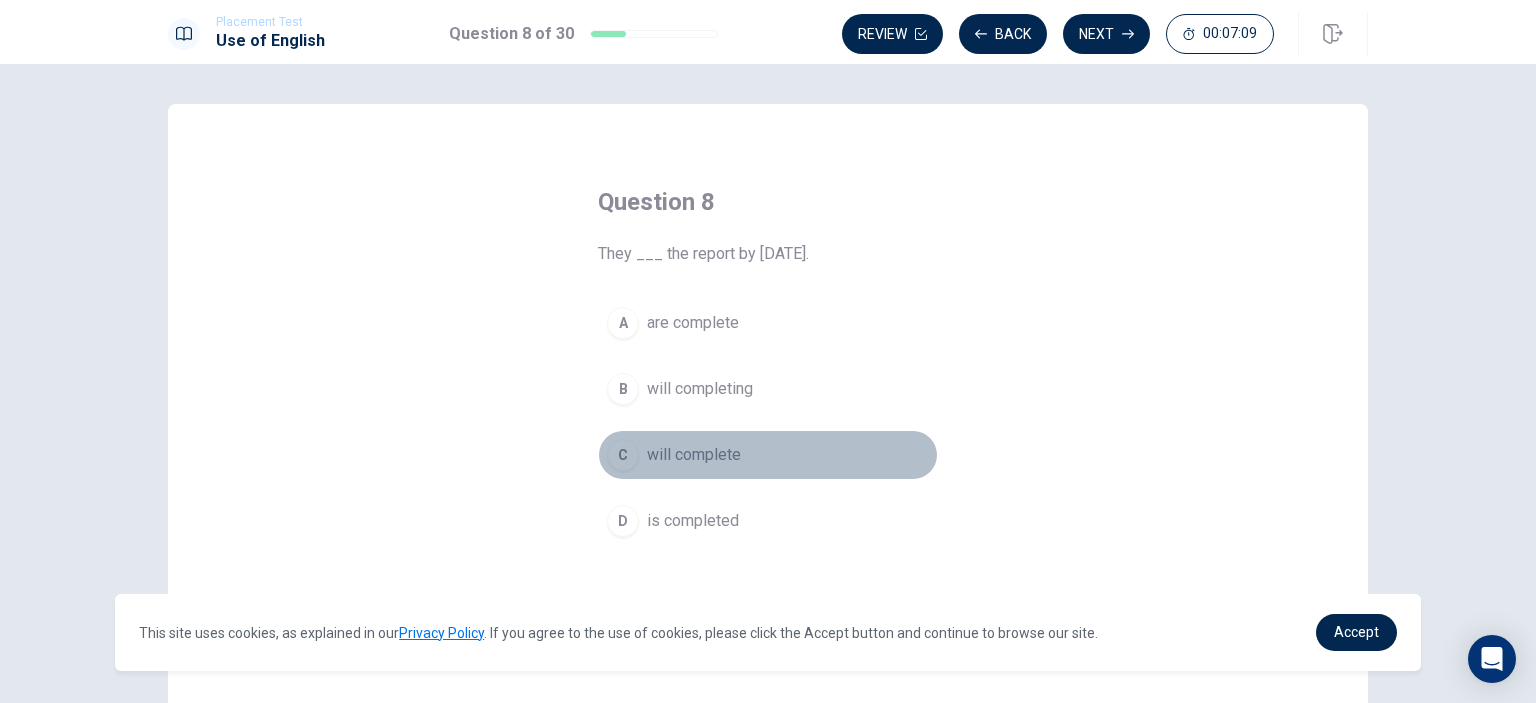 click on "will complete" at bounding box center (694, 455) 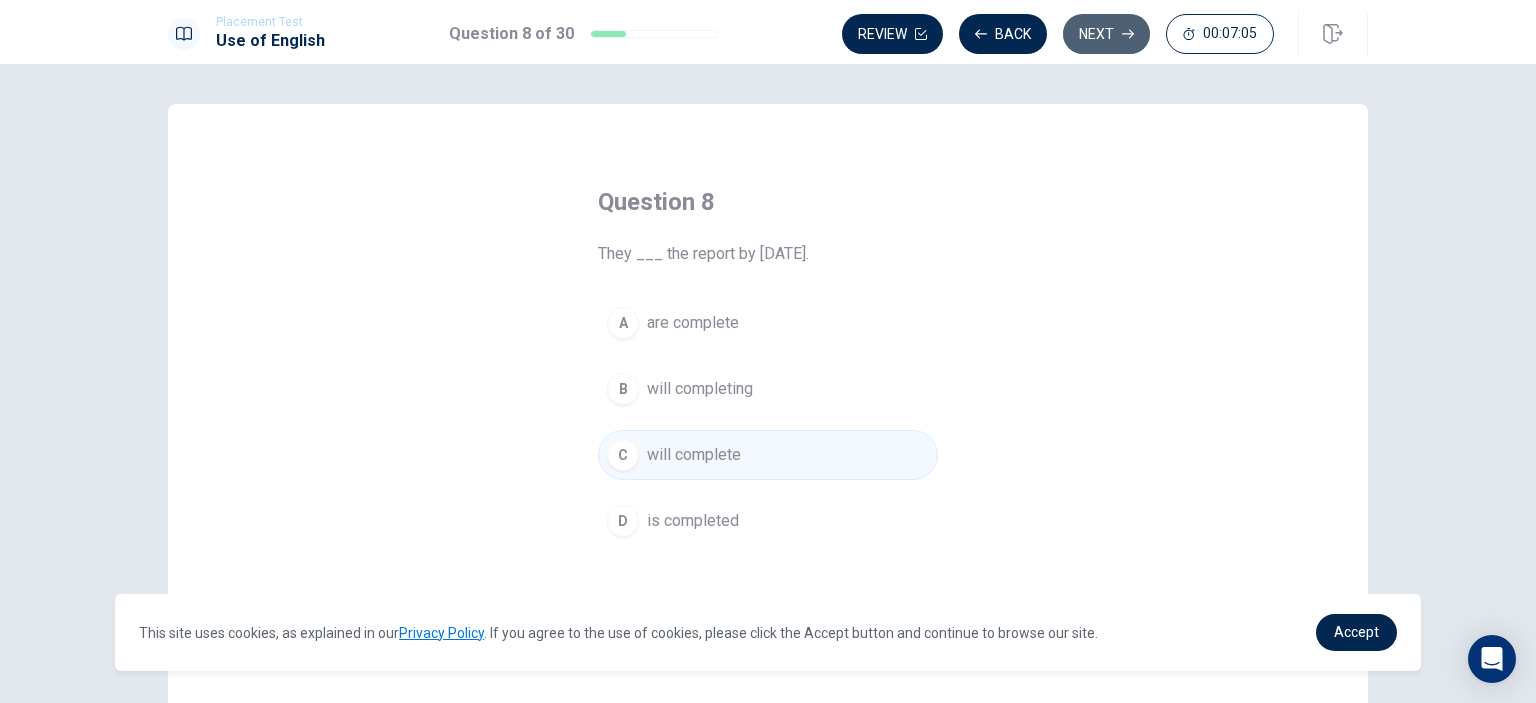 click on "Next" at bounding box center [1106, 34] 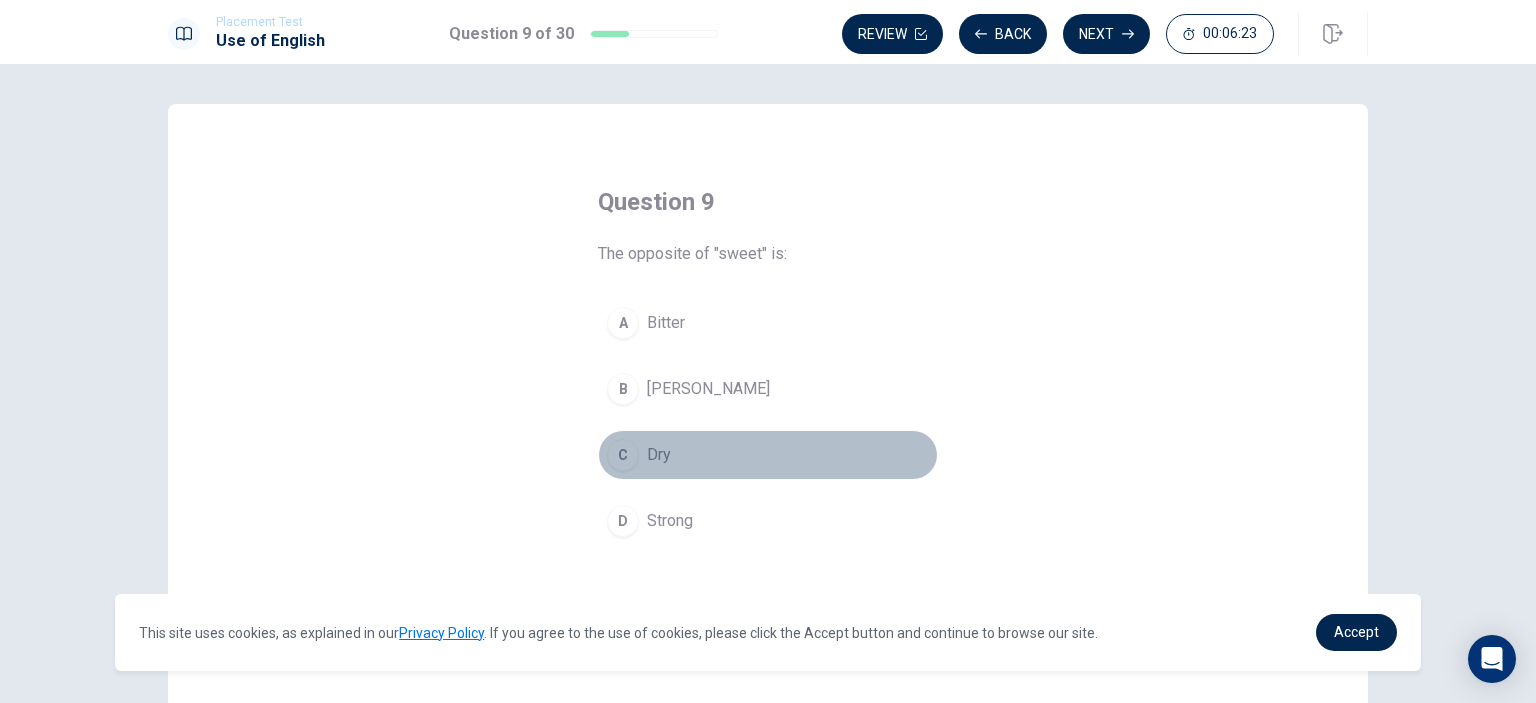 click on "Dry" at bounding box center (659, 455) 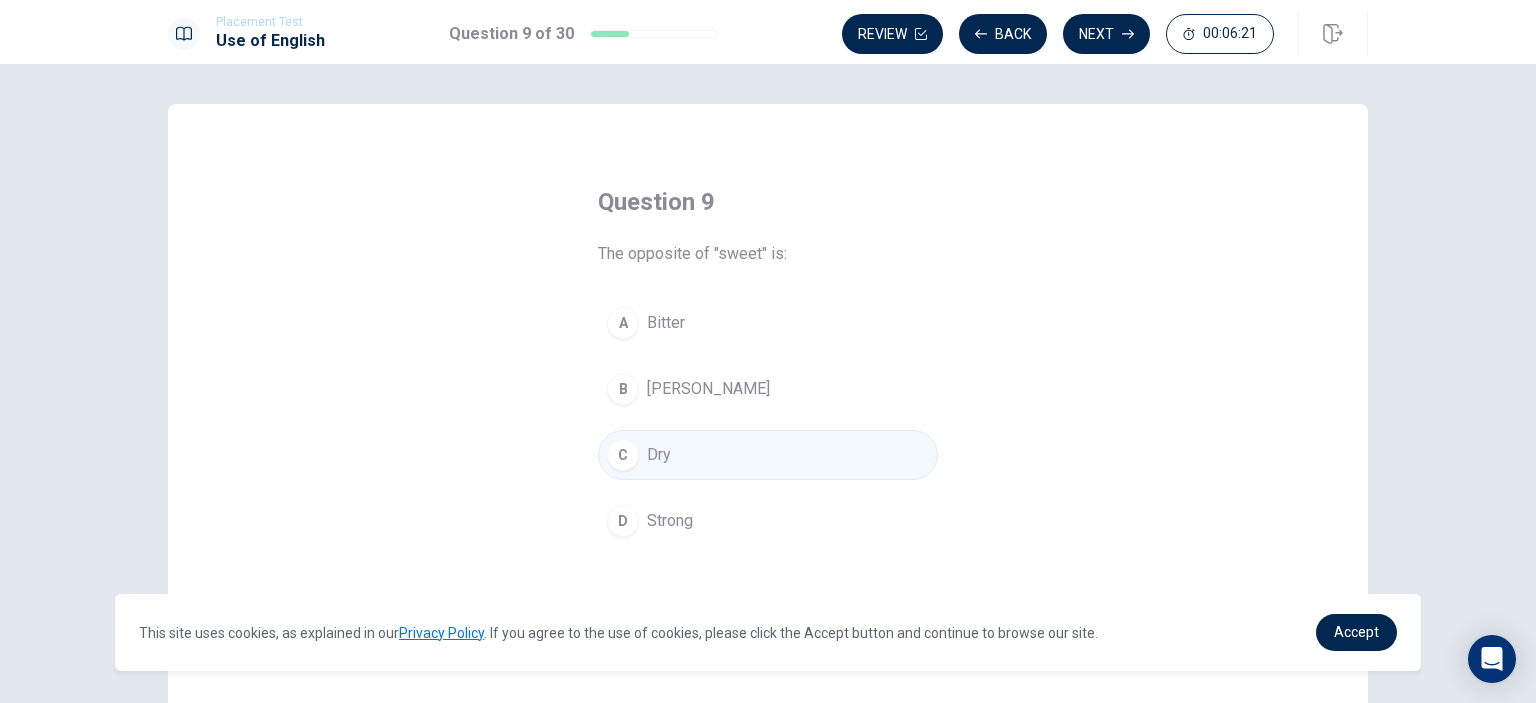 click on "Bitter" at bounding box center (666, 323) 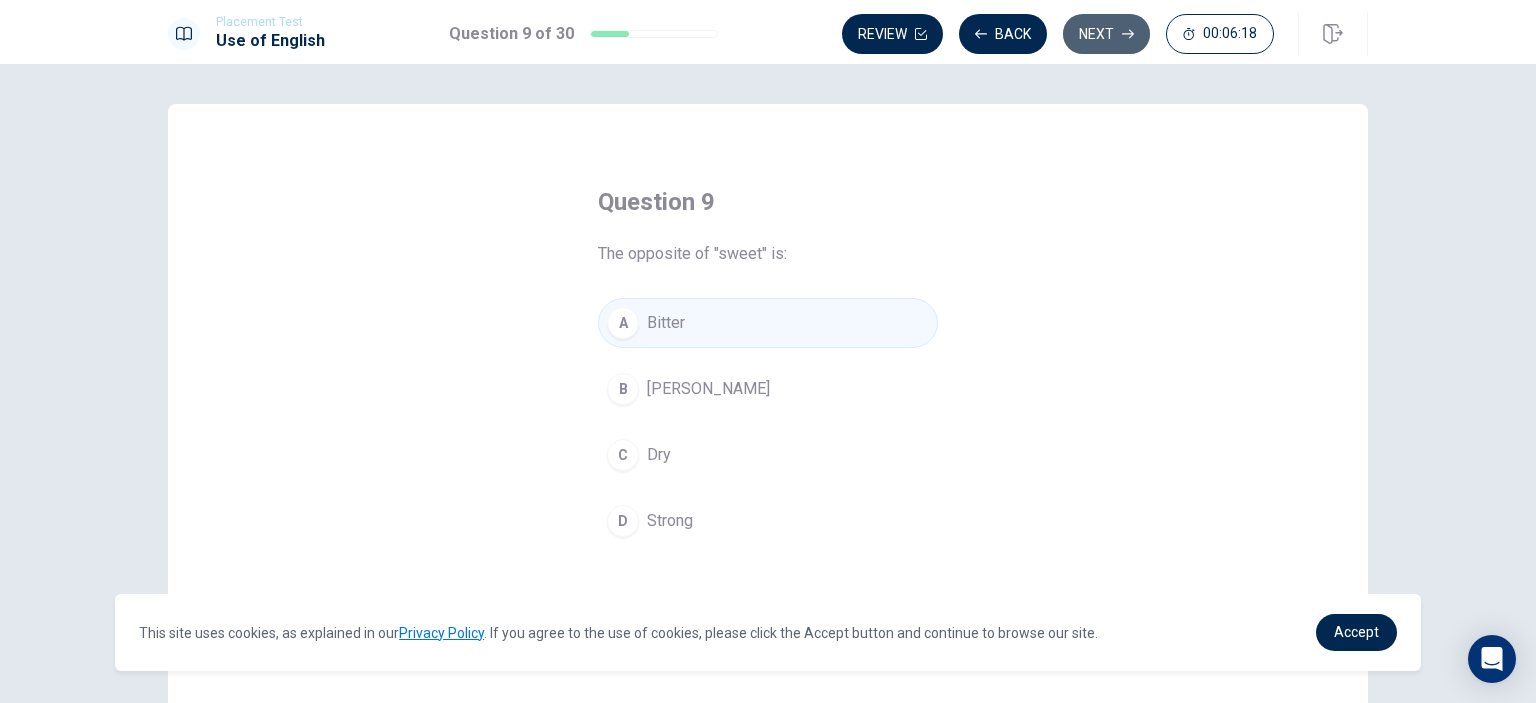 click on "Next" at bounding box center [1106, 34] 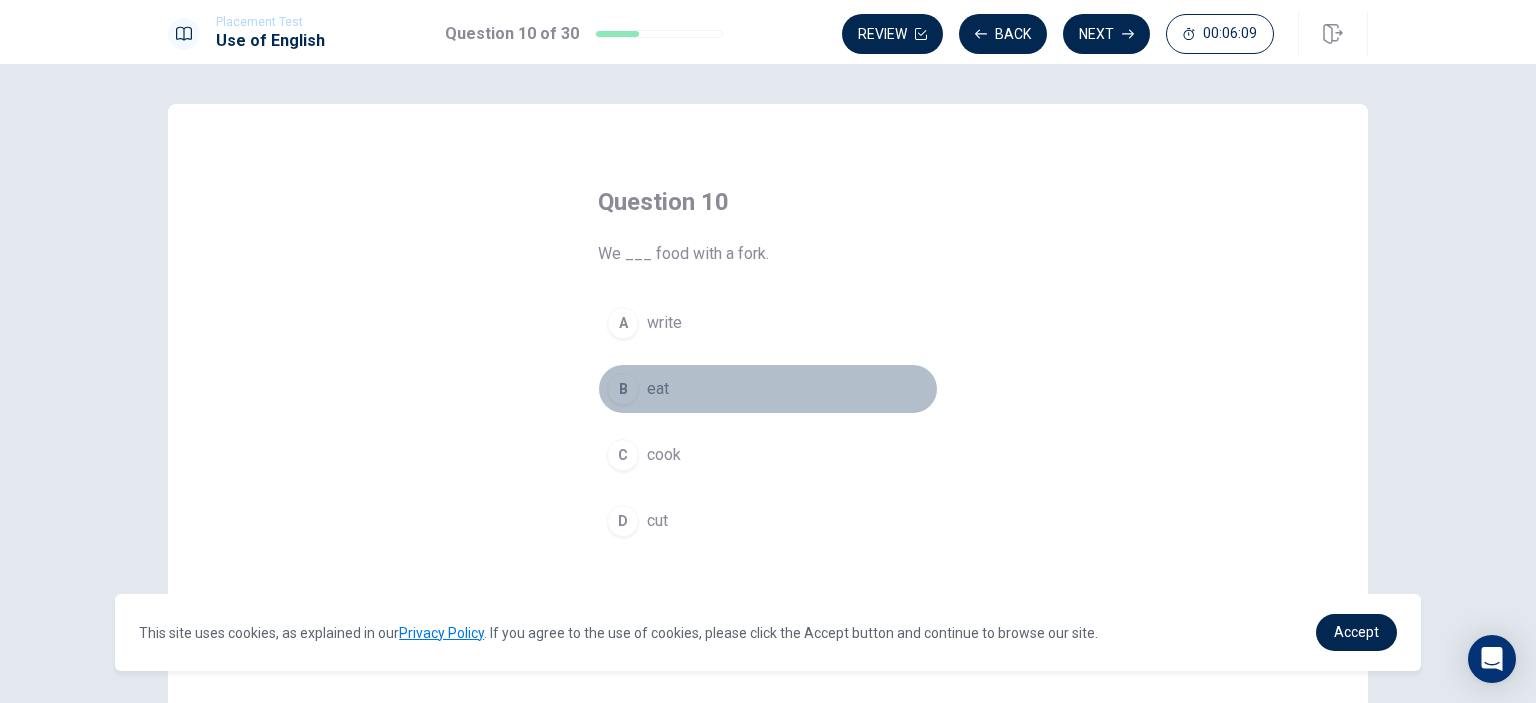 click on "eat" at bounding box center (658, 389) 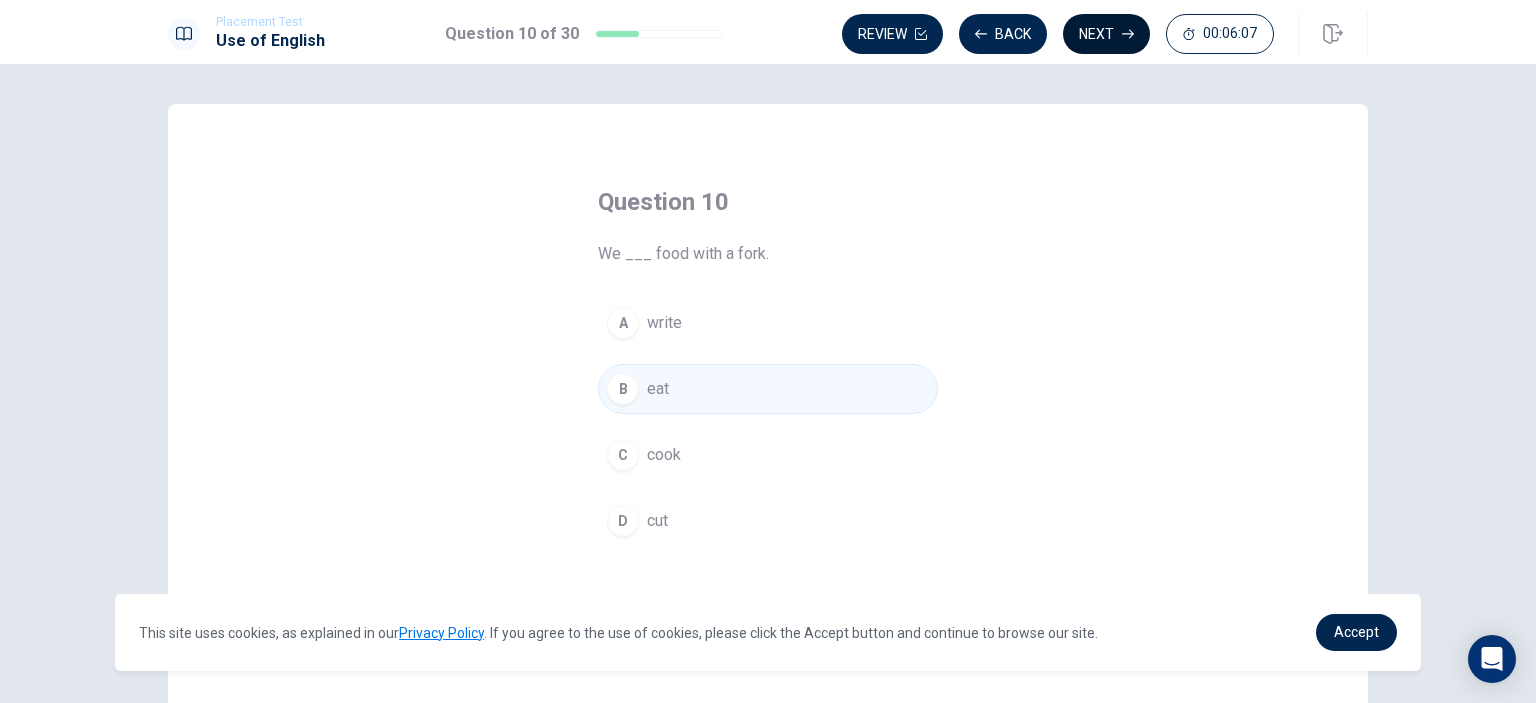 click on "Next" at bounding box center (1106, 34) 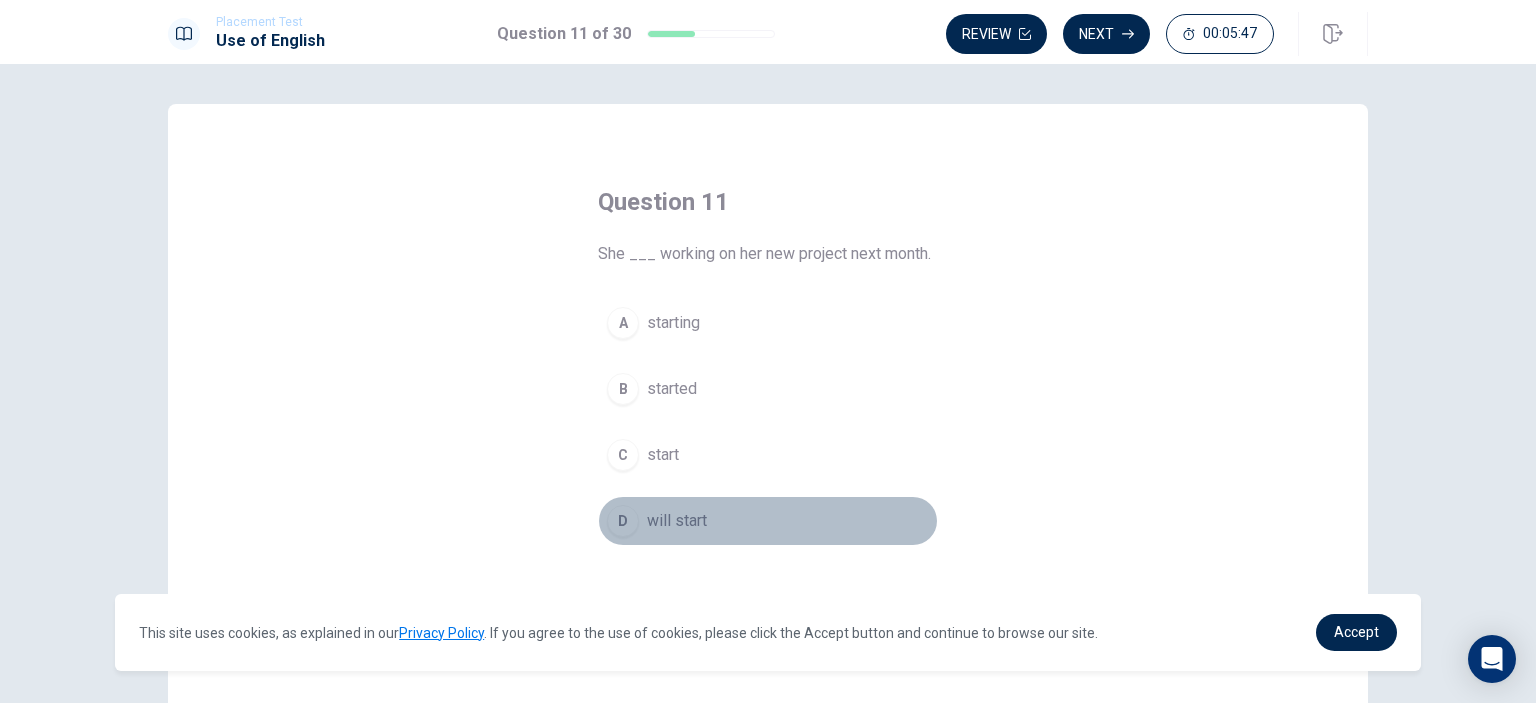 click on "will start" at bounding box center (677, 521) 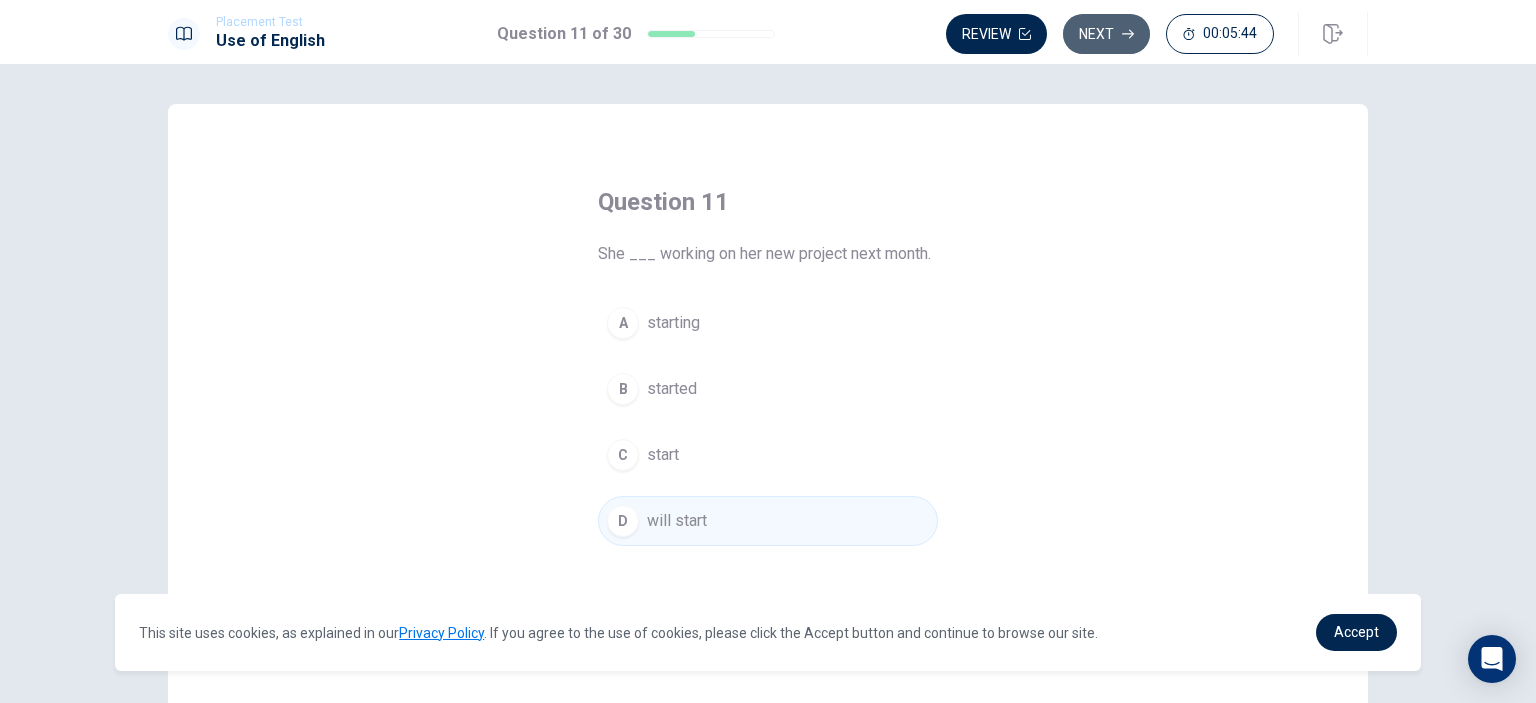 click on "Next" at bounding box center [1106, 34] 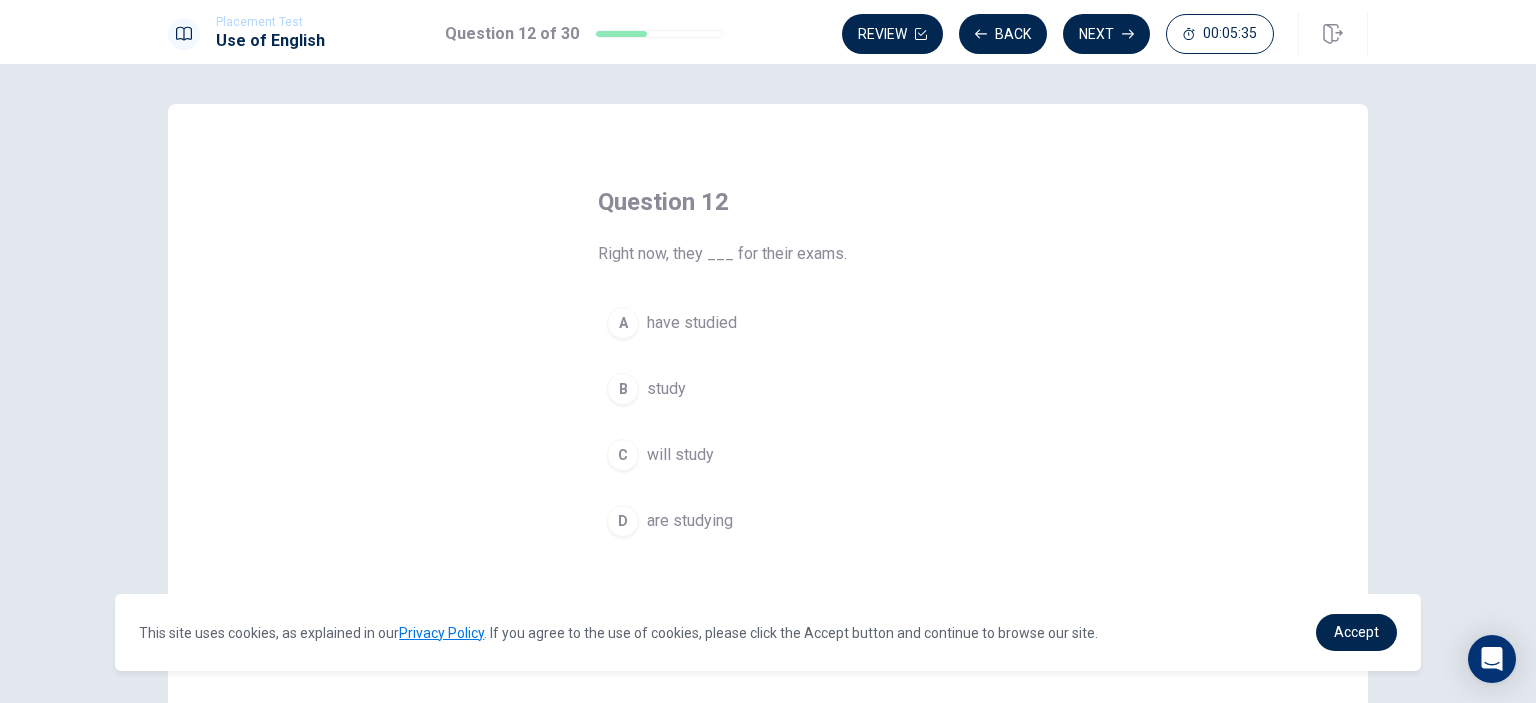 click on "are studying" at bounding box center [690, 521] 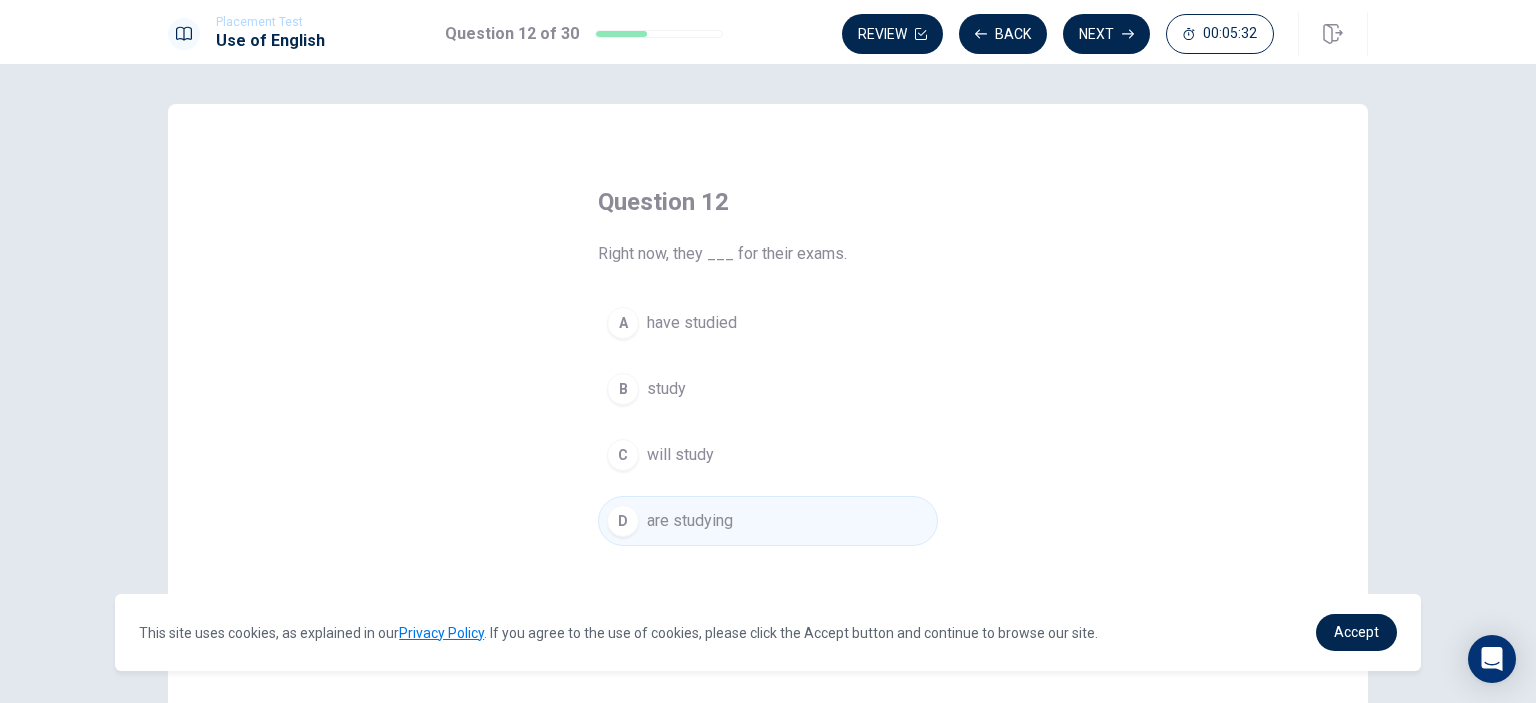 click 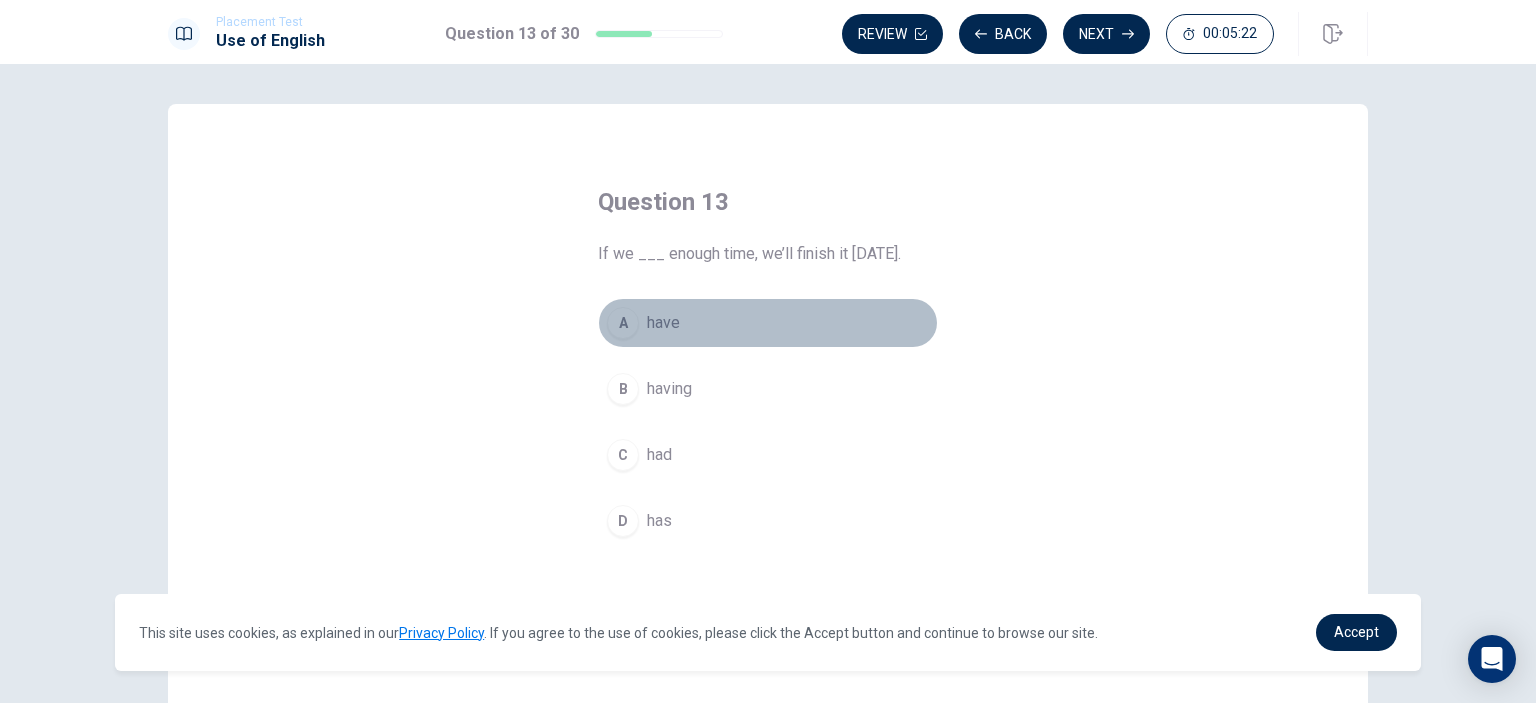 click on "have" at bounding box center (663, 323) 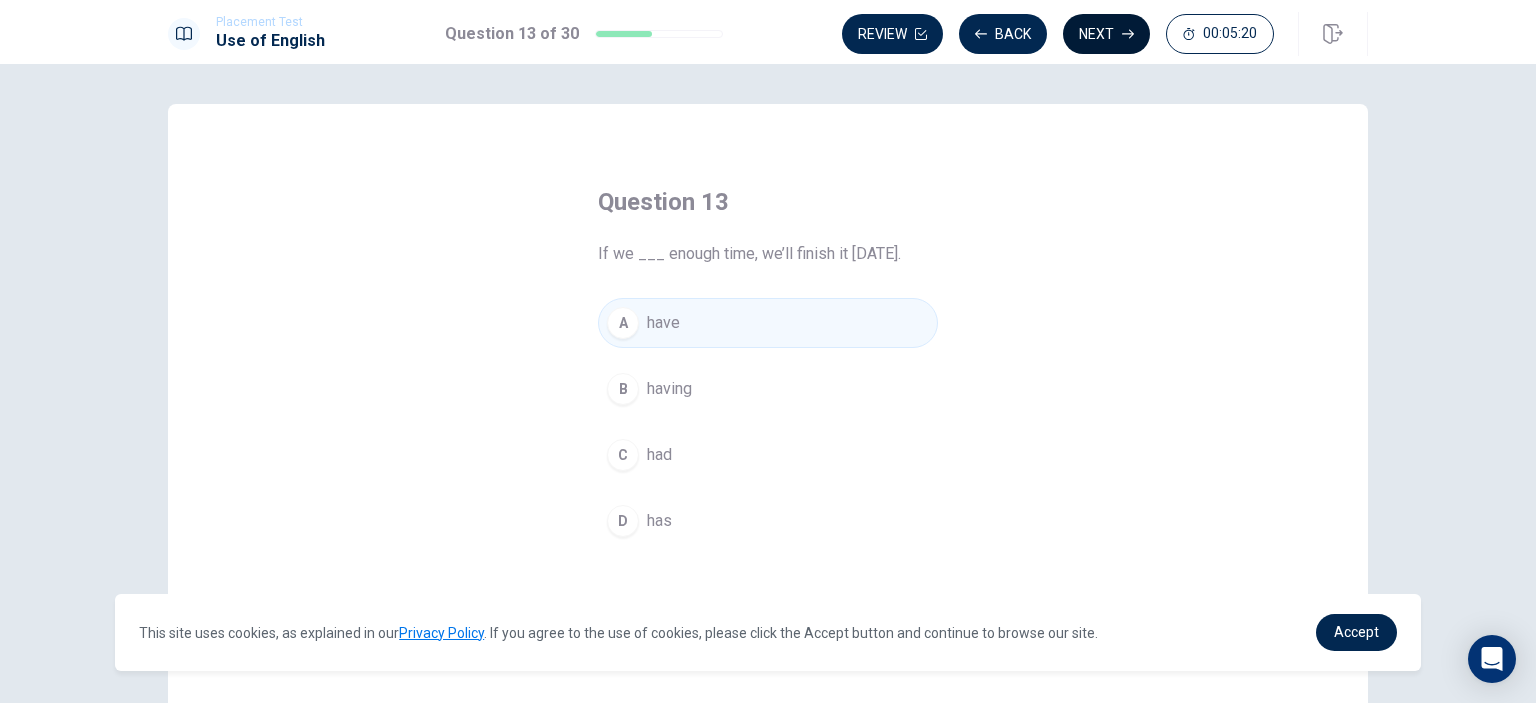 click on "Next" at bounding box center [1106, 34] 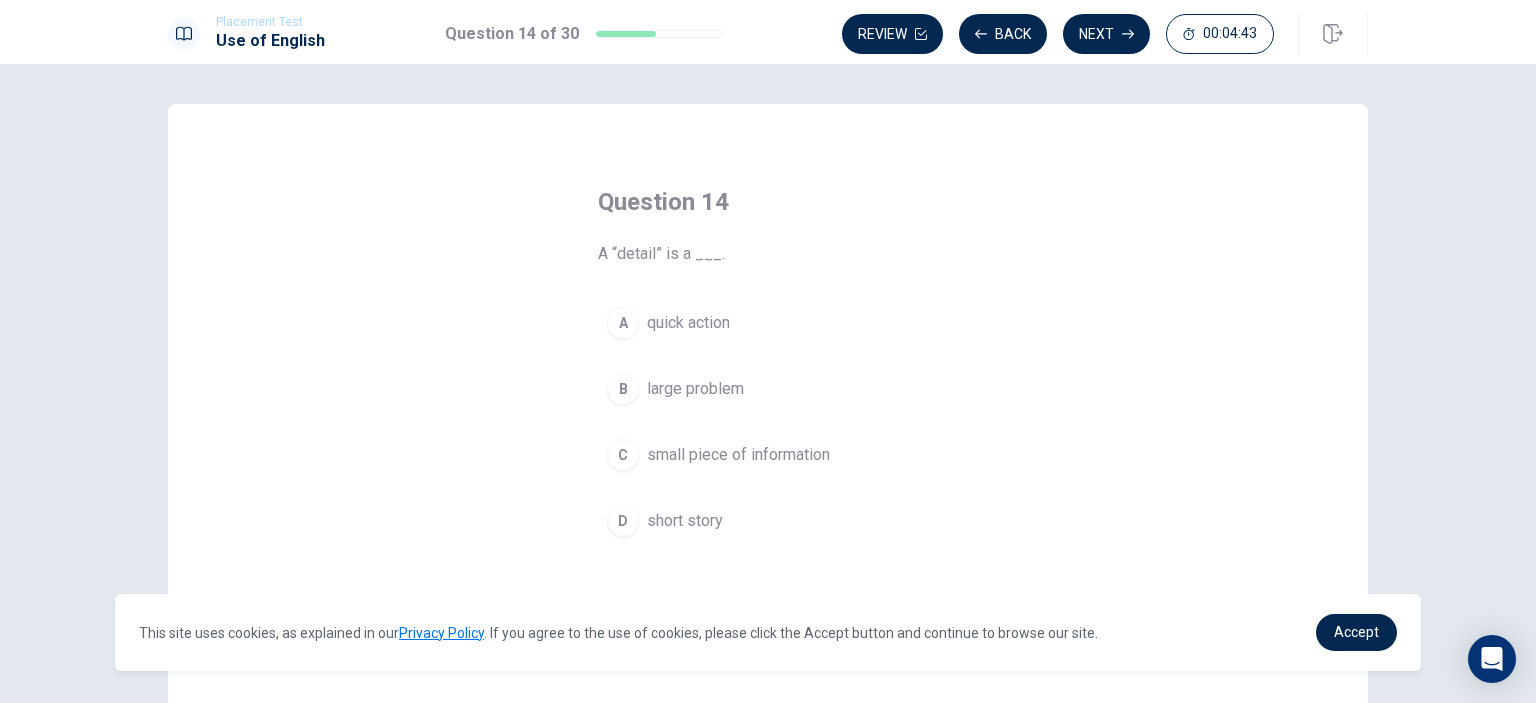 click on "small piece of information" at bounding box center (738, 455) 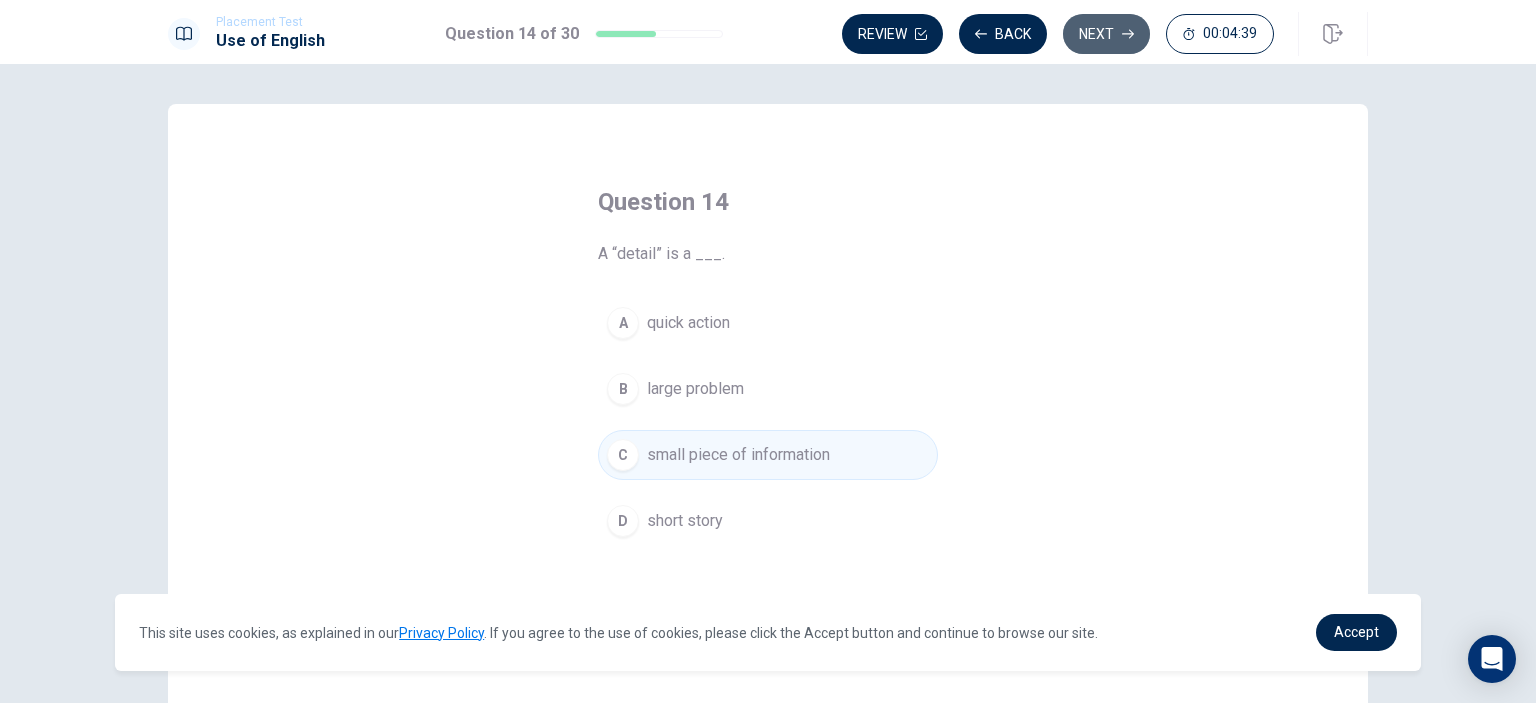 click on "Next" at bounding box center [1106, 34] 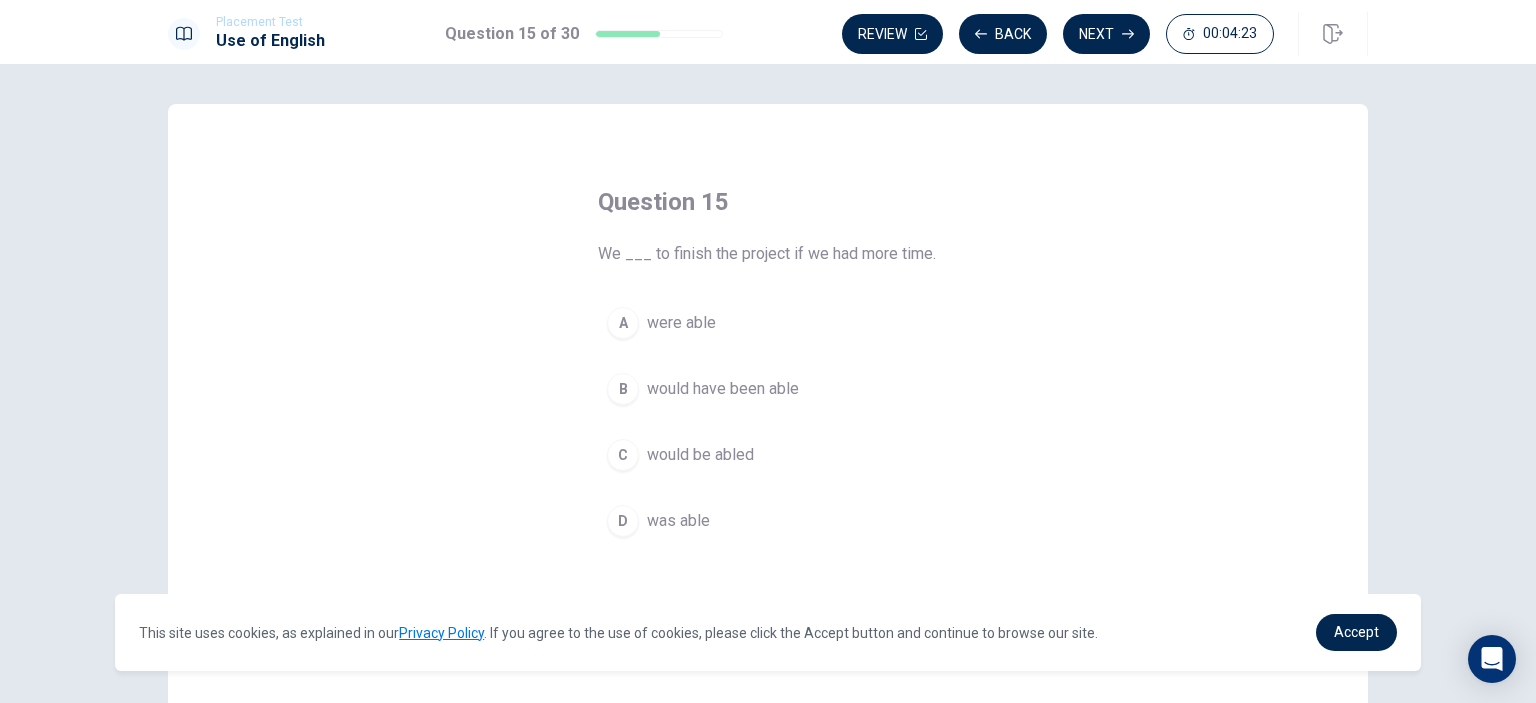click on "We ___ to finish the project if we had more time." at bounding box center (768, 254) 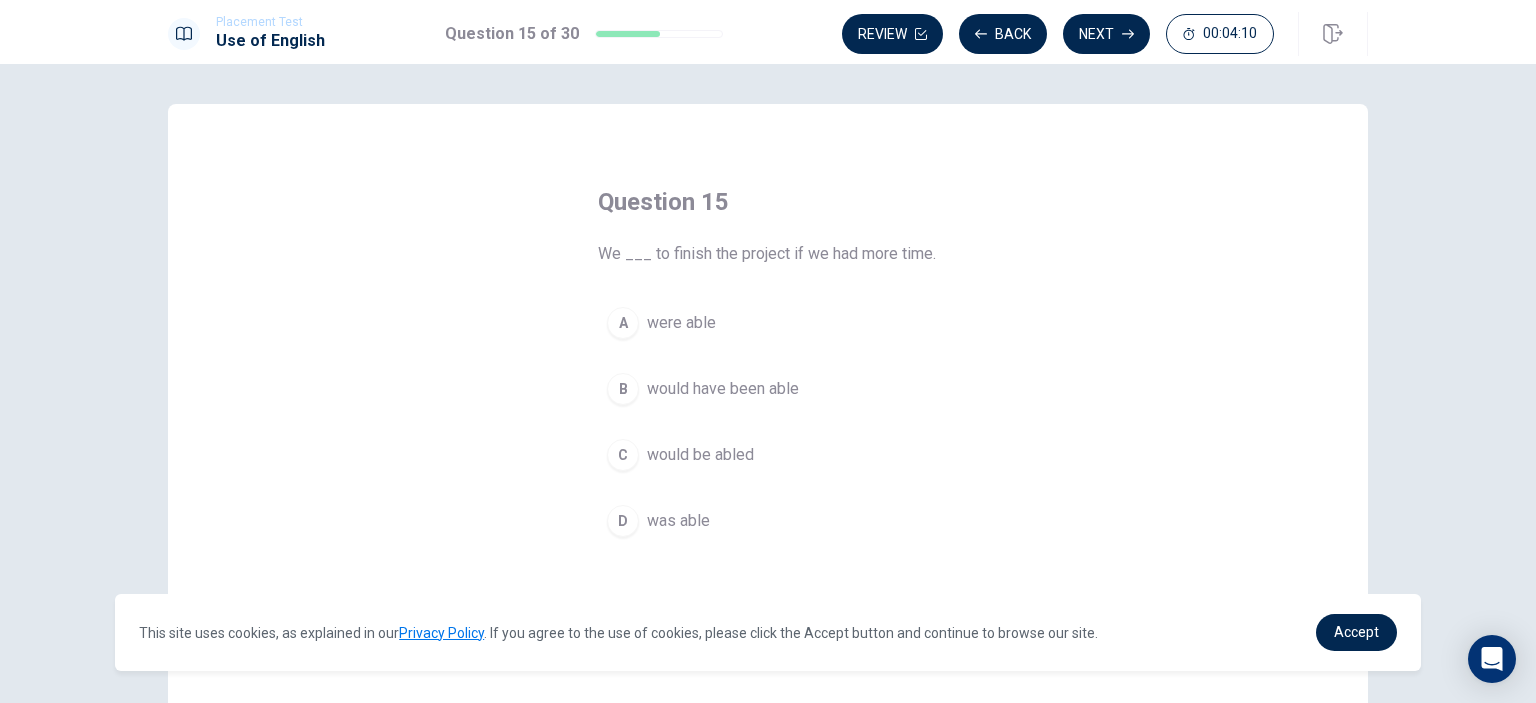 click on "was able" at bounding box center (678, 521) 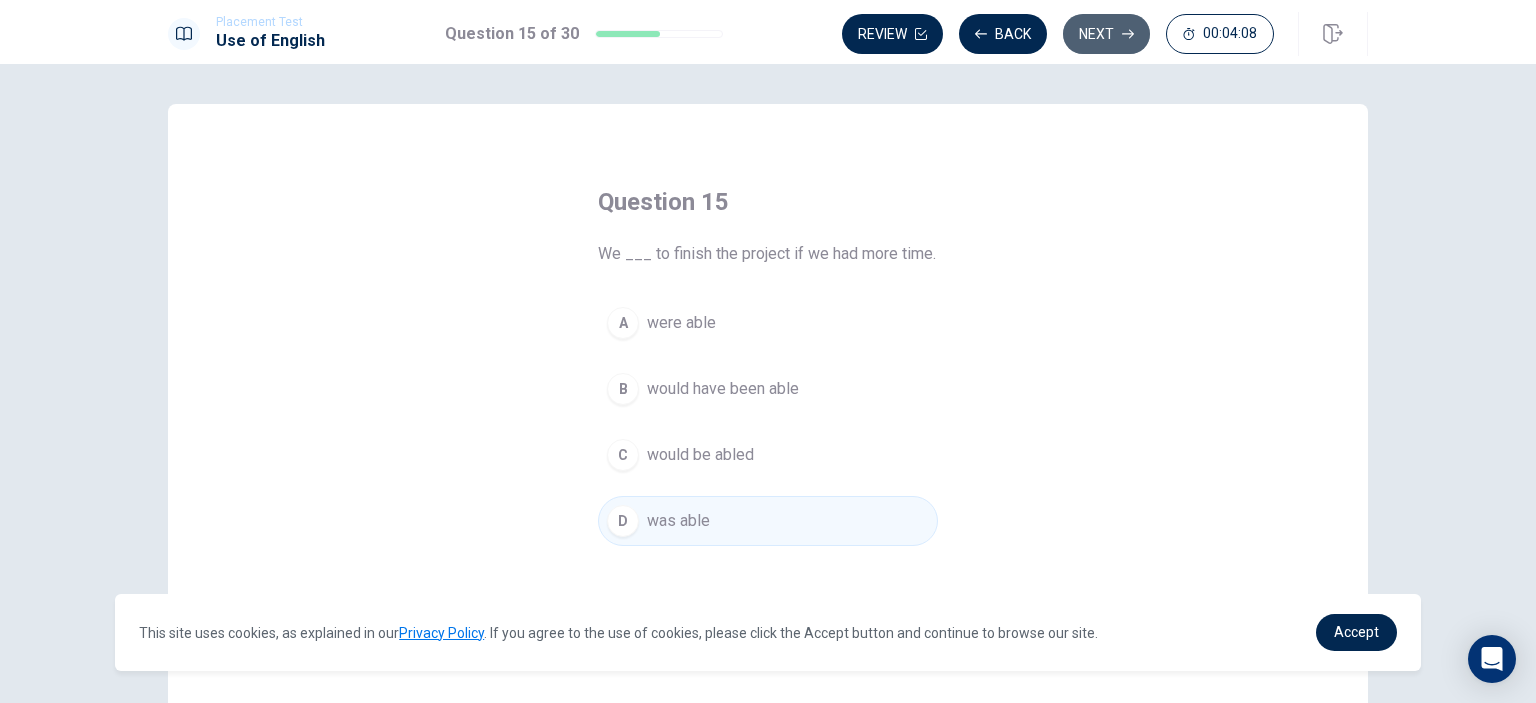 click on "Next" at bounding box center (1106, 34) 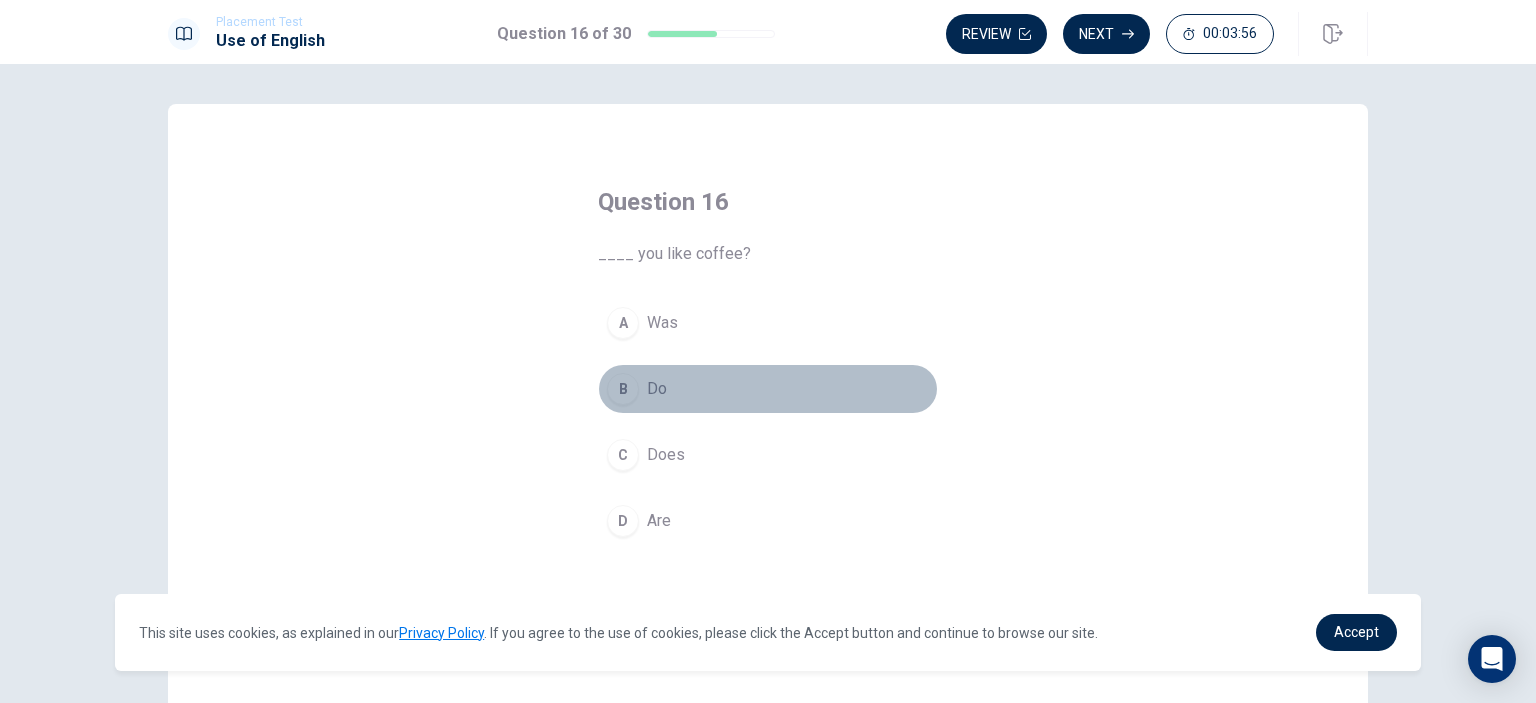 click on "Do" at bounding box center (657, 389) 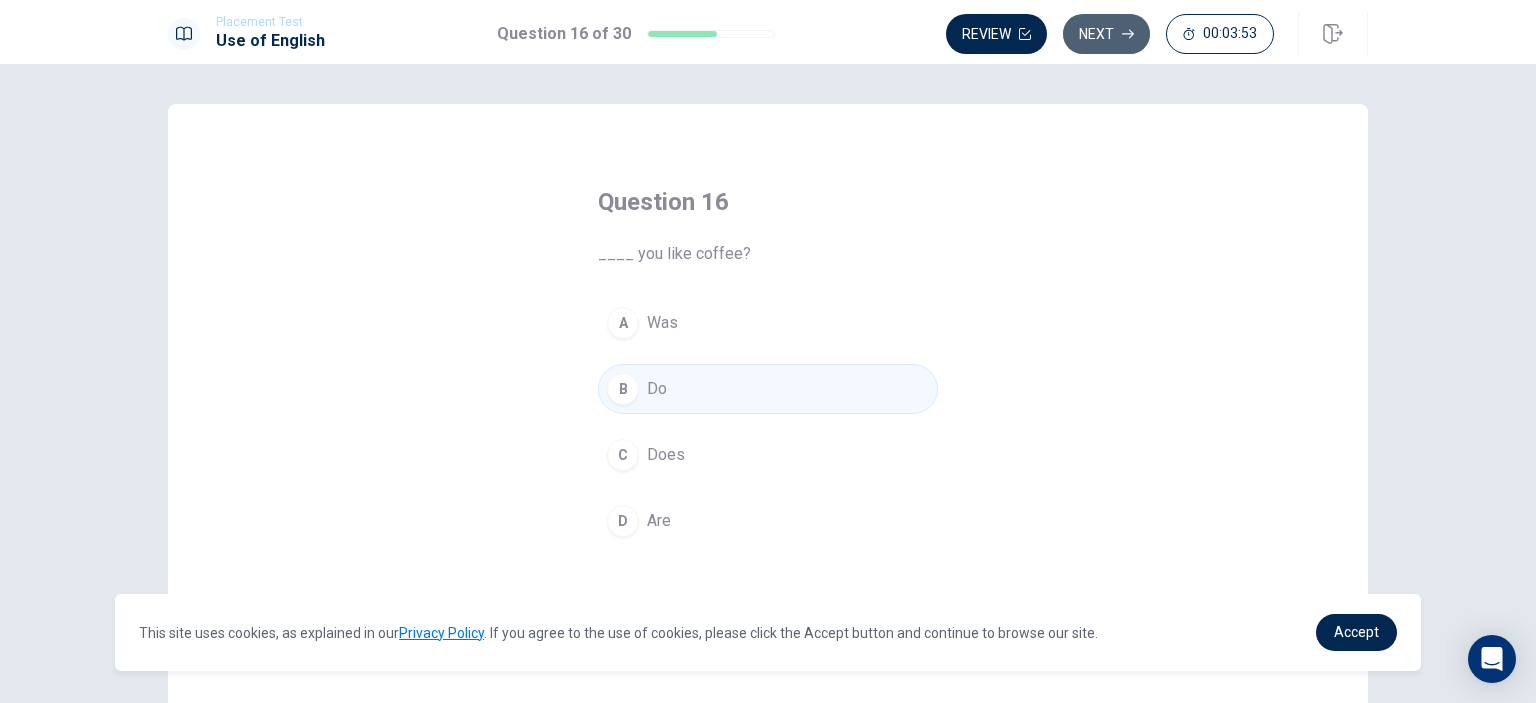 click on "Next" at bounding box center [1106, 34] 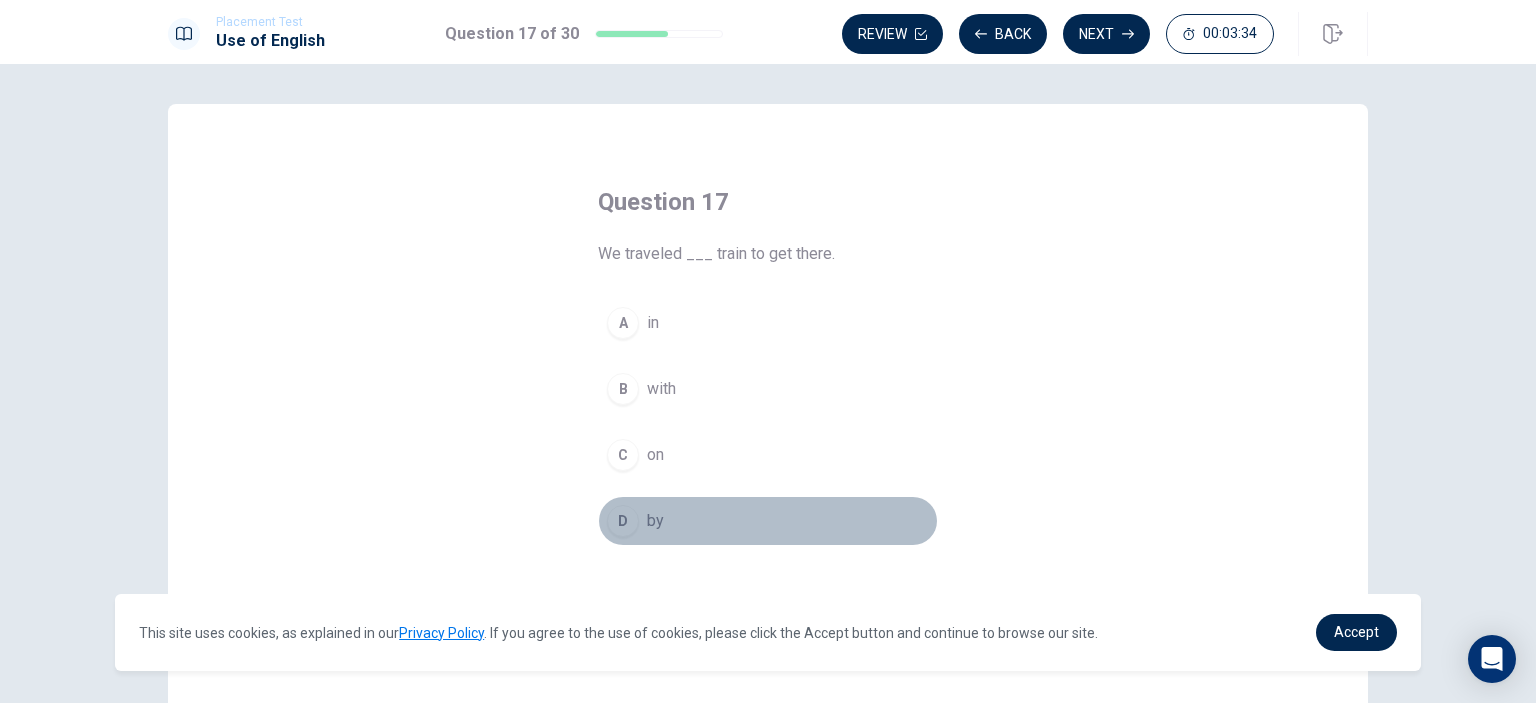 click on "by" at bounding box center (655, 521) 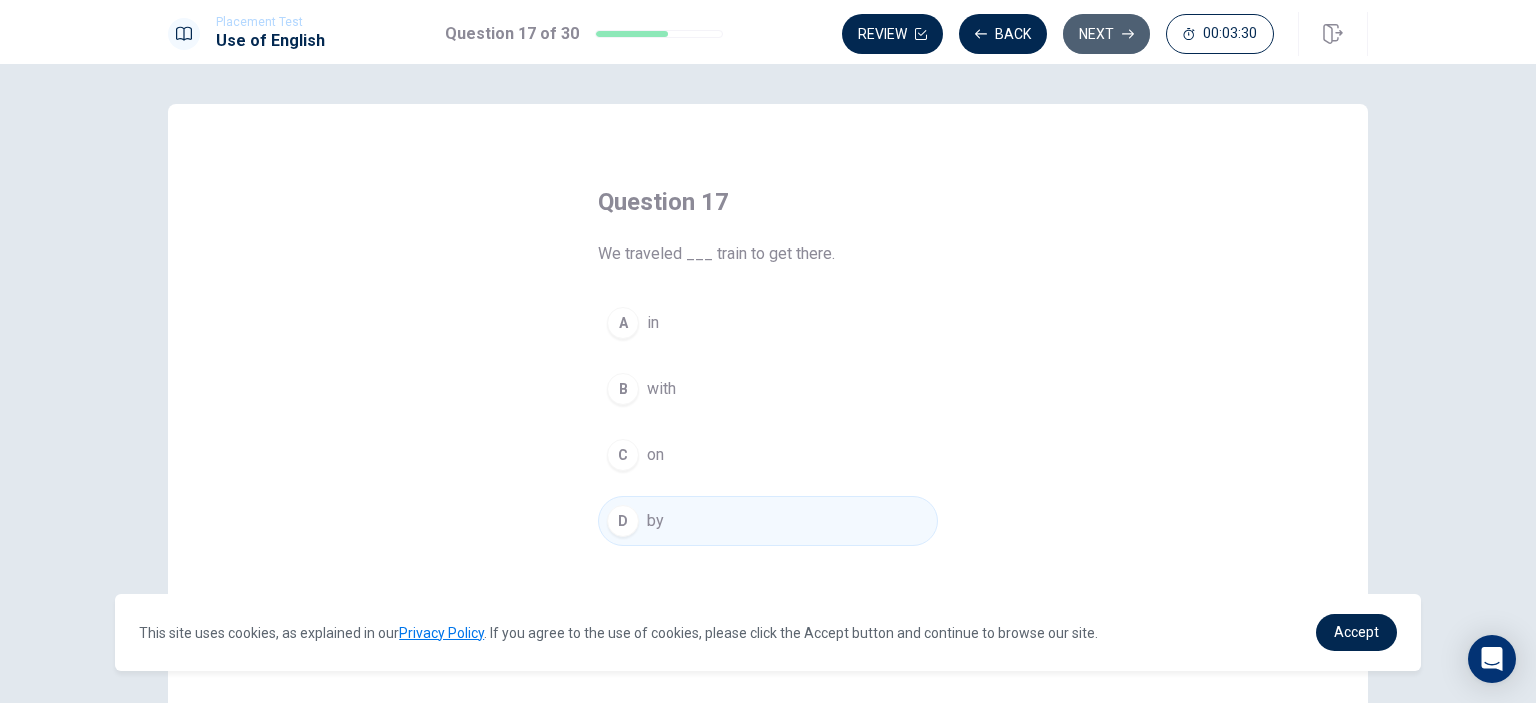 click on "Next" at bounding box center (1106, 34) 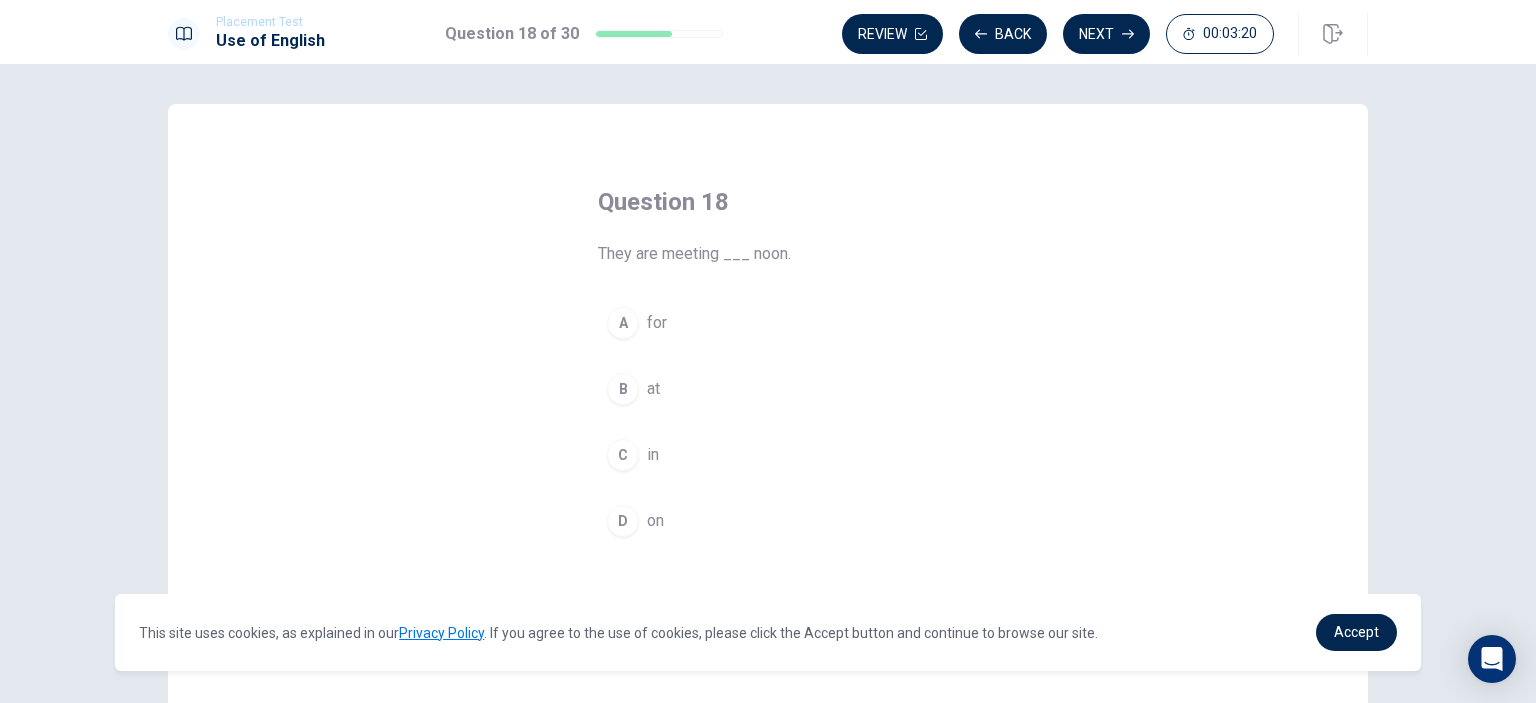 click on "for" at bounding box center (657, 323) 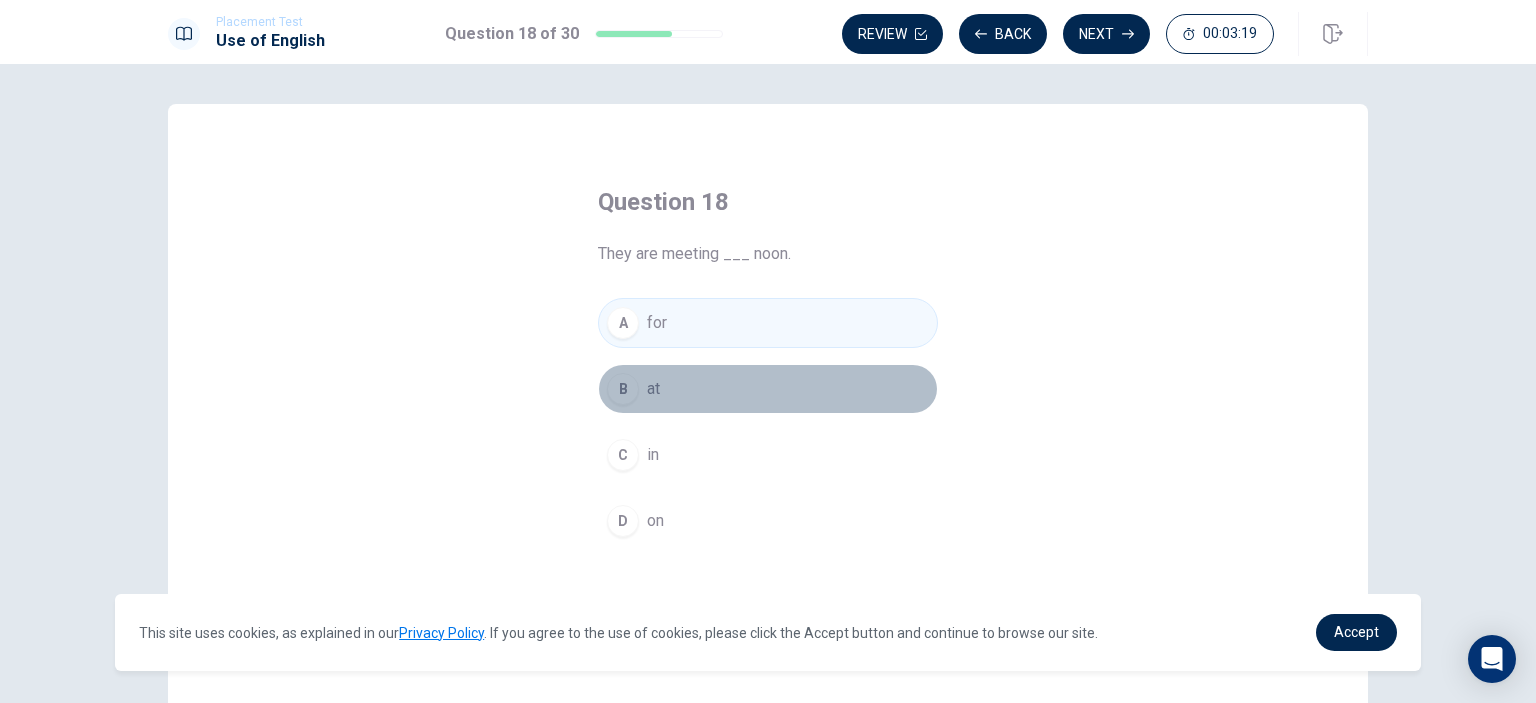 click on "B at" at bounding box center (768, 389) 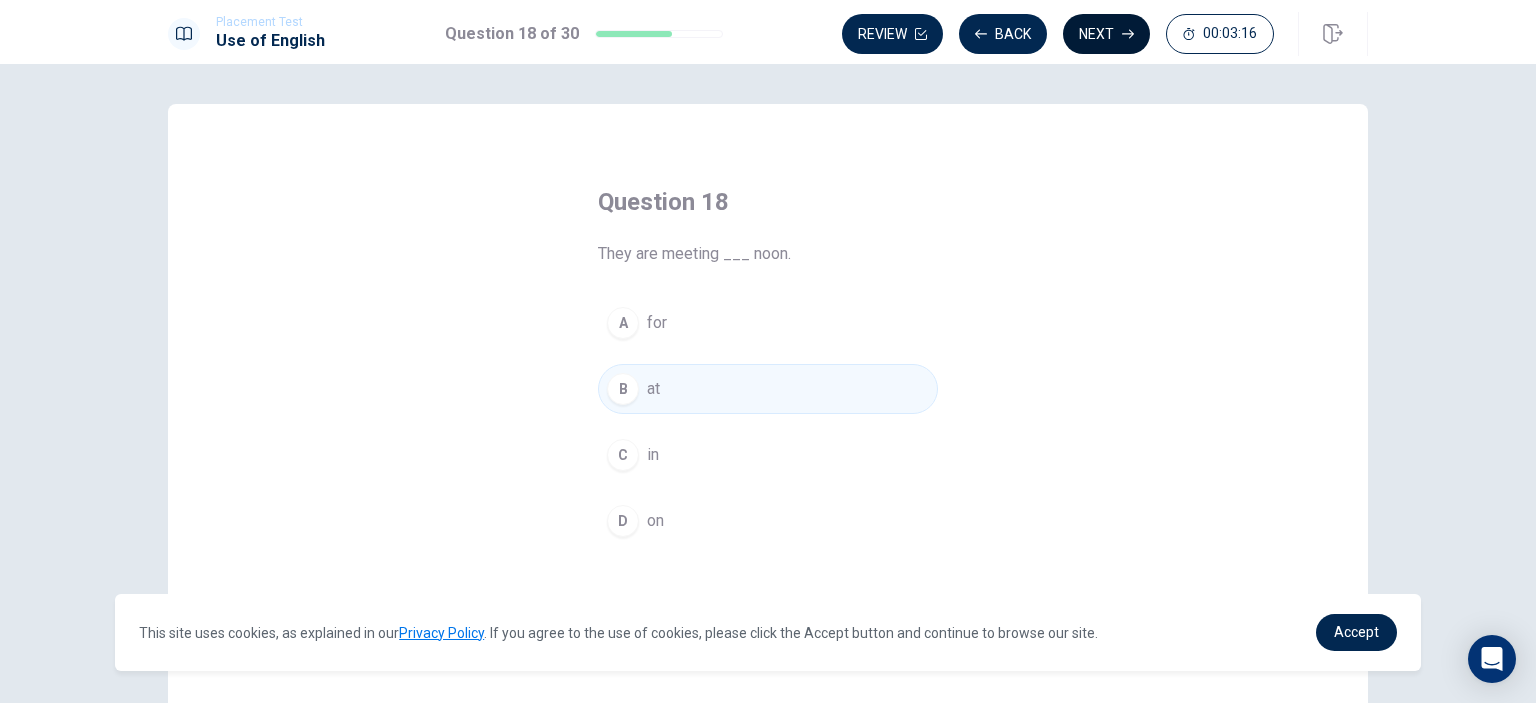 click on "Next" at bounding box center [1106, 34] 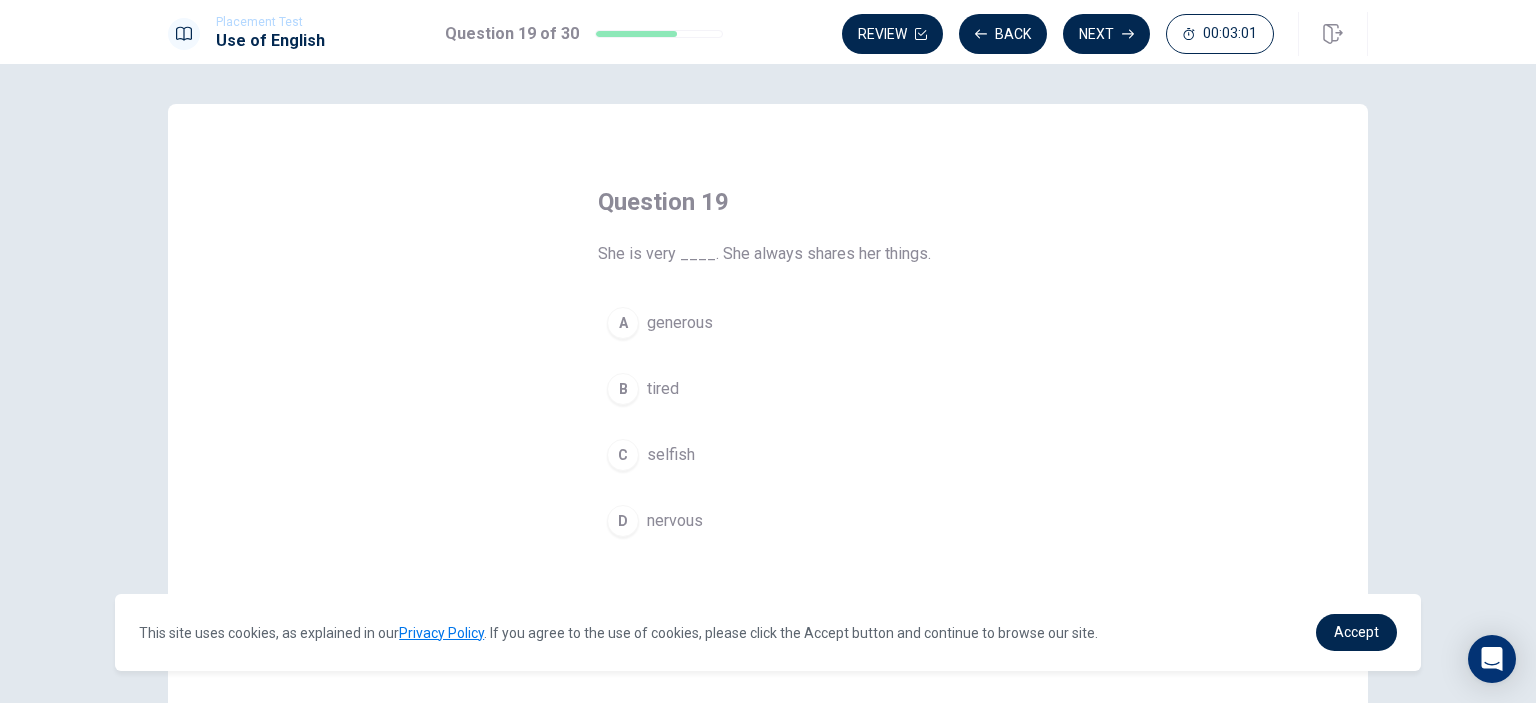 click on "generous" at bounding box center [680, 323] 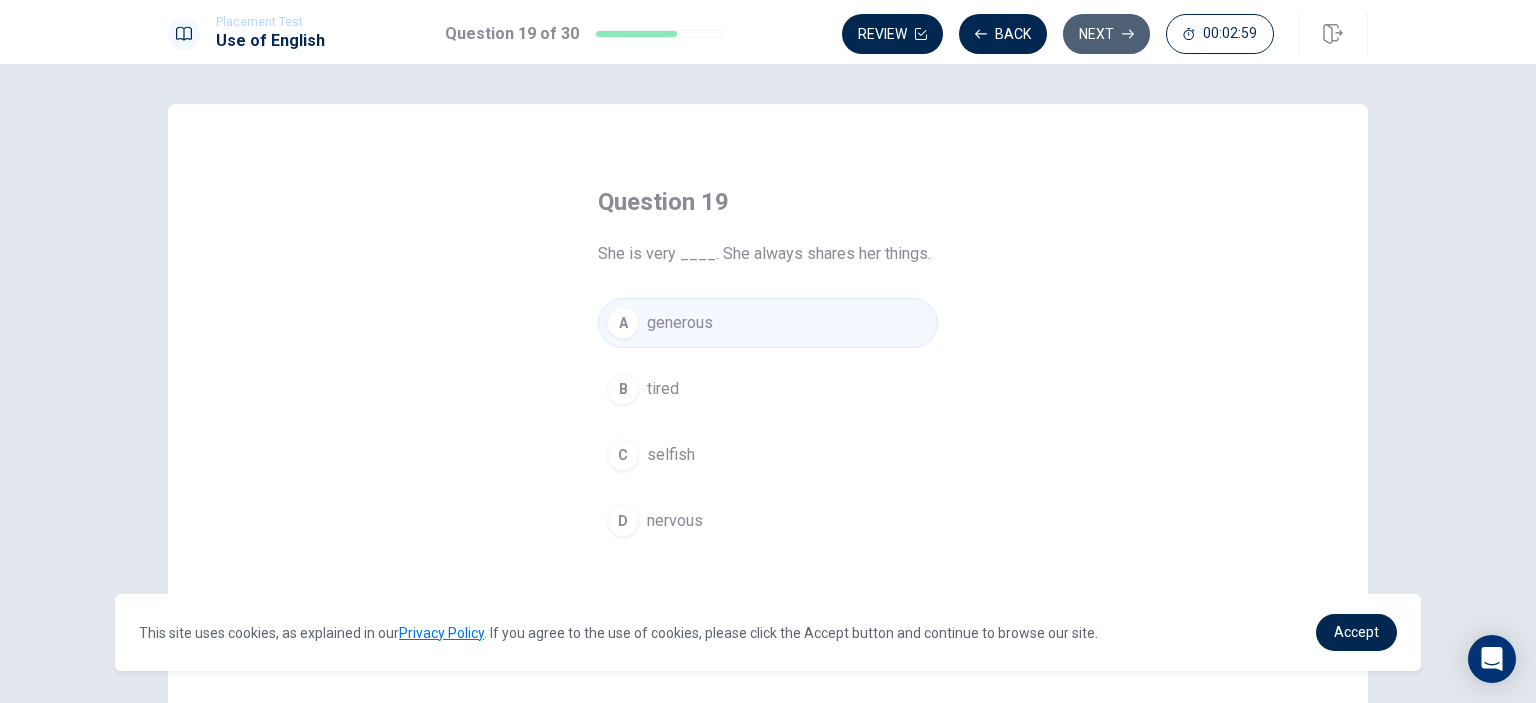 click on "Next" at bounding box center (1106, 34) 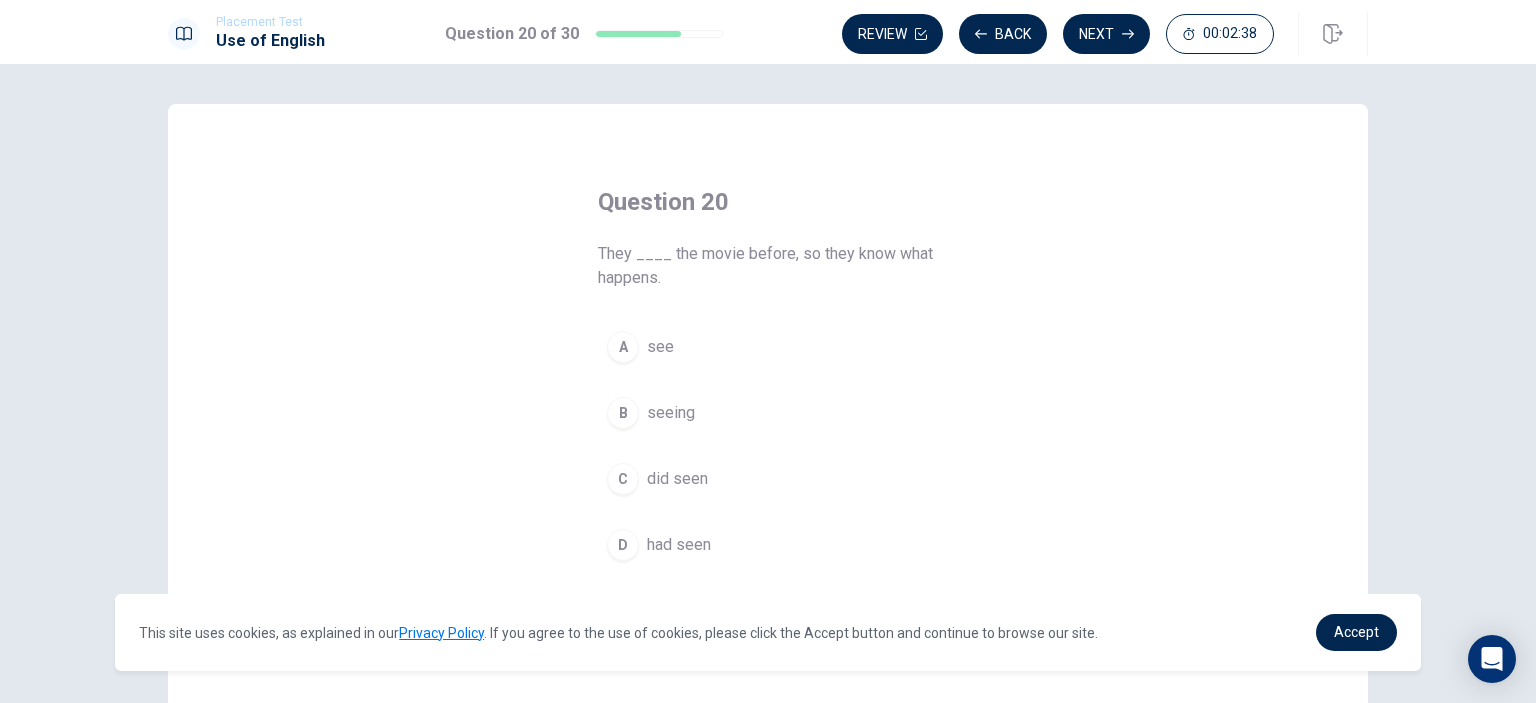 click on "see" at bounding box center [660, 347] 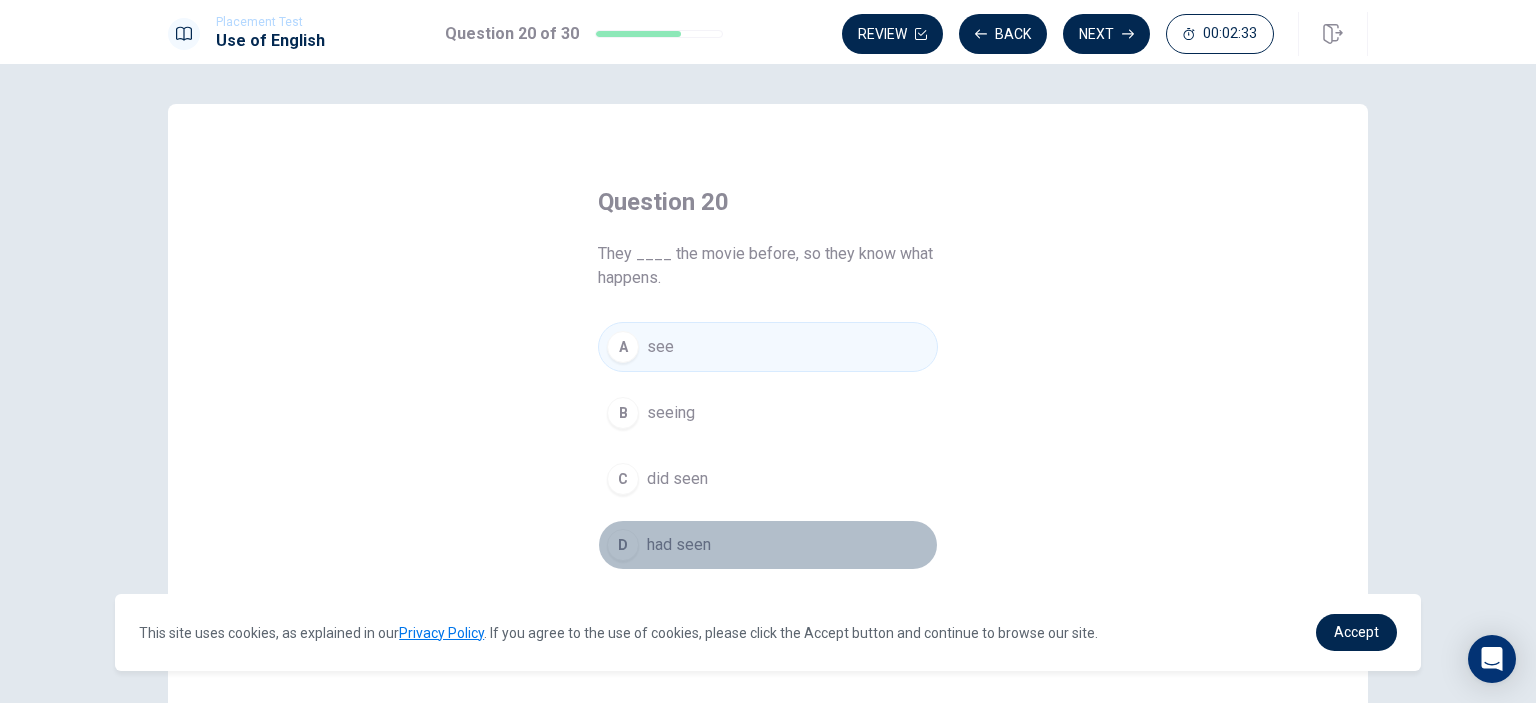 click on "D had seen" at bounding box center (768, 545) 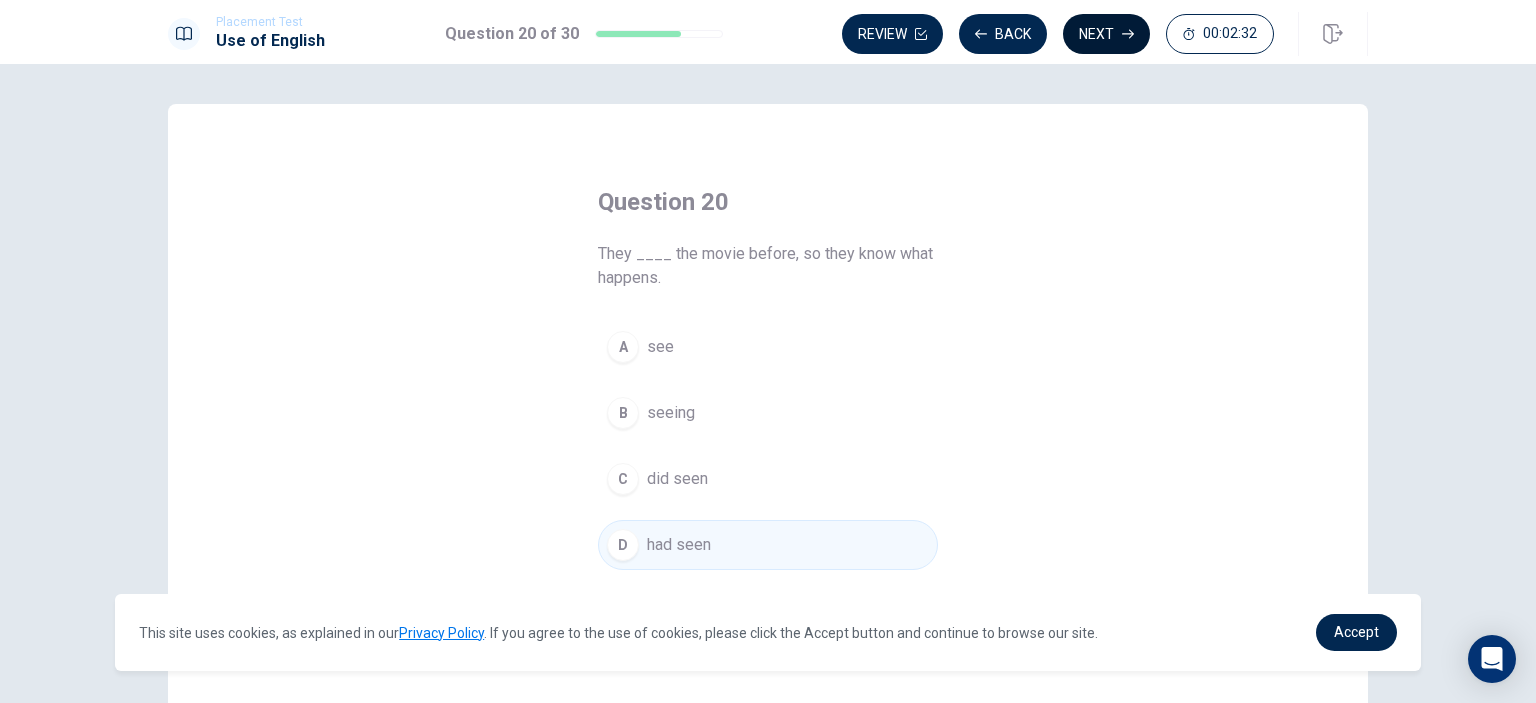 click on "Next" at bounding box center (1106, 34) 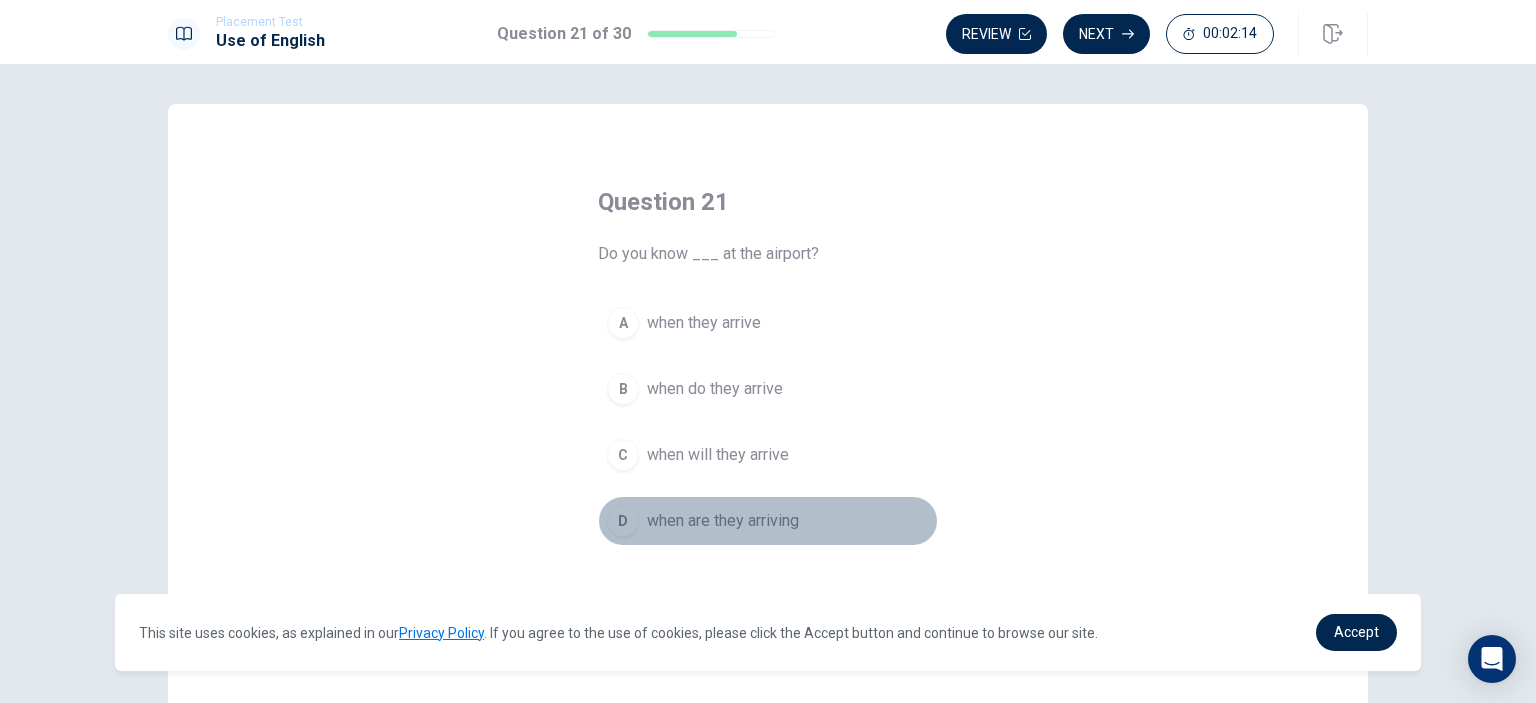 click on "when are they arriving" at bounding box center [723, 521] 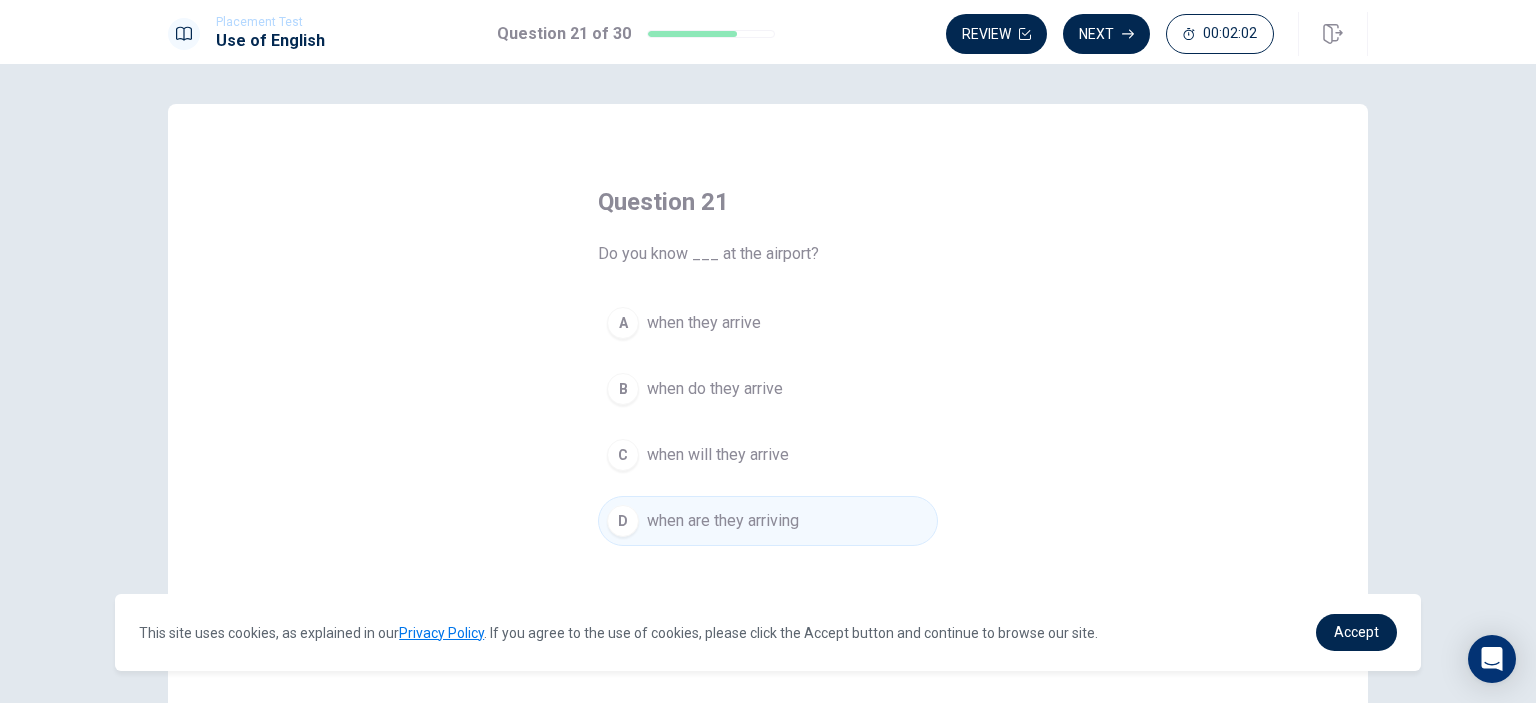 click on "C when will they arrive" at bounding box center (768, 455) 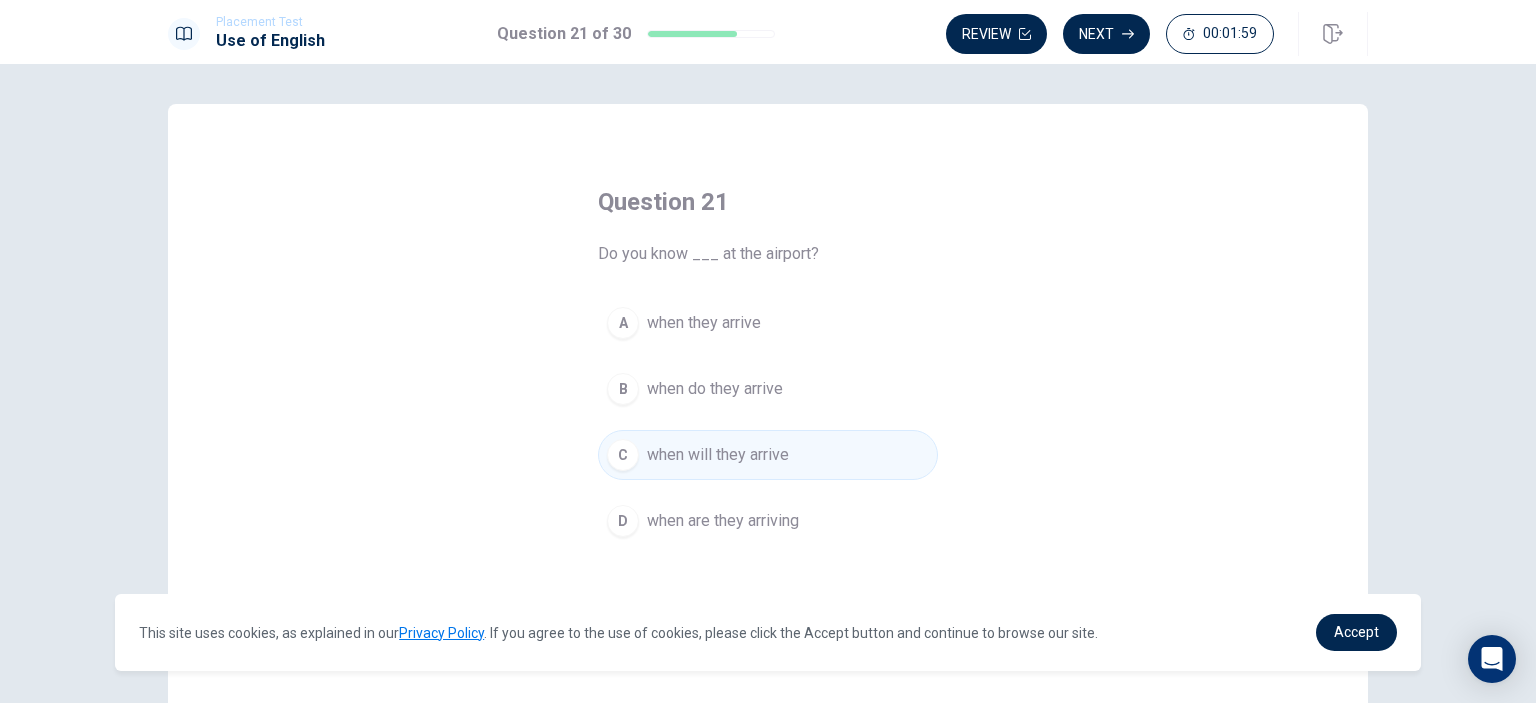 click 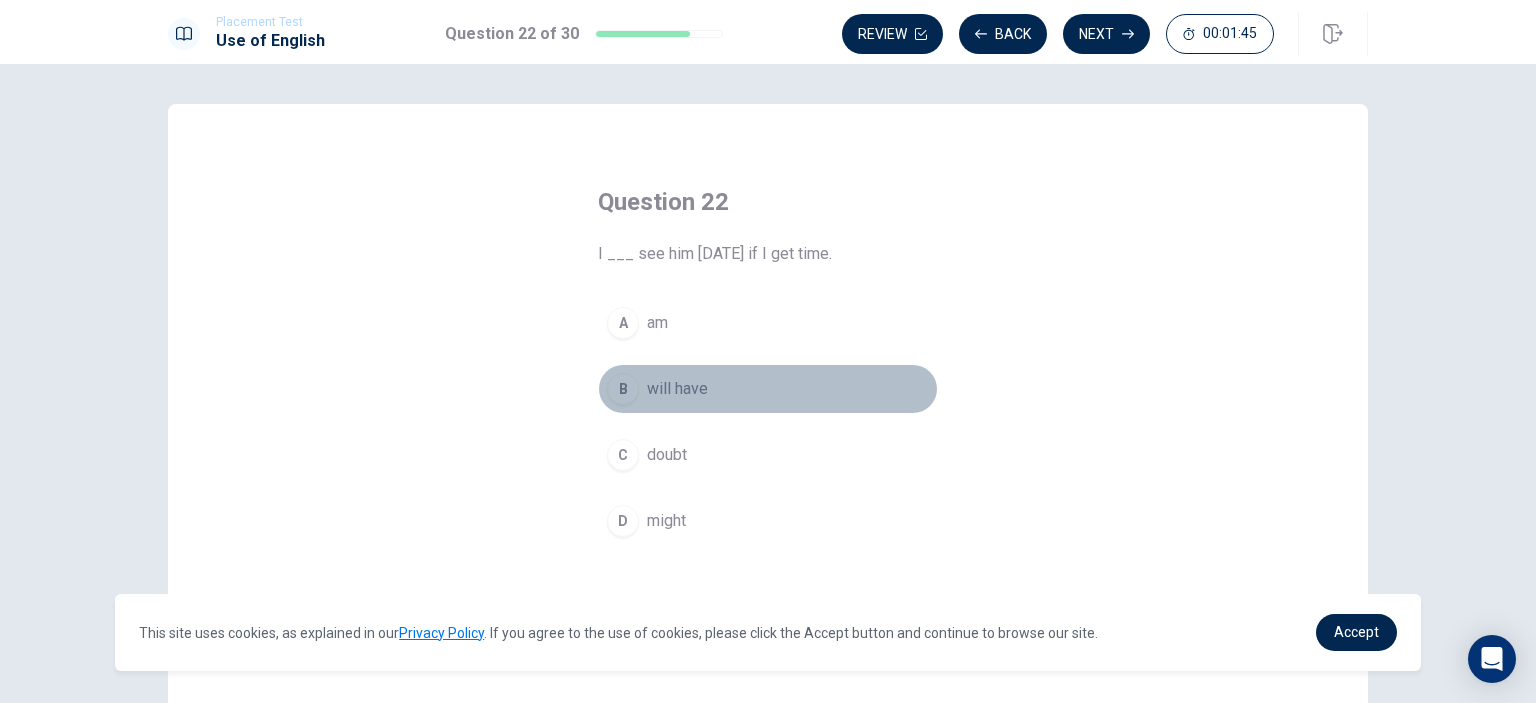 click on "will have" at bounding box center [677, 389] 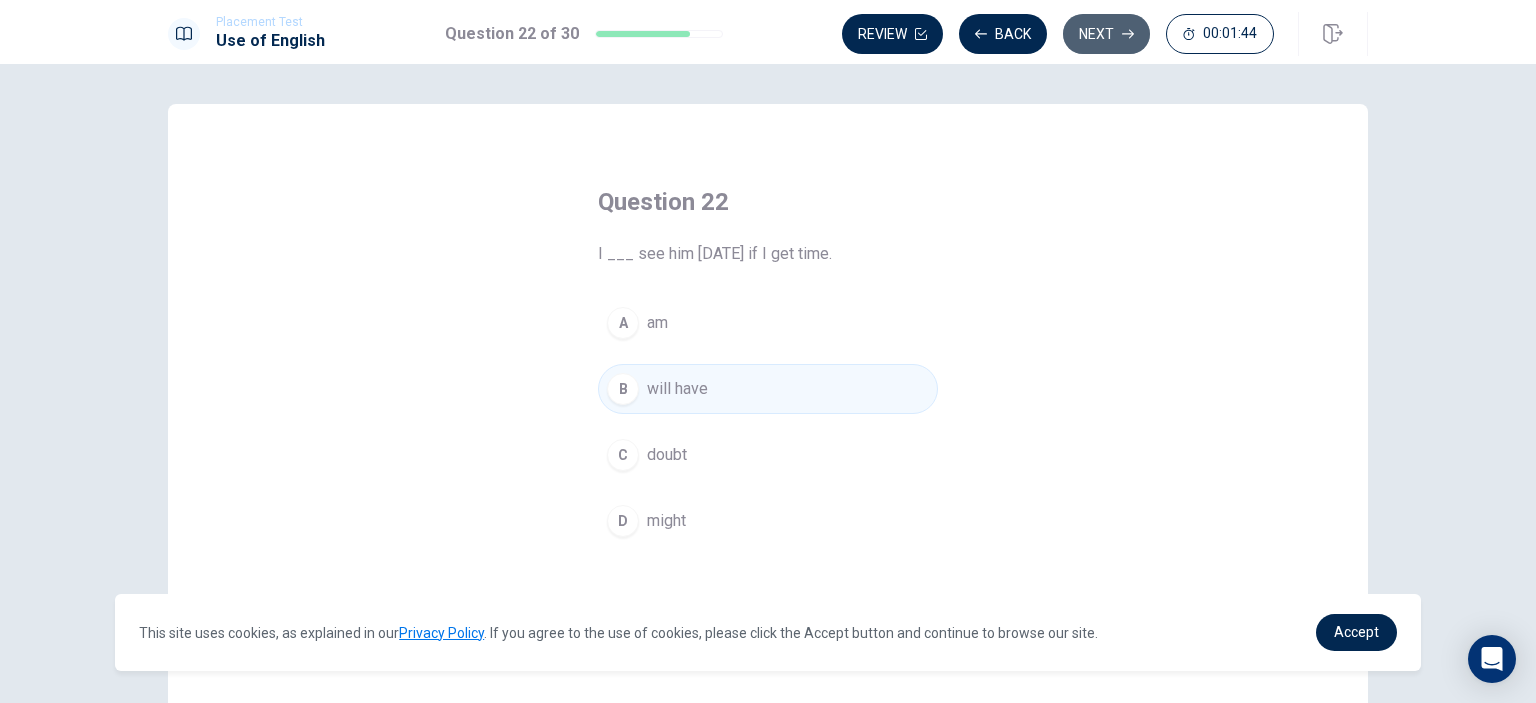 click 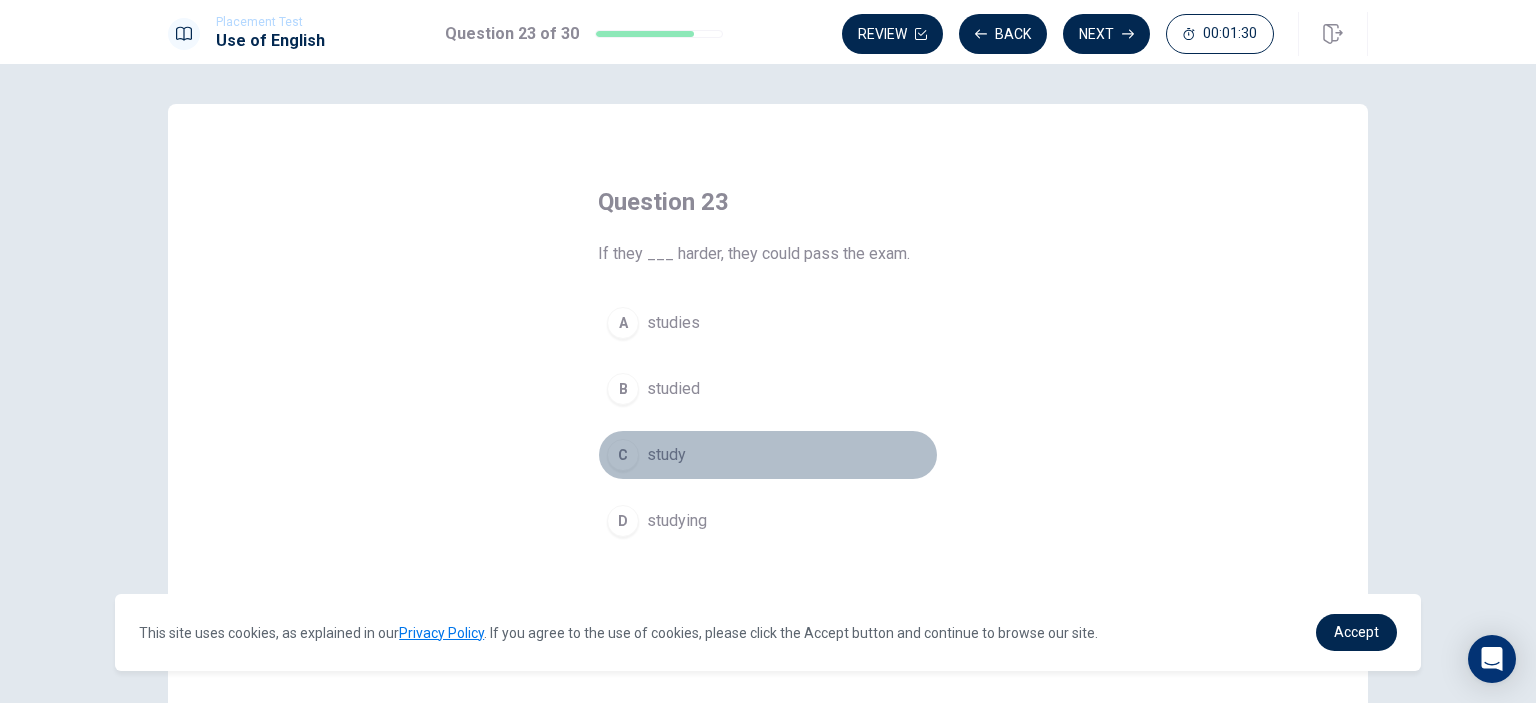 click on "study" at bounding box center [666, 455] 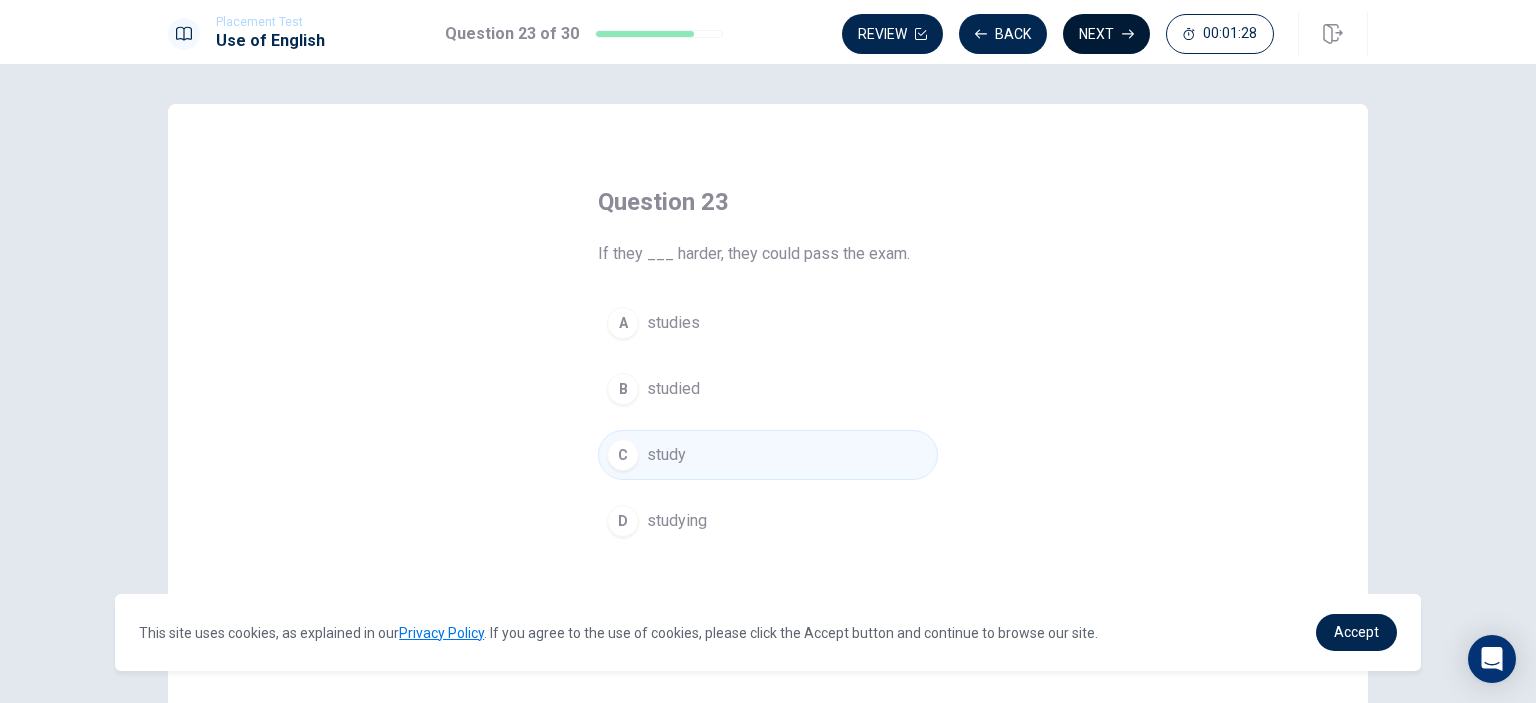 click on "Next" at bounding box center (1106, 34) 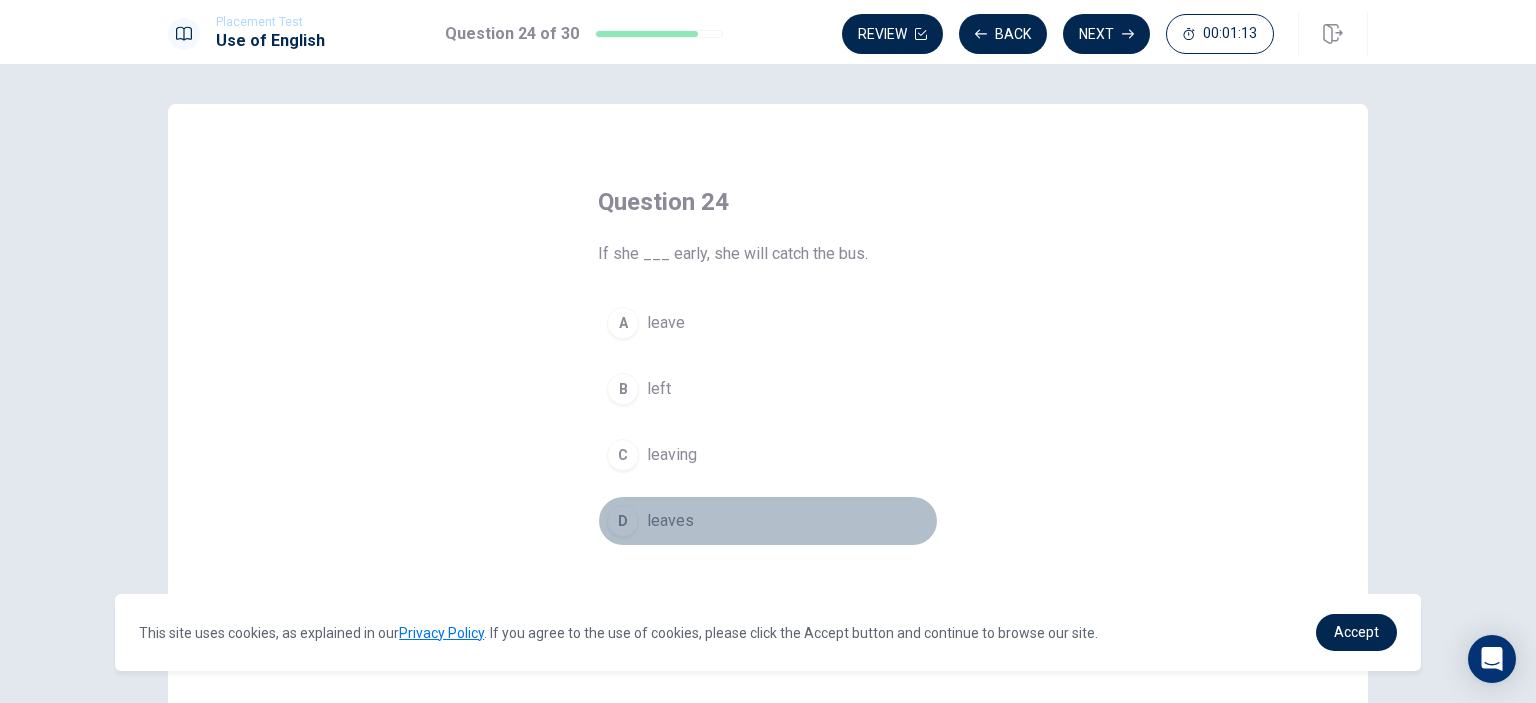 click on "D leaves" at bounding box center [768, 521] 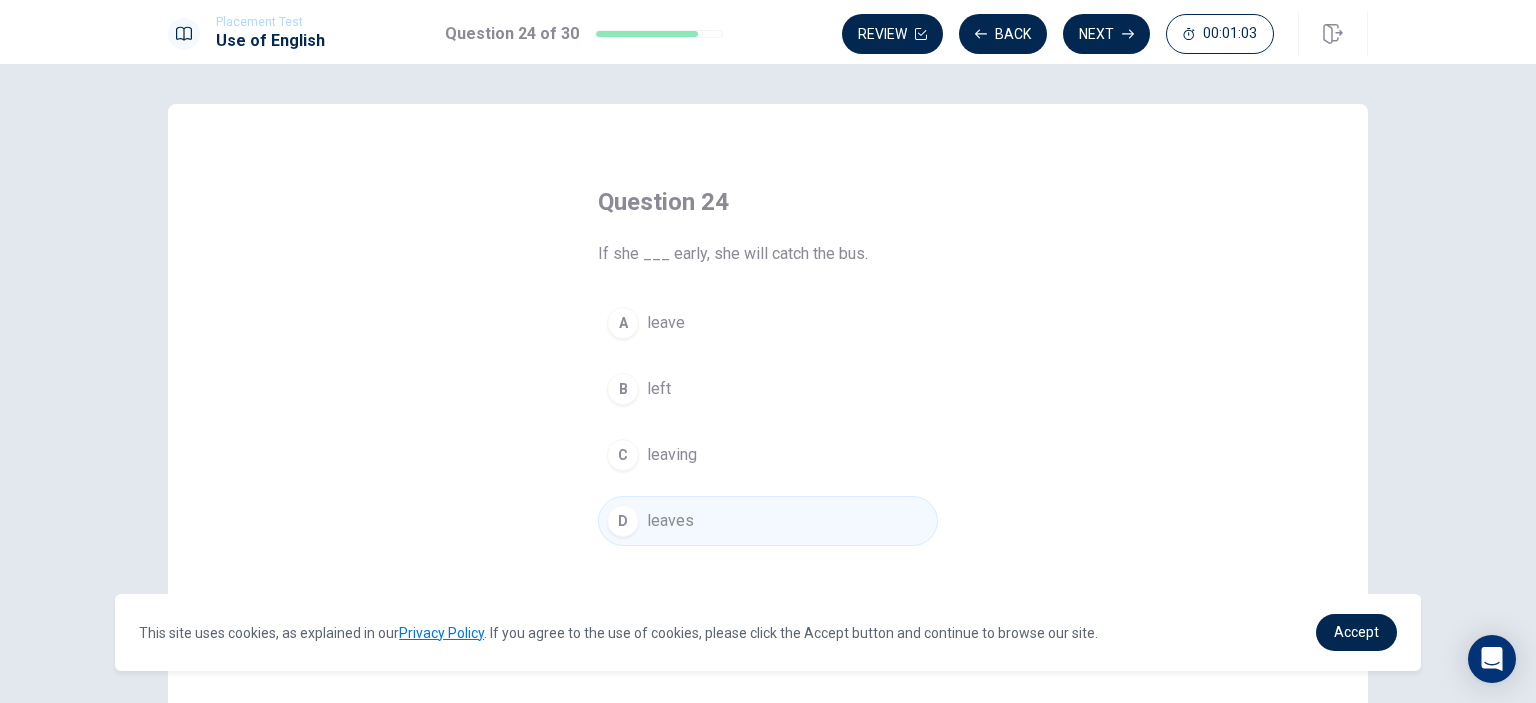 drag, startPoint x: 761, startPoint y: 251, endPoint x: 808, endPoint y: 249, distance: 47.042534 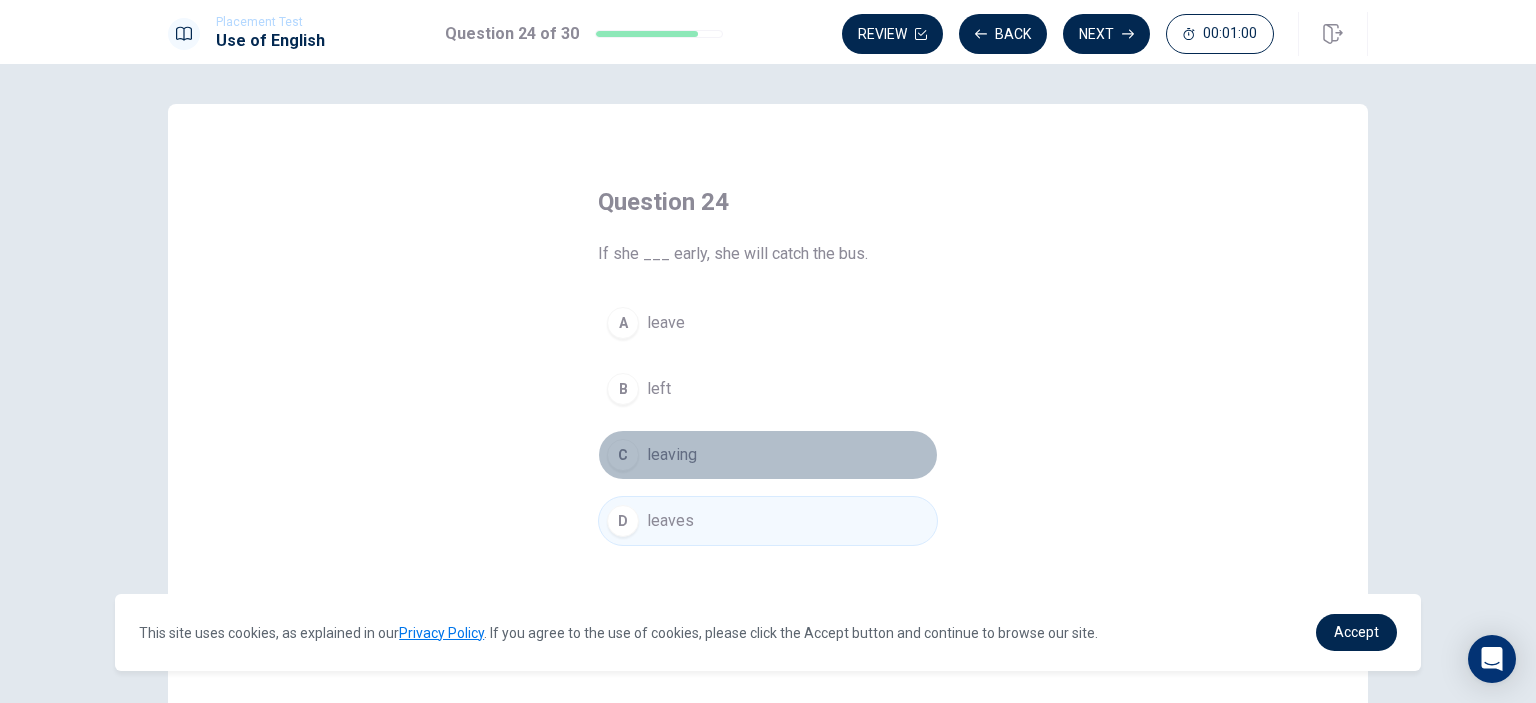 click on "leaving" at bounding box center [672, 455] 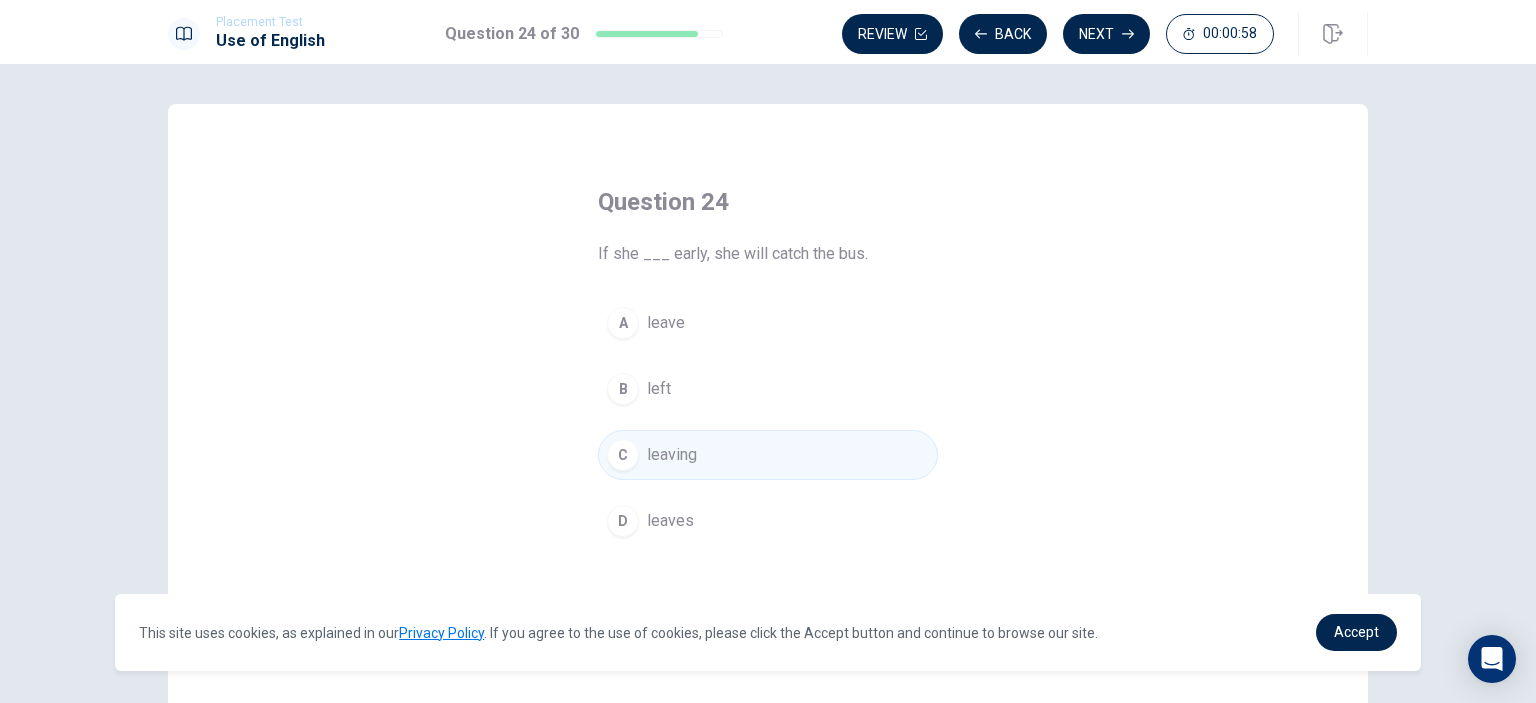 click on "B left" at bounding box center (768, 389) 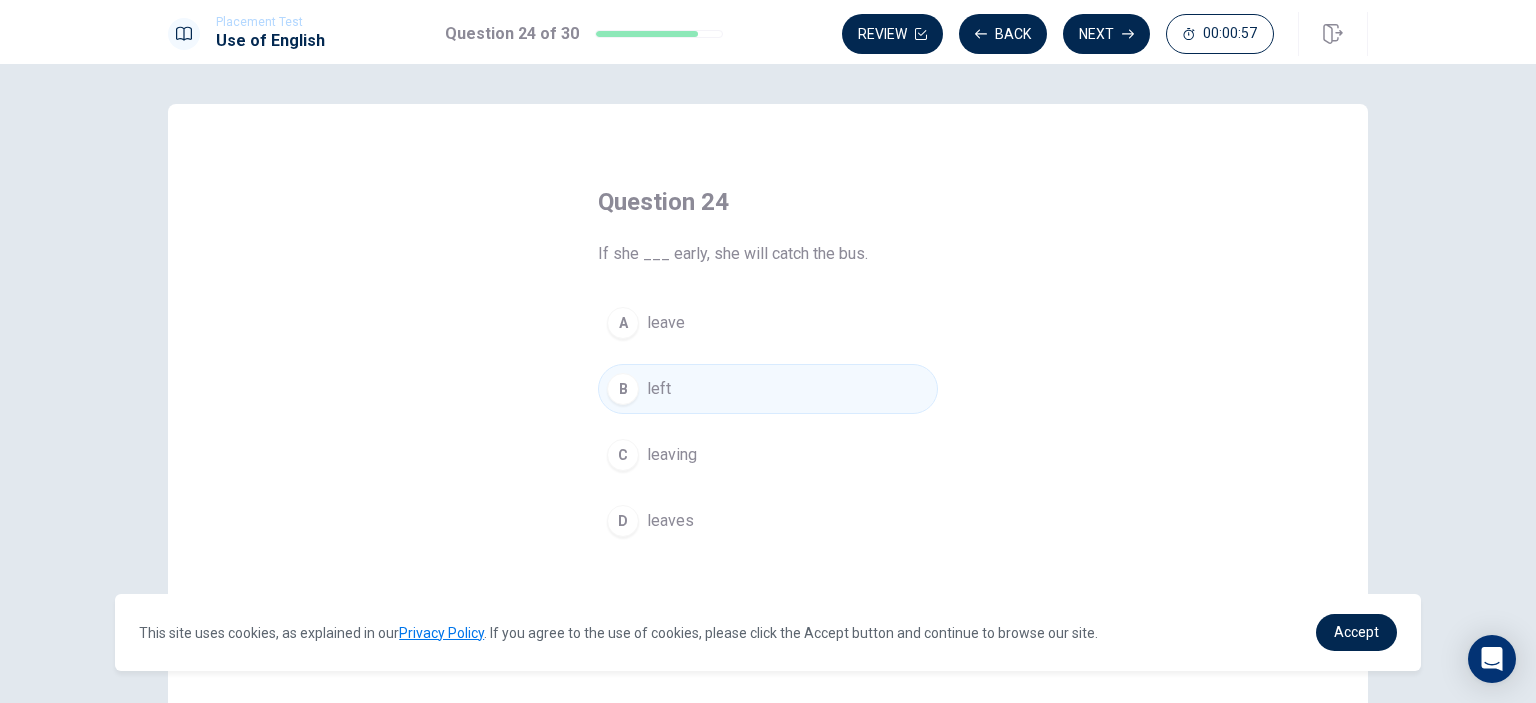 click on "Review Back Next 00:00:57" at bounding box center (1105, 34) 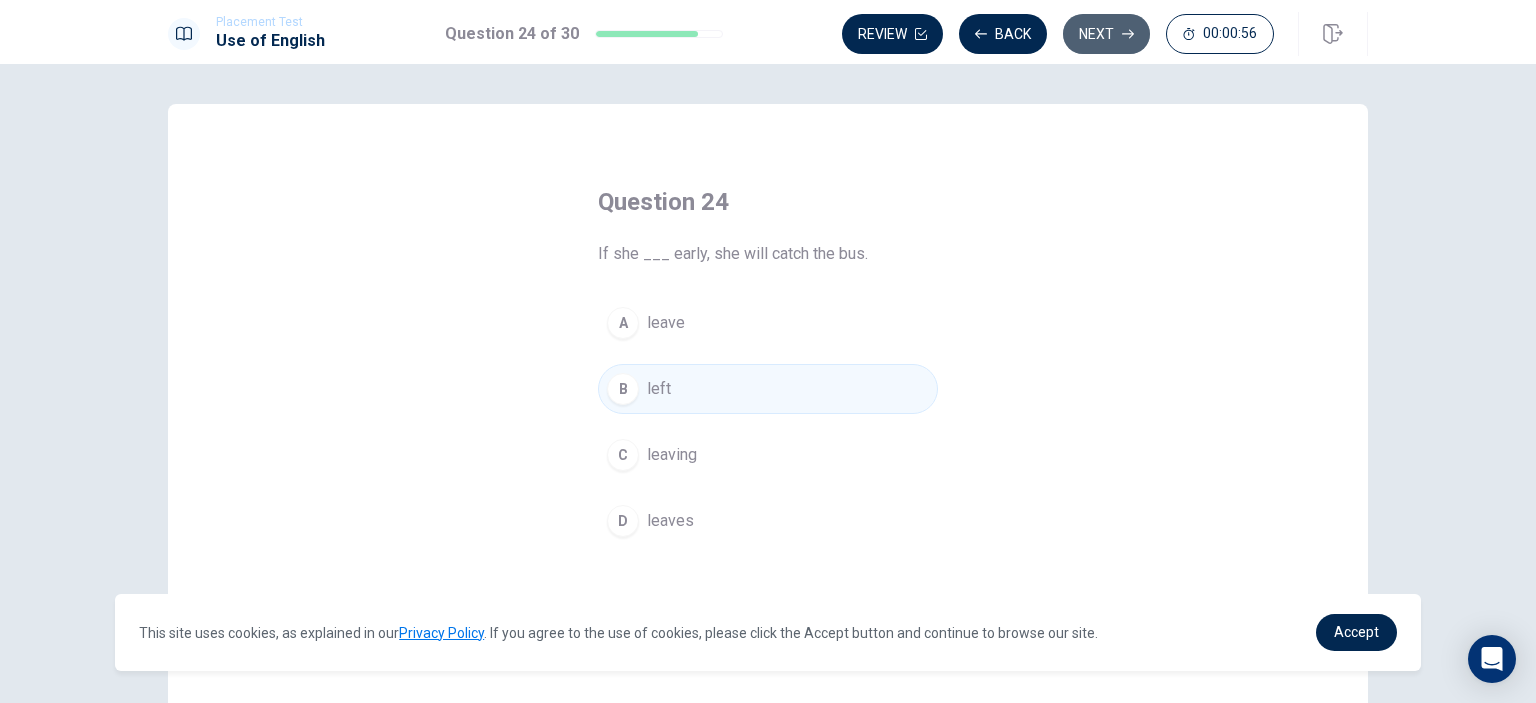 click on "Next" at bounding box center [1106, 34] 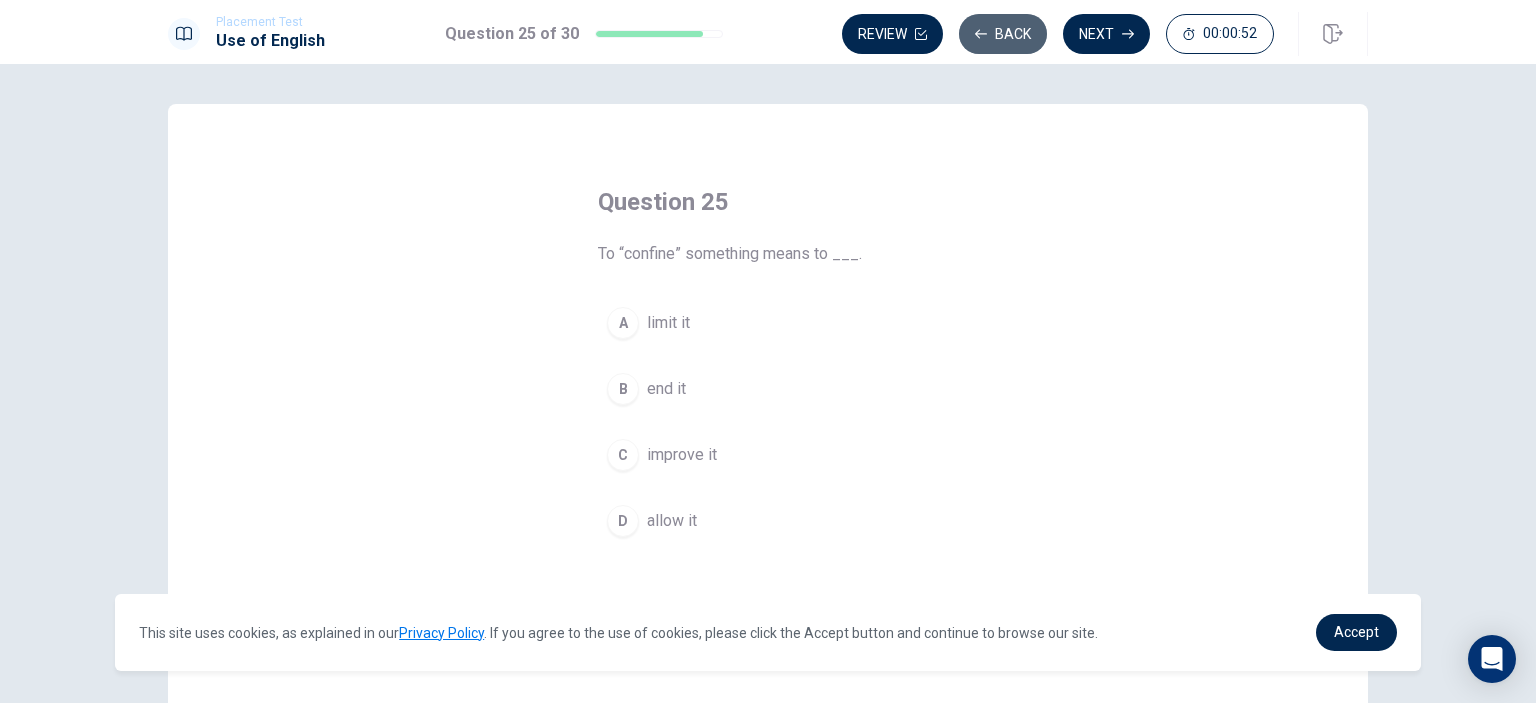 click on "Back" at bounding box center (1003, 34) 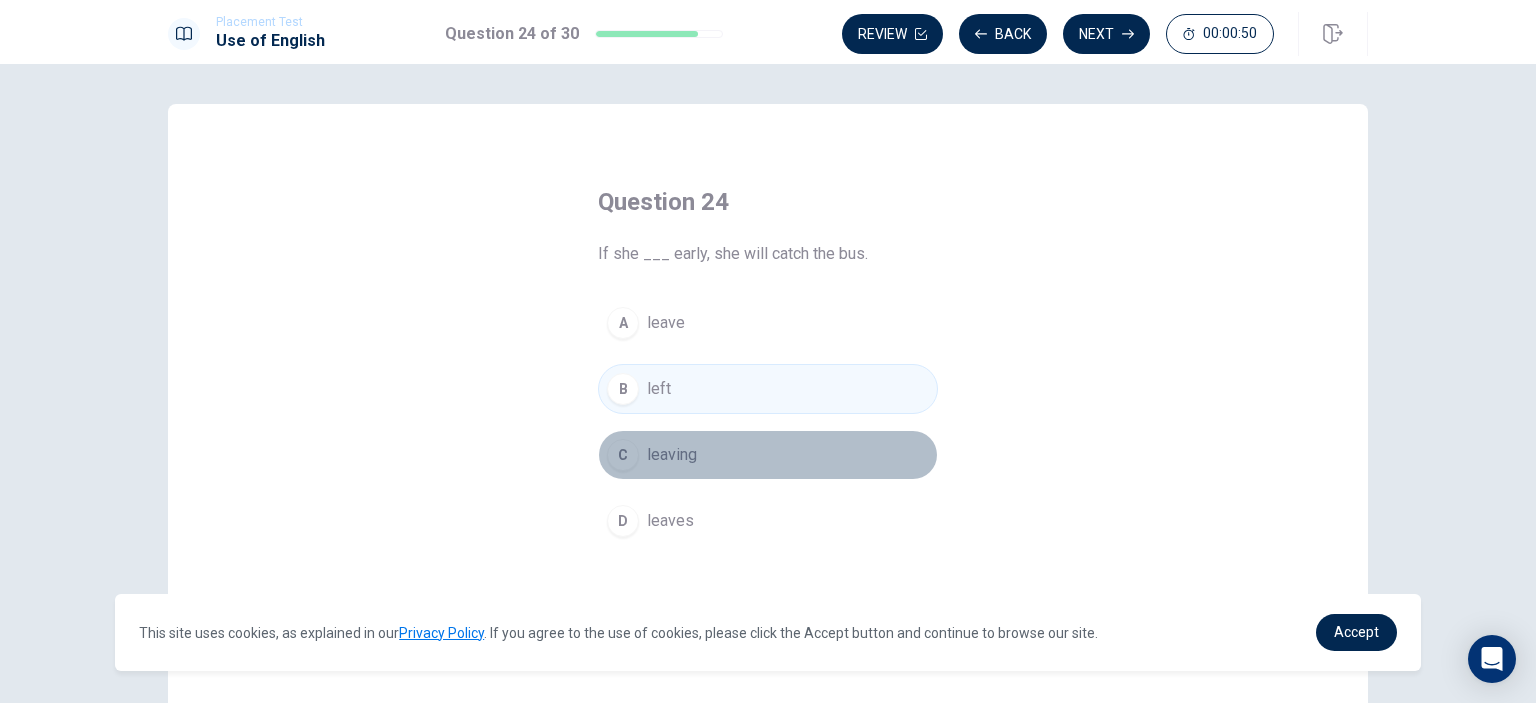 click on "leaving" at bounding box center [672, 455] 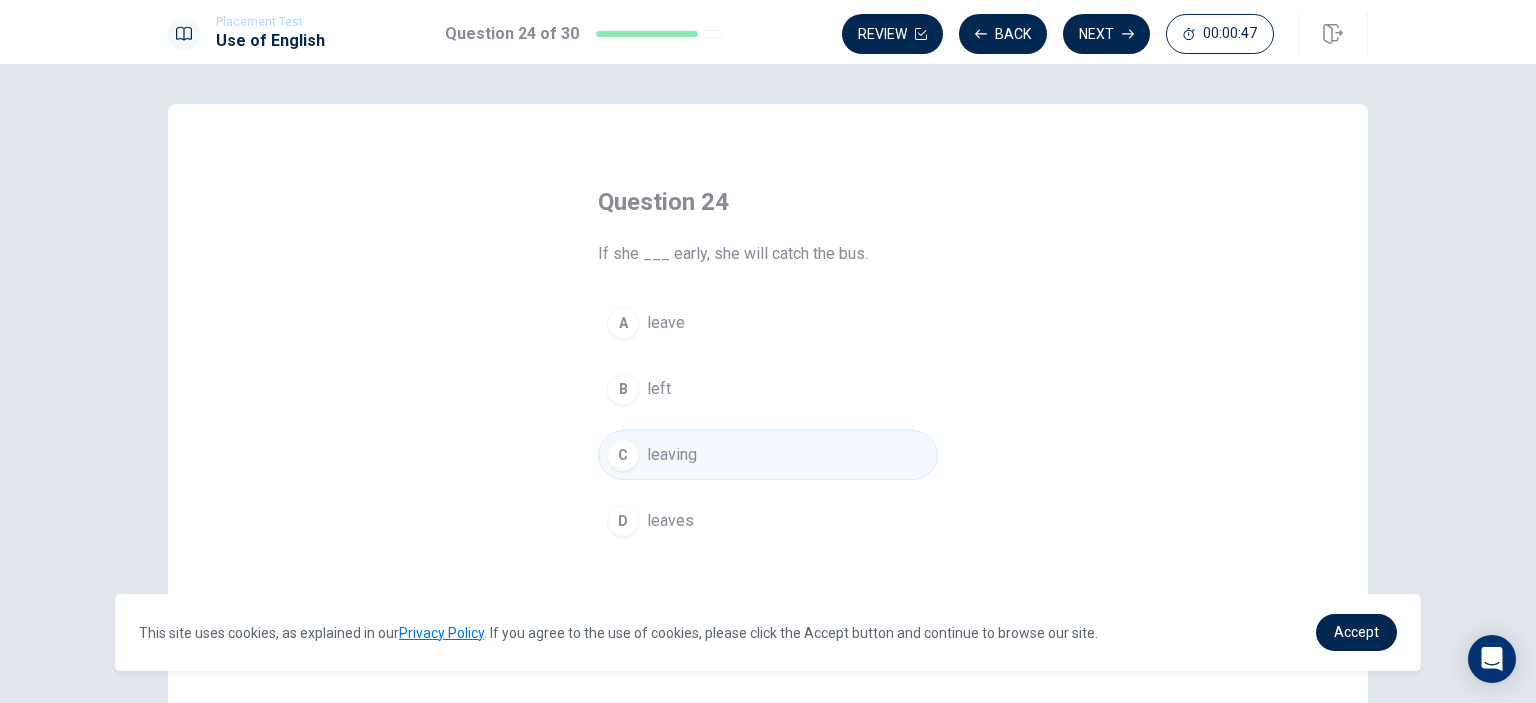 drag, startPoint x: 611, startPoint y: 260, endPoint x: 636, endPoint y: 257, distance: 25.179358 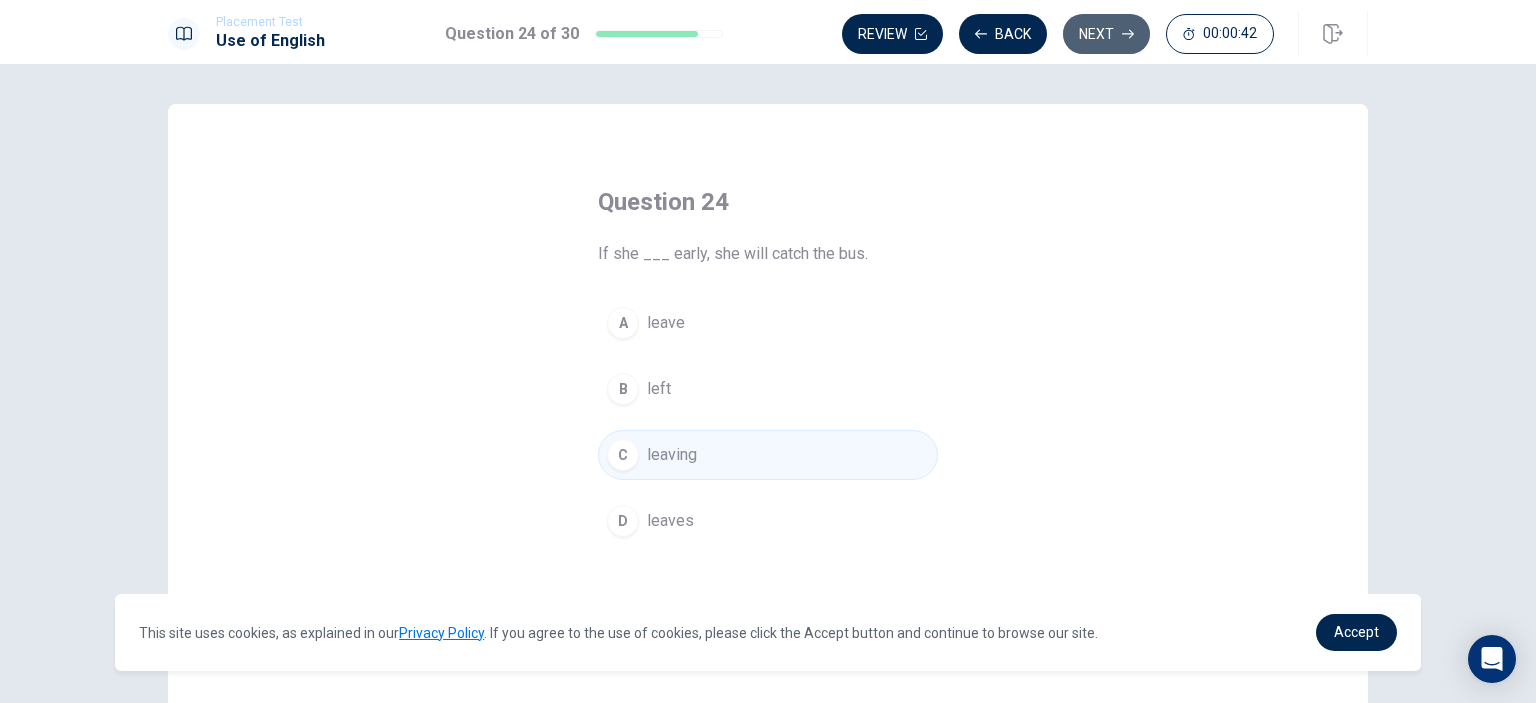 click on "Next" at bounding box center [1106, 34] 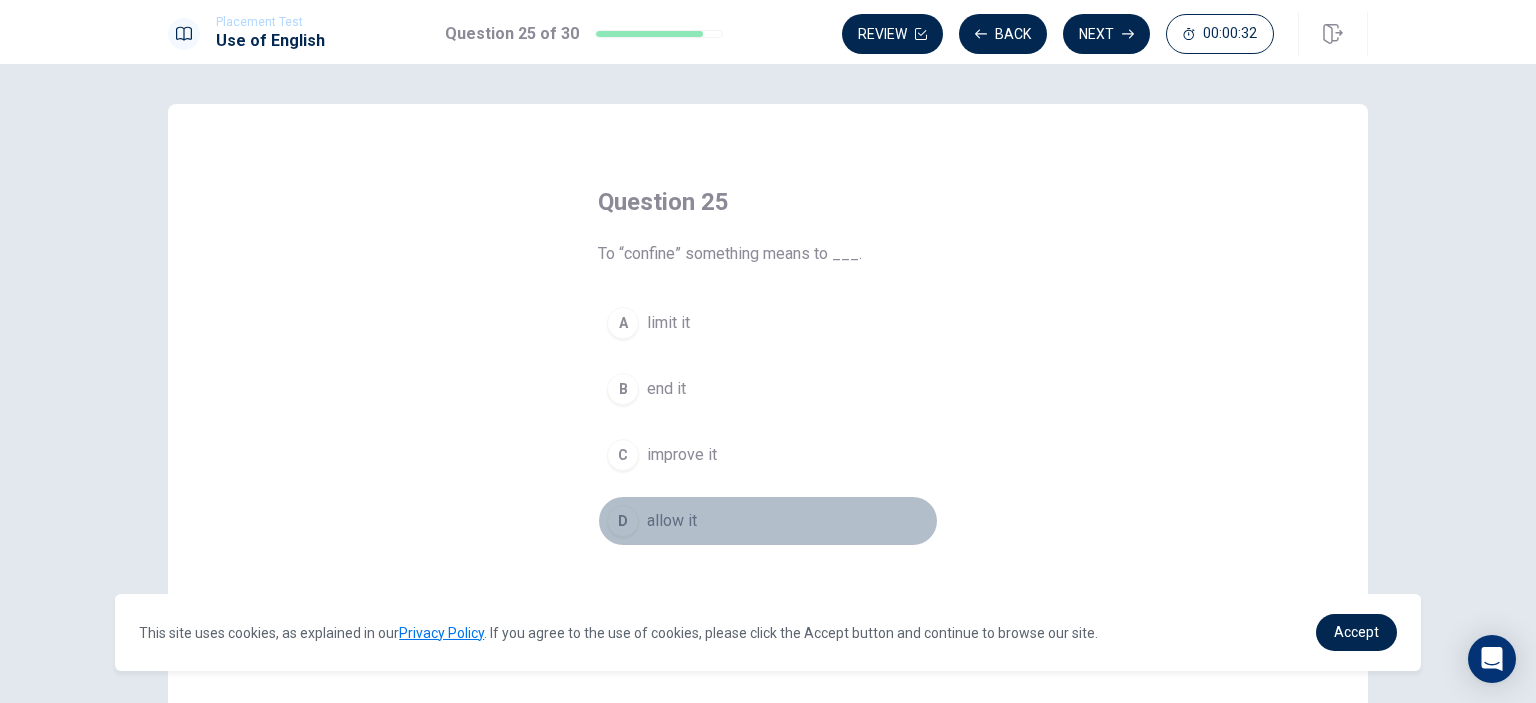 click on "allow it" at bounding box center [672, 521] 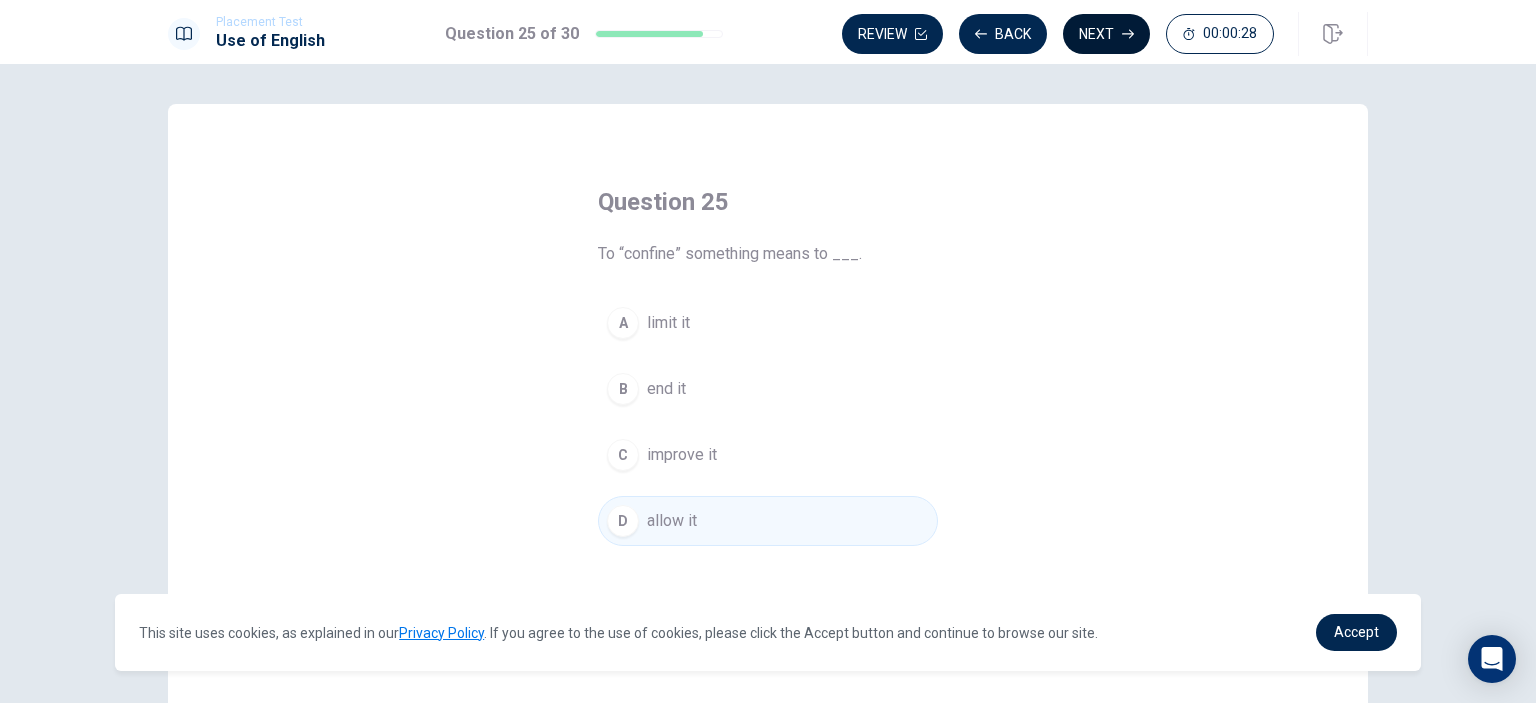 click on "Next" at bounding box center (1106, 34) 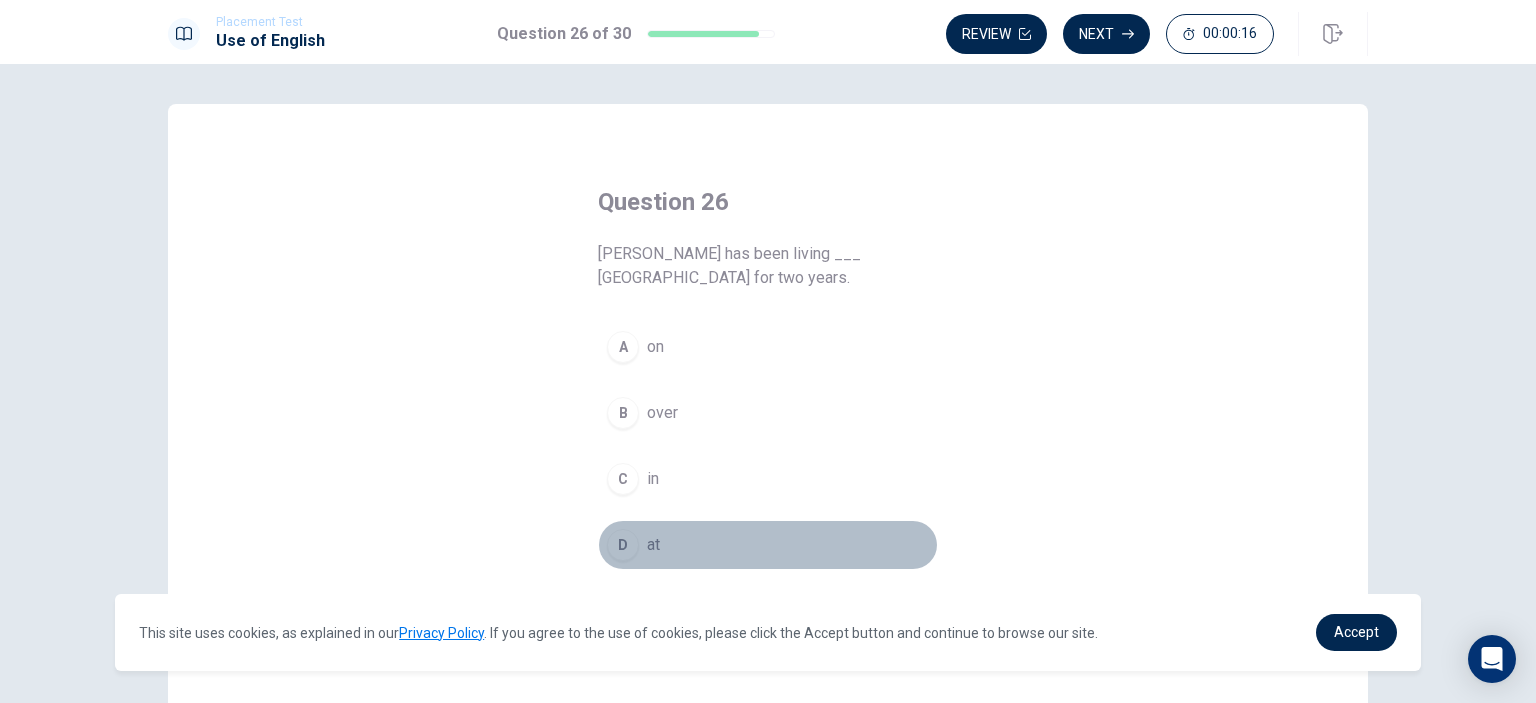 click on "at" at bounding box center [653, 545] 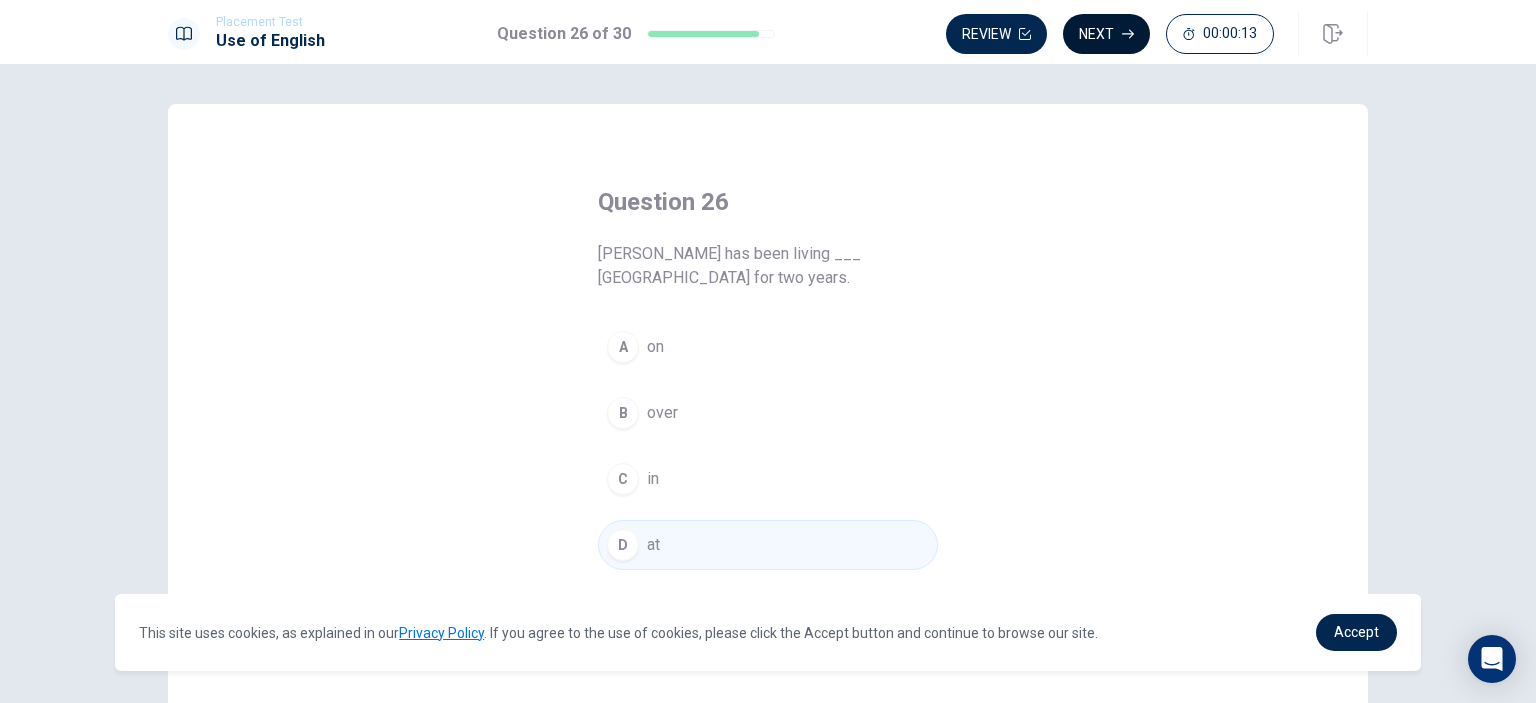 click on "Next" at bounding box center (1106, 34) 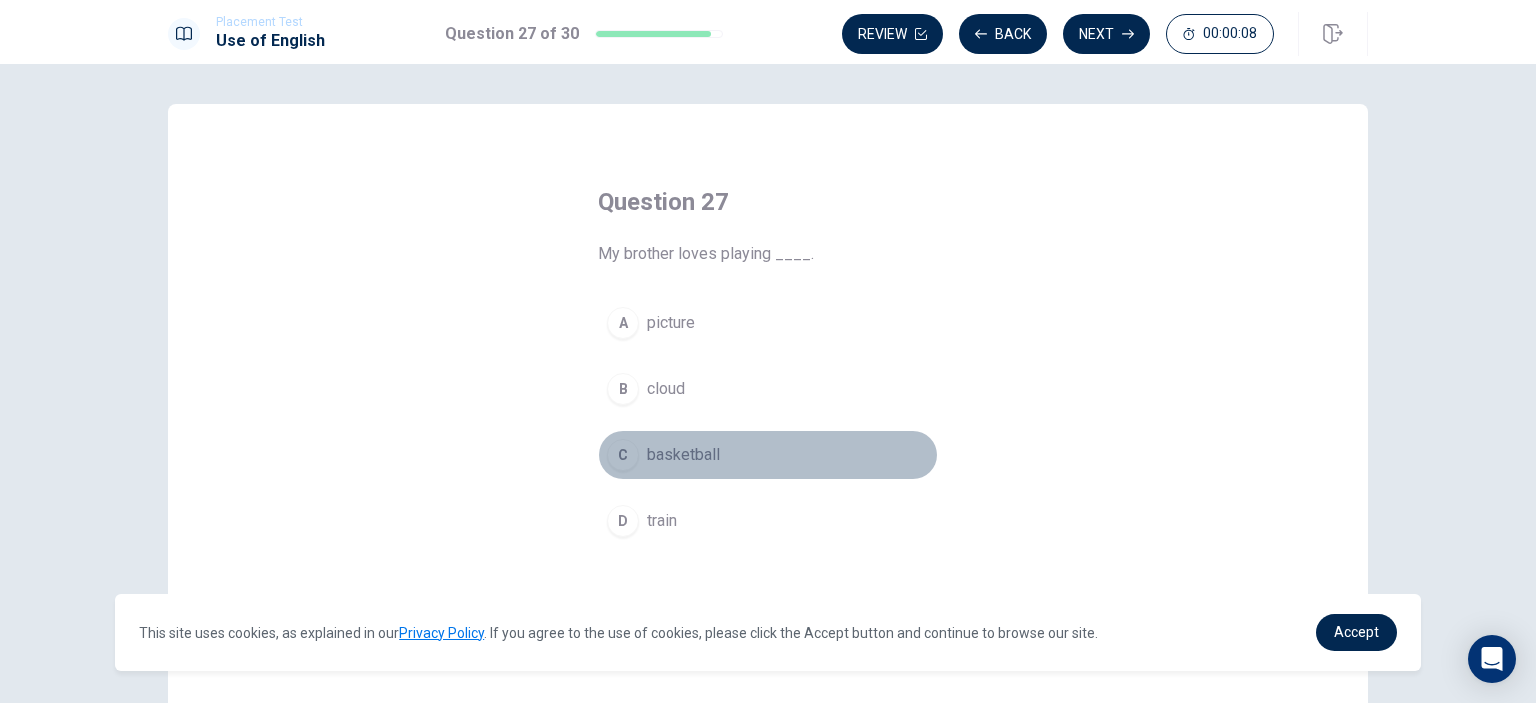 click on "basketball" at bounding box center [683, 455] 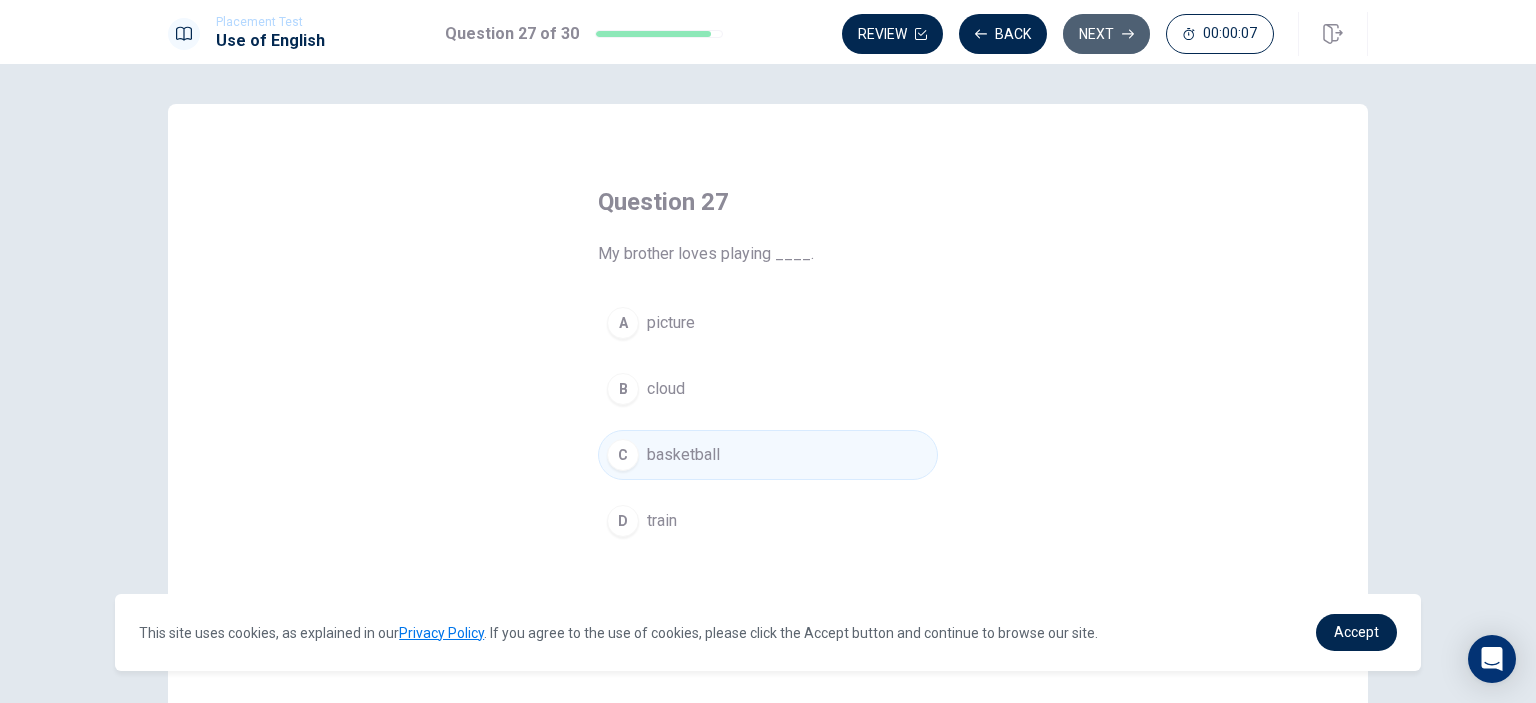 click 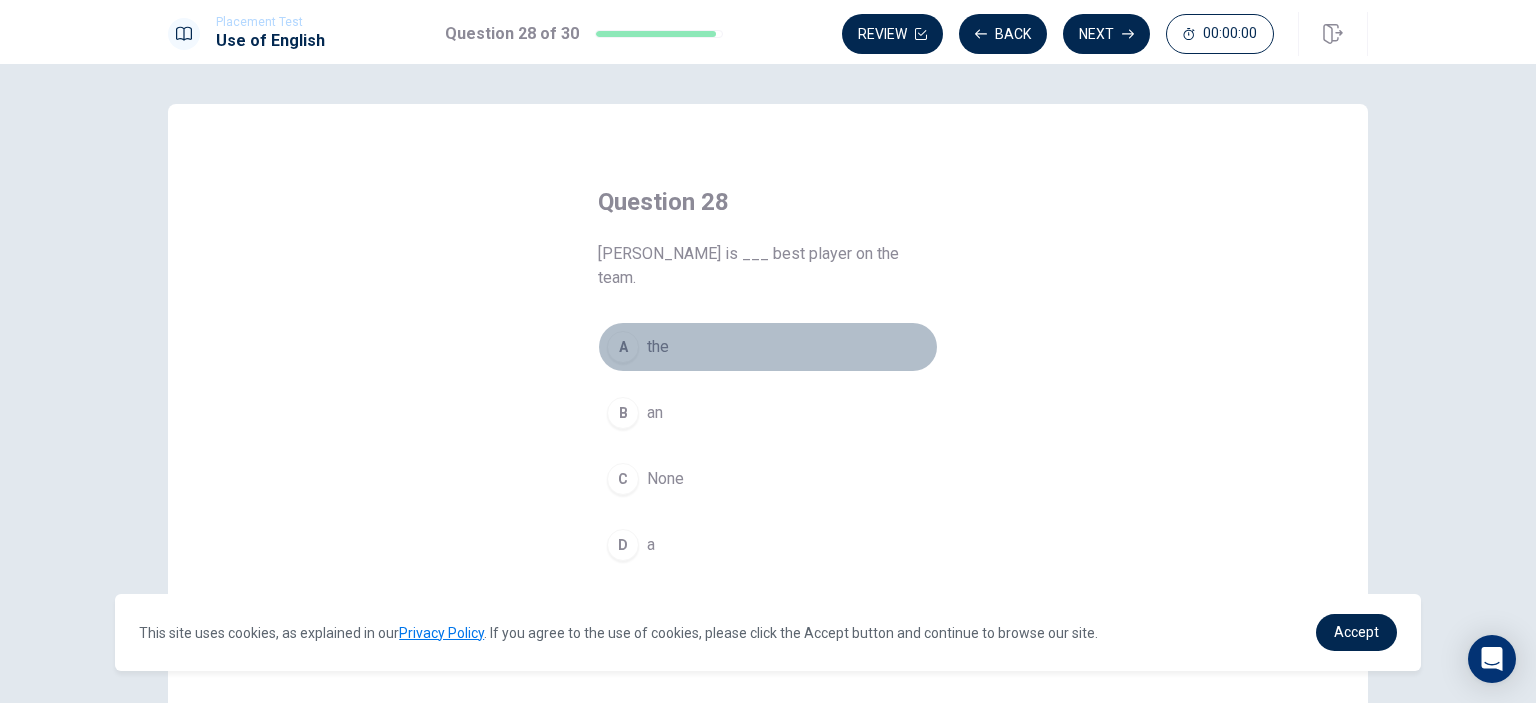 click on "A the" at bounding box center [768, 347] 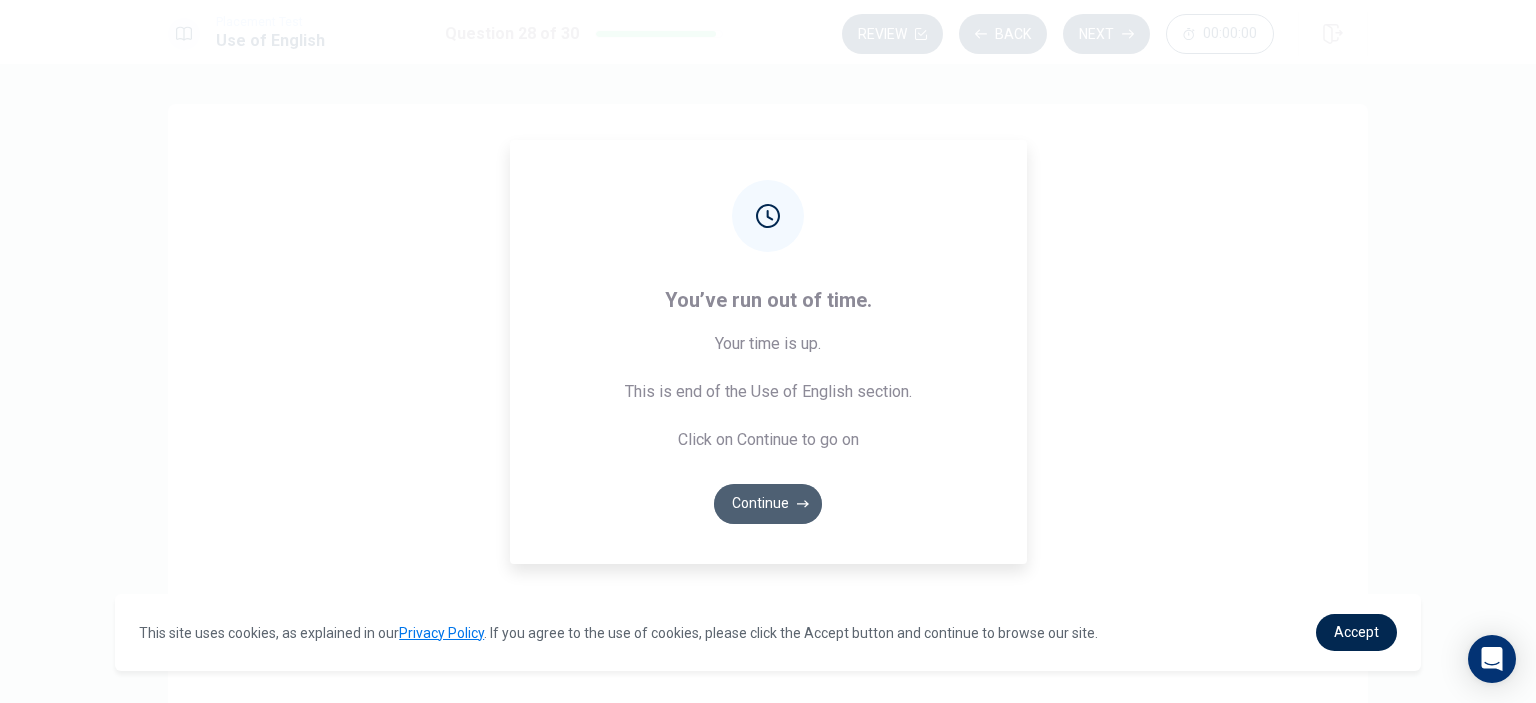 click on "Continue" at bounding box center (768, 504) 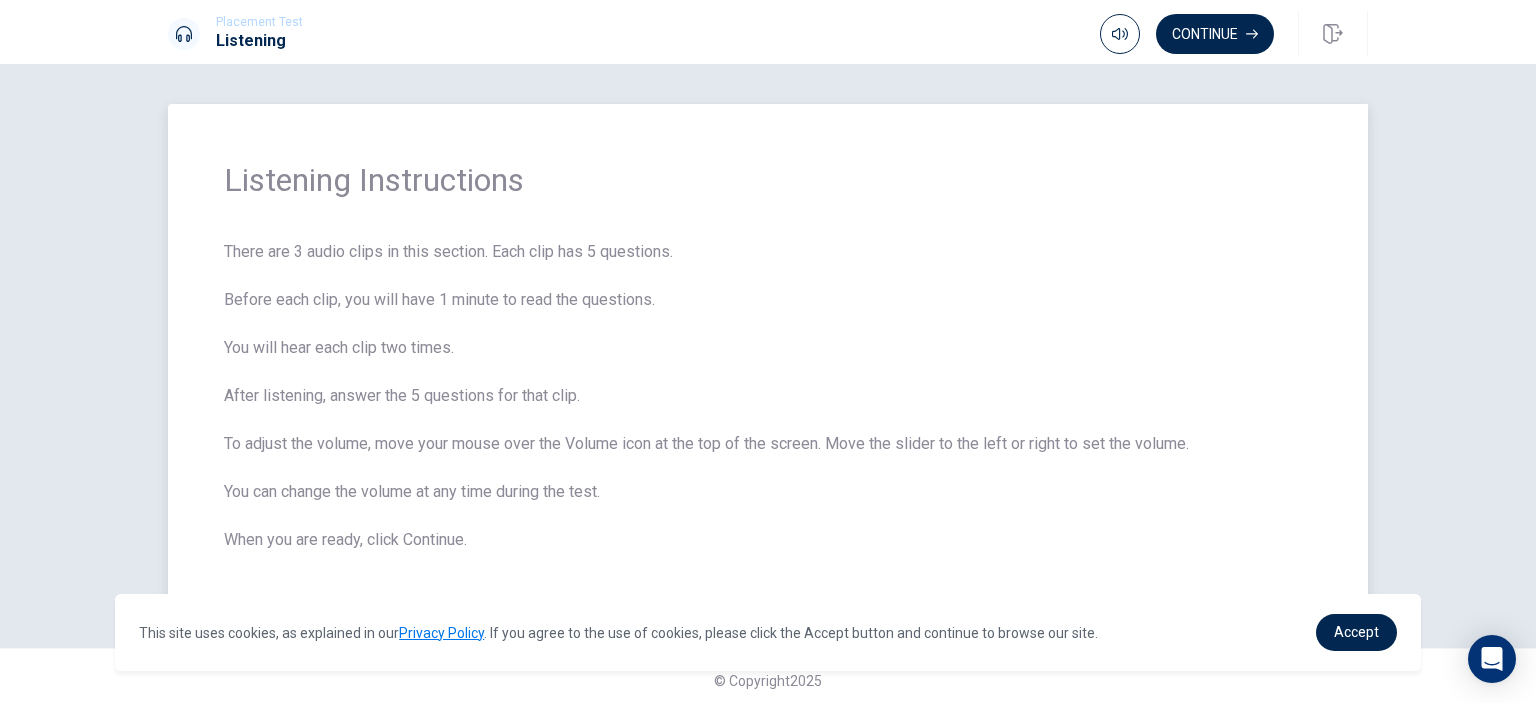 scroll, scrollTop: 8, scrollLeft: 0, axis: vertical 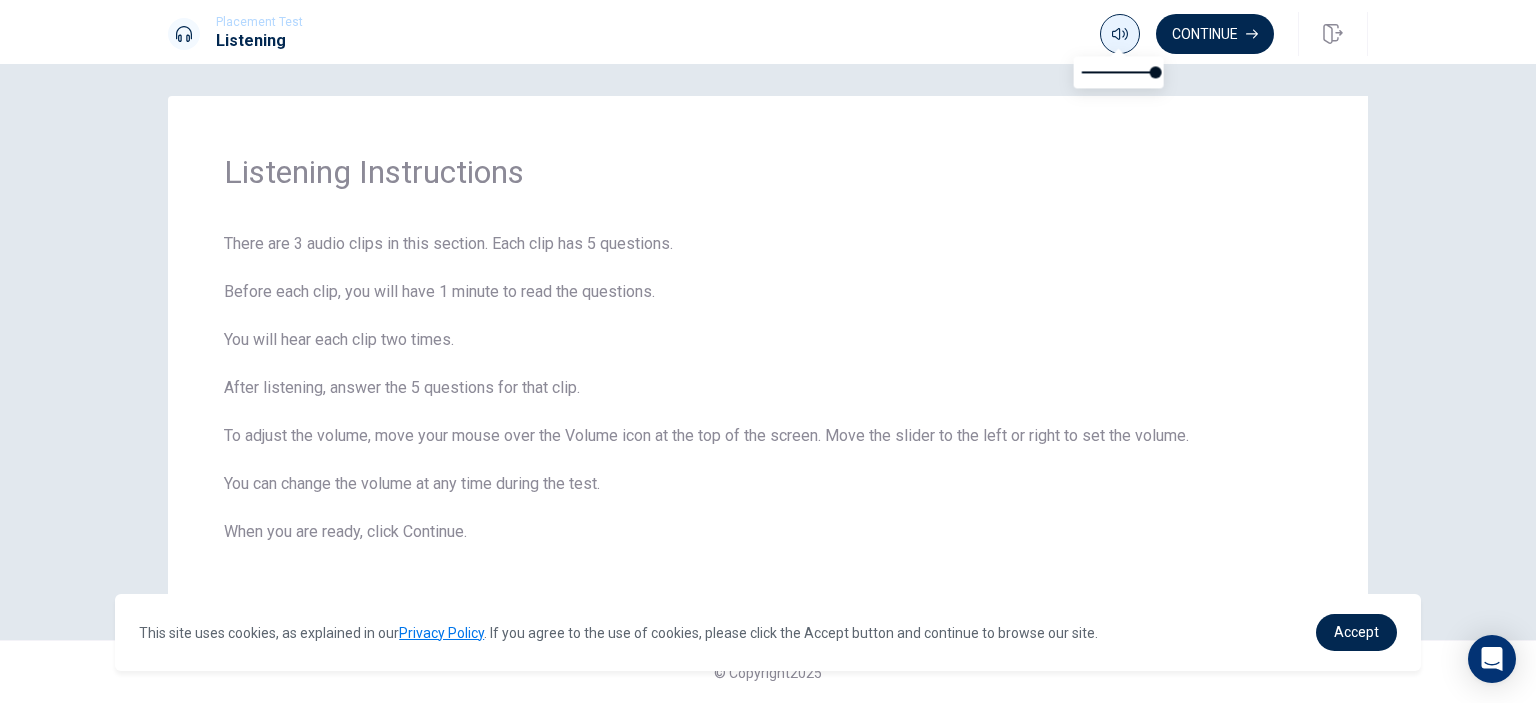 click 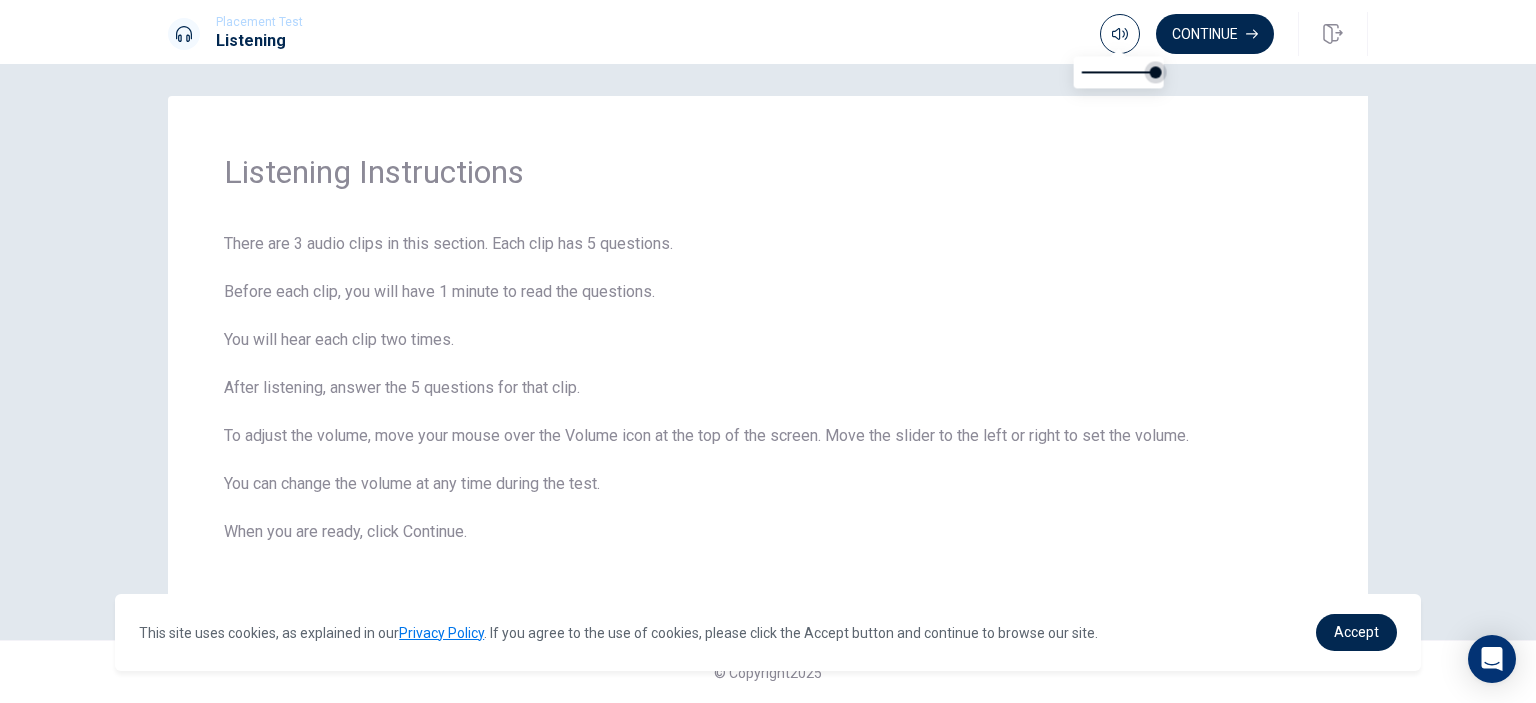 drag, startPoint x: 1161, startPoint y: 69, endPoint x: 1175, endPoint y: 69, distance: 14 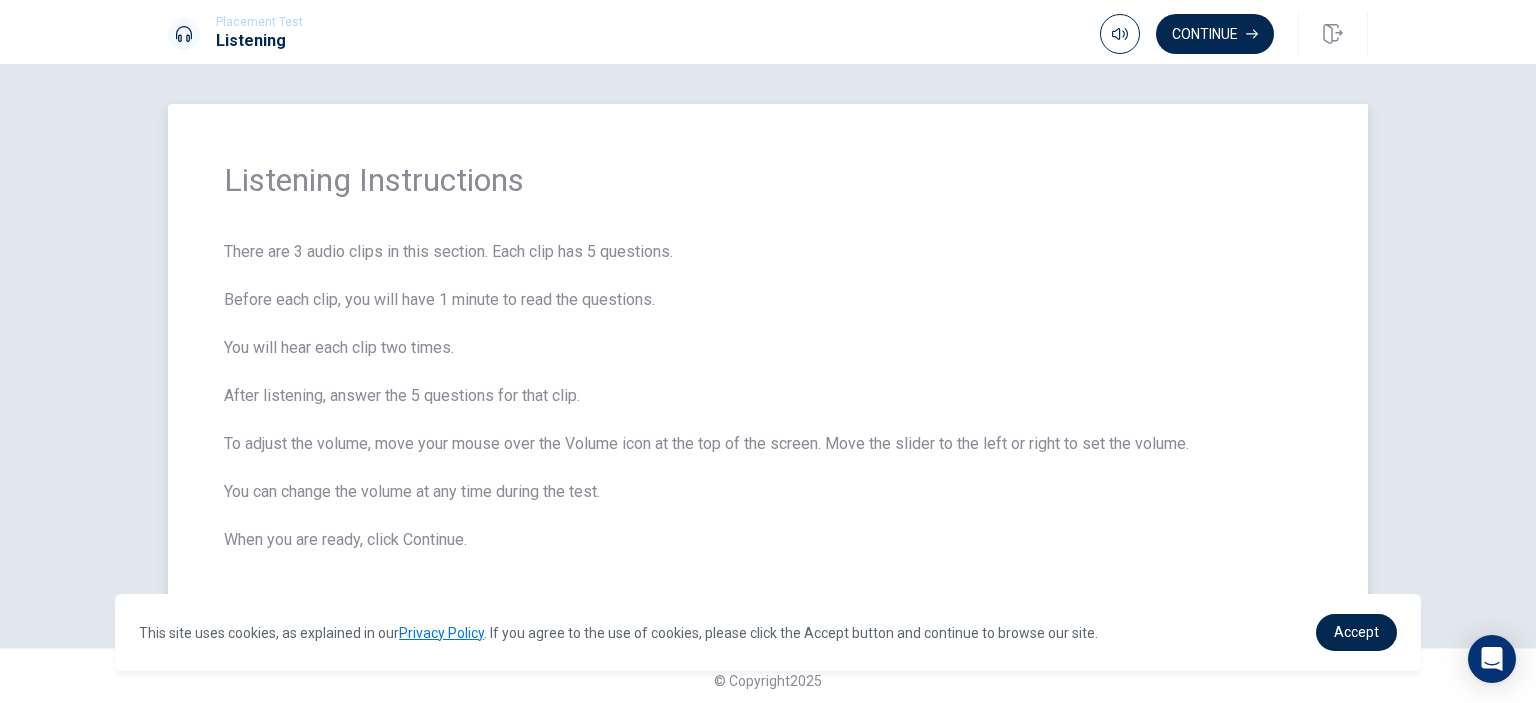 scroll, scrollTop: 8, scrollLeft: 0, axis: vertical 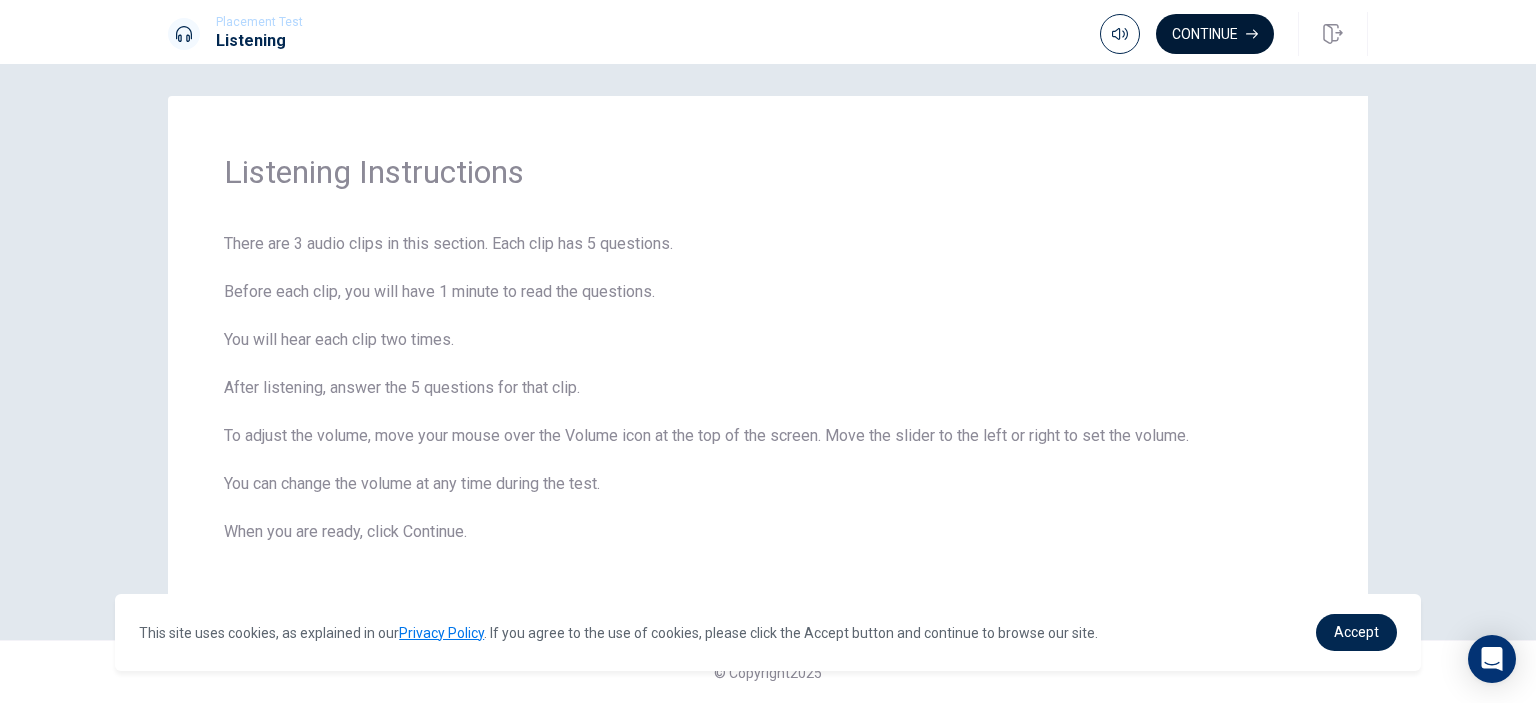 click on "Continue" at bounding box center [1215, 34] 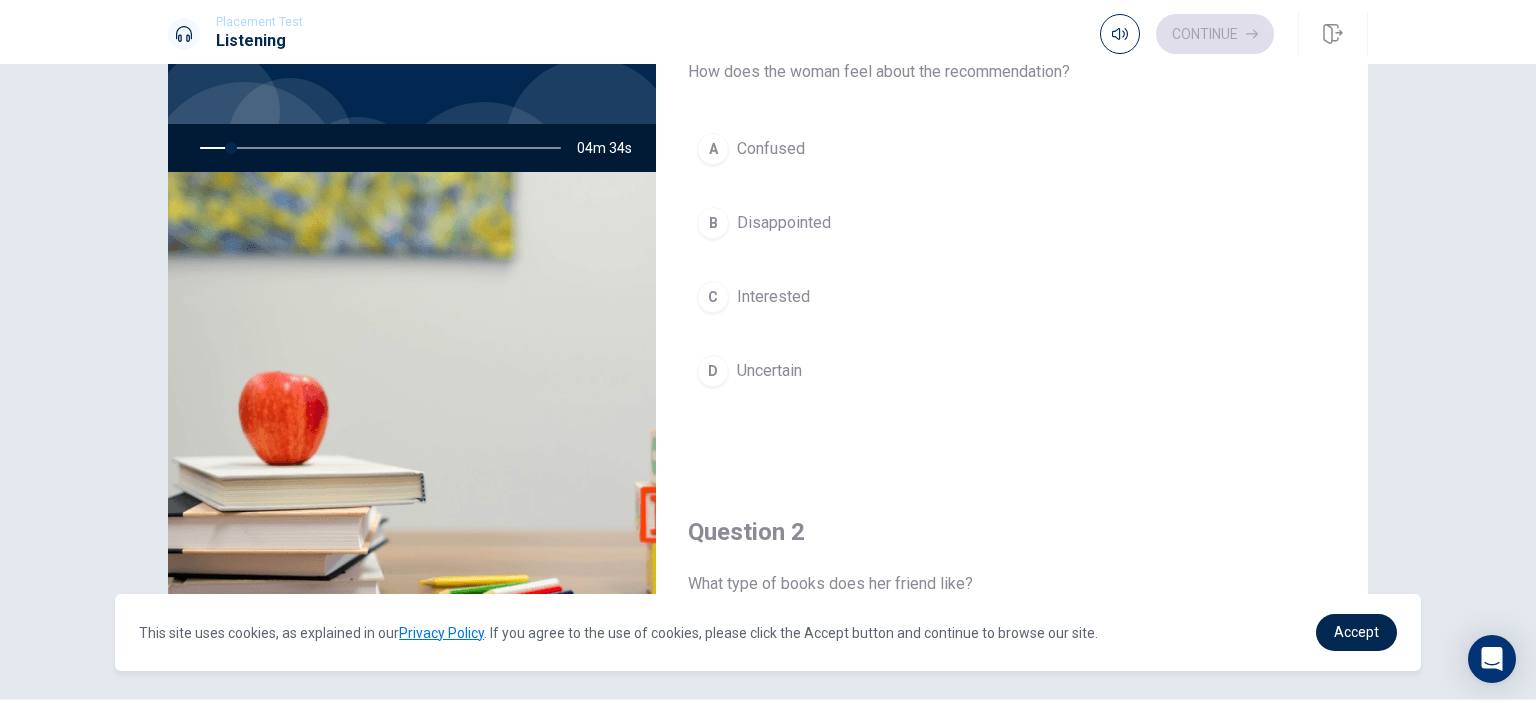 scroll, scrollTop: 0, scrollLeft: 0, axis: both 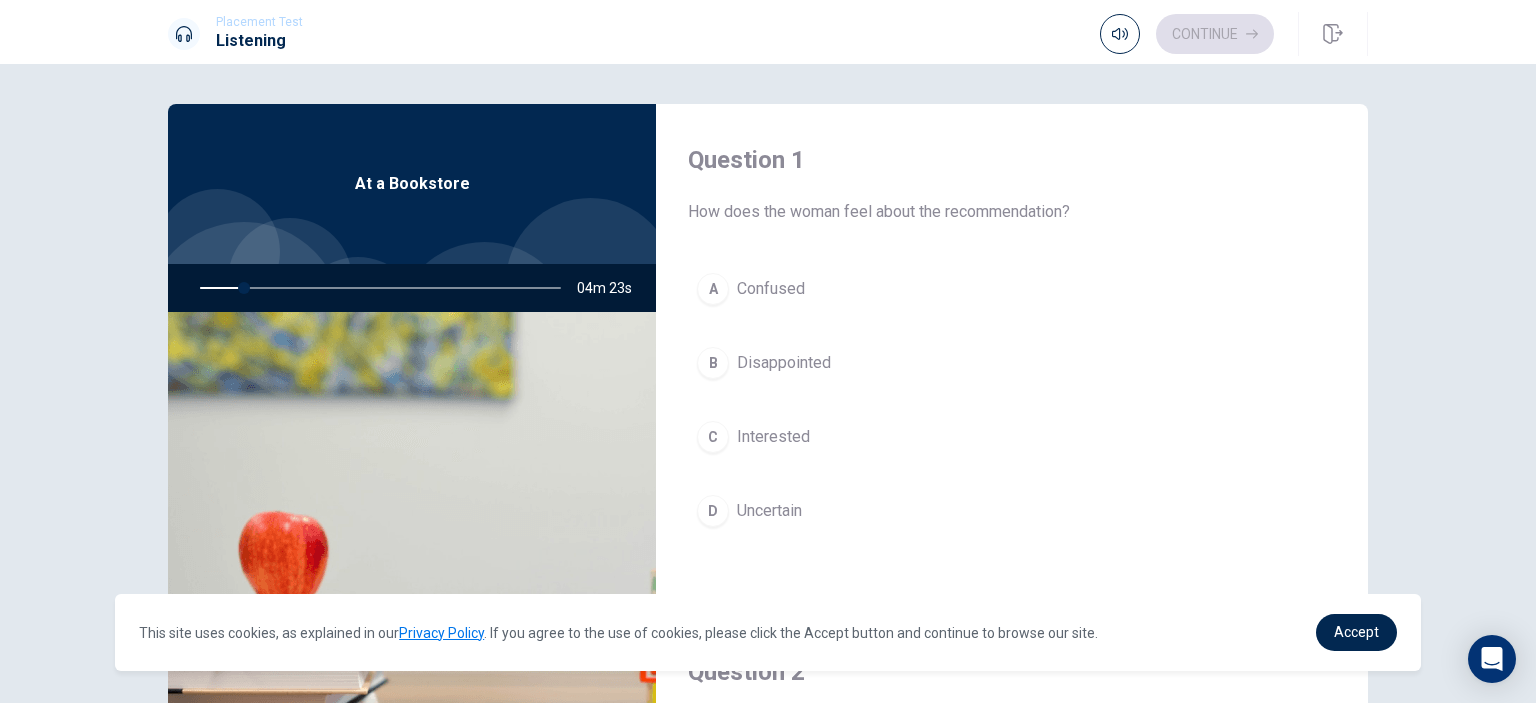 click on "Disappointed" at bounding box center [784, 363] 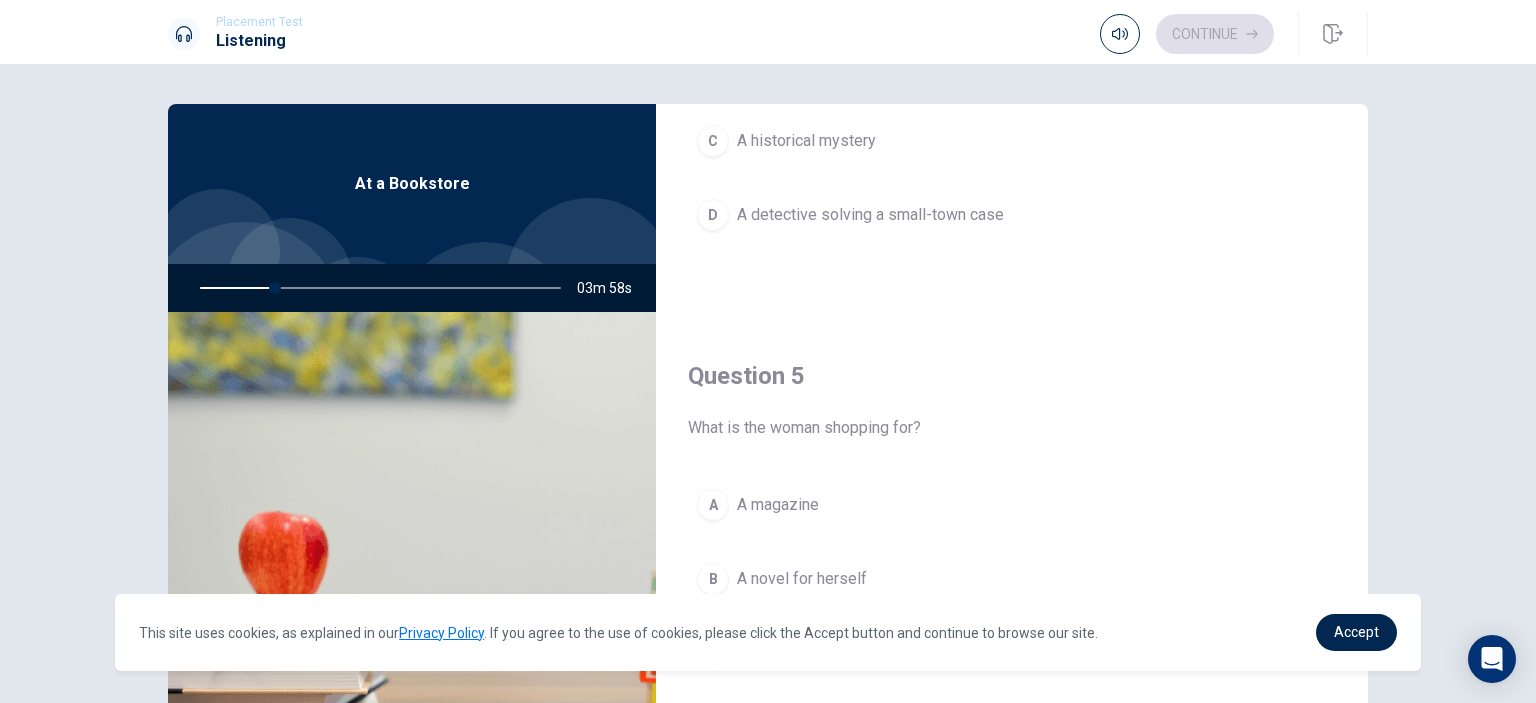 scroll, scrollTop: 1856, scrollLeft: 0, axis: vertical 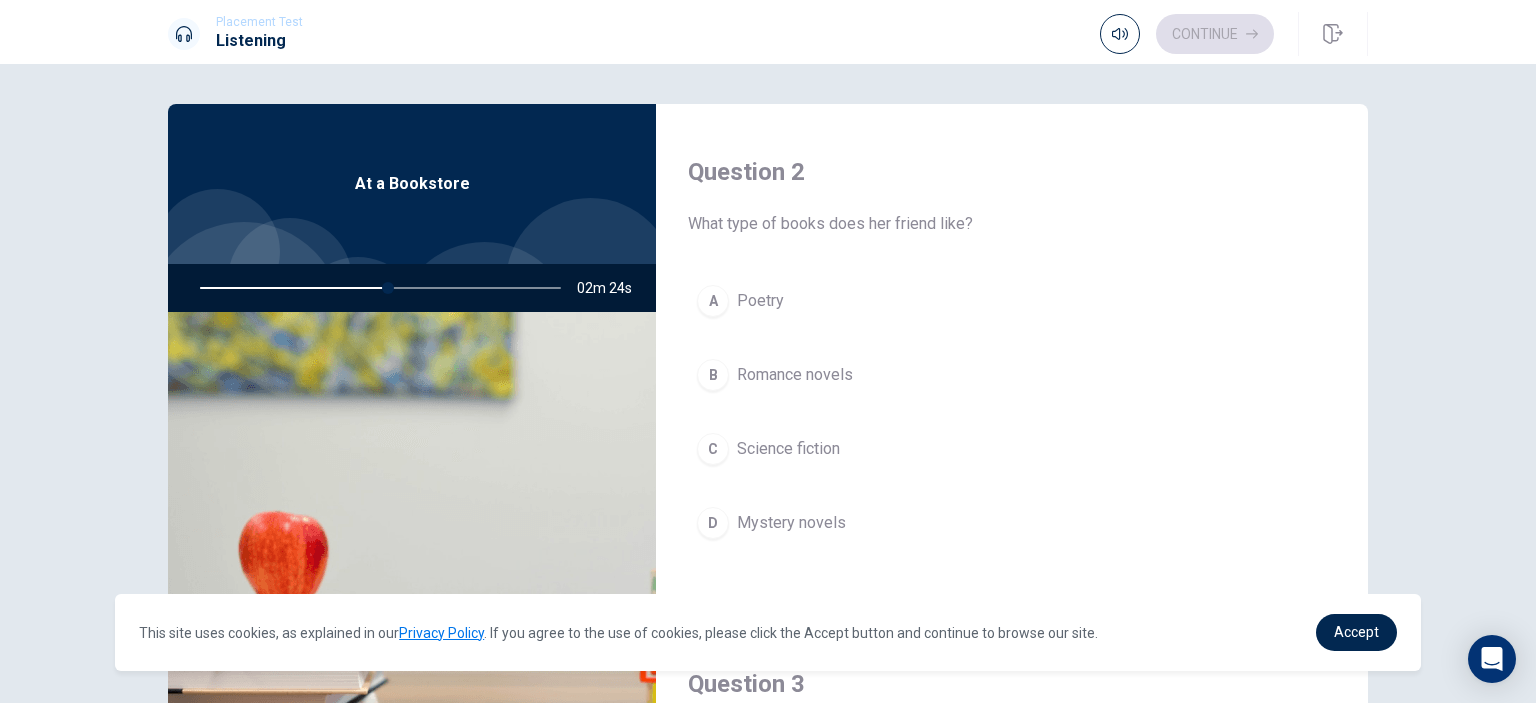 click on "C Science fiction" at bounding box center [1012, 449] 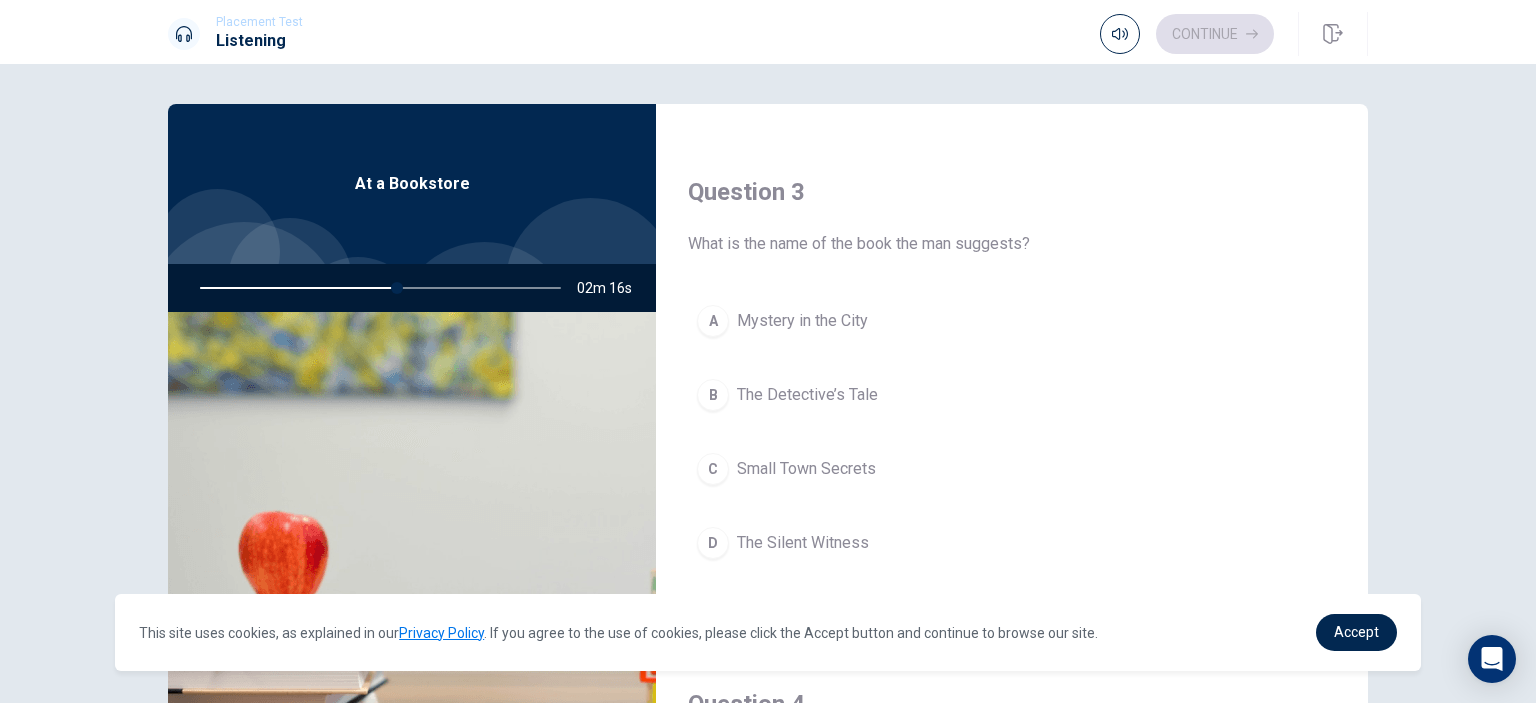 scroll, scrollTop: 1000, scrollLeft: 0, axis: vertical 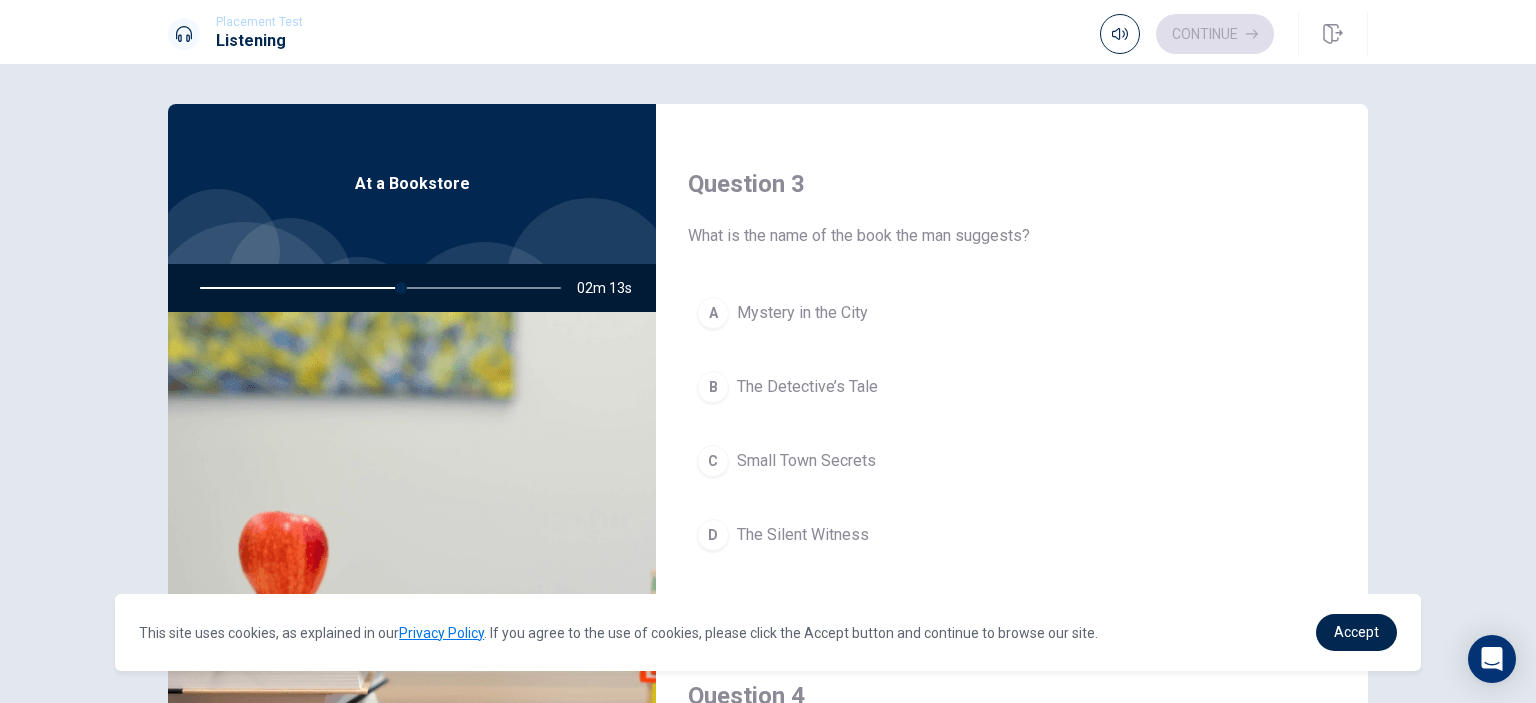 click on "Mystery in the City" at bounding box center (802, 313) 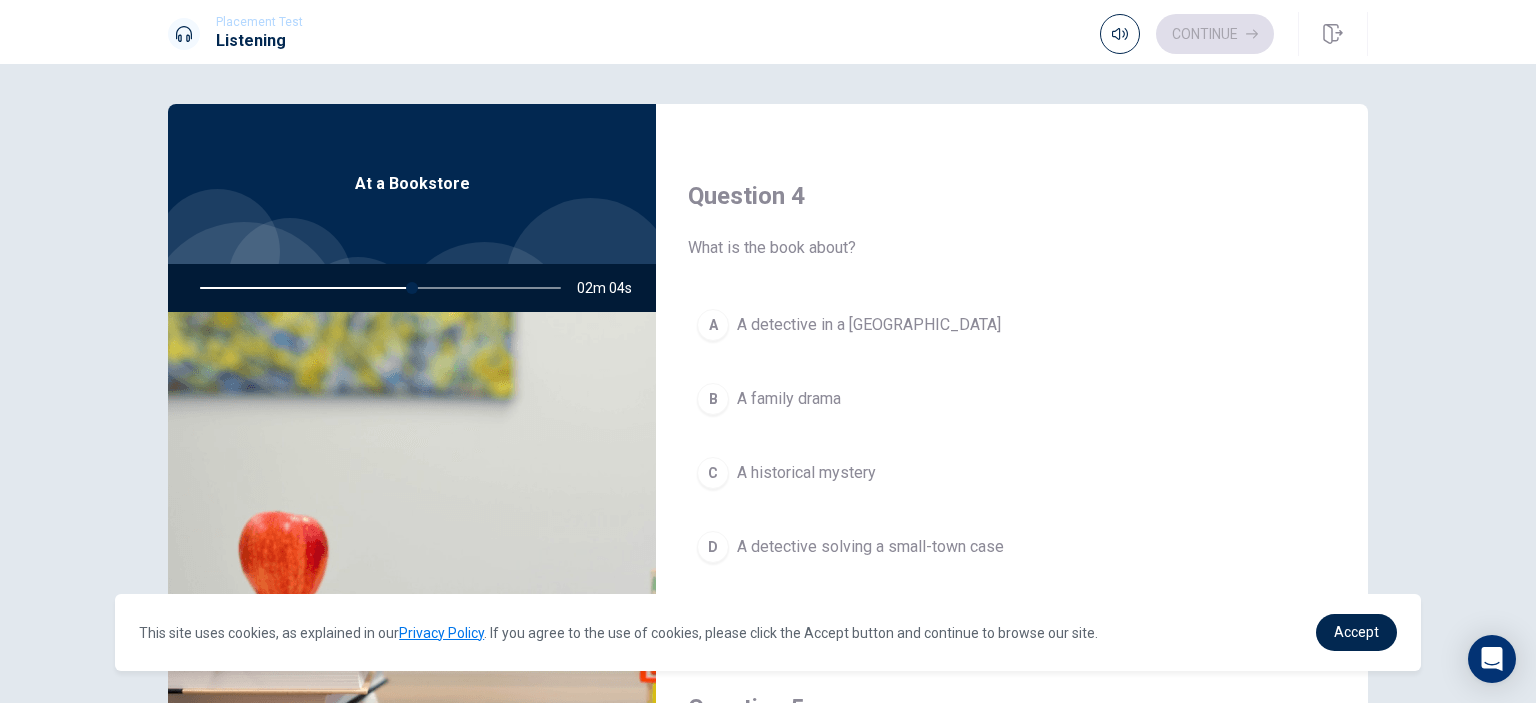 scroll, scrollTop: 1600, scrollLeft: 0, axis: vertical 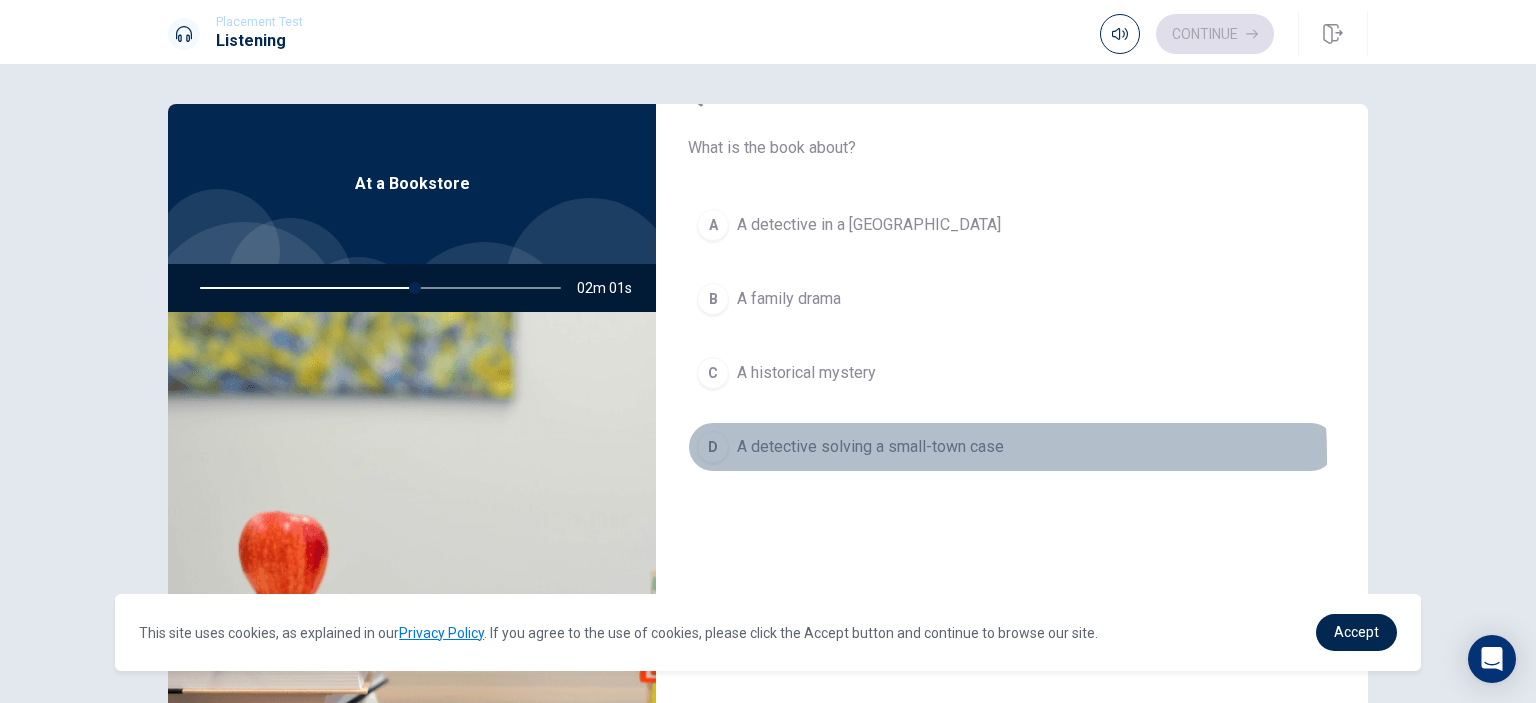click on "A detective solving a small-town case" at bounding box center [870, 447] 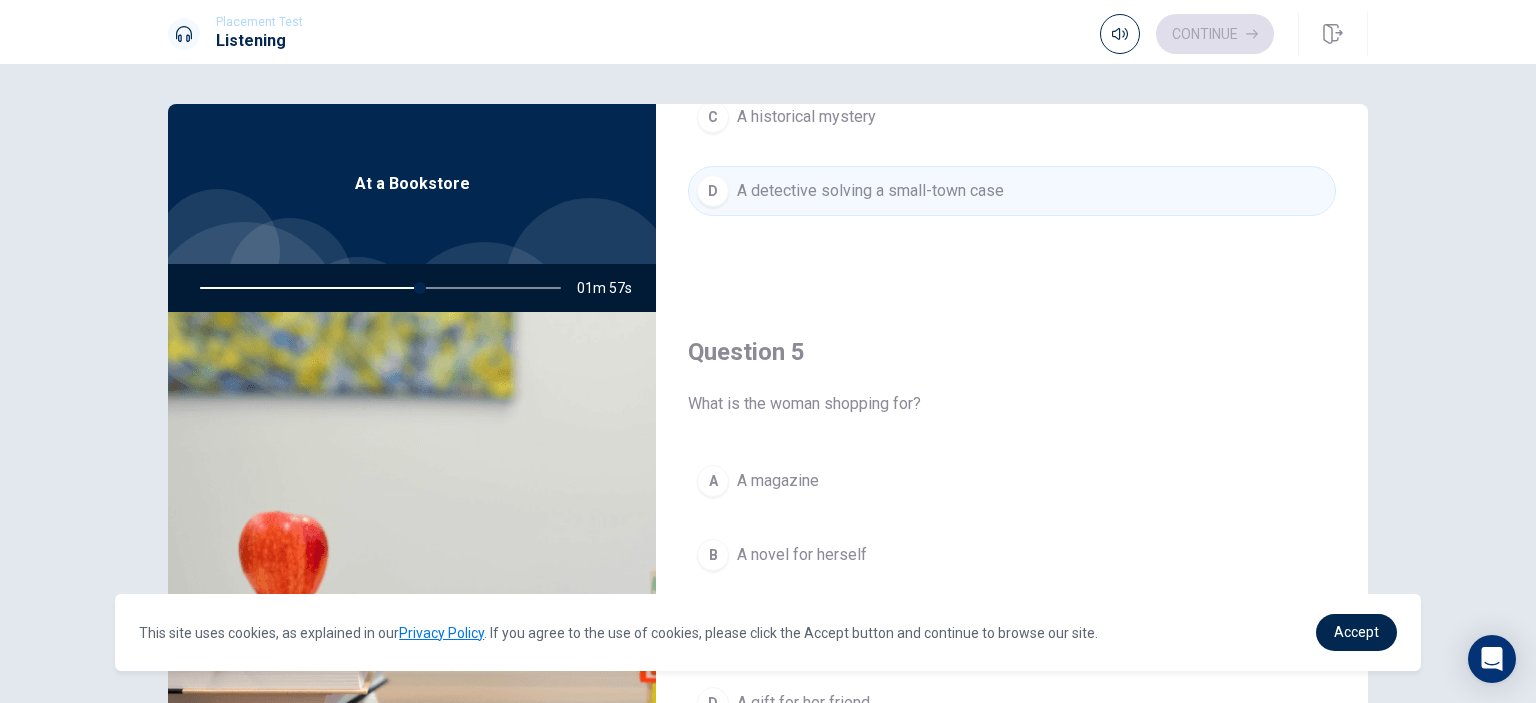 scroll, scrollTop: 1856, scrollLeft: 0, axis: vertical 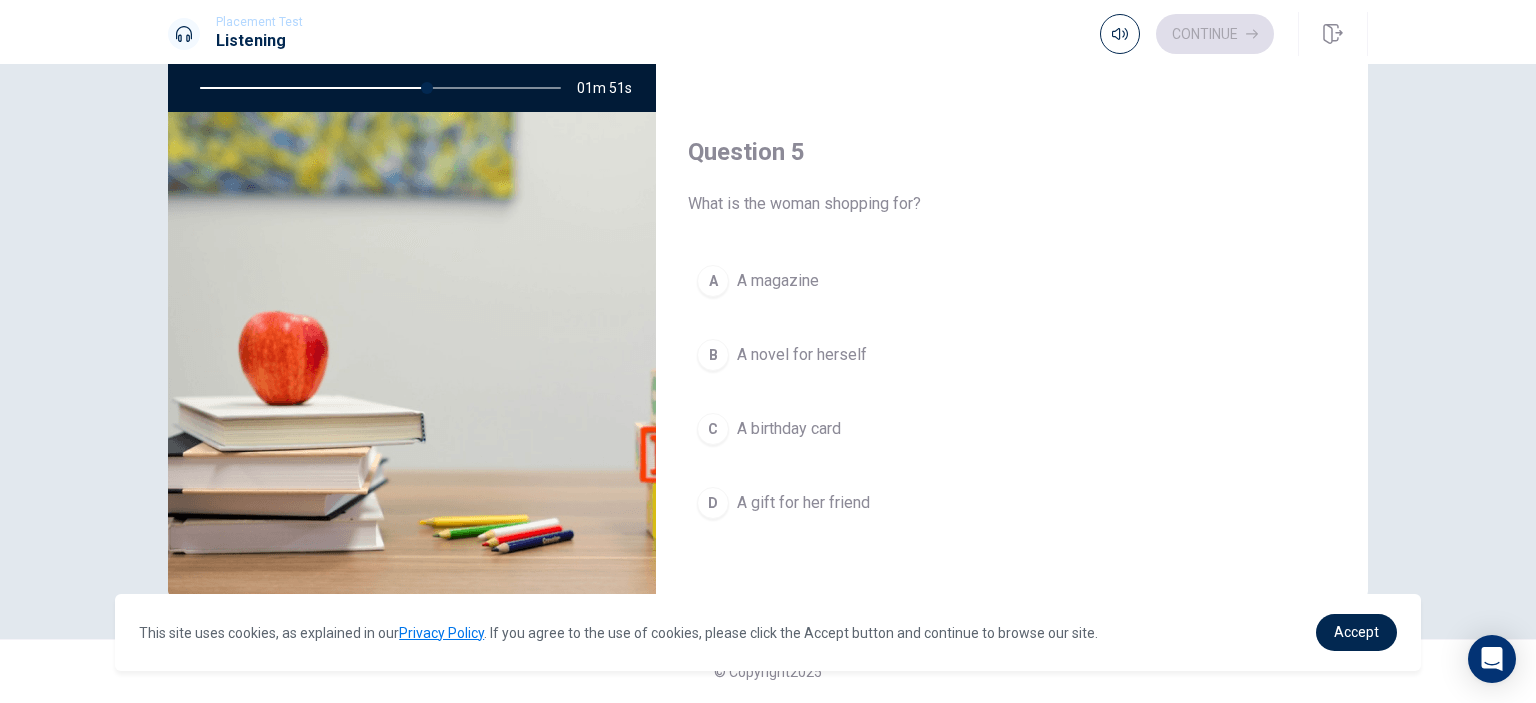 click on "A gift for her friend" at bounding box center (803, 503) 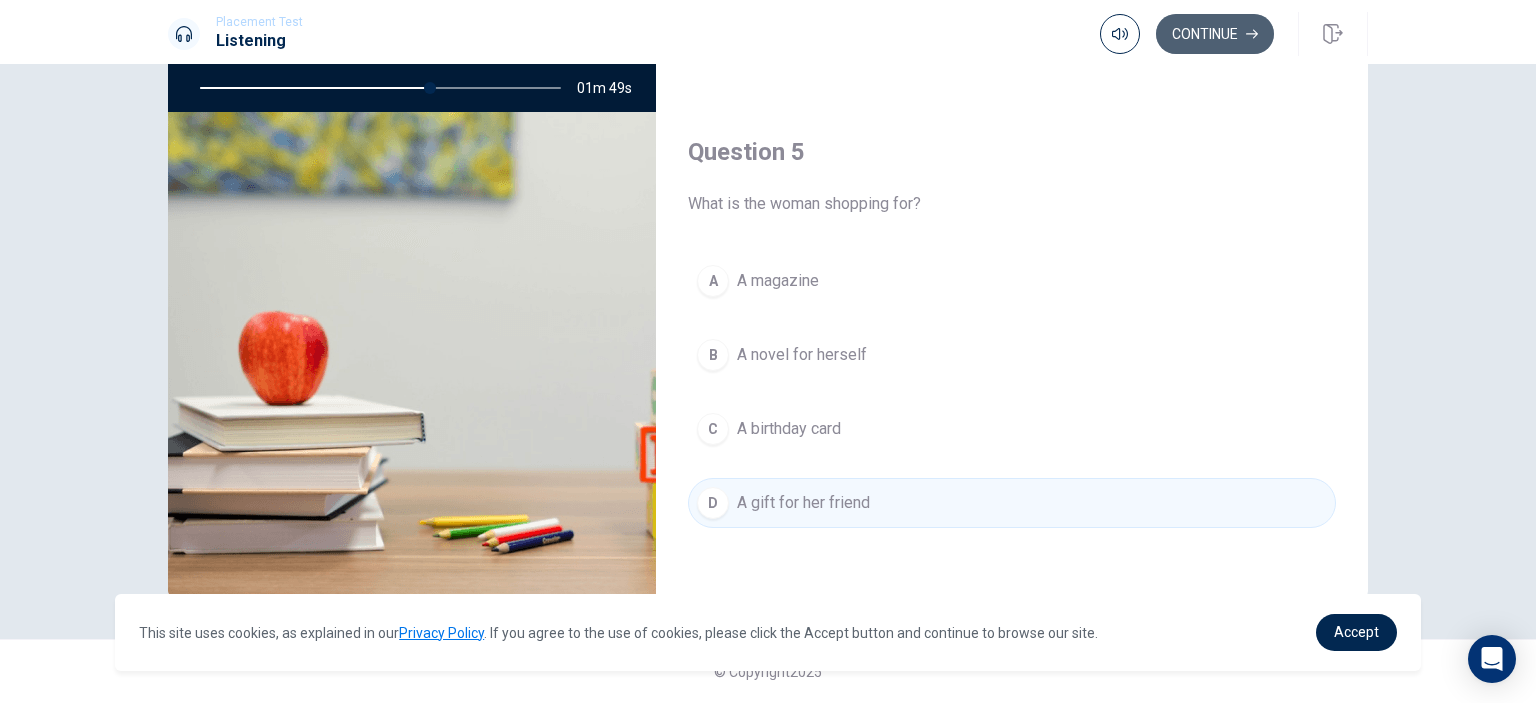 click on "Continue" at bounding box center (1215, 34) 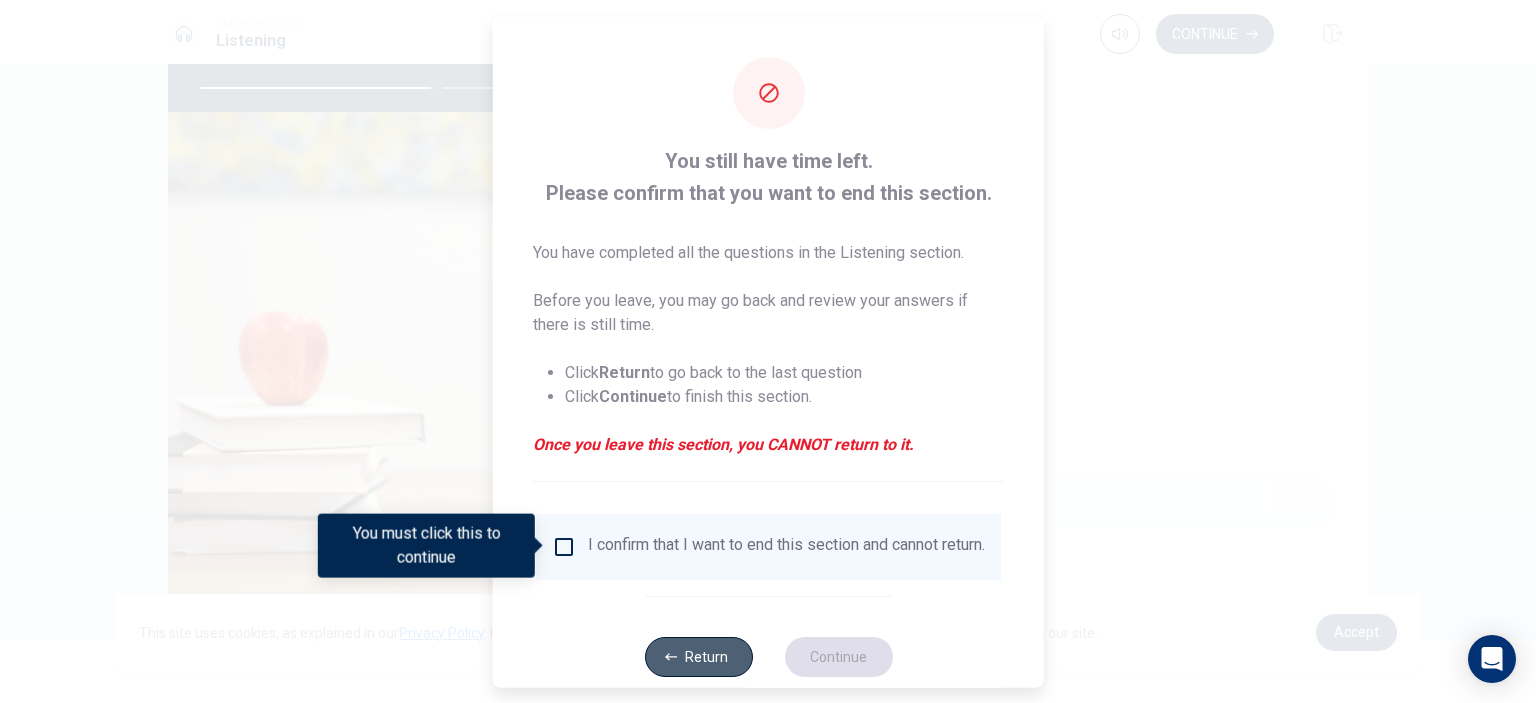 click on "Return" at bounding box center [698, 656] 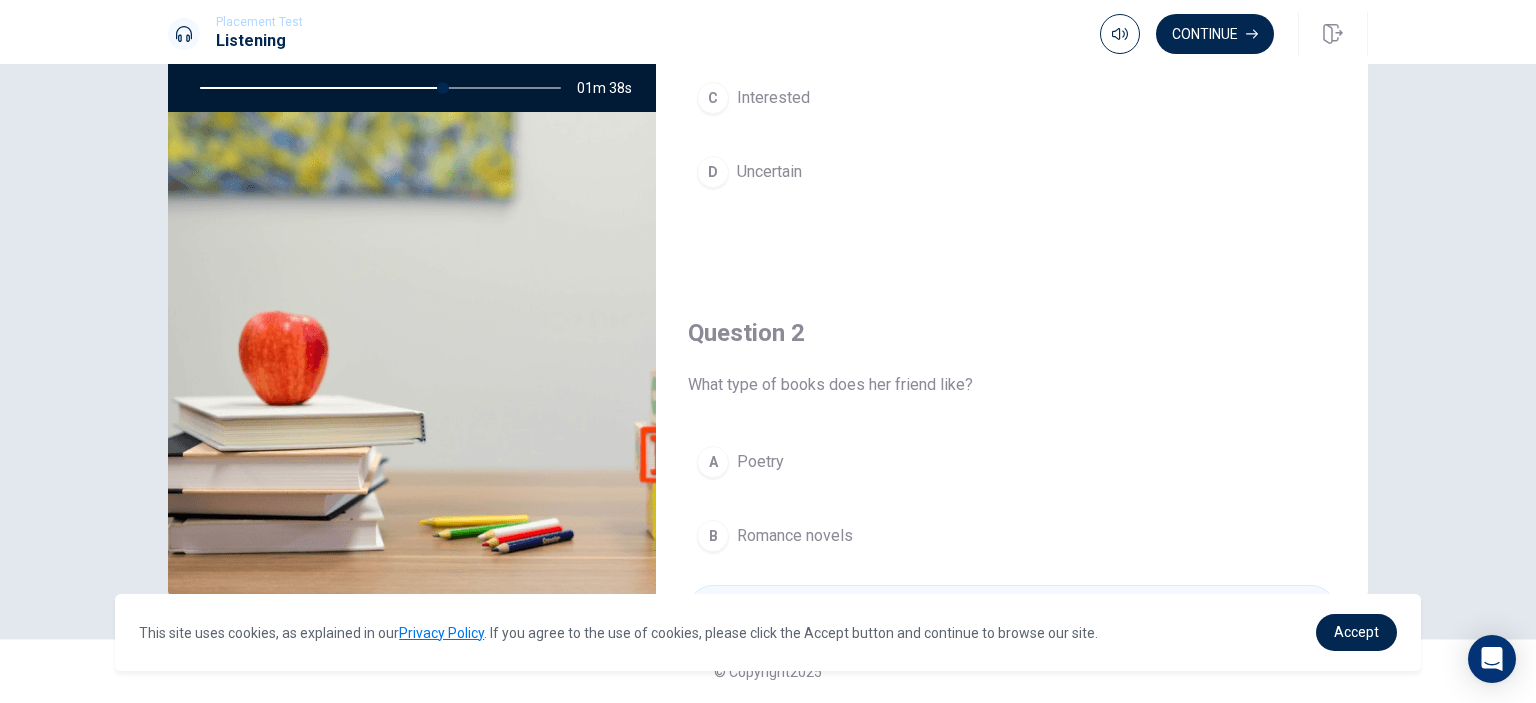scroll, scrollTop: 0, scrollLeft: 0, axis: both 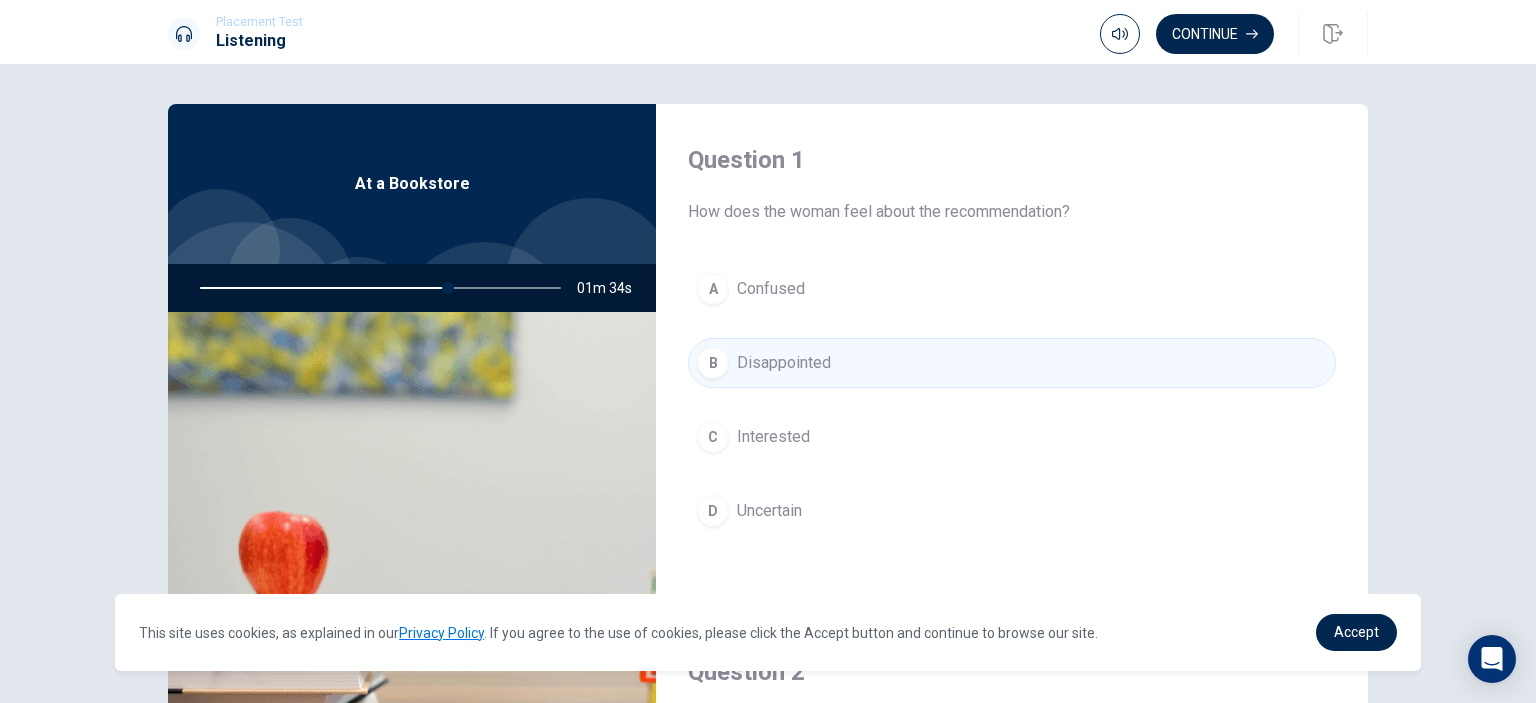 drag, startPoint x: 441, startPoint y: 284, endPoint x: 268, endPoint y: 294, distance: 173.28877 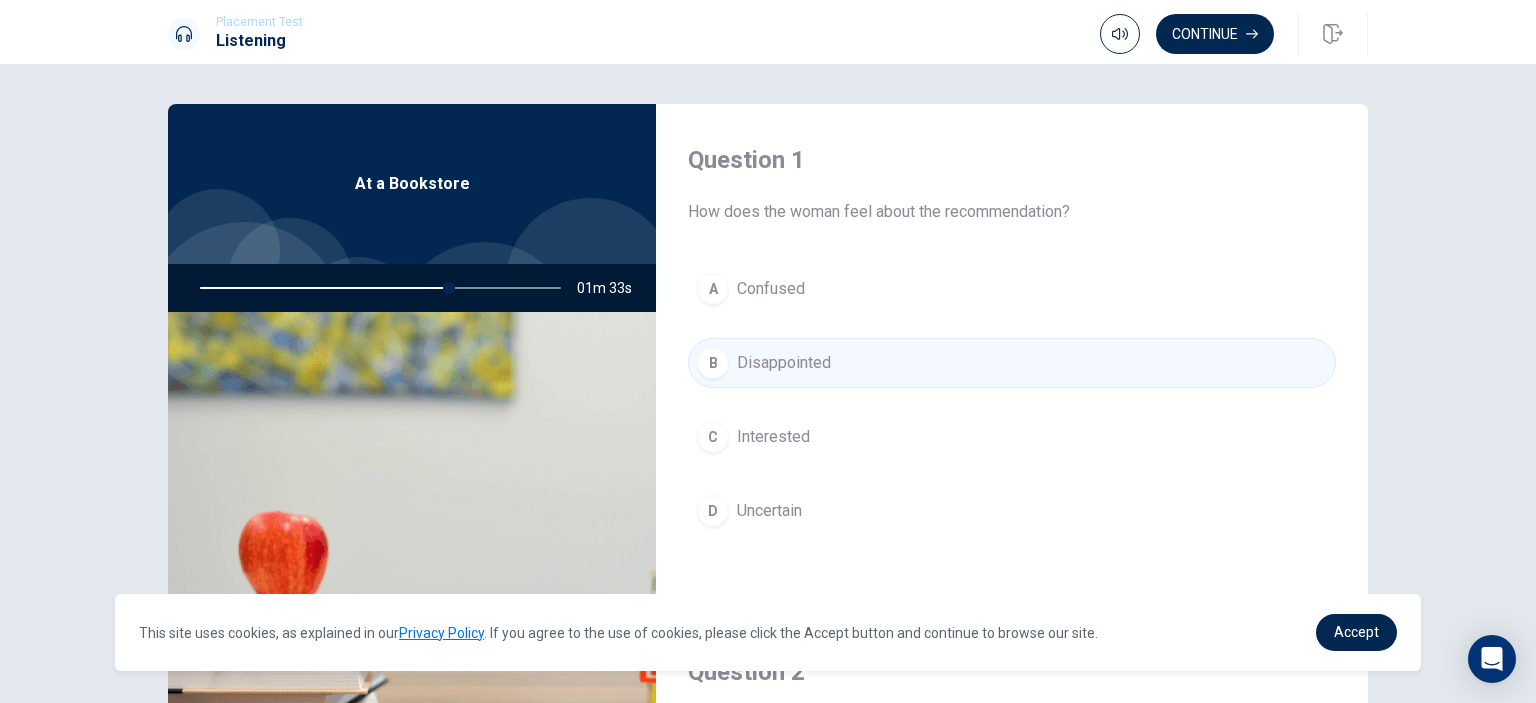 drag, startPoint x: 447, startPoint y: 289, endPoint x: 516, endPoint y: 285, distance: 69.115845 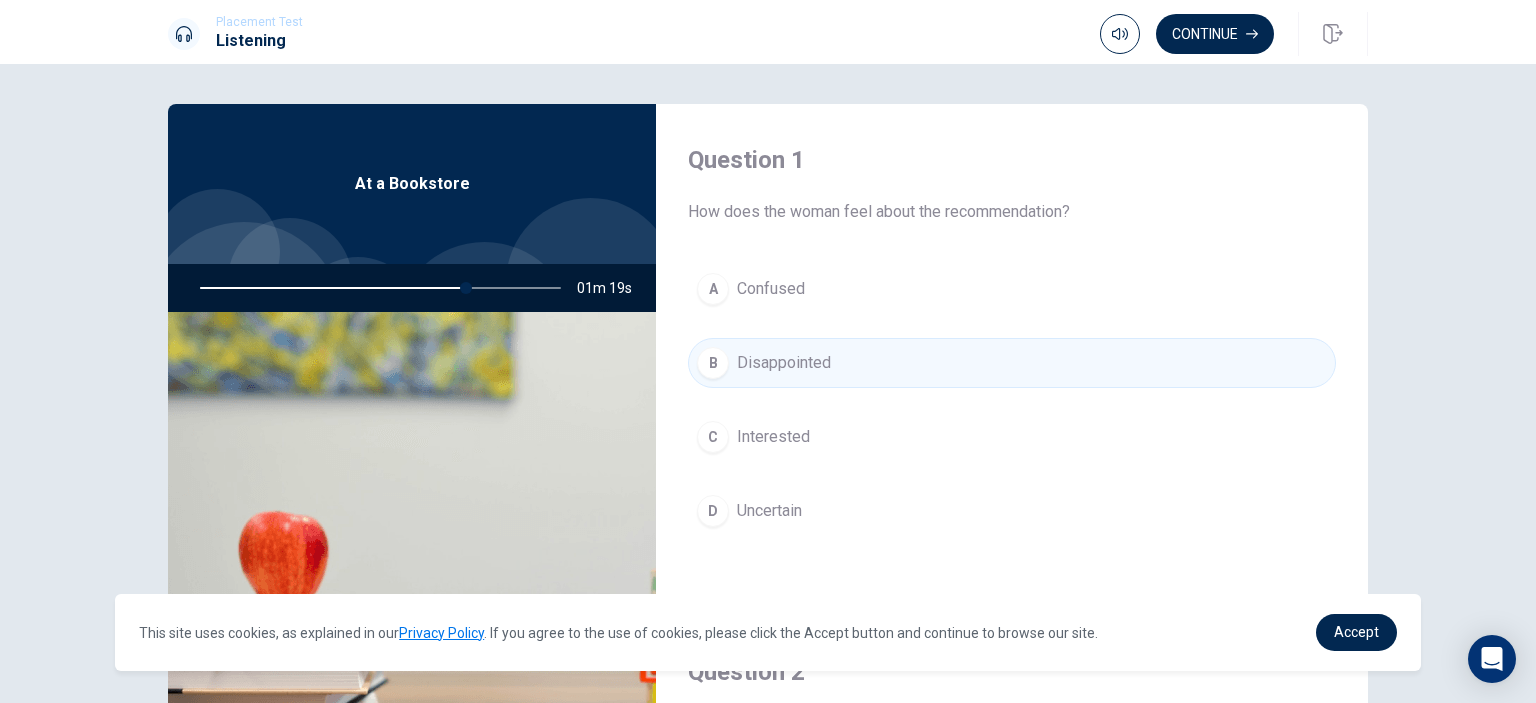drag, startPoint x: 941, startPoint y: 214, endPoint x: 1042, endPoint y: 209, distance: 101.12369 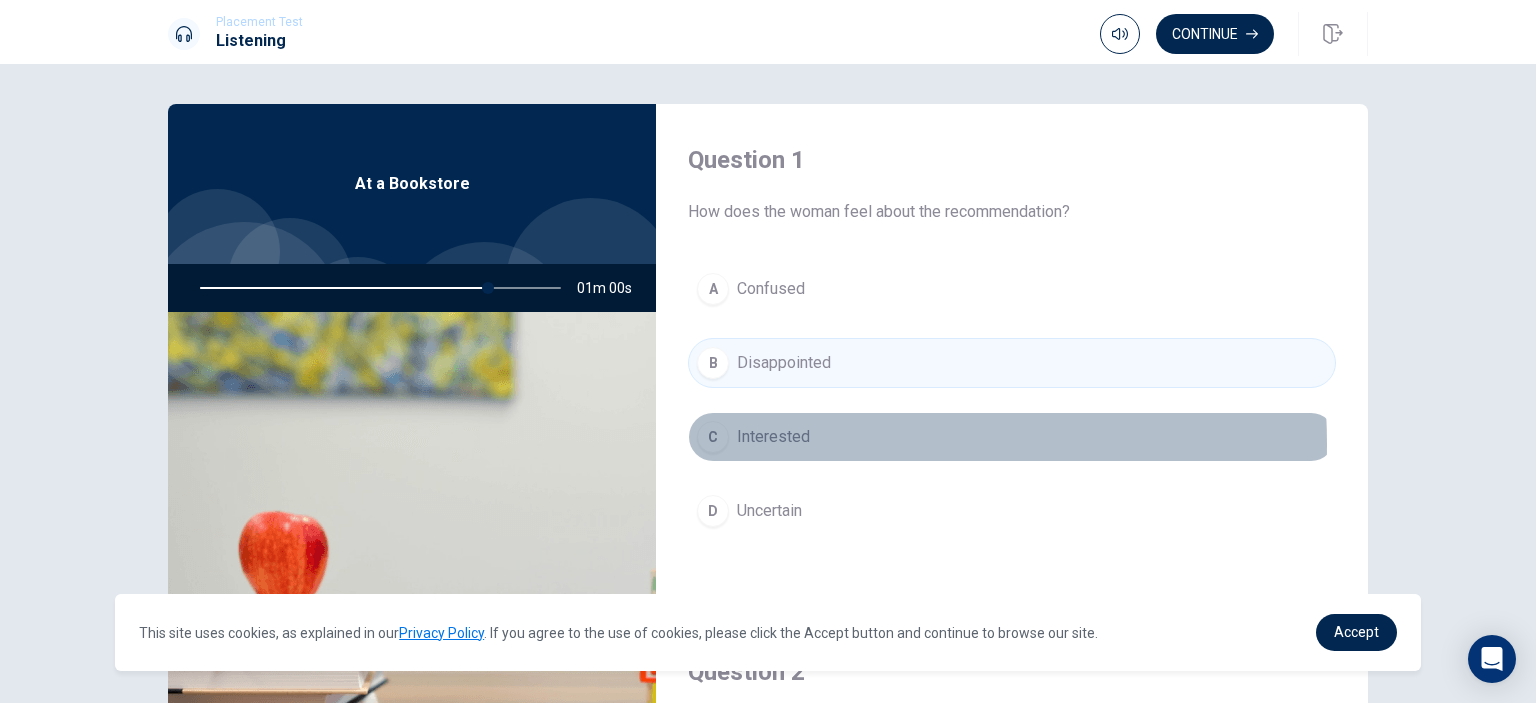 click on "Interested" at bounding box center (773, 437) 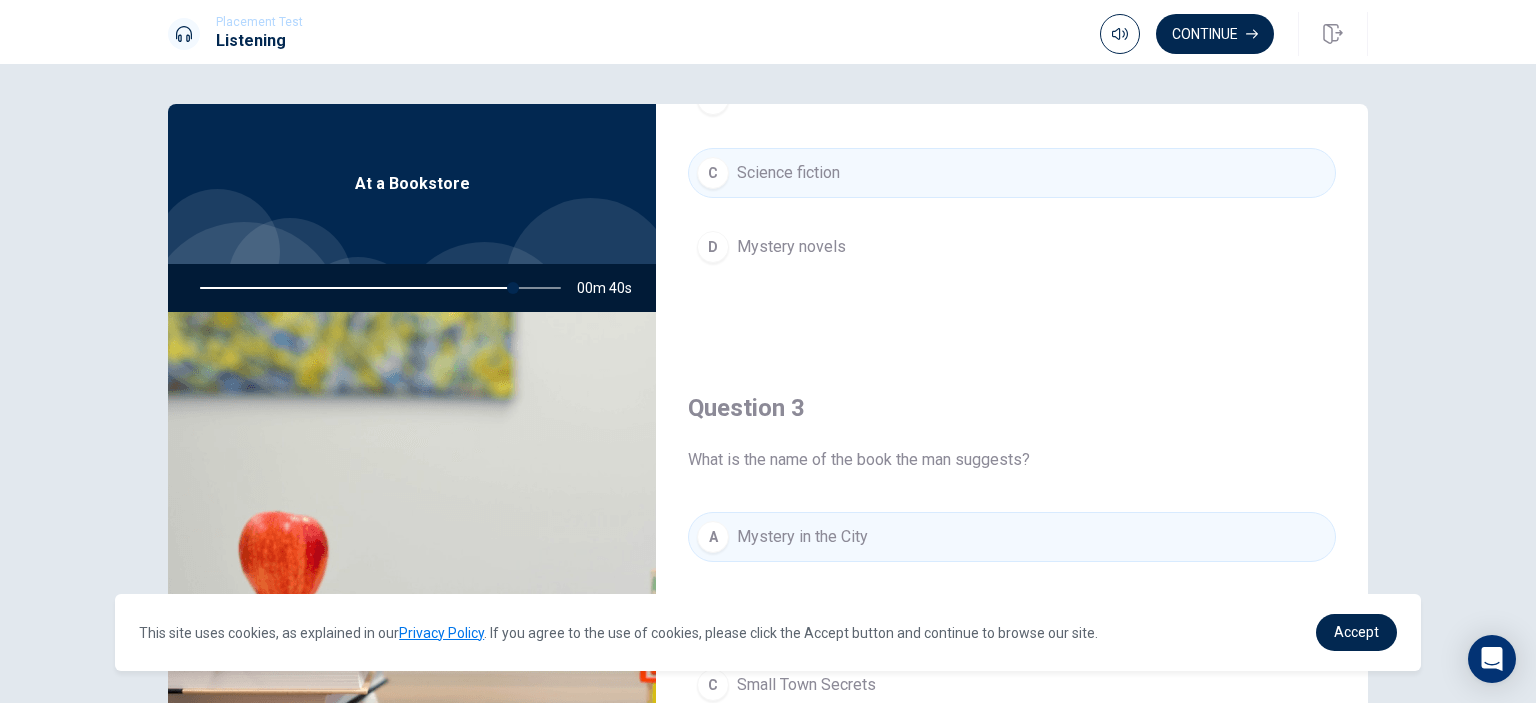 scroll, scrollTop: 900, scrollLeft: 0, axis: vertical 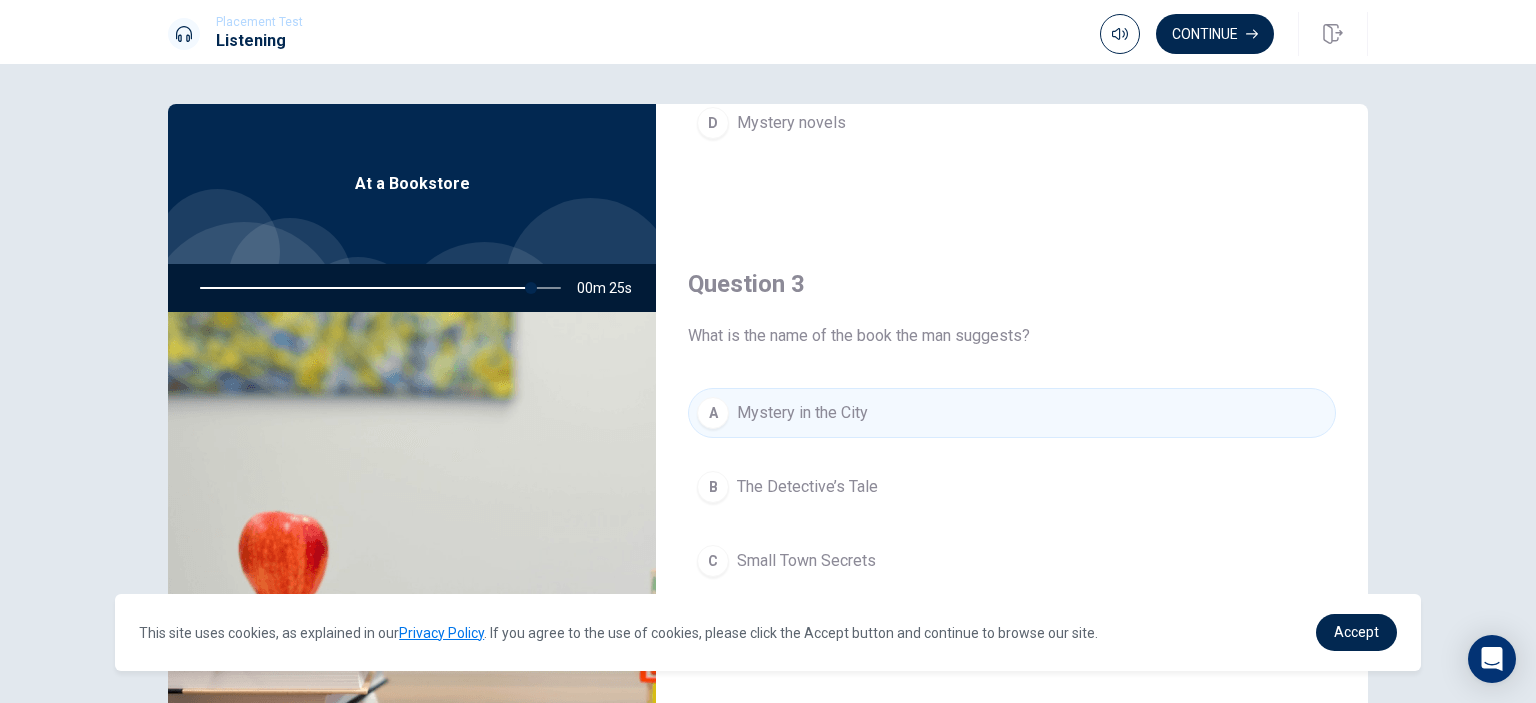 click on "At a Bookstore" at bounding box center (412, 184) 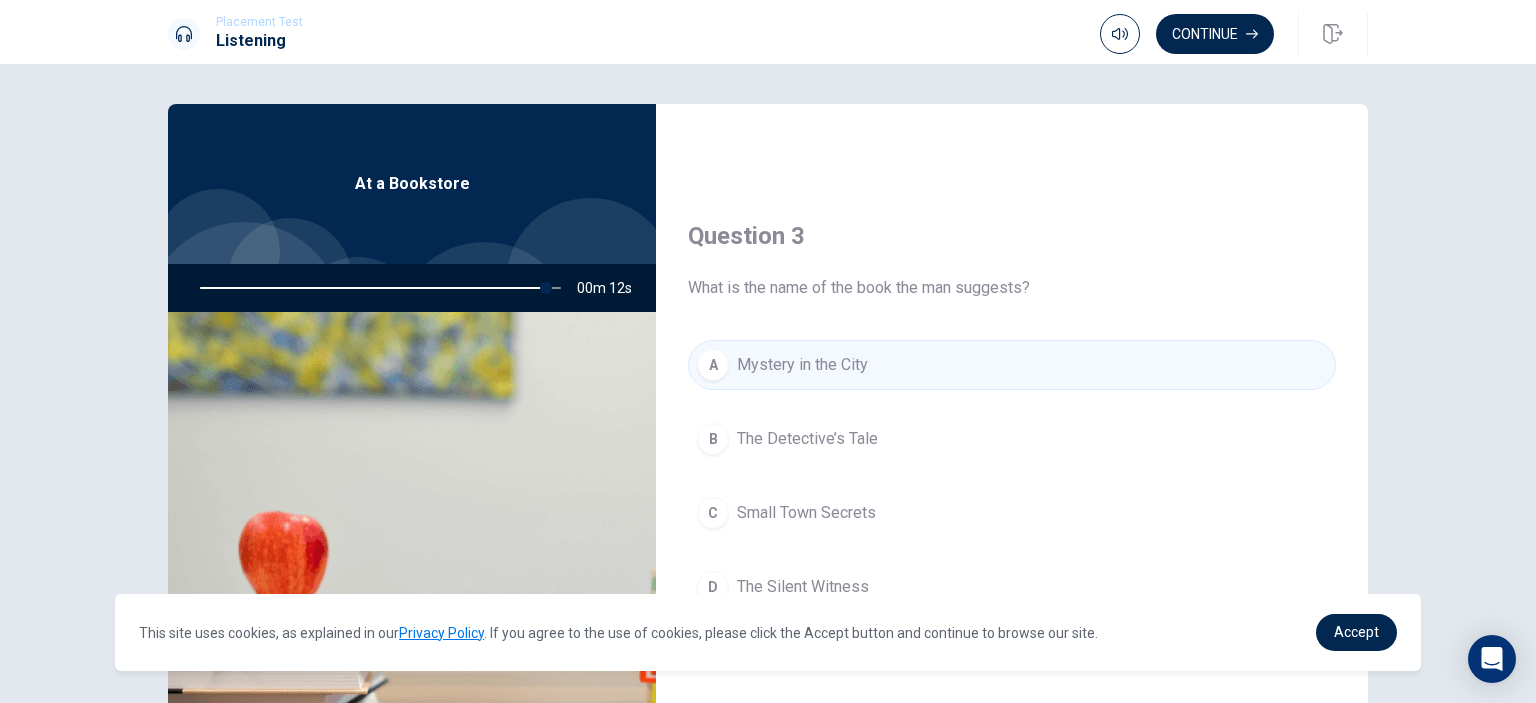 scroll, scrollTop: 1000, scrollLeft: 0, axis: vertical 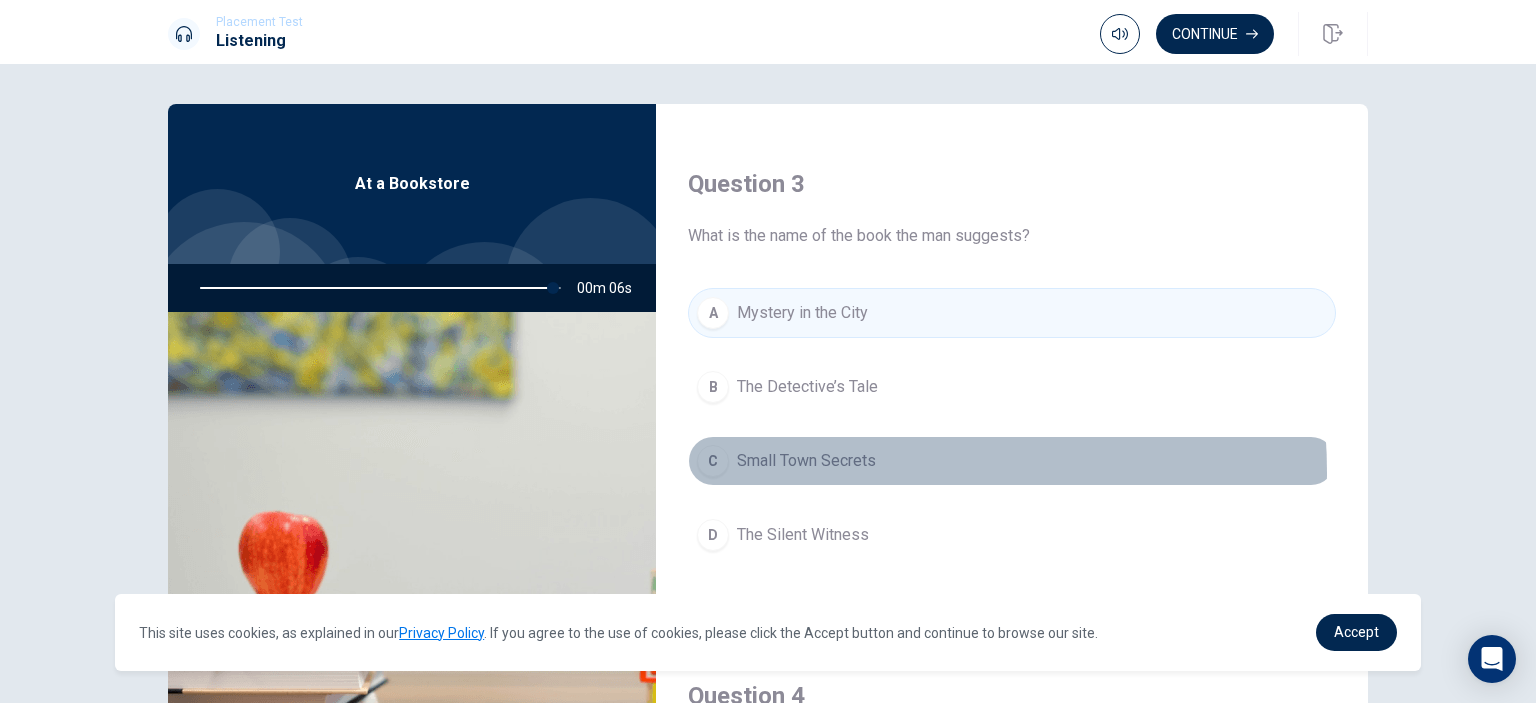 click on "Small Town Secrets" at bounding box center (806, 461) 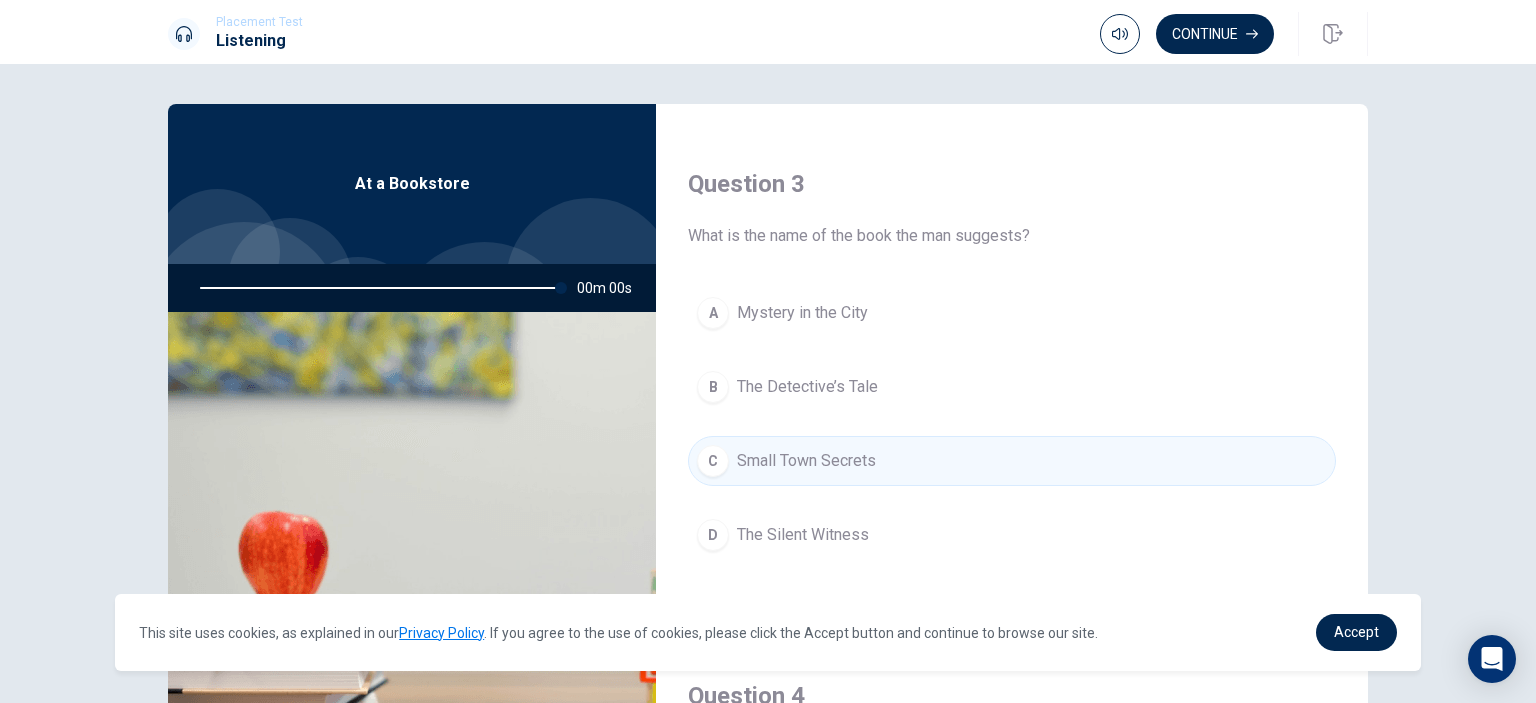 type on "0" 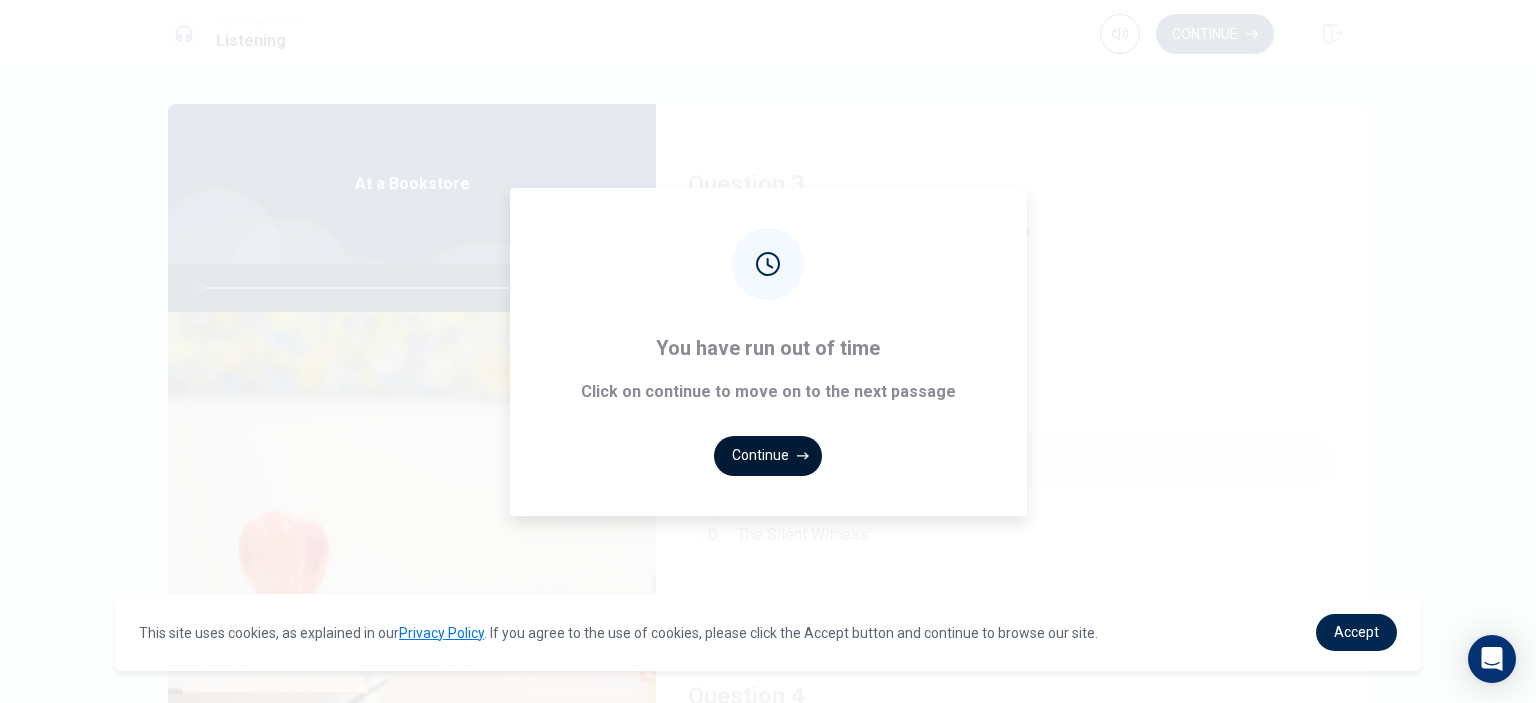 click on "Continue" at bounding box center [768, 456] 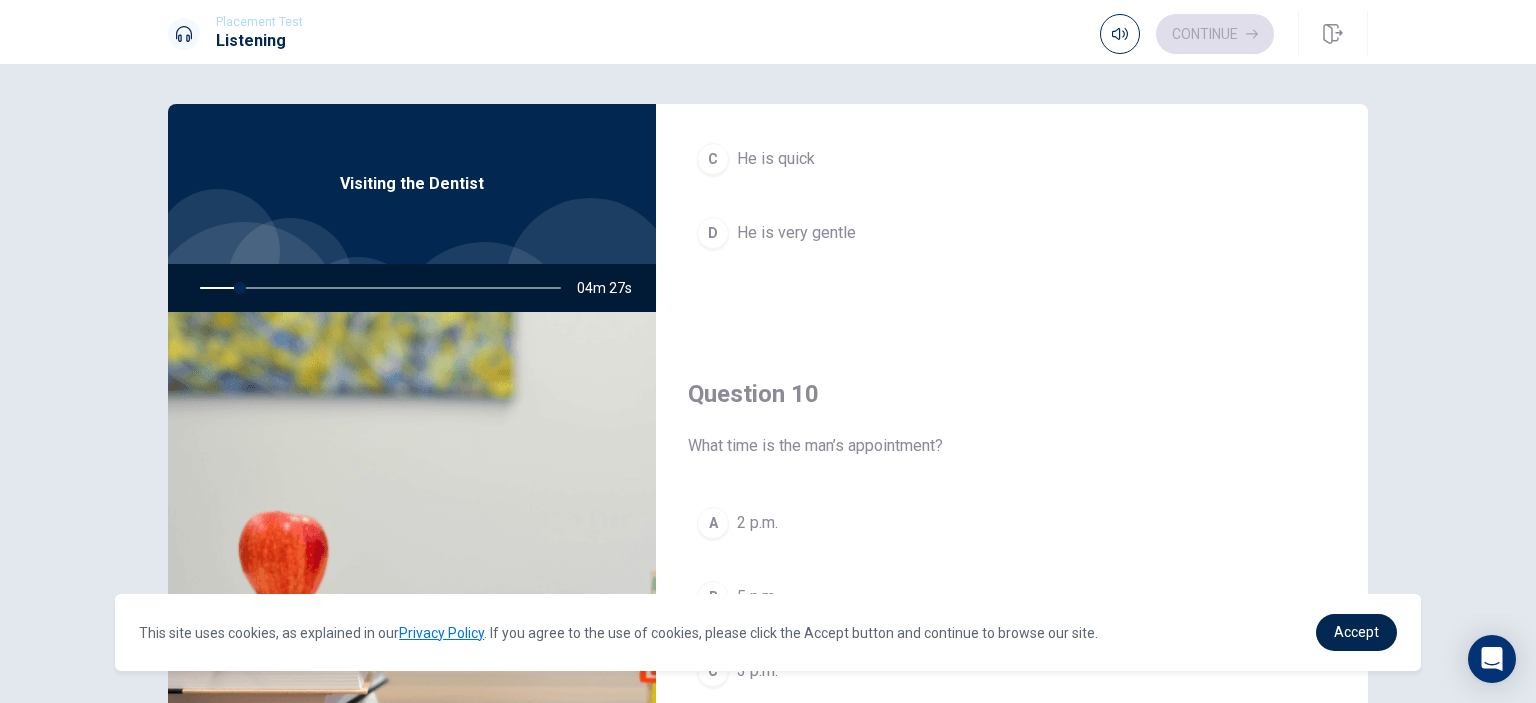scroll, scrollTop: 1856, scrollLeft: 0, axis: vertical 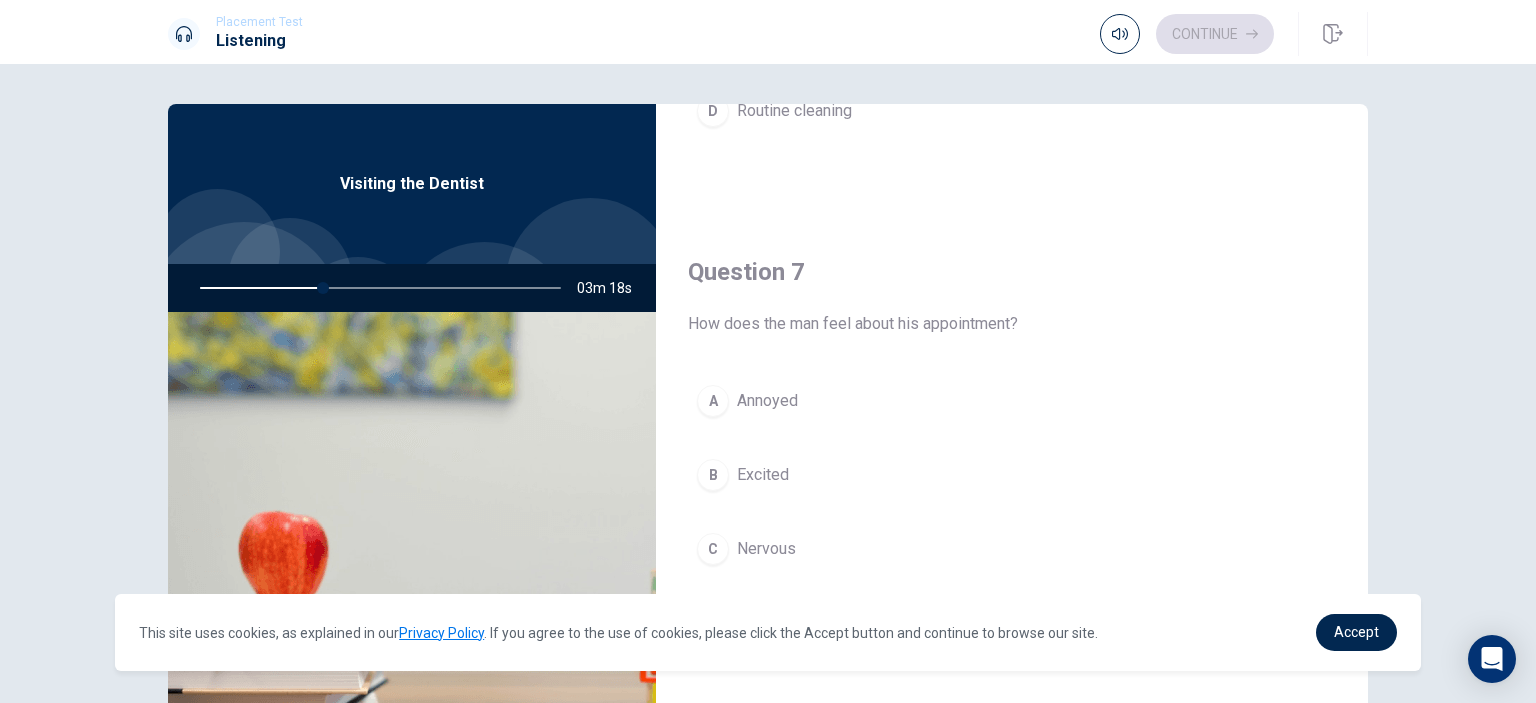 click on "B Excited" at bounding box center (1012, 475) 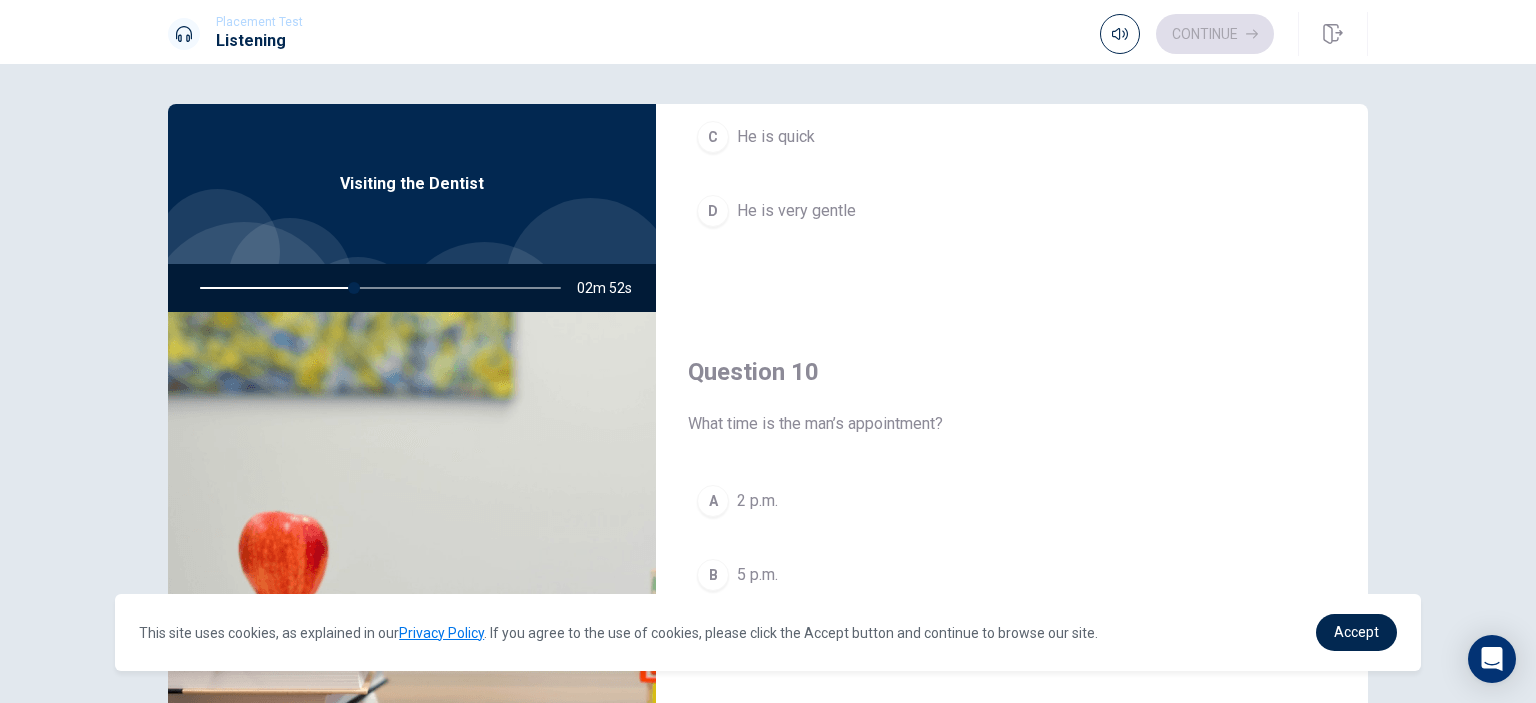 scroll, scrollTop: 1856, scrollLeft: 0, axis: vertical 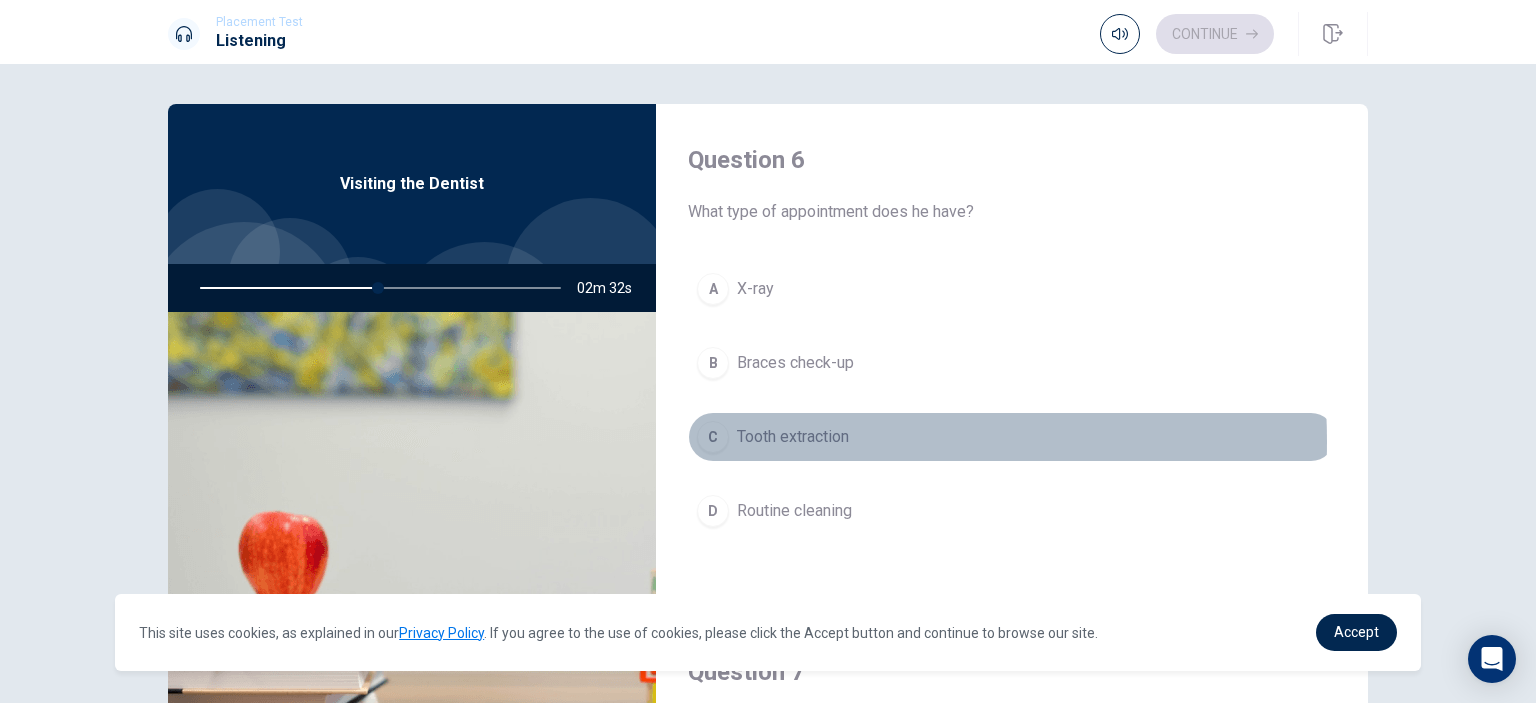 click on "Tooth extraction" at bounding box center (793, 437) 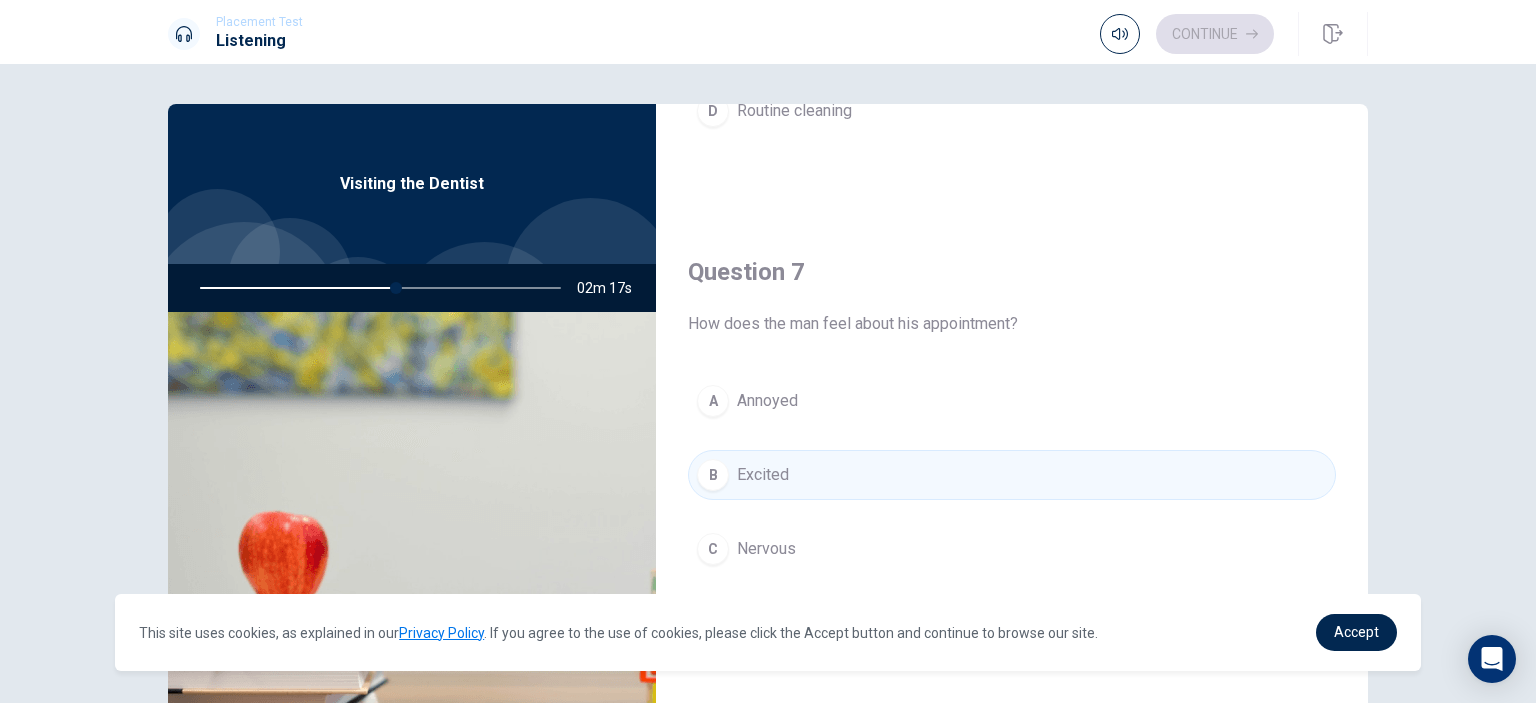 scroll, scrollTop: 1000, scrollLeft: 0, axis: vertical 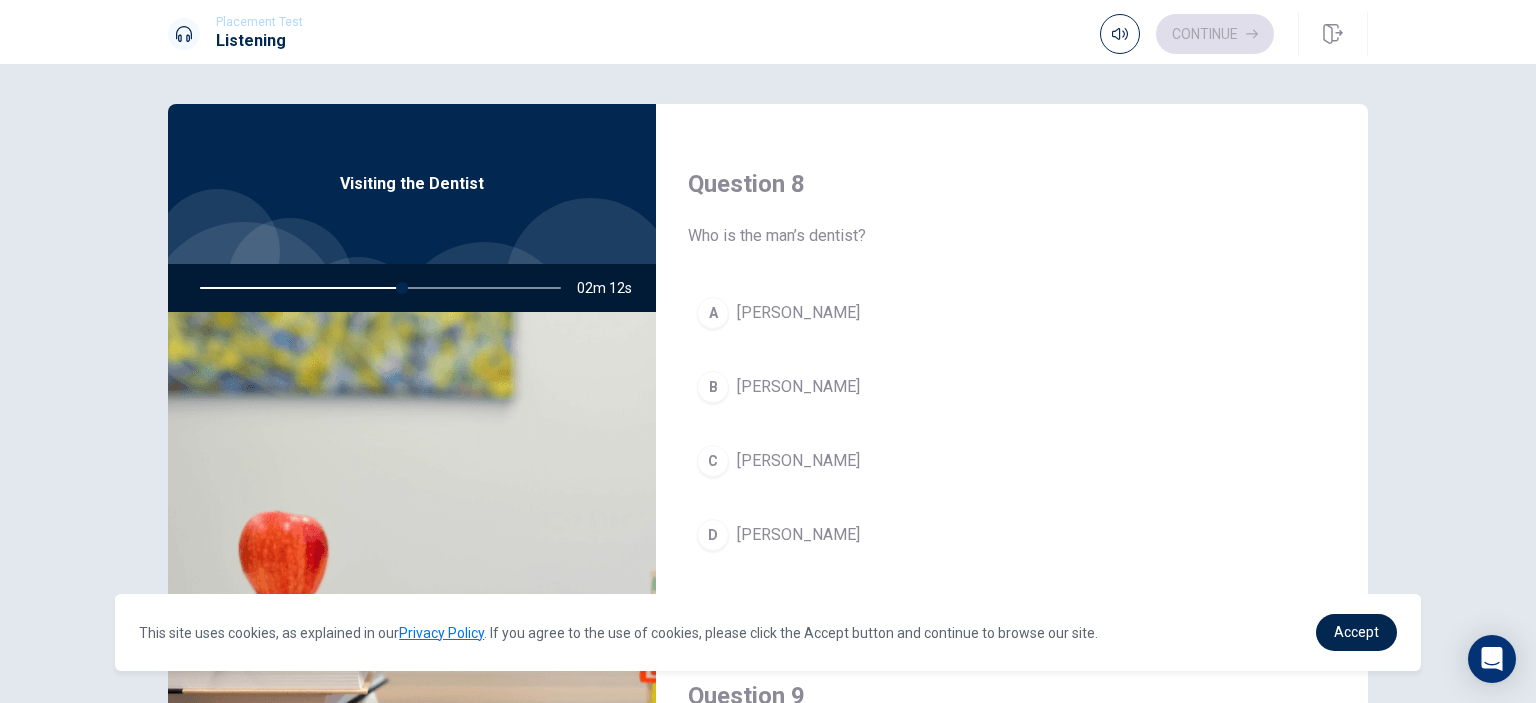click on "[PERSON_NAME]" at bounding box center (798, 313) 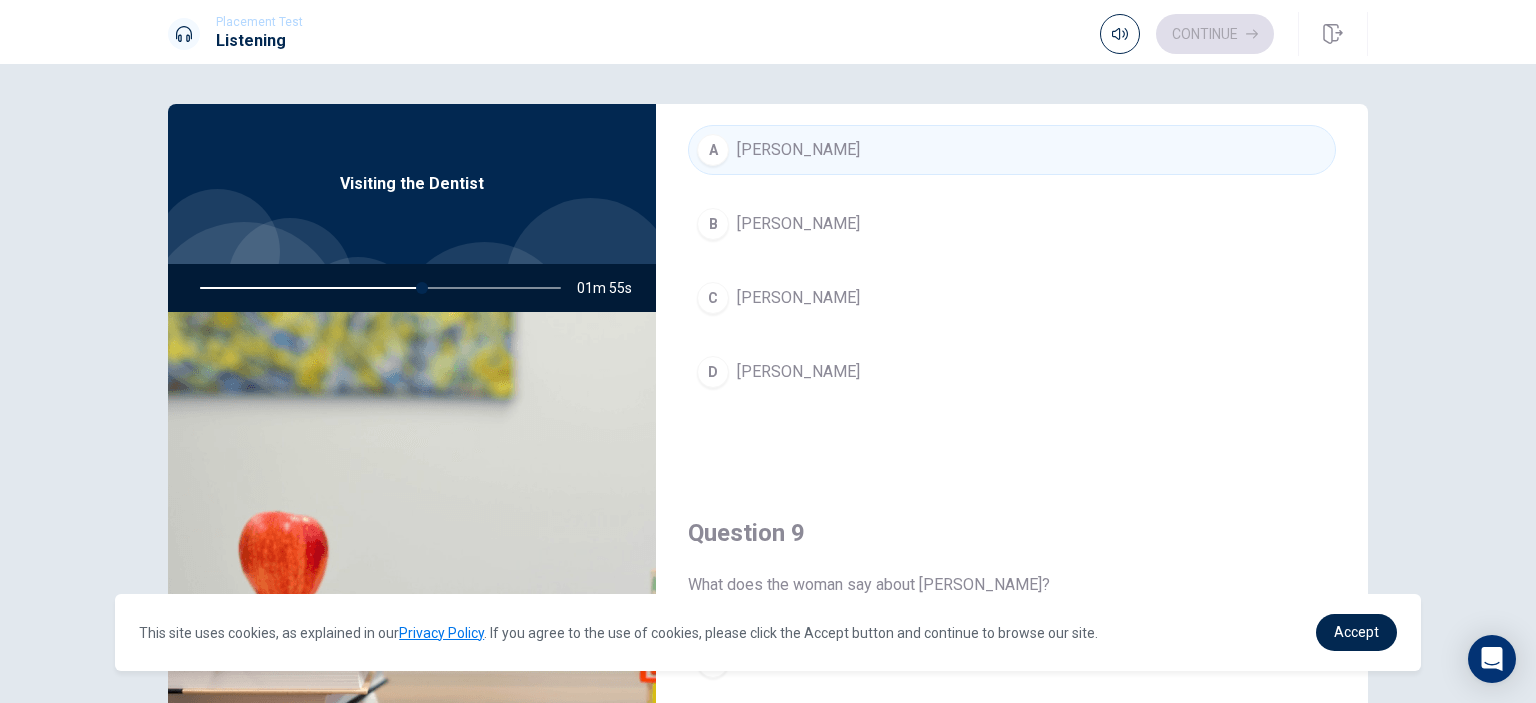 scroll, scrollTop: 1200, scrollLeft: 0, axis: vertical 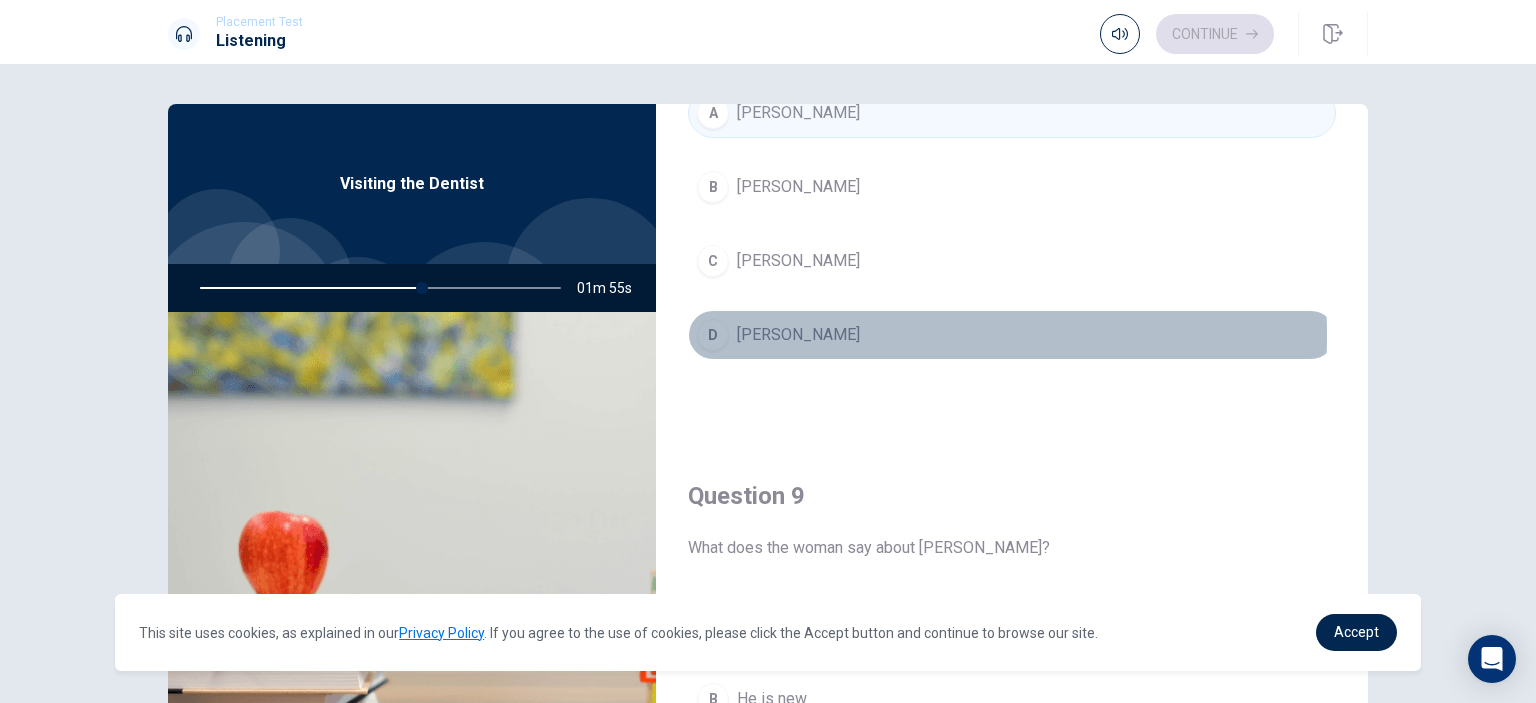 click on "[PERSON_NAME]" at bounding box center (798, 335) 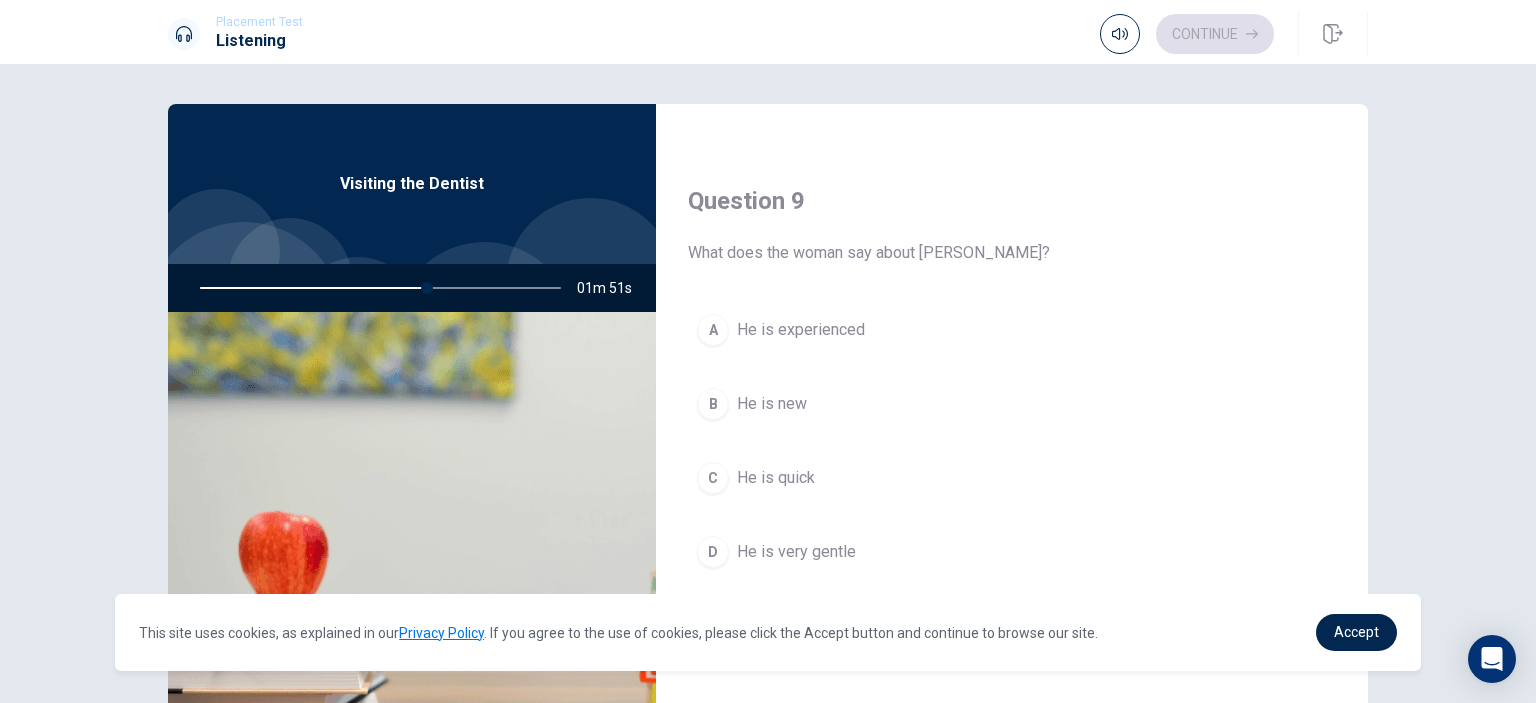 scroll, scrollTop: 1500, scrollLeft: 0, axis: vertical 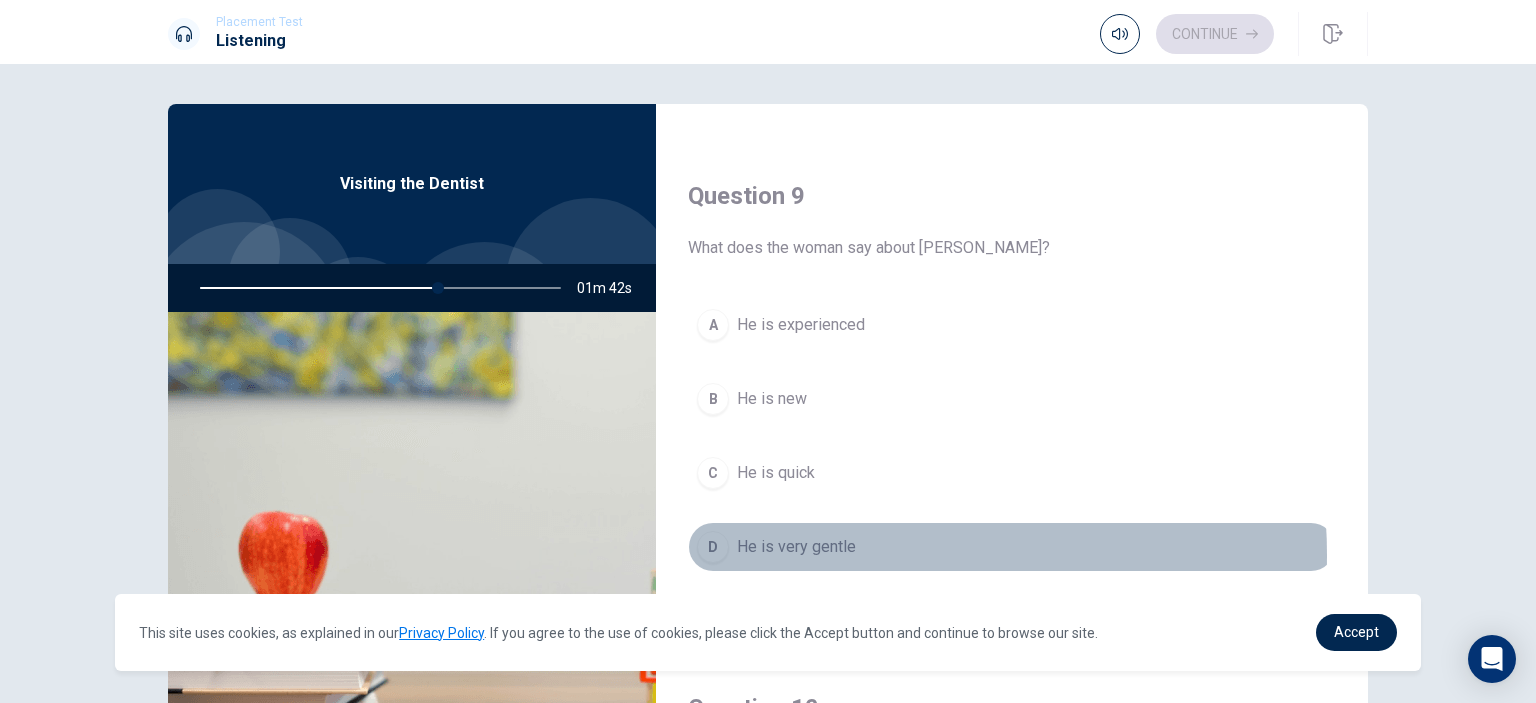click on "He is very gentle" at bounding box center [796, 547] 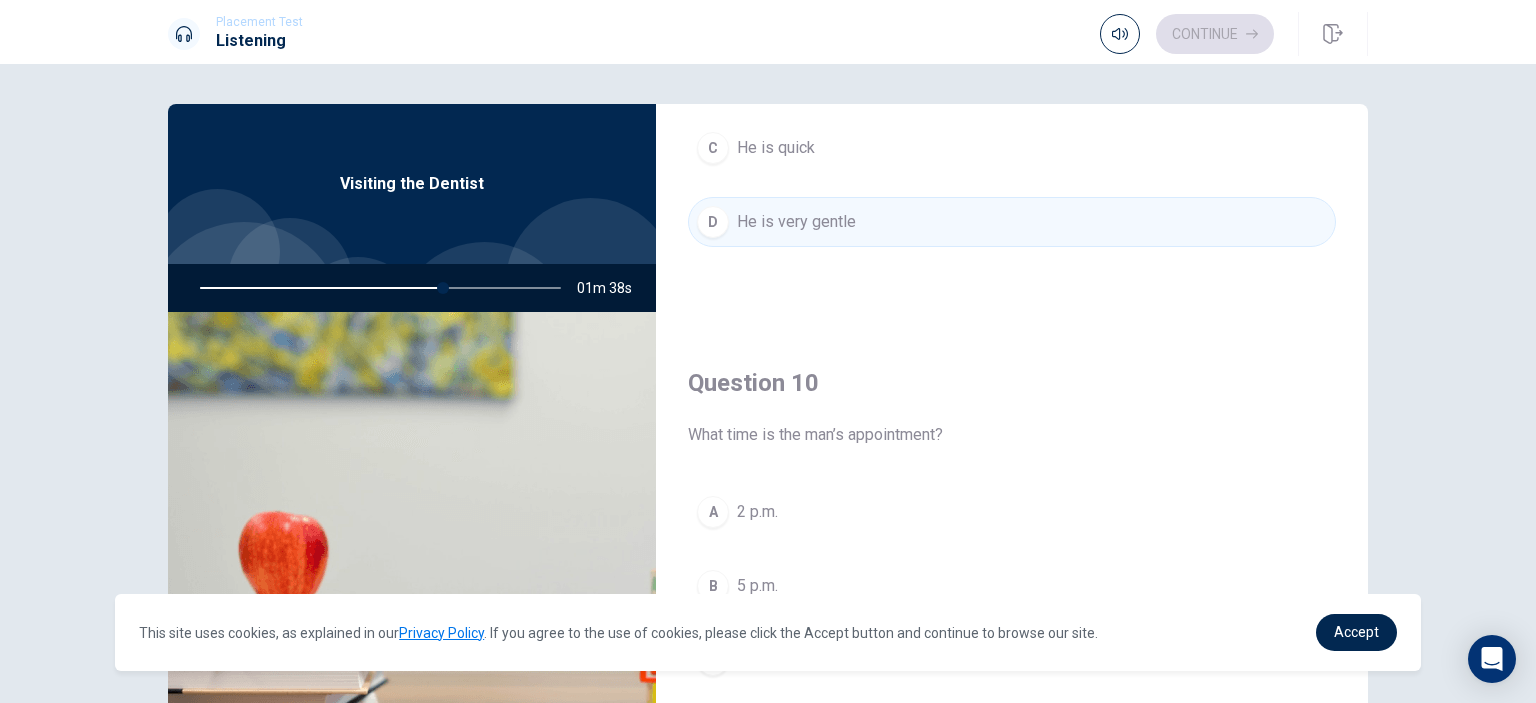 scroll, scrollTop: 1856, scrollLeft: 0, axis: vertical 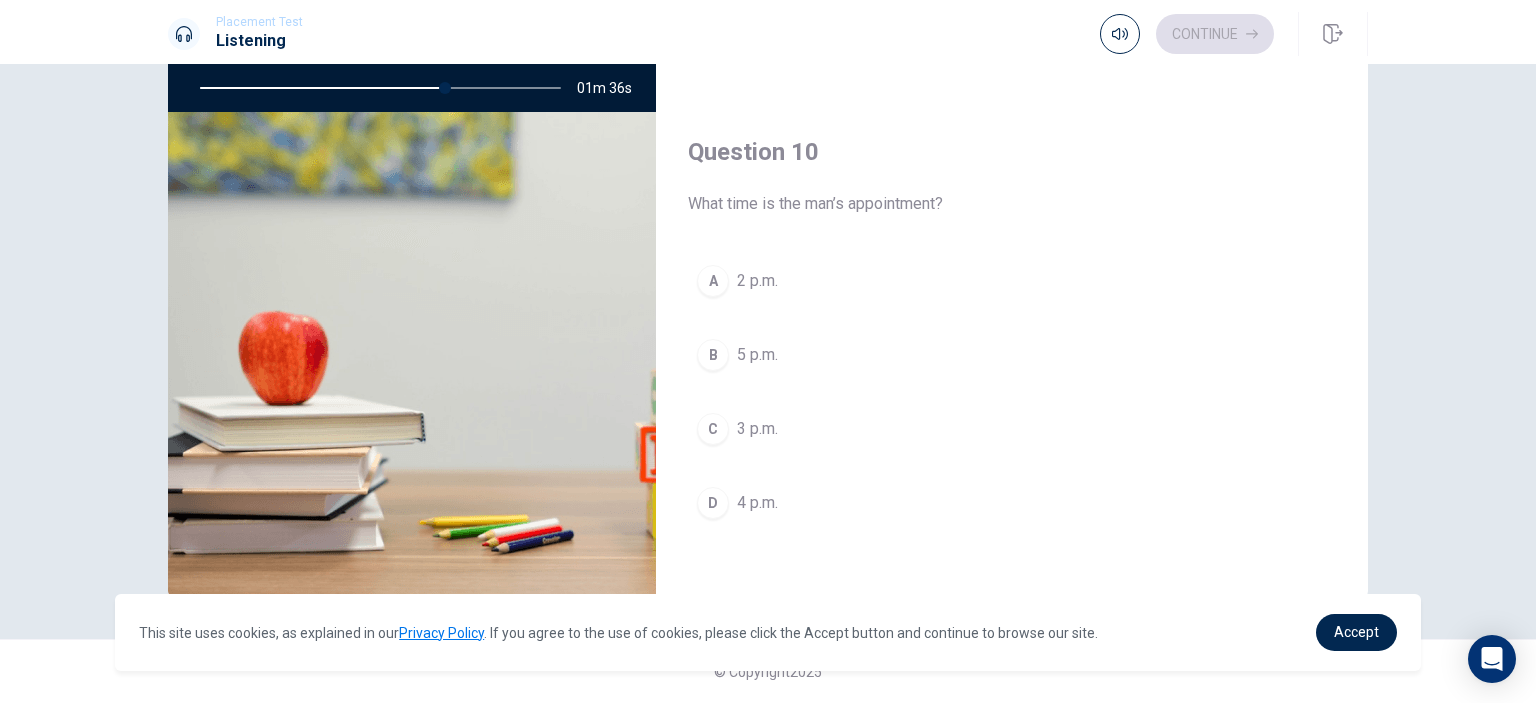 click on "D 4 p.m." at bounding box center [1012, 503] 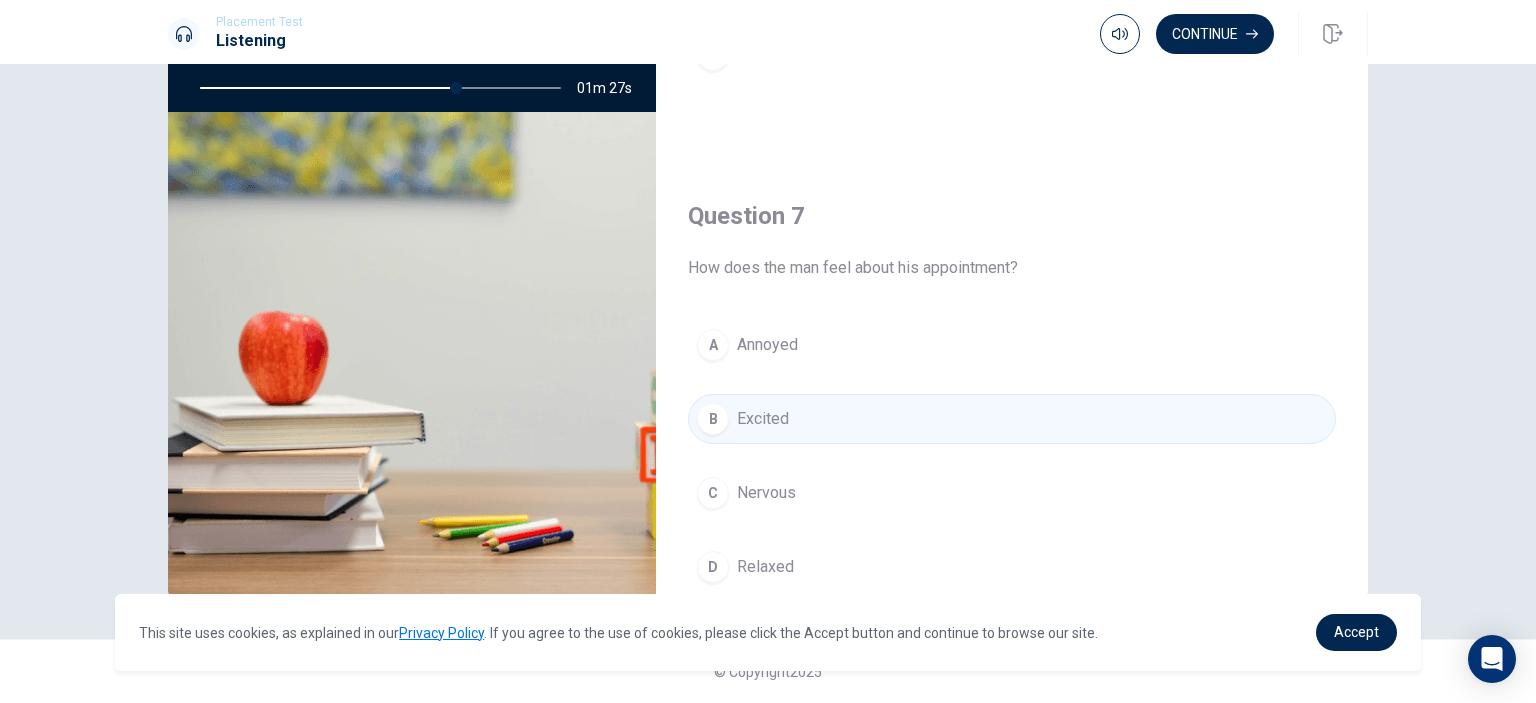 scroll, scrollTop: 0, scrollLeft: 0, axis: both 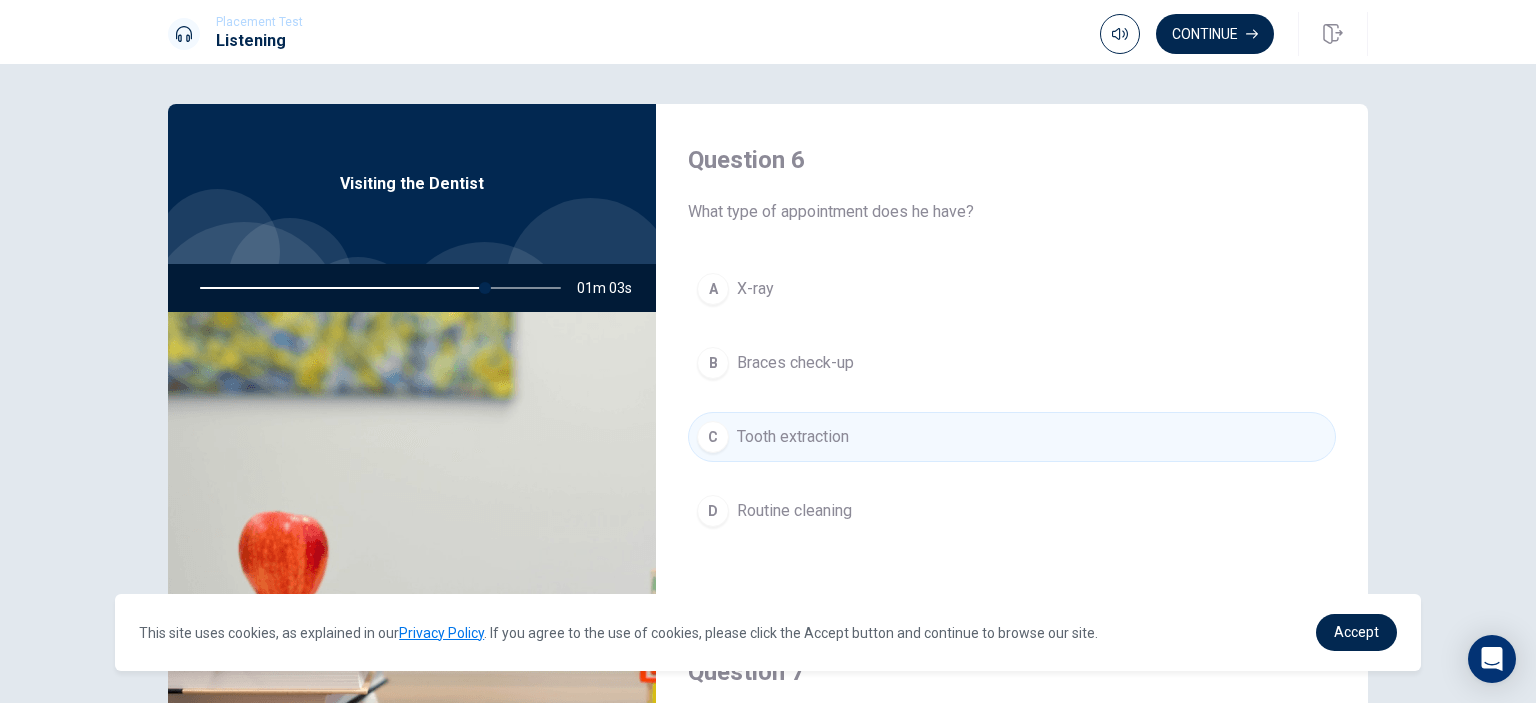 drag, startPoint x: 482, startPoint y: 291, endPoint x: 416, endPoint y: 290, distance: 66.007576 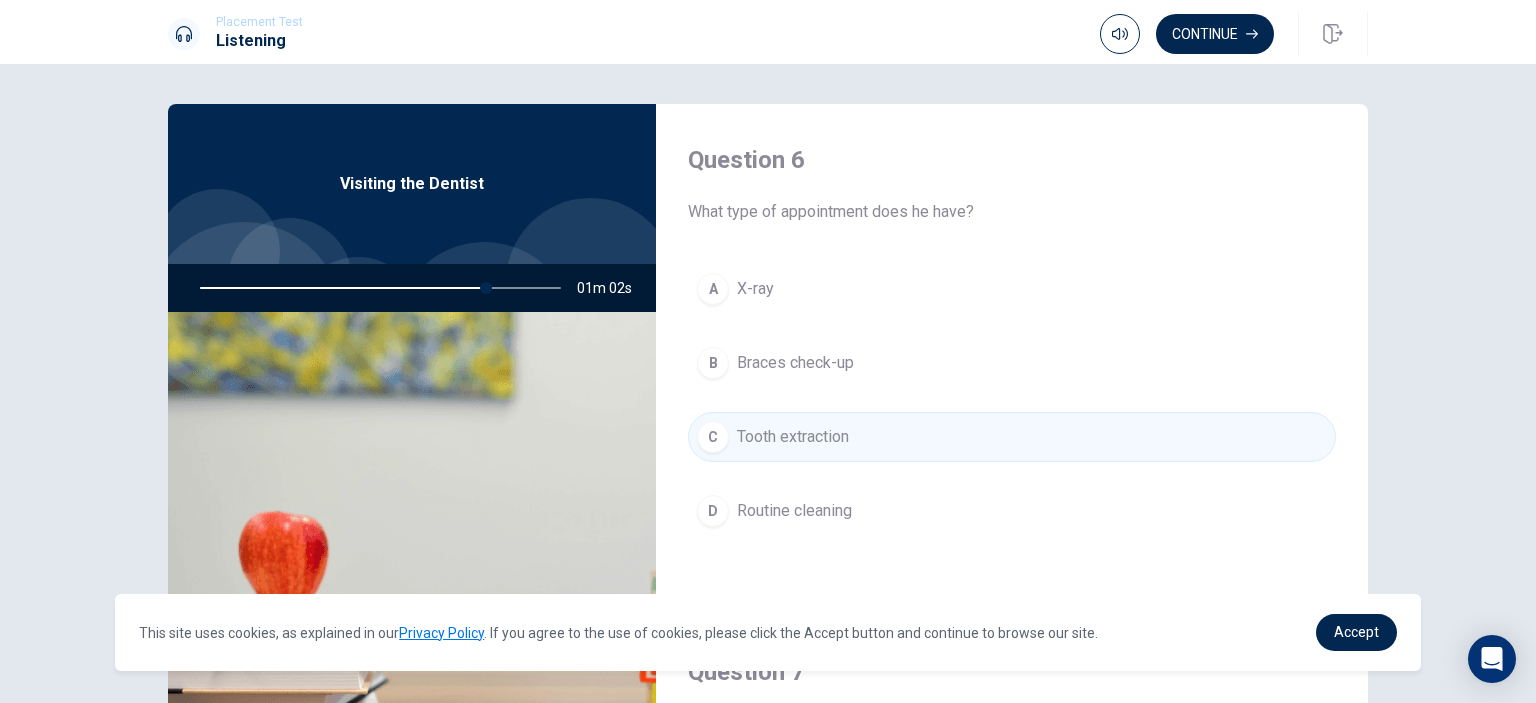 drag, startPoint x: 483, startPoint y: 287, endPoint x: 585, endPoint y: 285, distance: 102.01961 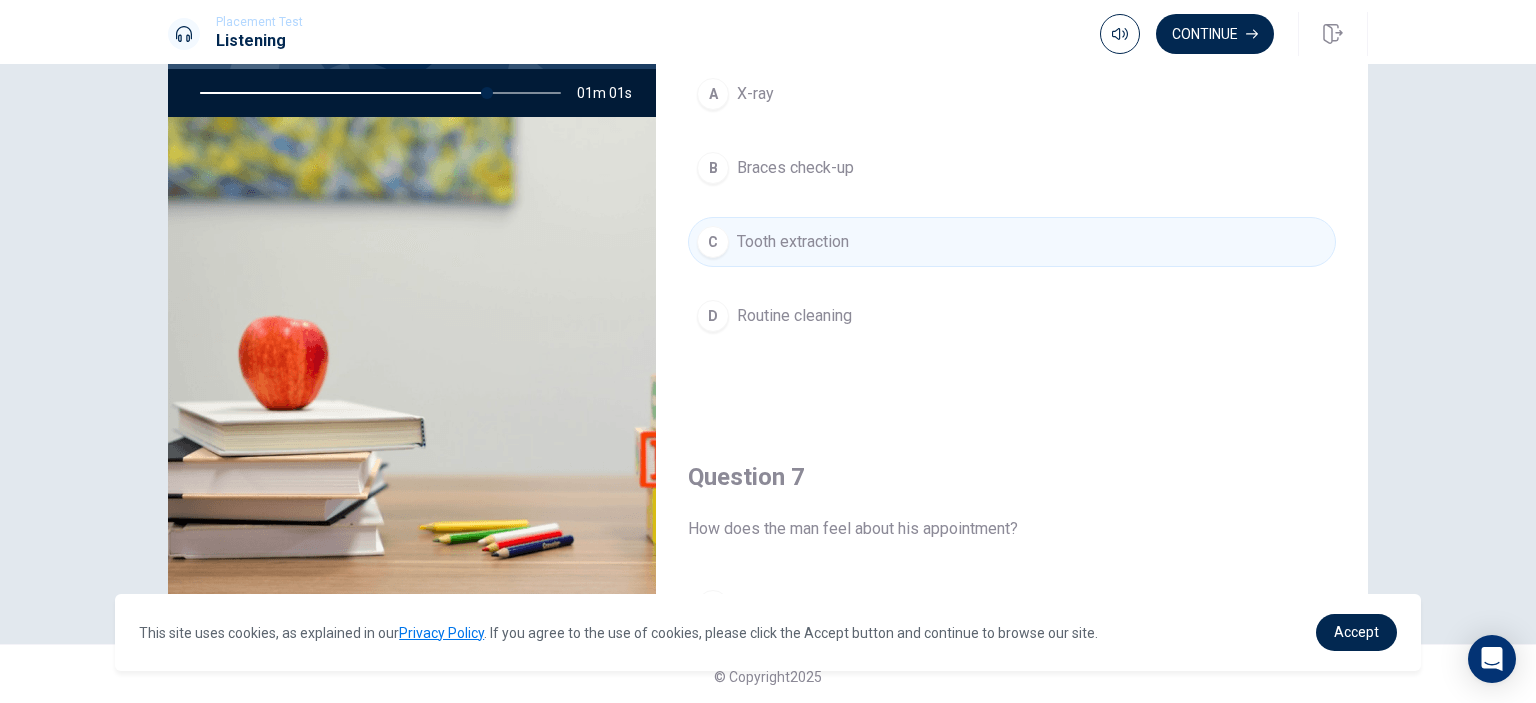 scroll, scrollTop: 200, scrollLeft: 0, axis: vertical 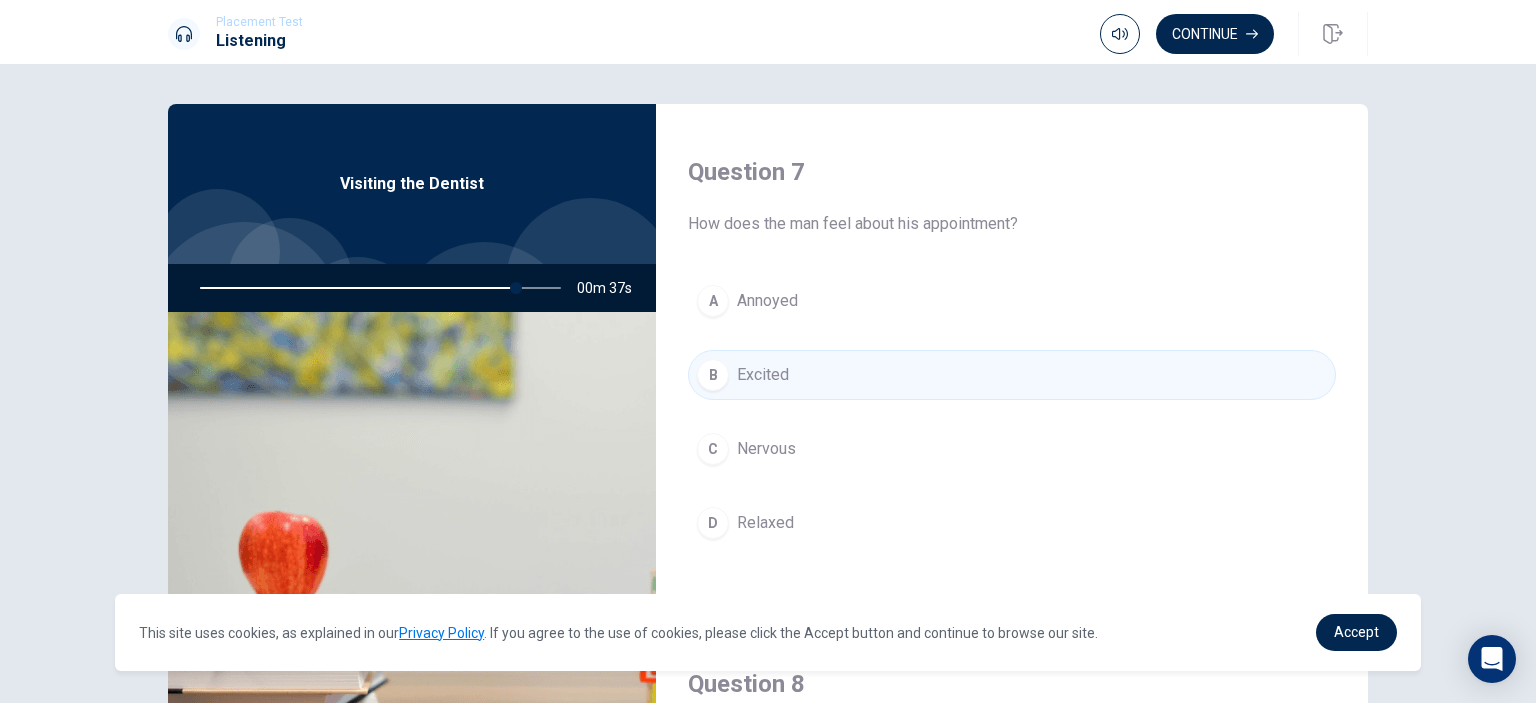 click on "C Nervous" at bounding box center [1012, 449] 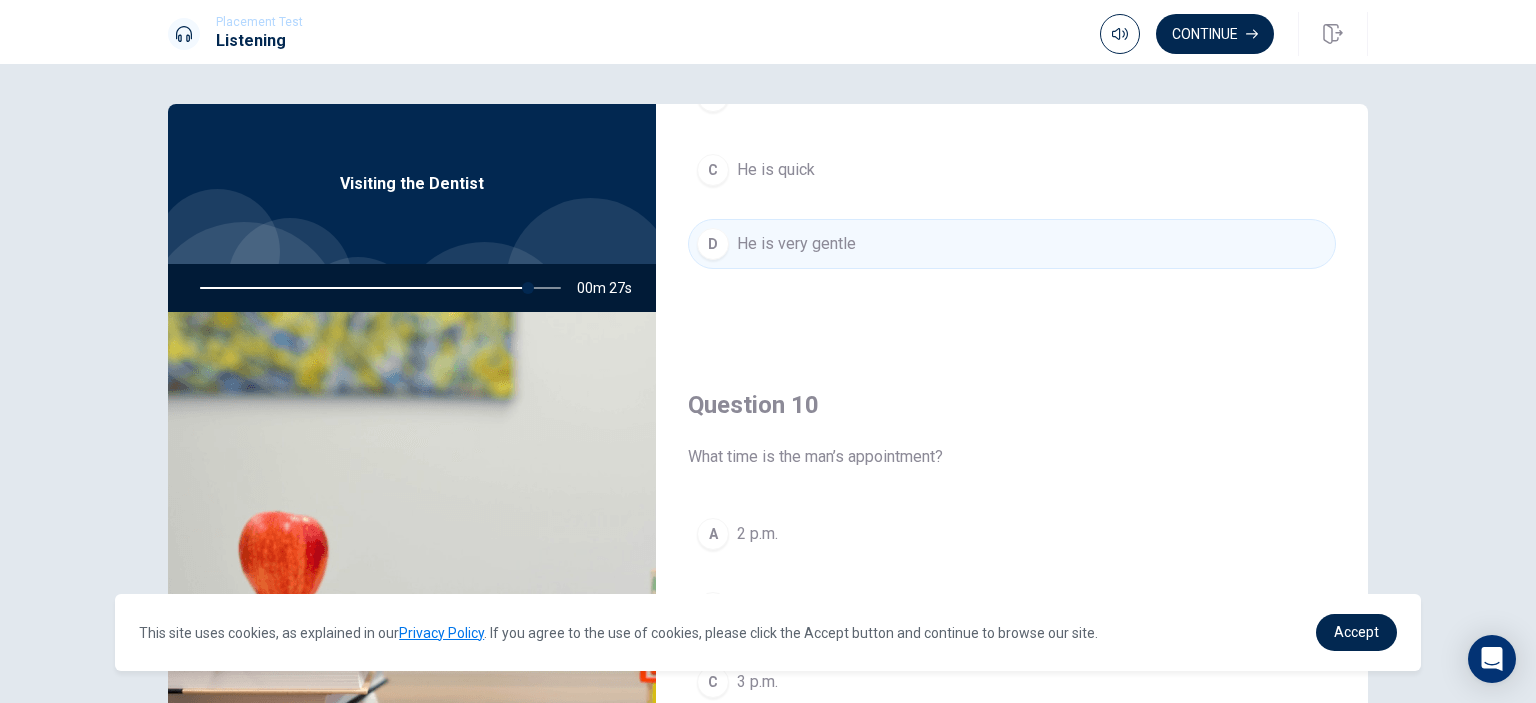 scroll, scrollTop: 1856, scrollLeft: 0, axis: vertical 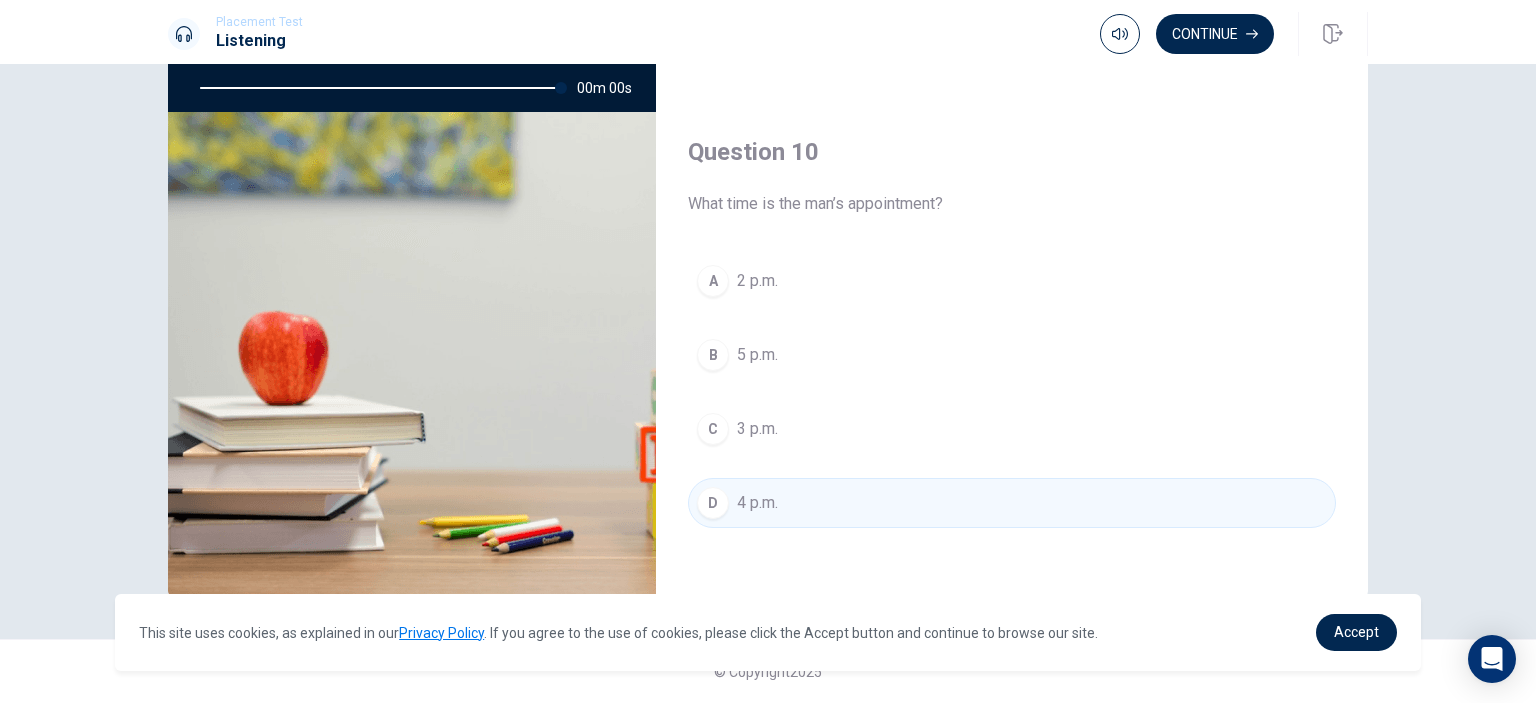 type on "0" 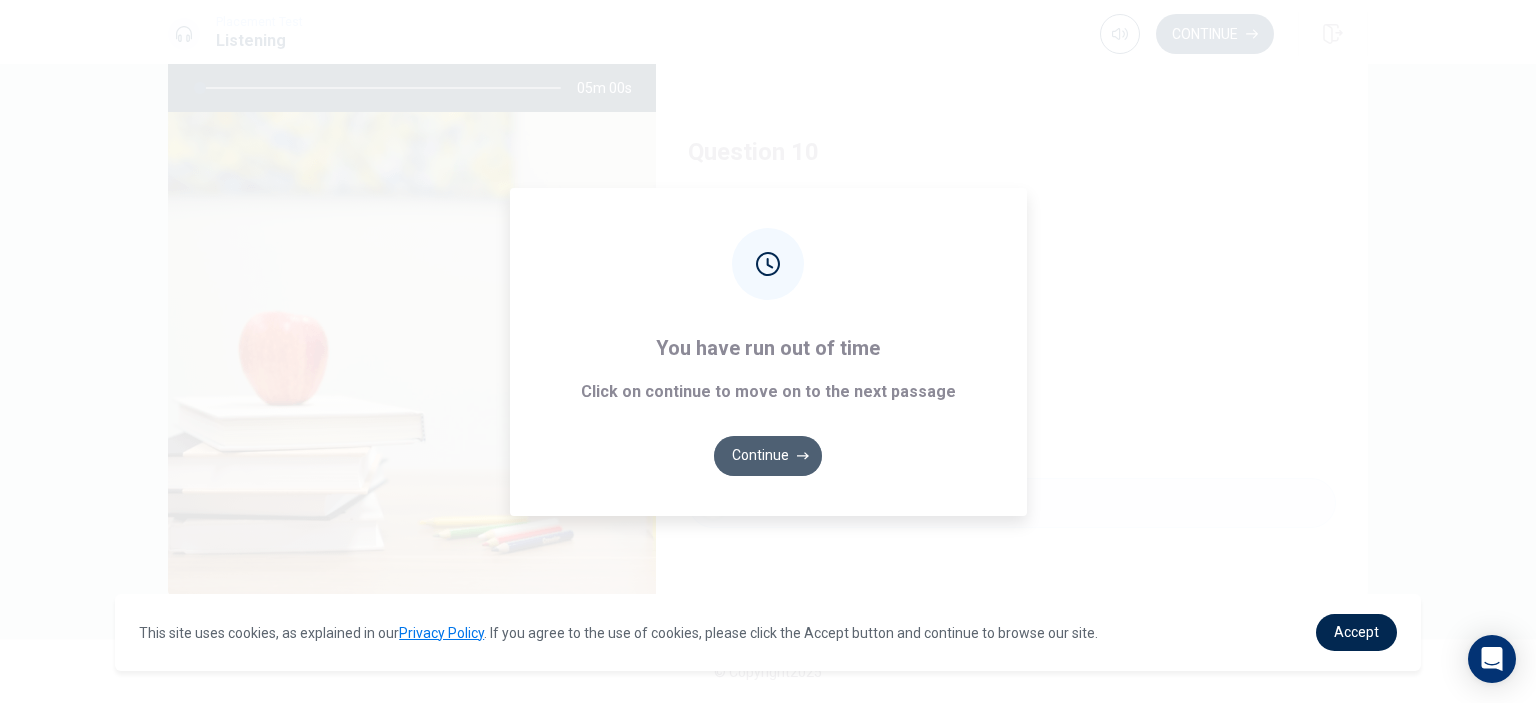 click on "Continue" at bounding box center (768, 456) 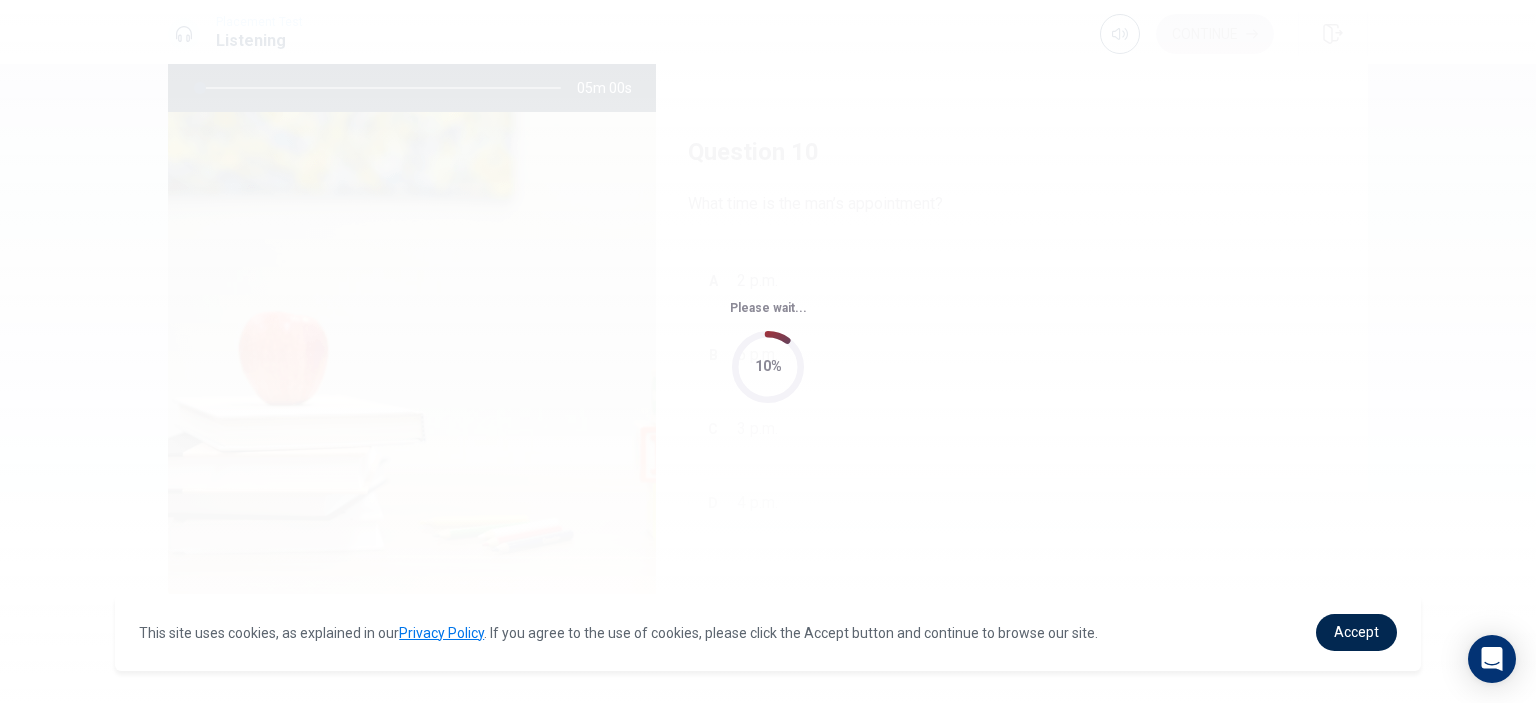 scroll, scrollTop: 0, scrollLeft: 0, axis: both 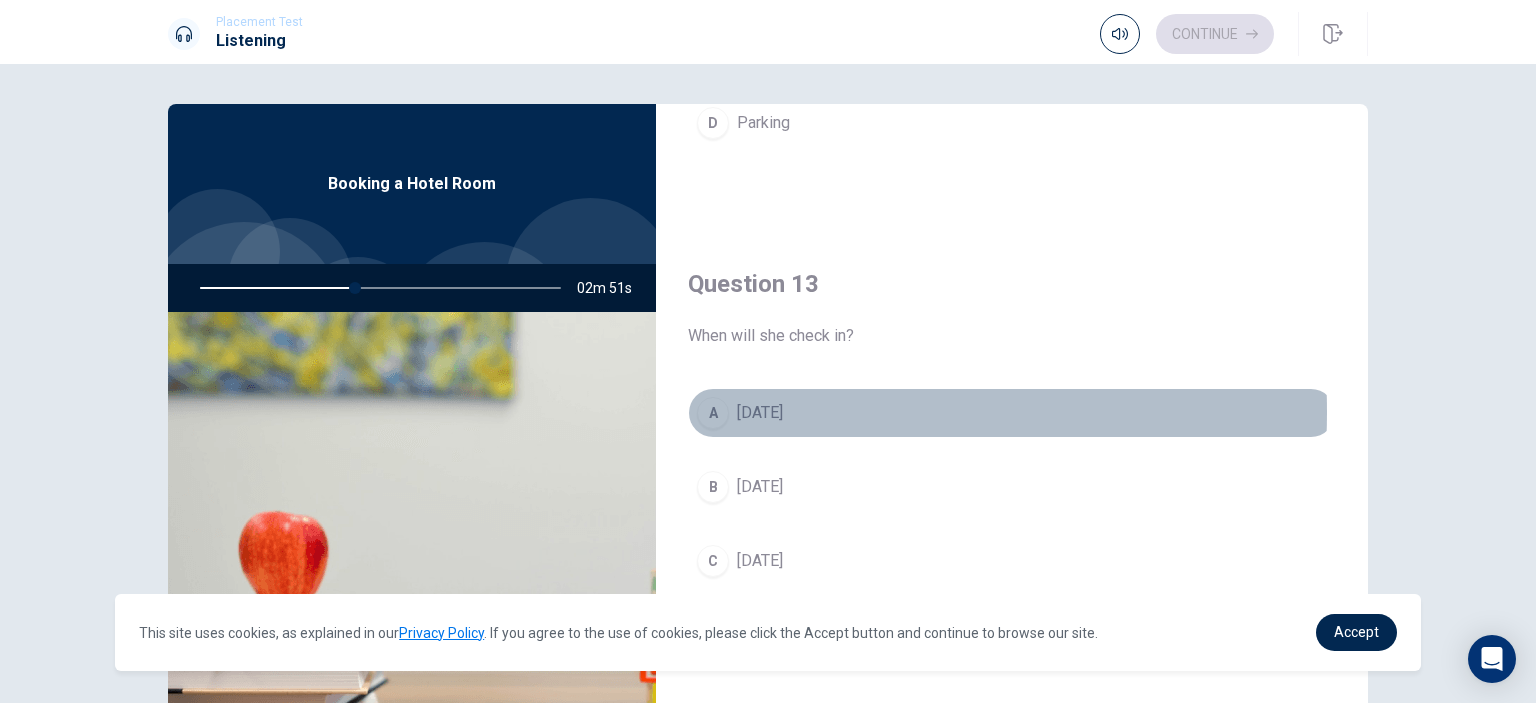 click on "[DATE]" at bounding box center (760, 413) 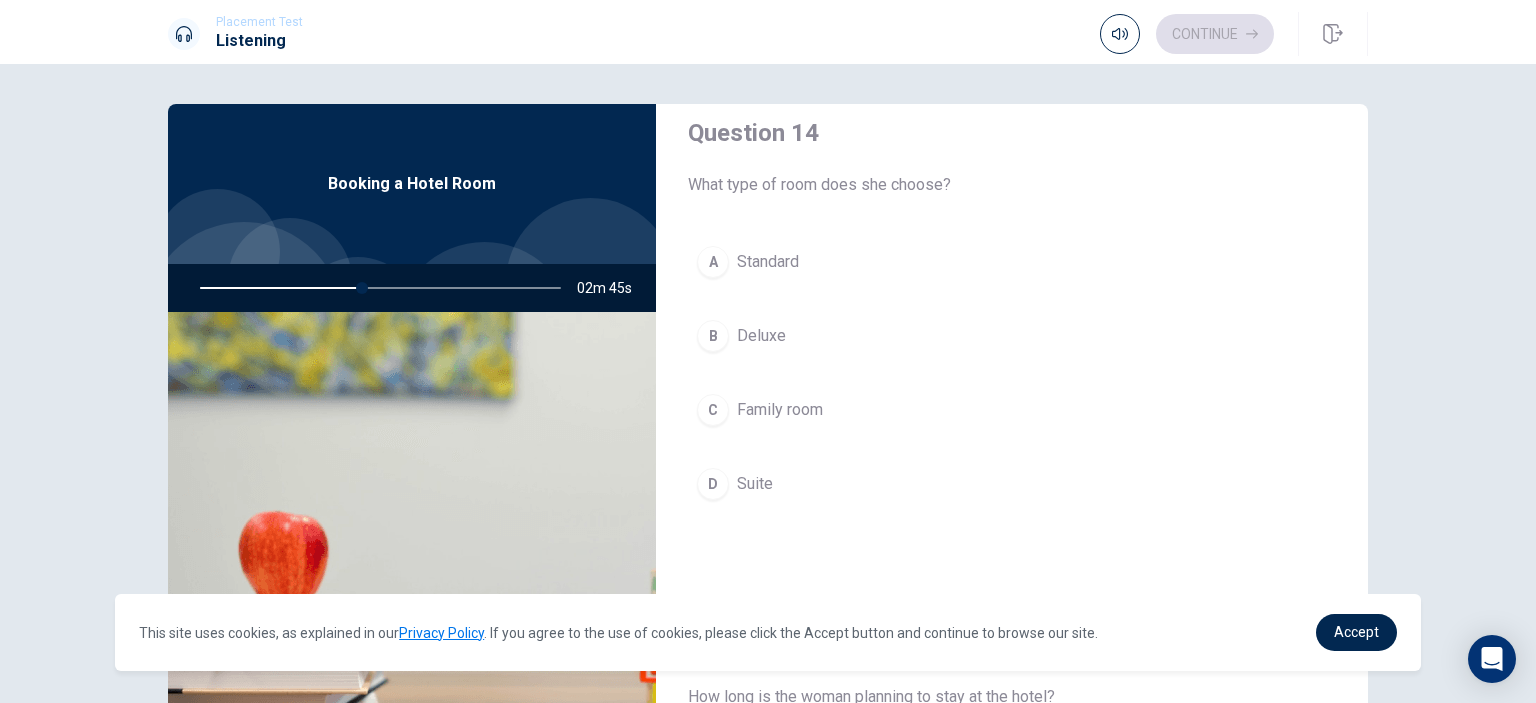 scroll, scrollTop: 1600, scrollLeft: 0, axis: vertical 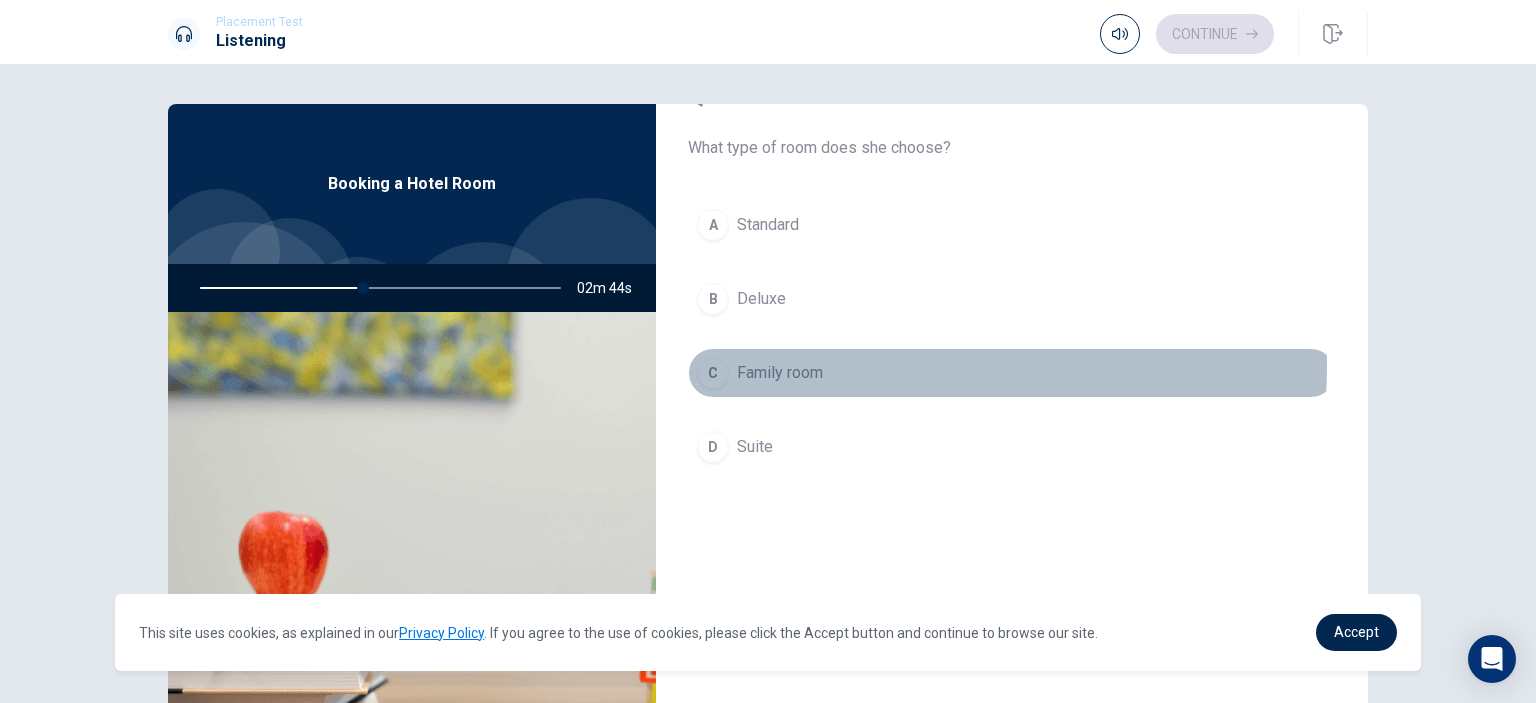 click on "Family room" at bounding box center [780, 373] 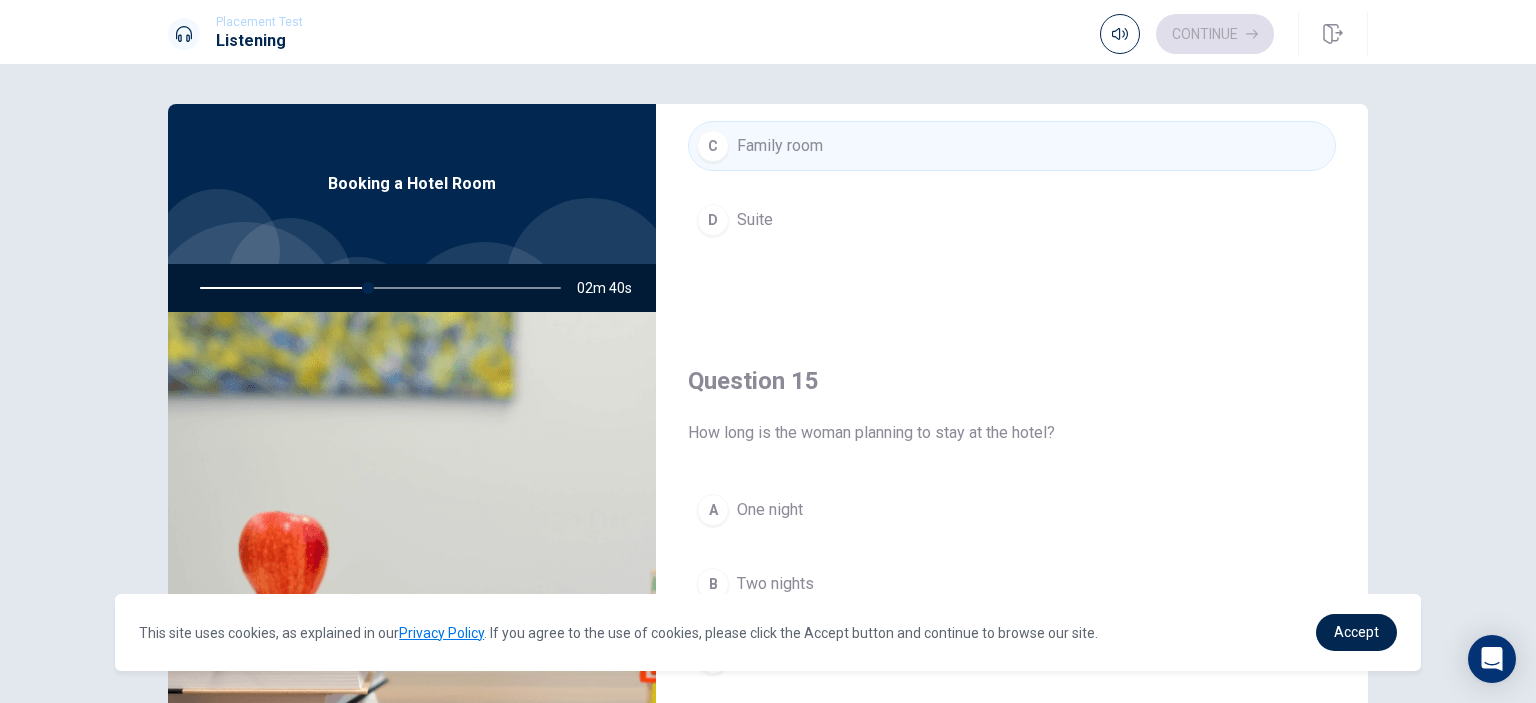 scroll, scrollTop: 1856, scrollLeft: 0, axis: vertical 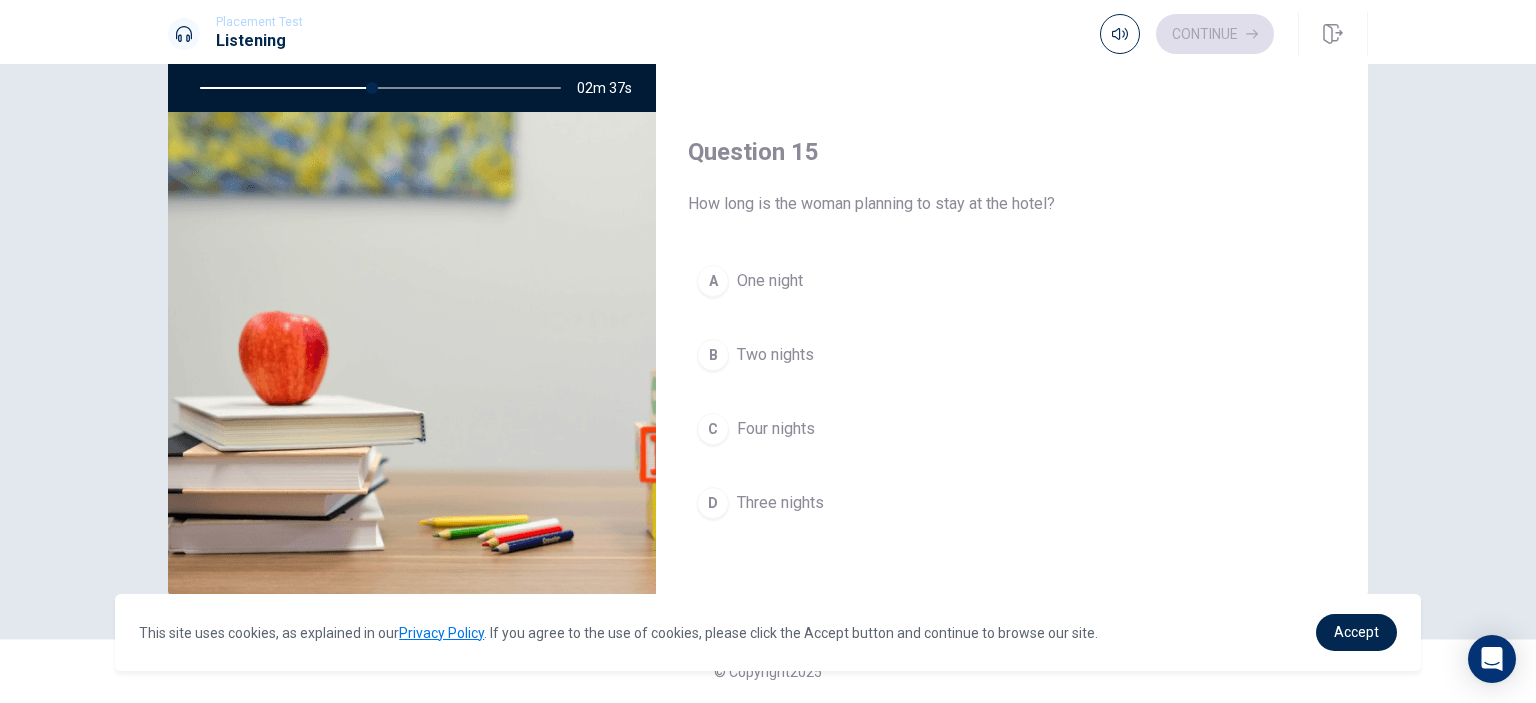 click on "C Four nights" at bounding box center [1012, 429] 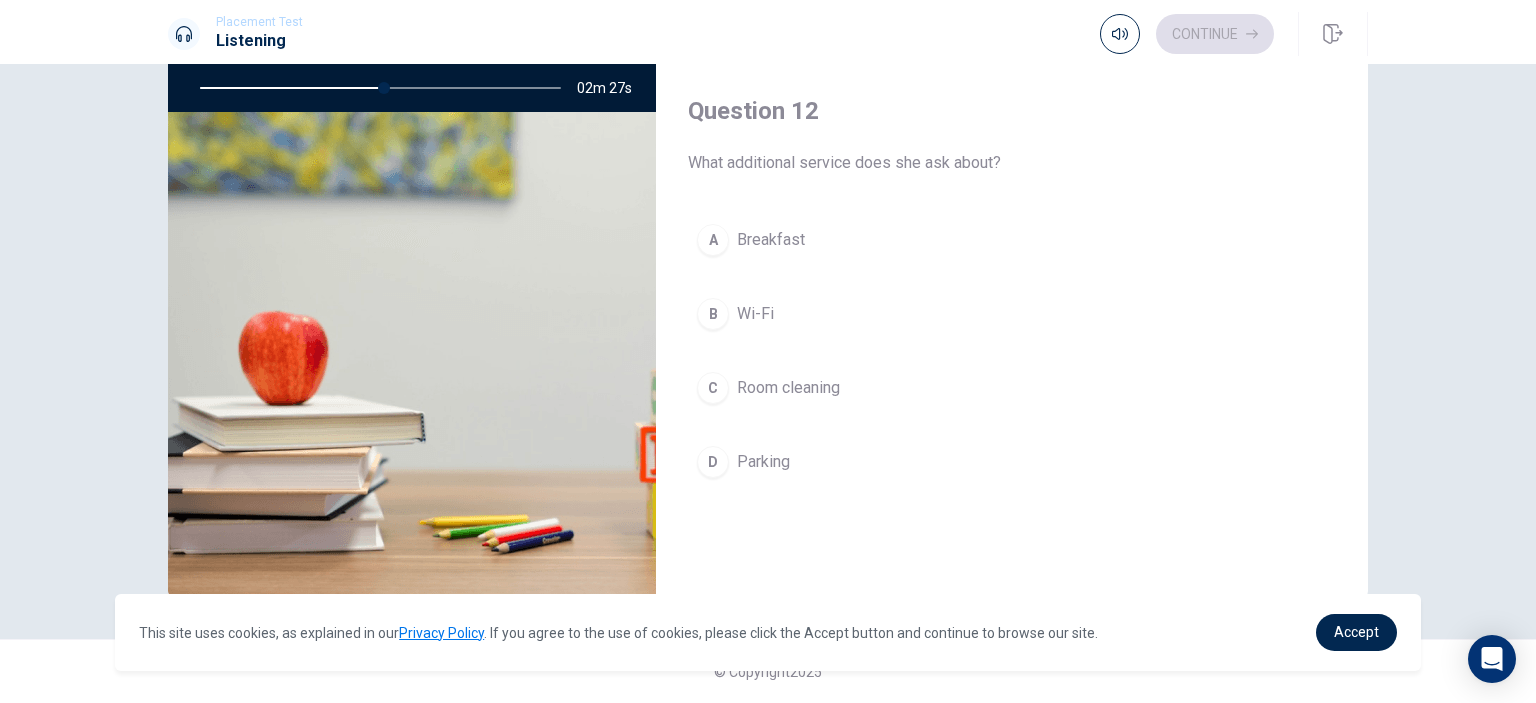 scroll, scrollTop: 356, scrollLeft: 0, axis: vertical 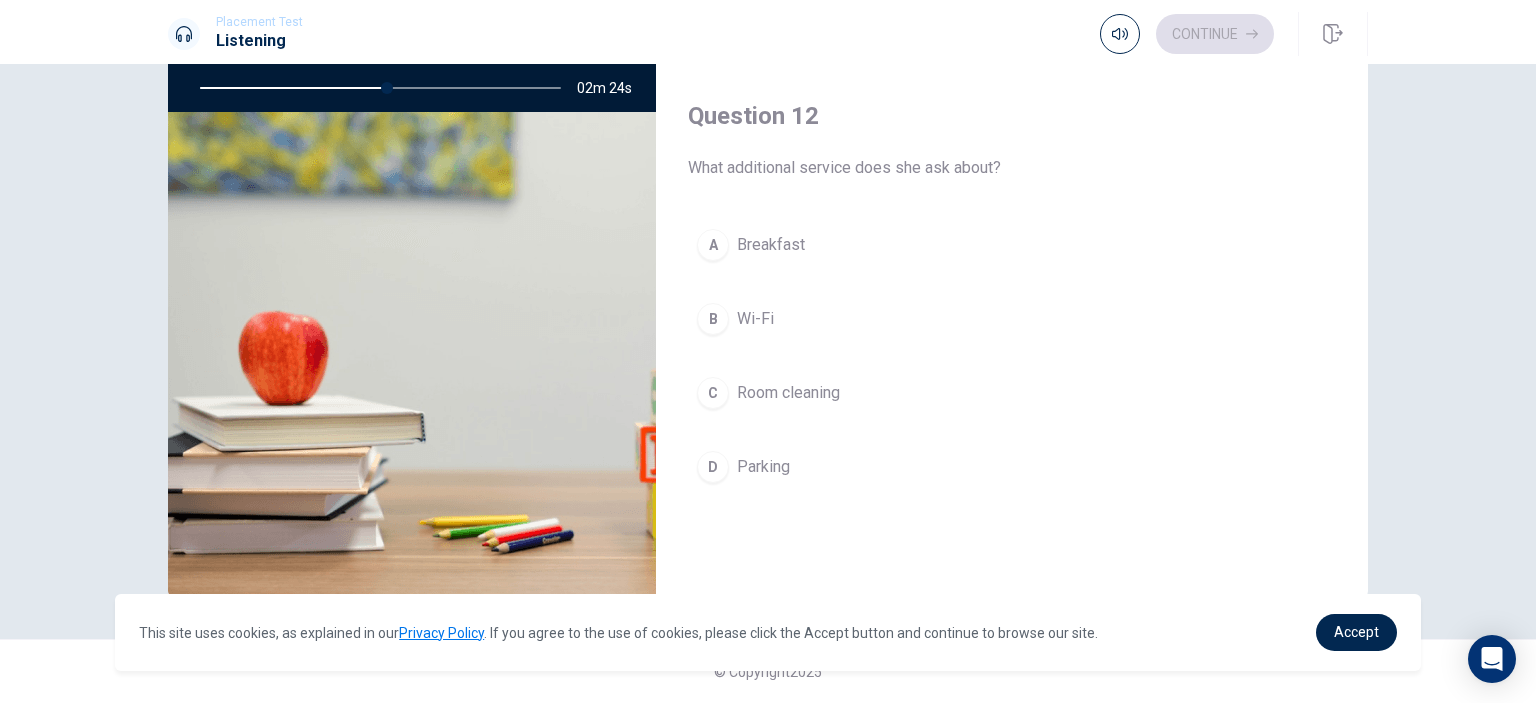 click on "Room cleaning" at bounding box center [788, 393] 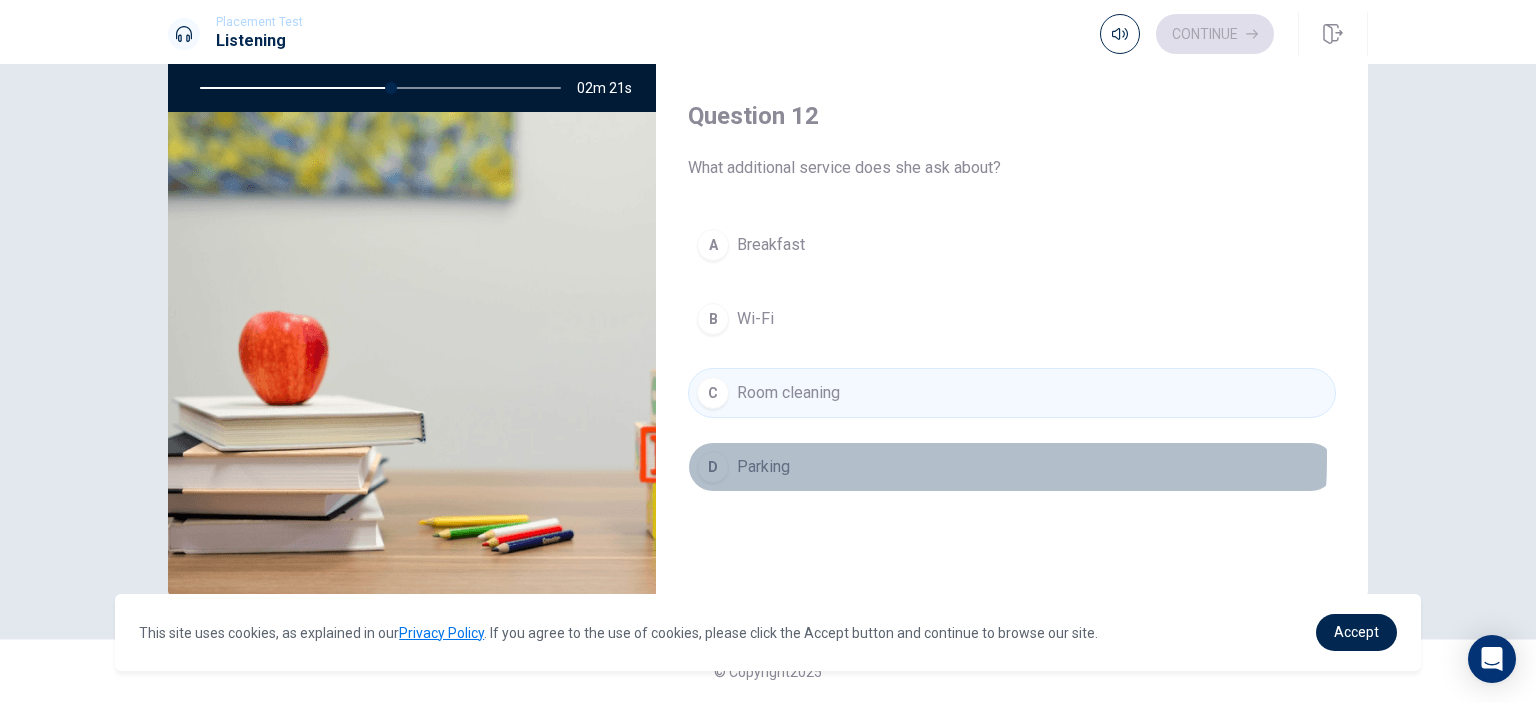 click on "D Parking" at bounding box center [1012, 467] 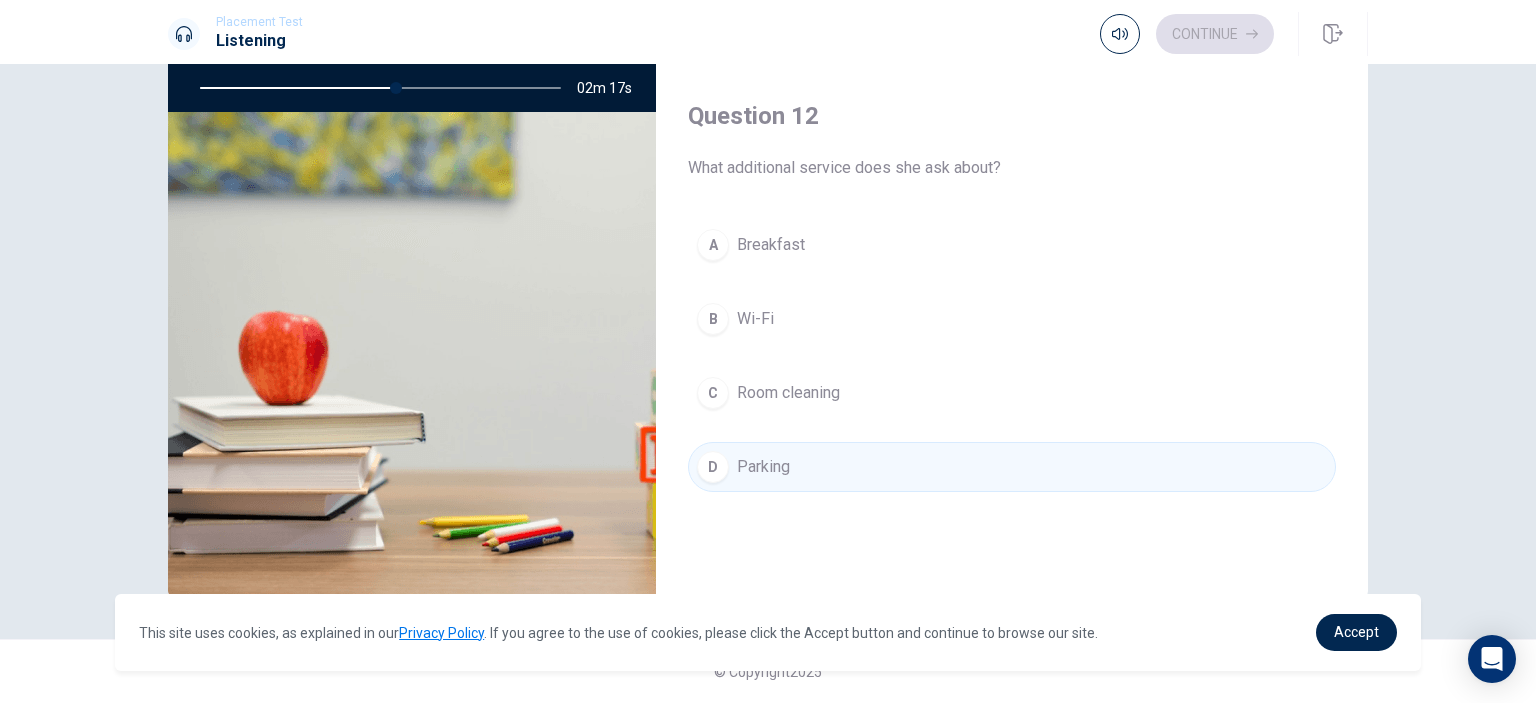 click on "A Breakfast" at bounding box center (1012, 245) 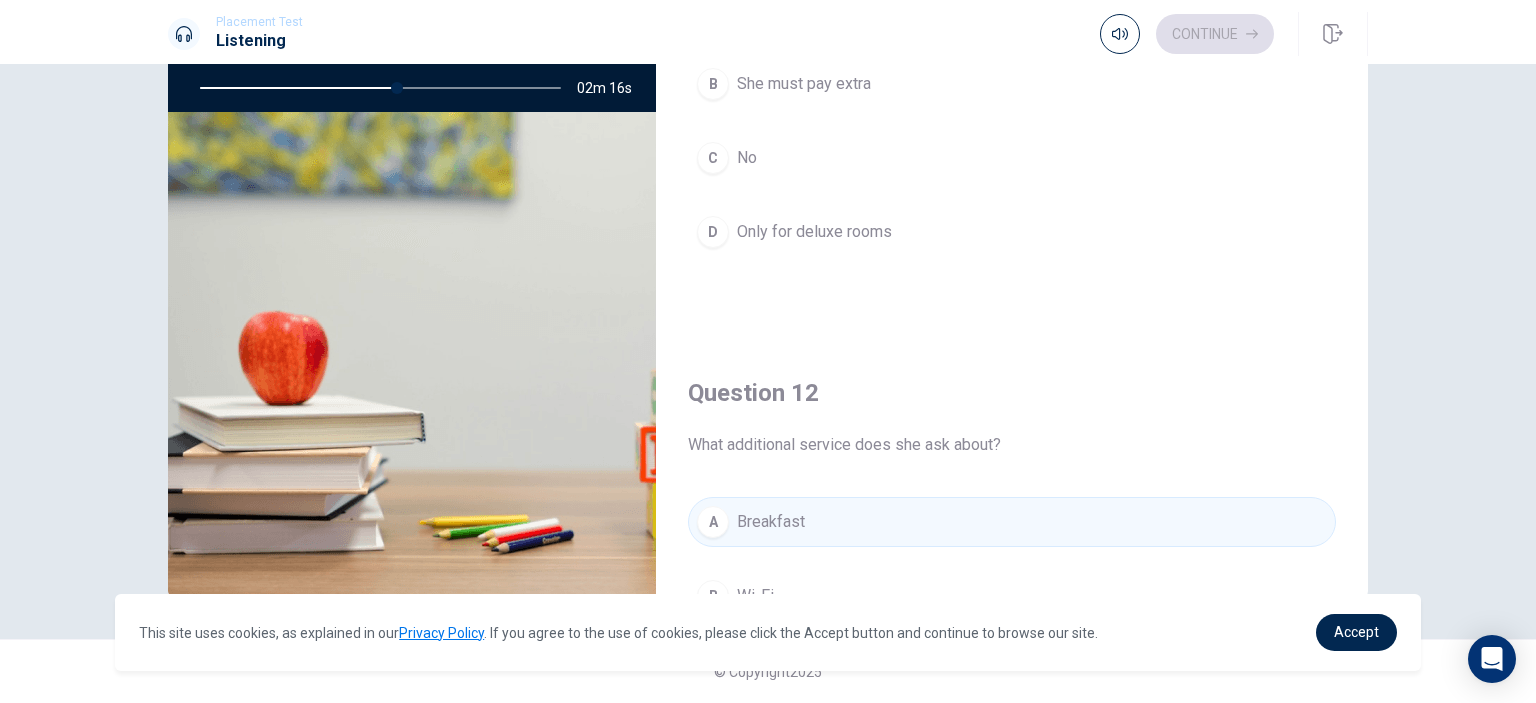 scroll, scrollTop: 0, scrollLeft: 0, axis: both 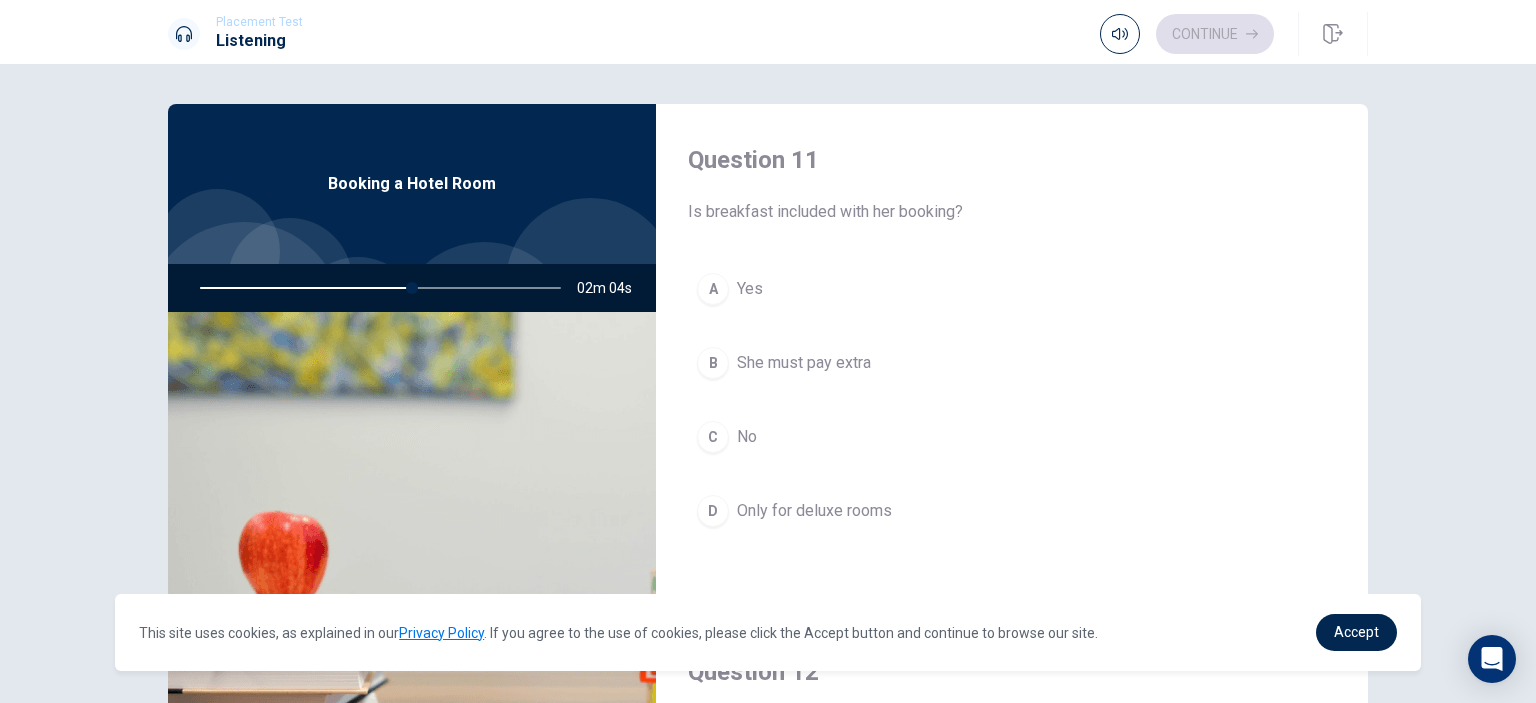 click on "She must pay extra" at bounding box center [804, 363] 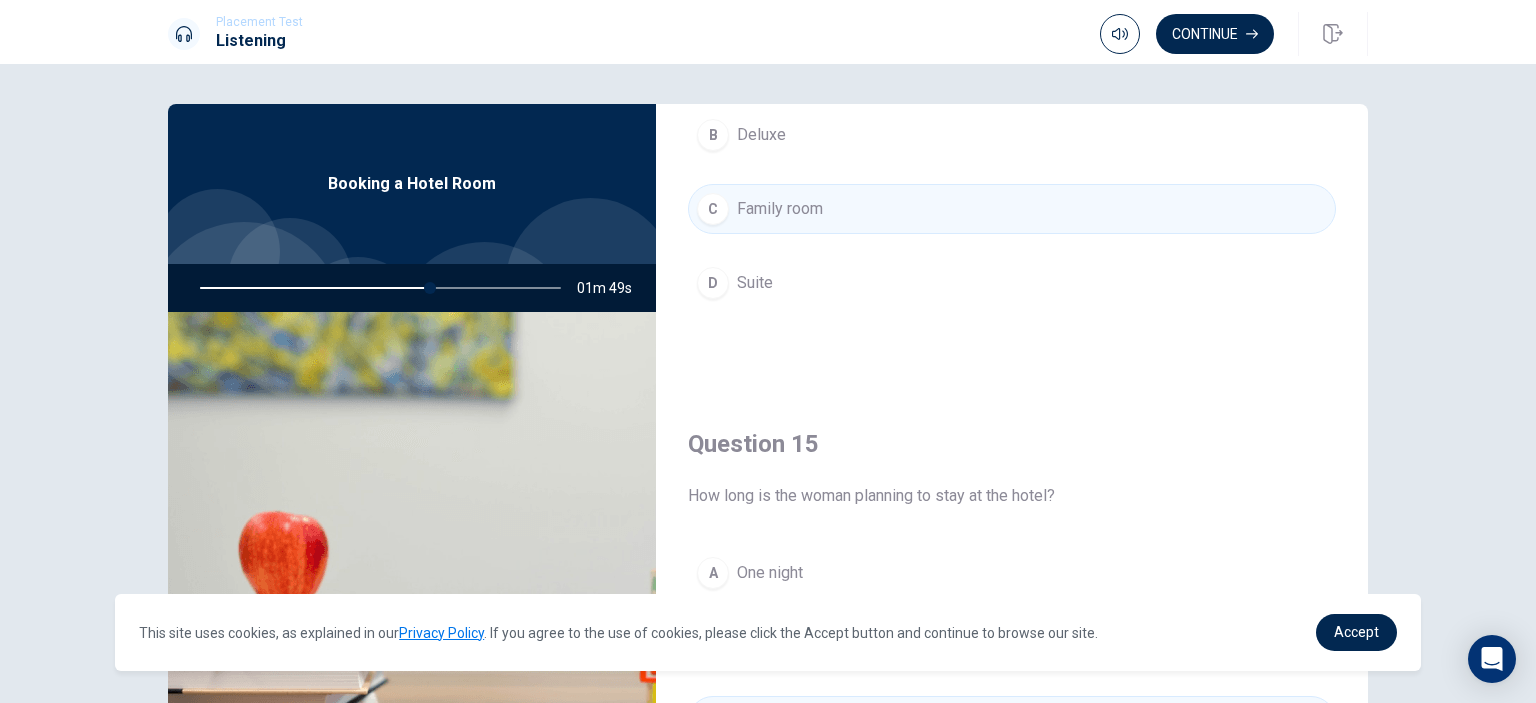 scroll, scrollTop: 1856, scrollLeft: 0, axis: vertical 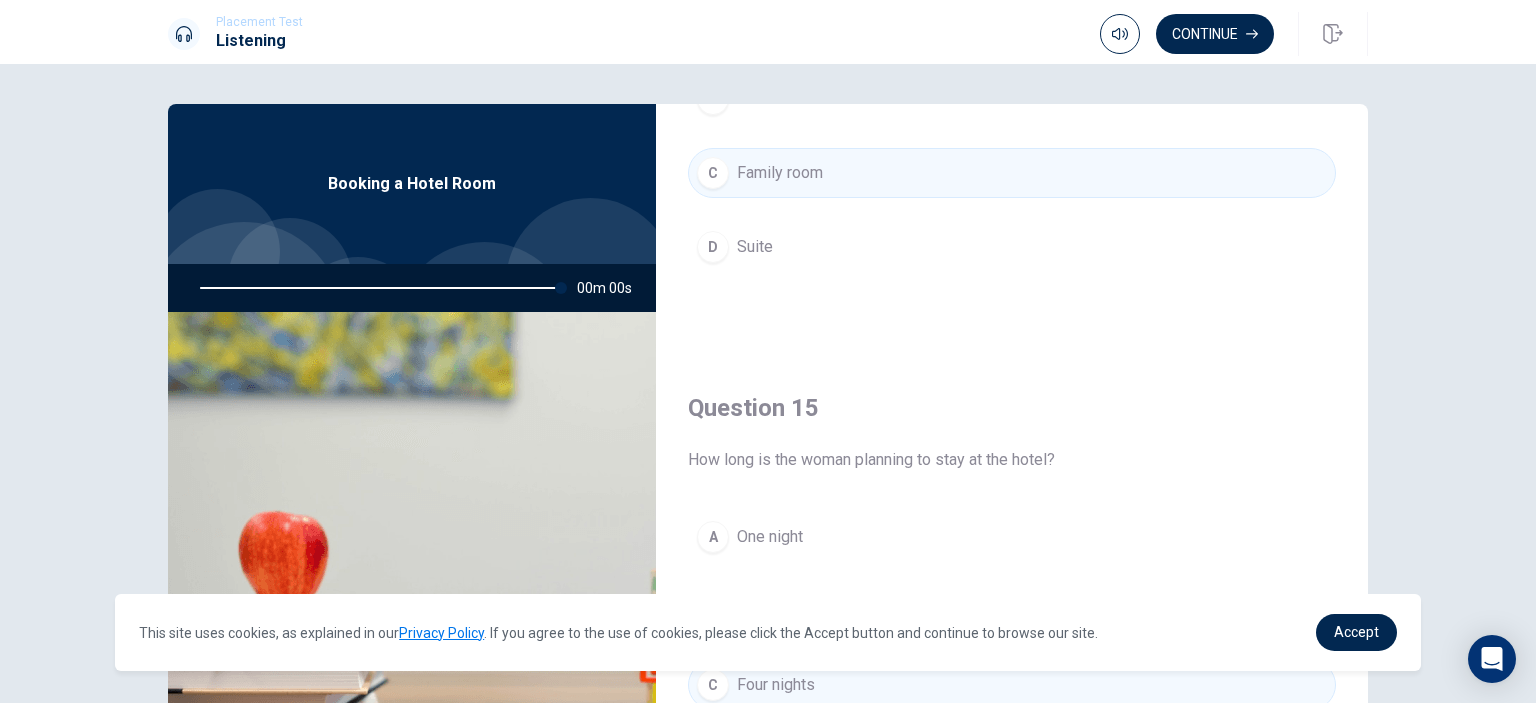 type on "0" 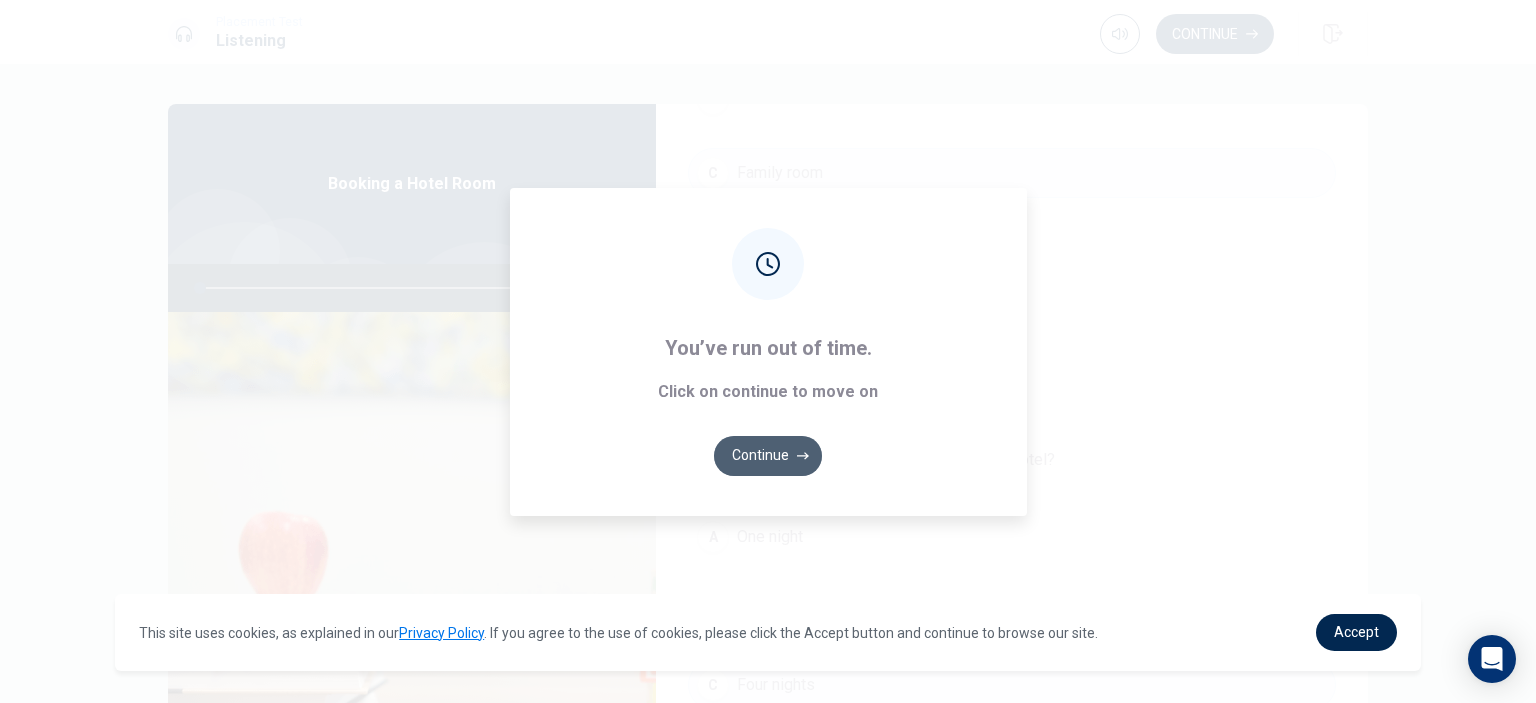 click on "Continue" at bounding box center (768, 456) 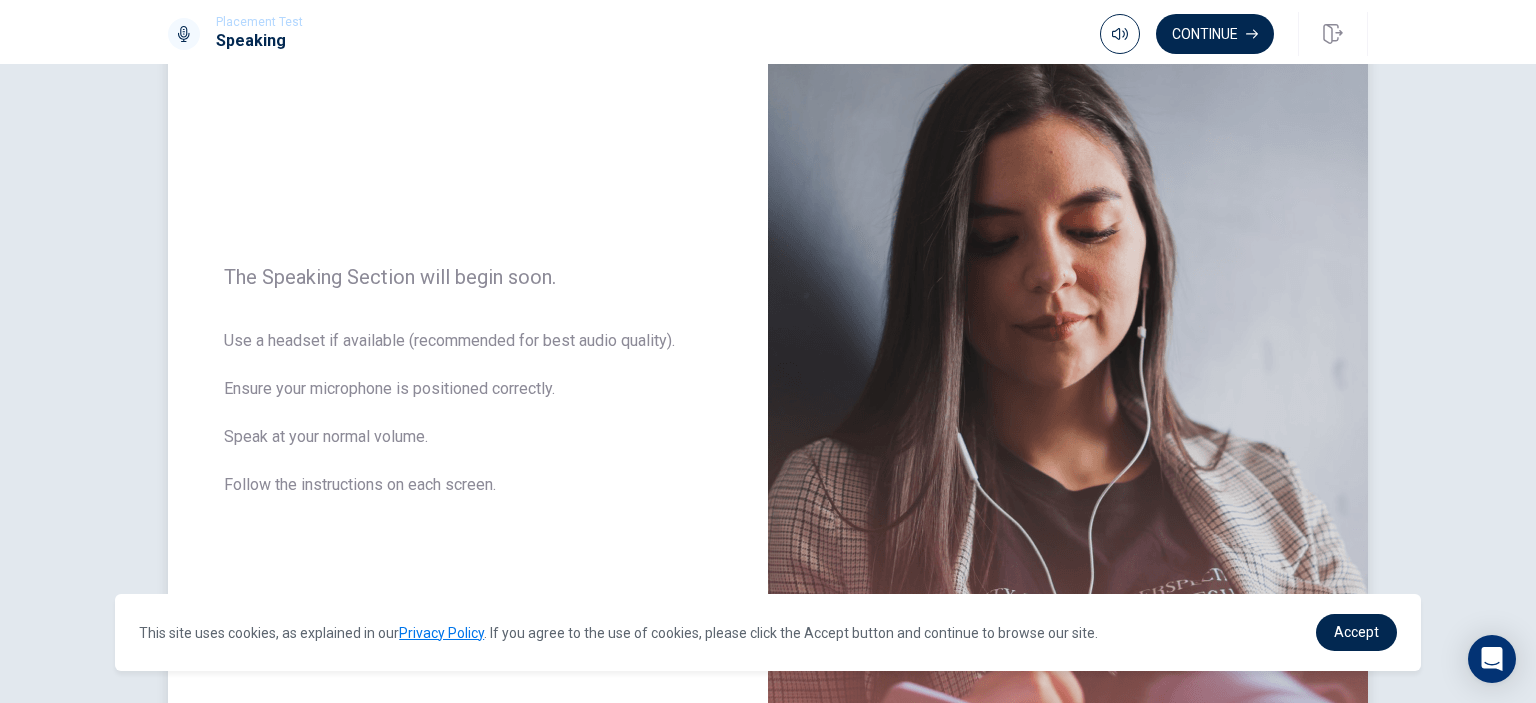scroll, scrollTop: 200, scrollLeft: 0, axis: vertical 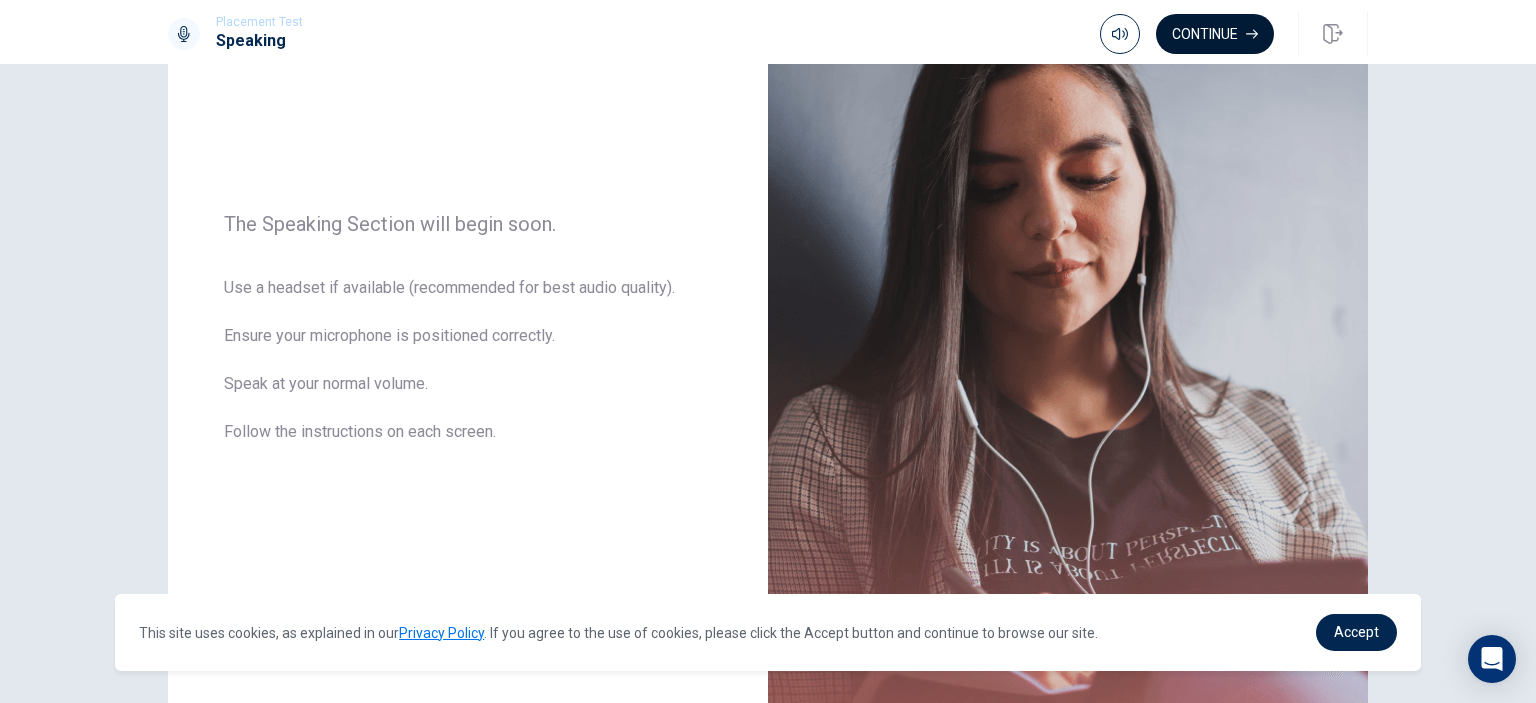 click on "Continue" at bounding box center [1215, 34] 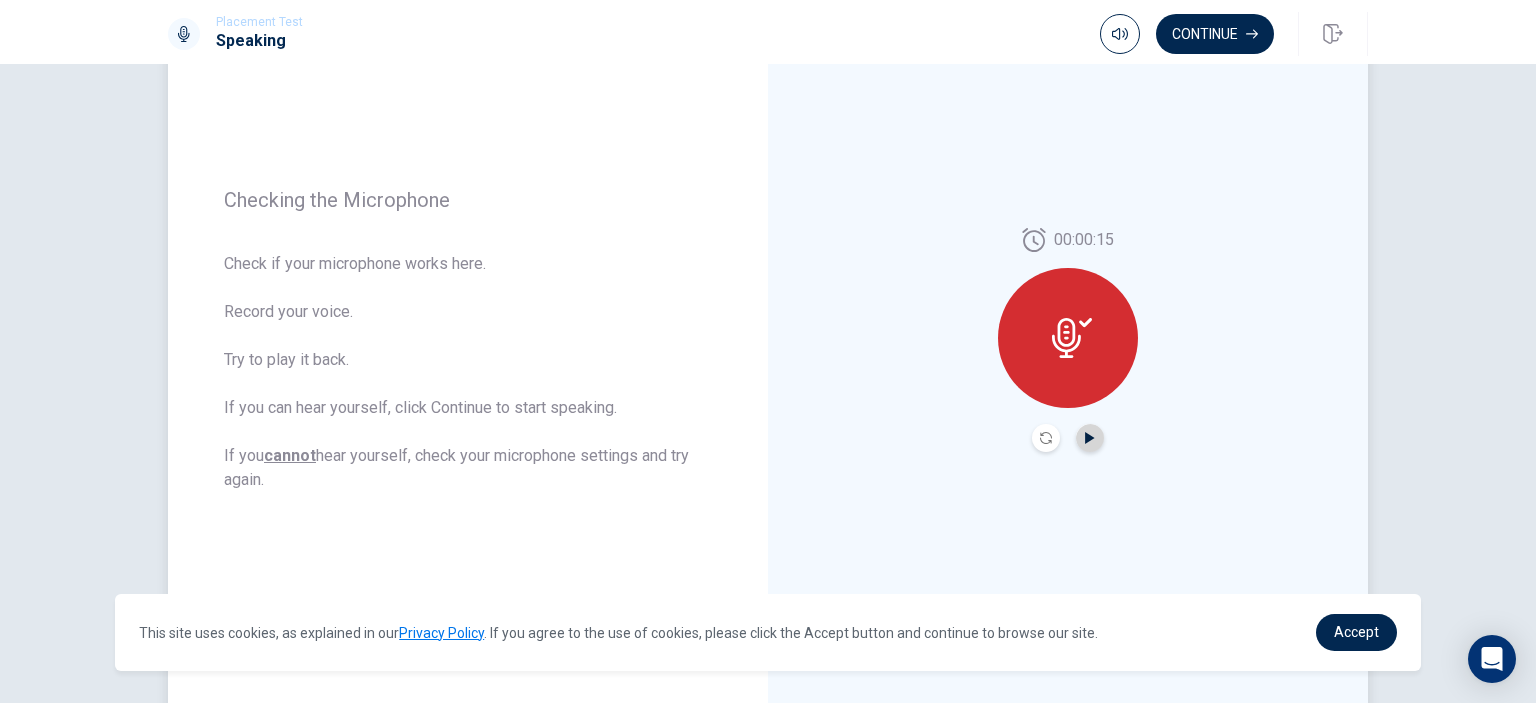 click 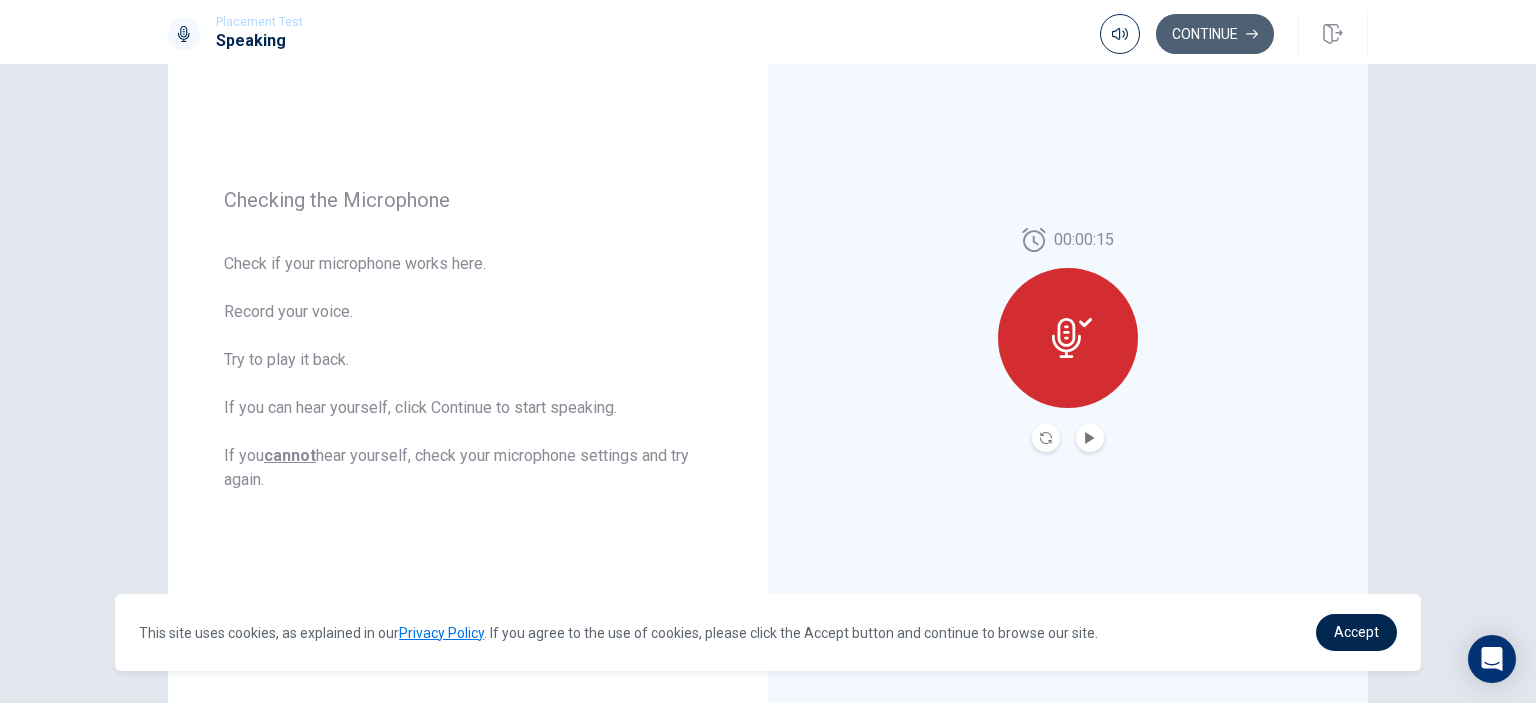click on "Continue" at bounding box center [1215, 34] 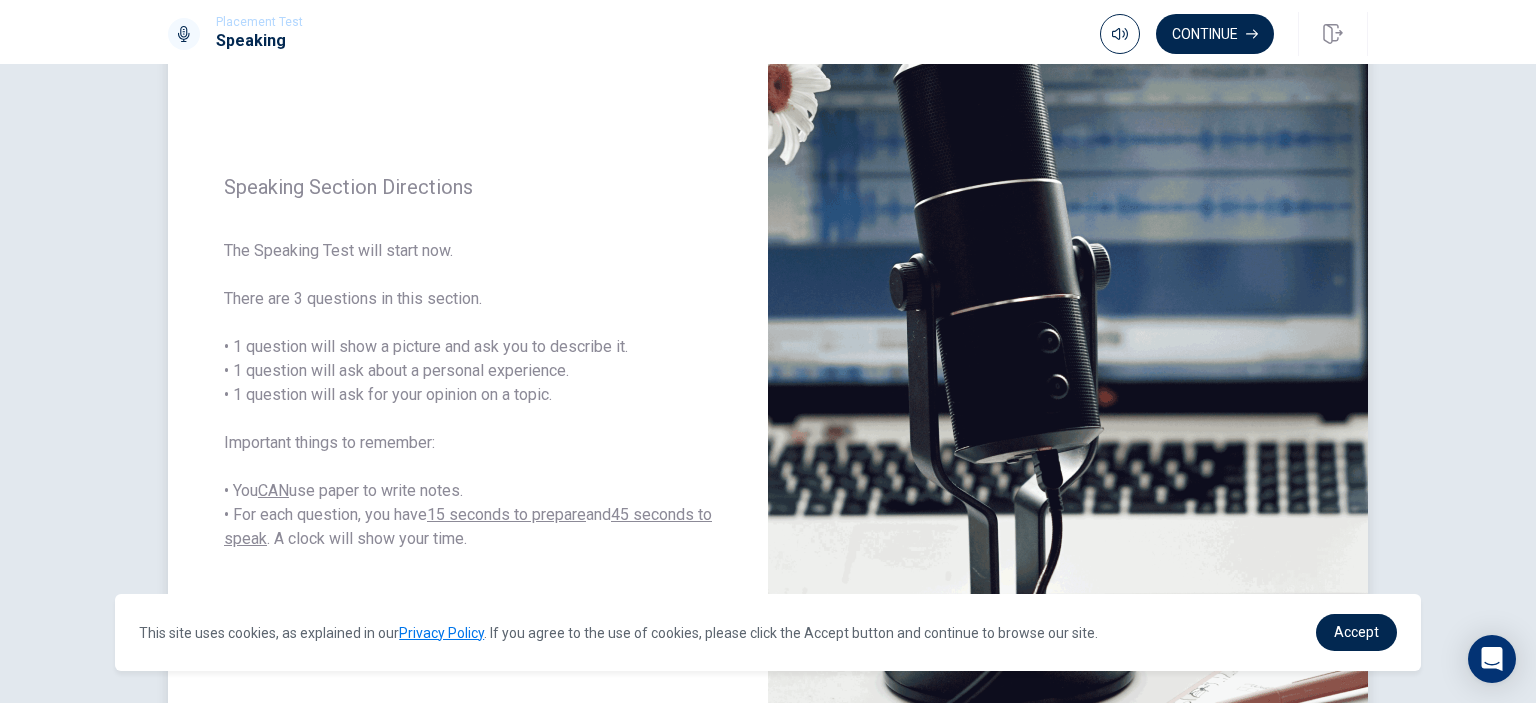 scroll, scrollTop: 176, scrollLeft: 0, axis: vertical 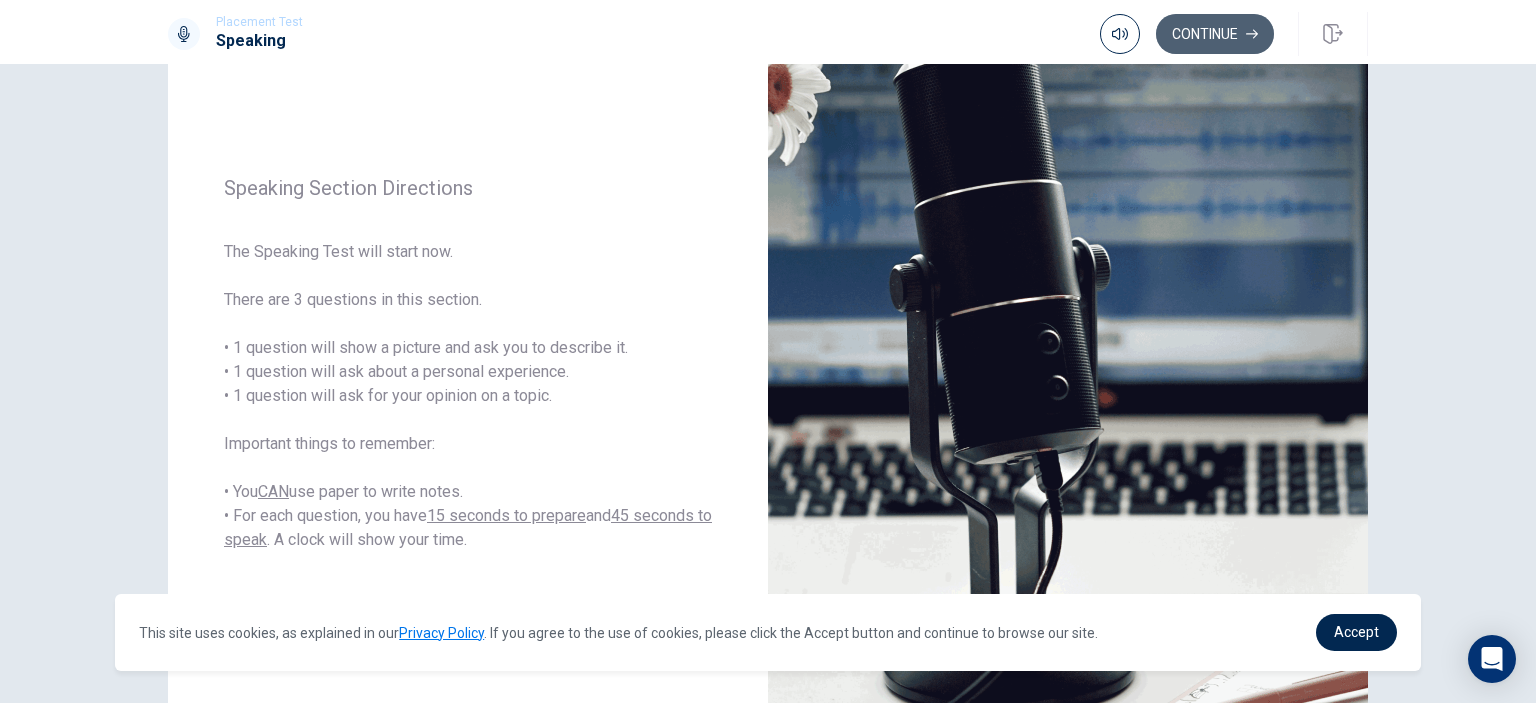 click on "Continue" at bounding box center (1215, 34) 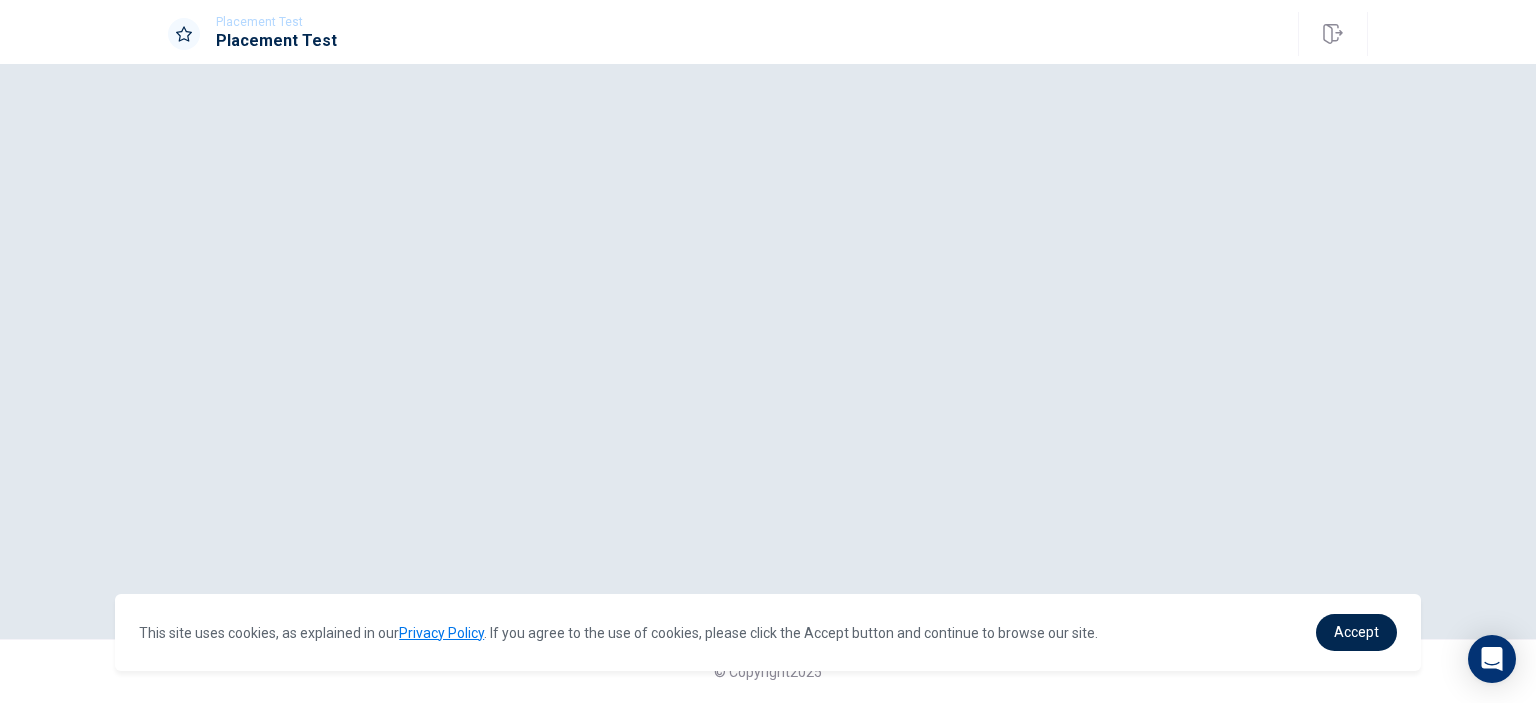 scroll, scrollTop: 0, scrollLeft: 0, axis: both 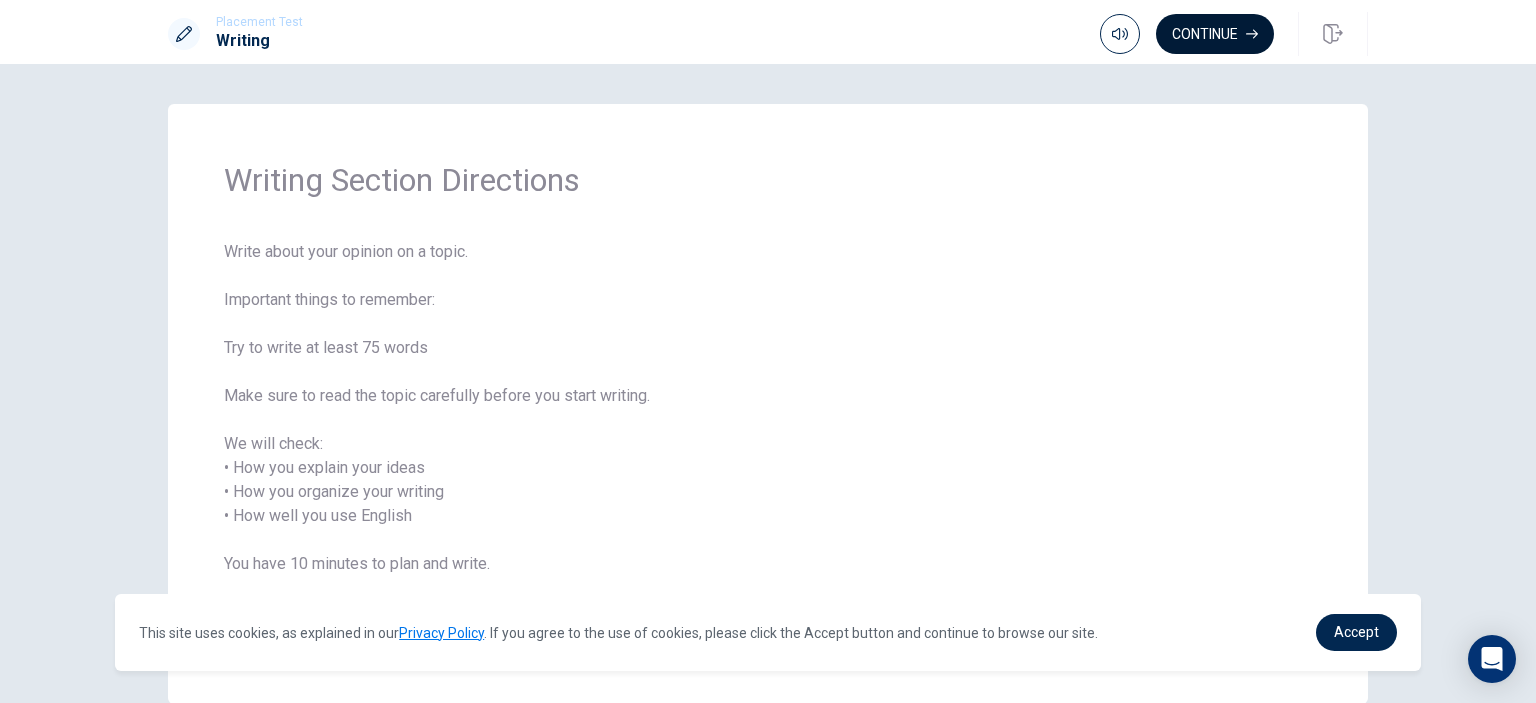 click on "Continue" at bounding box center (1215, 34) 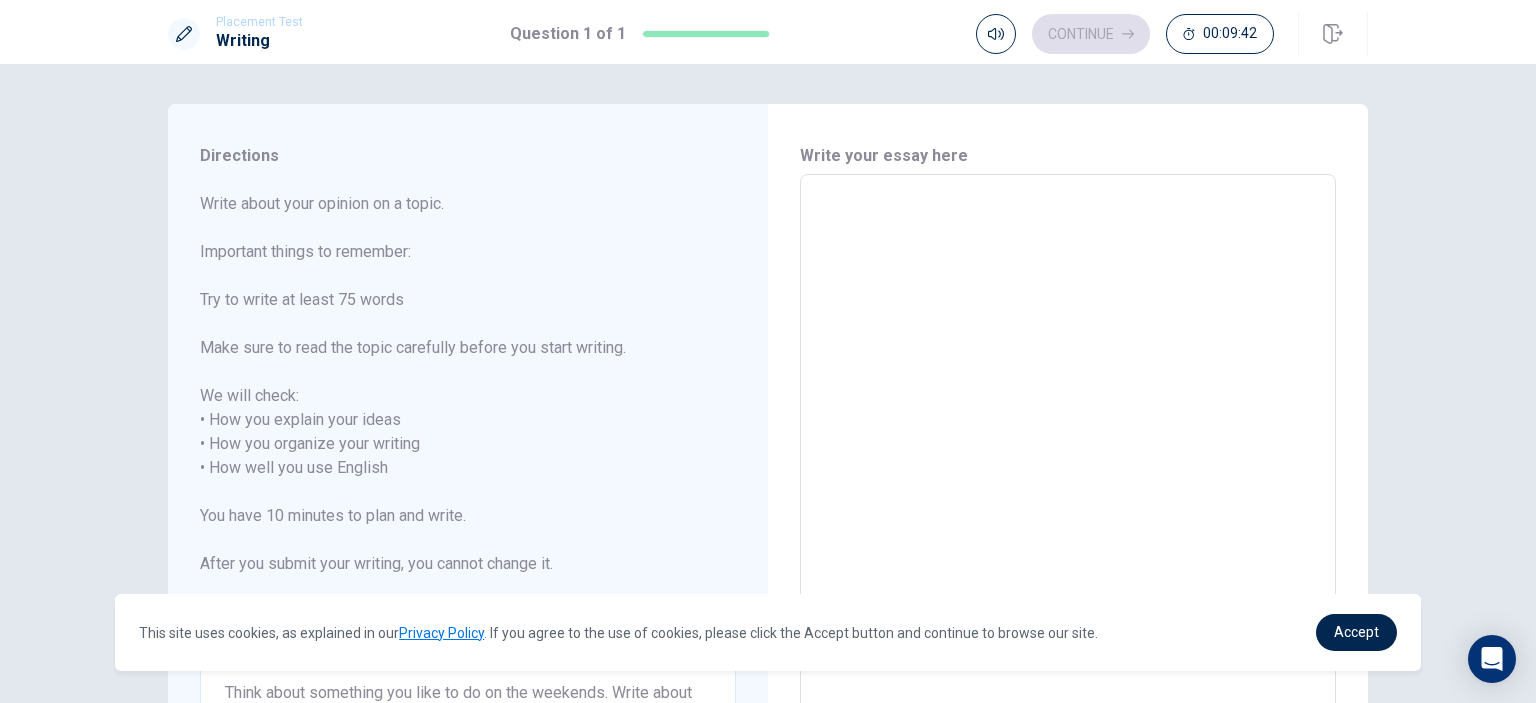 click at bounding box center (1068, 468) 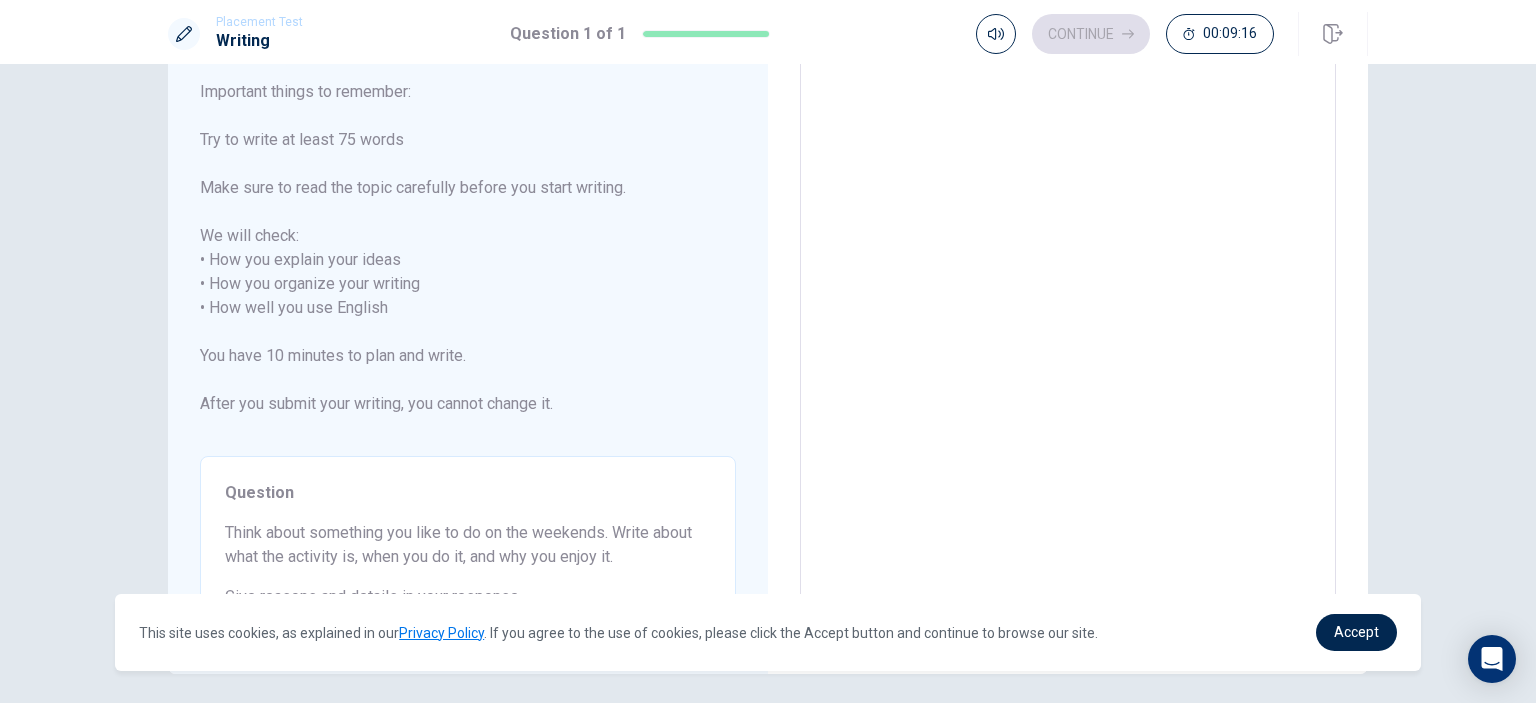scroll, scrollTop: 0, scrollLeft: 0, axis: both 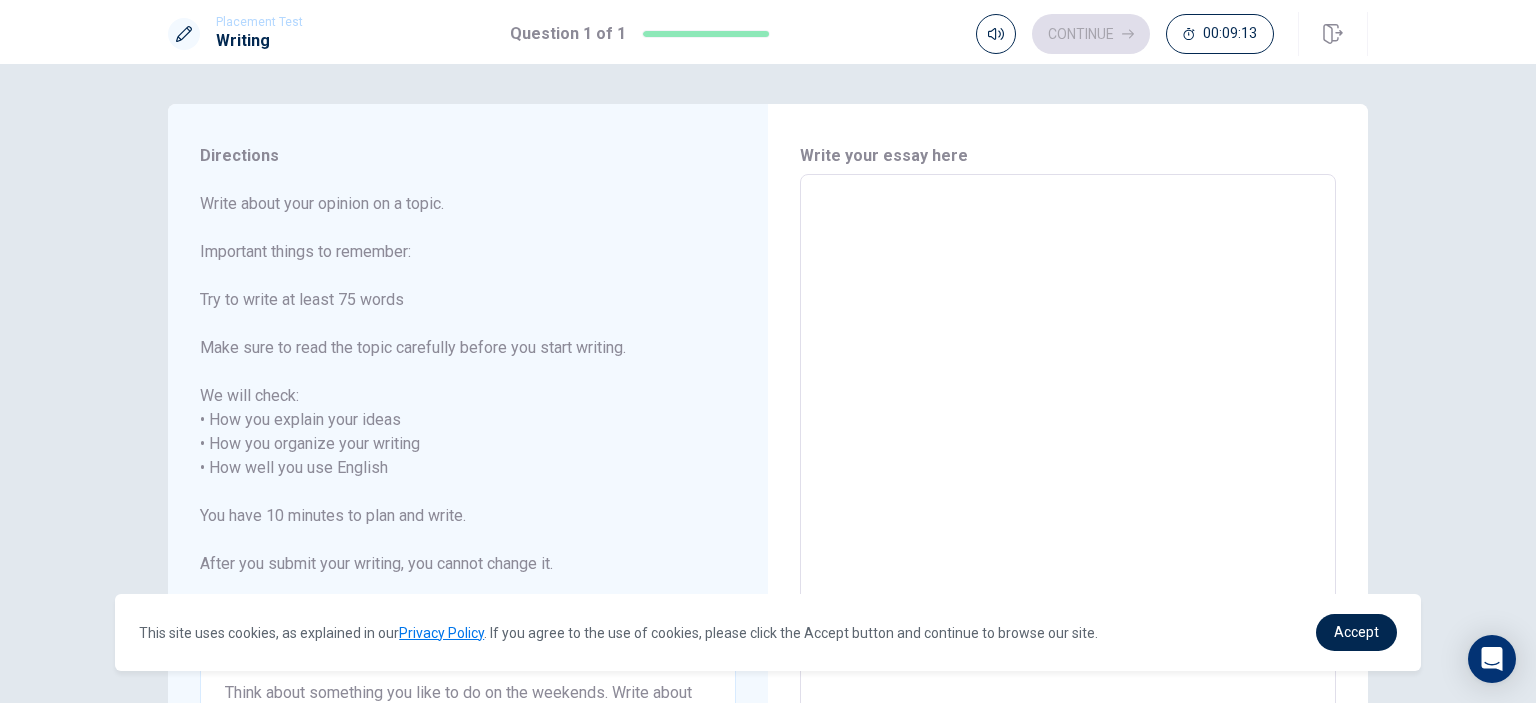 type on "i" 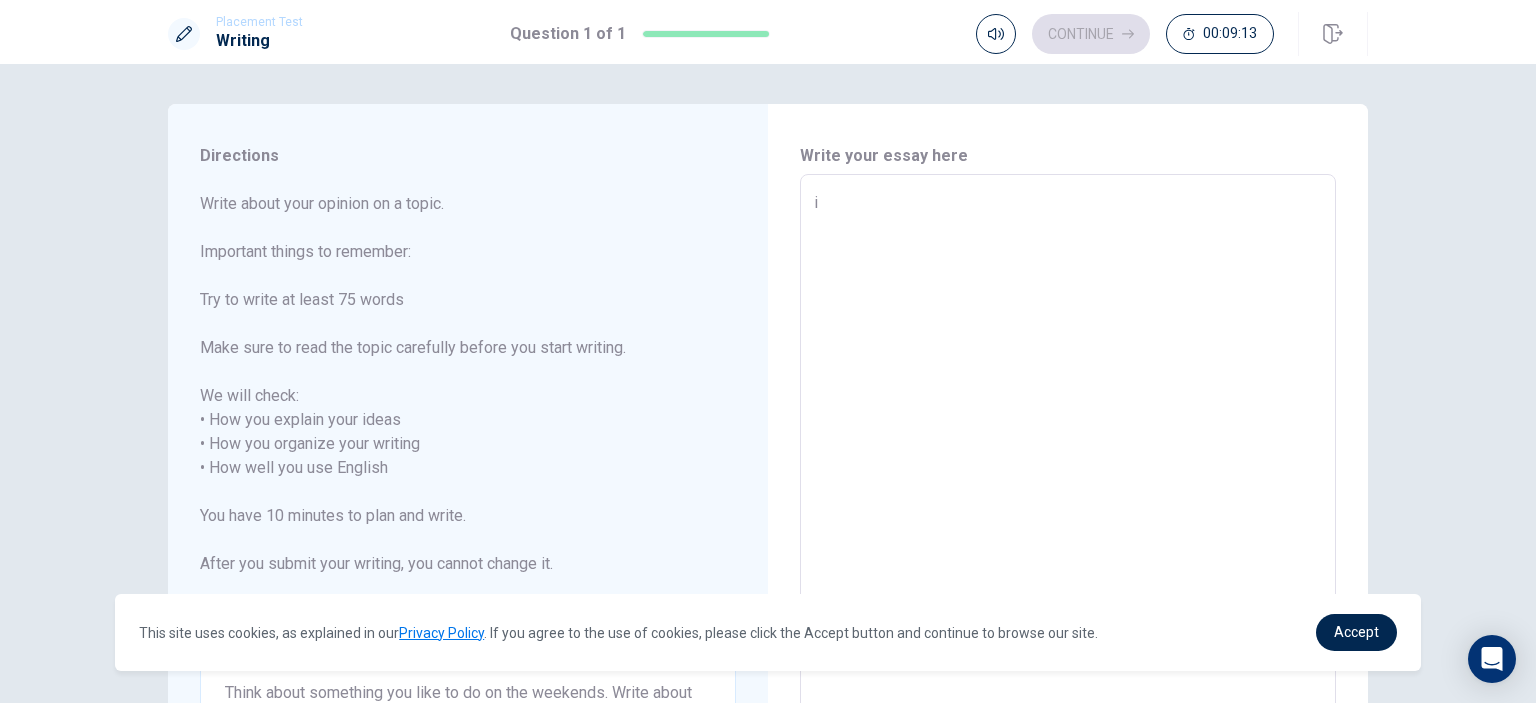 type on "x" 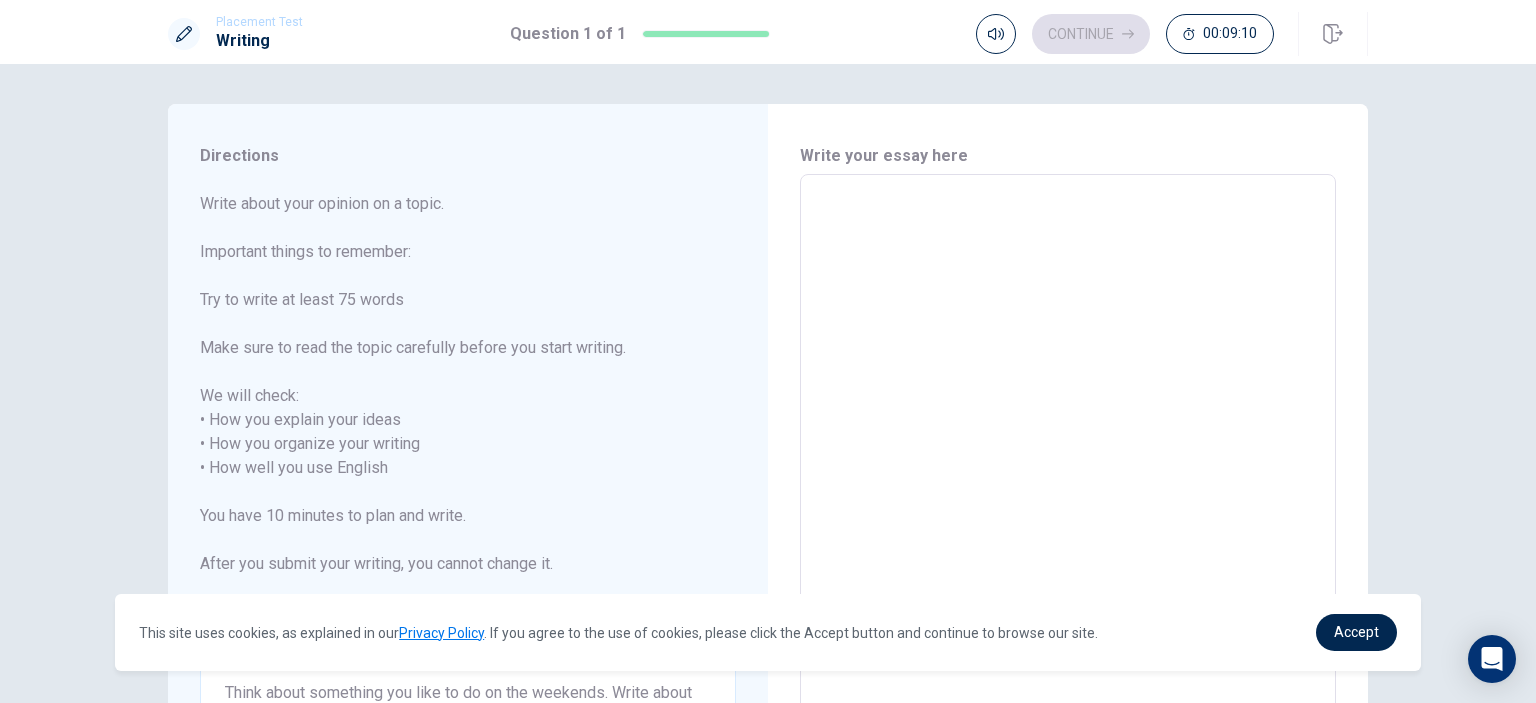 type on "I" 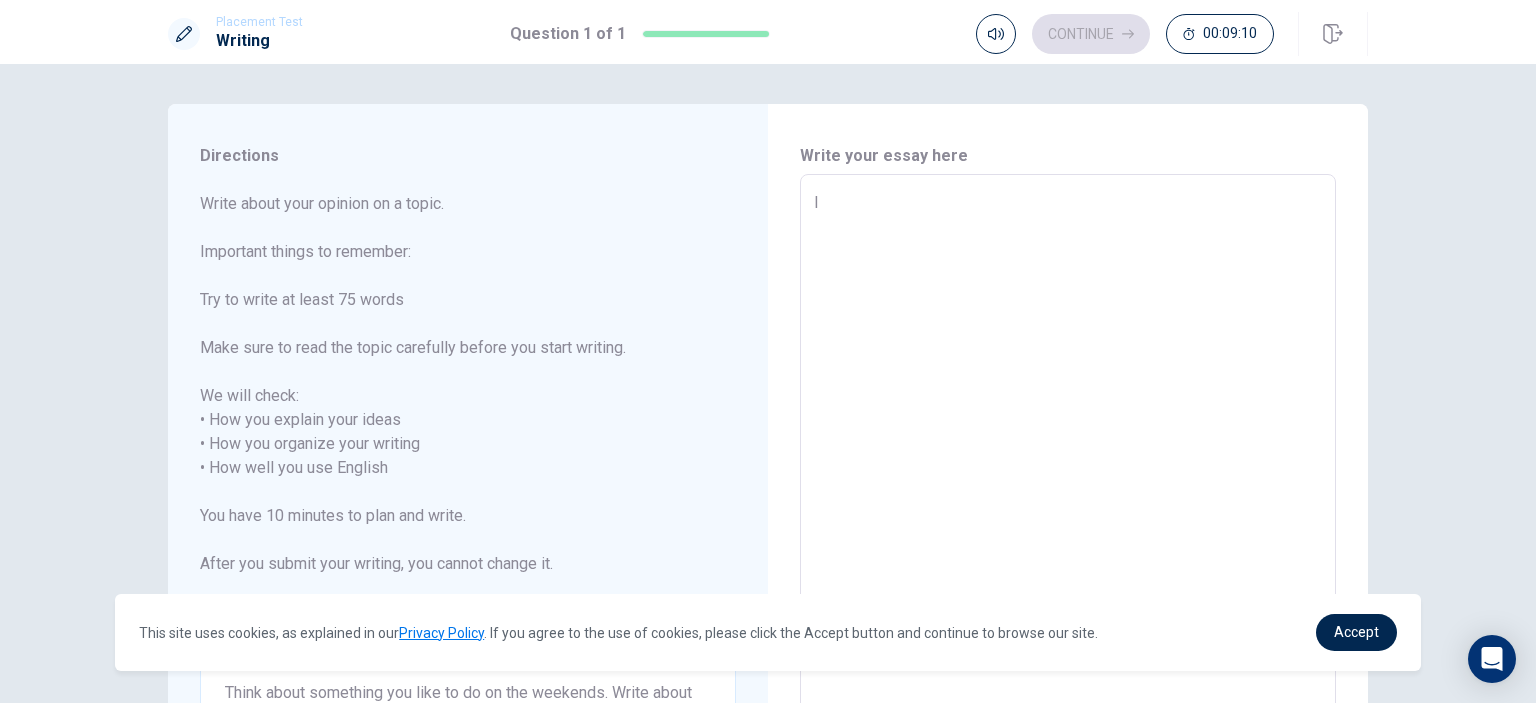 type on "x" 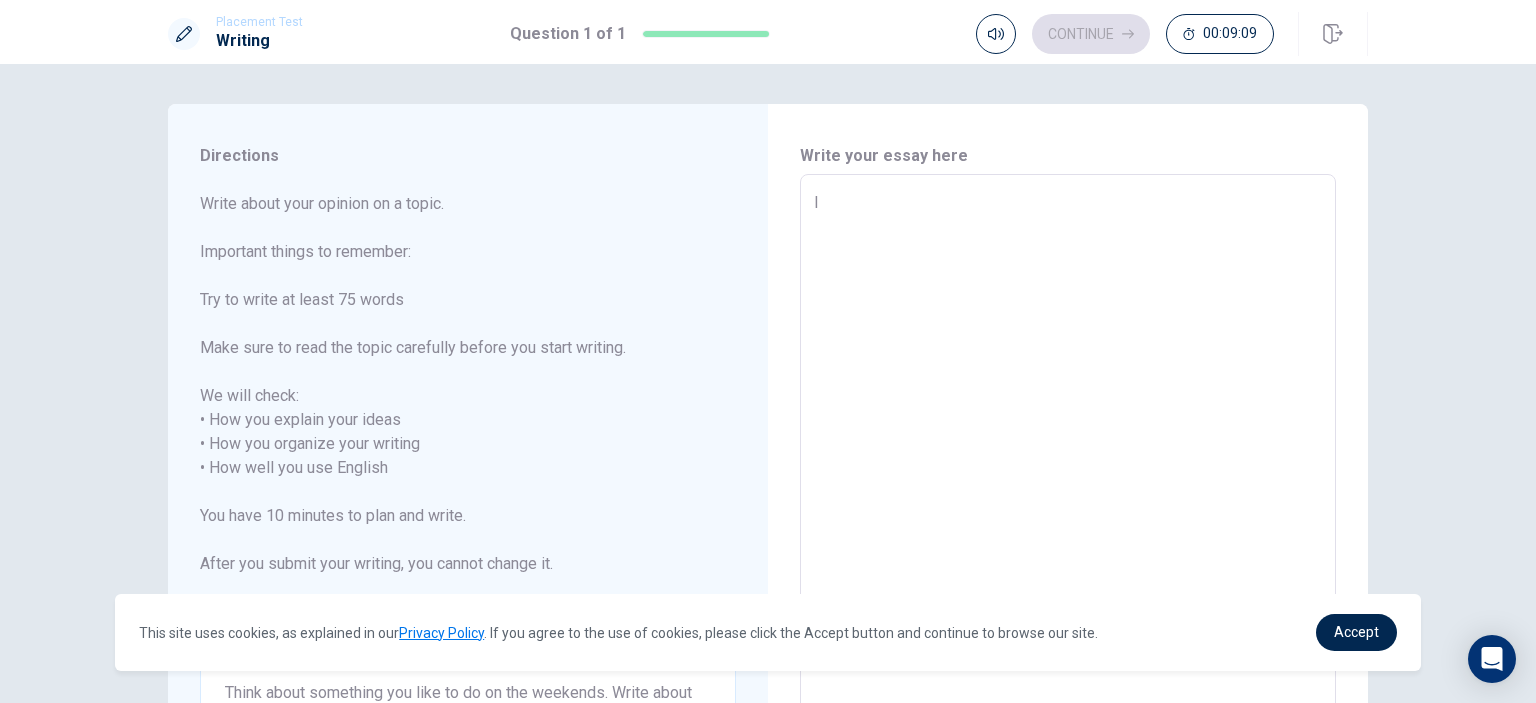 type on "I" 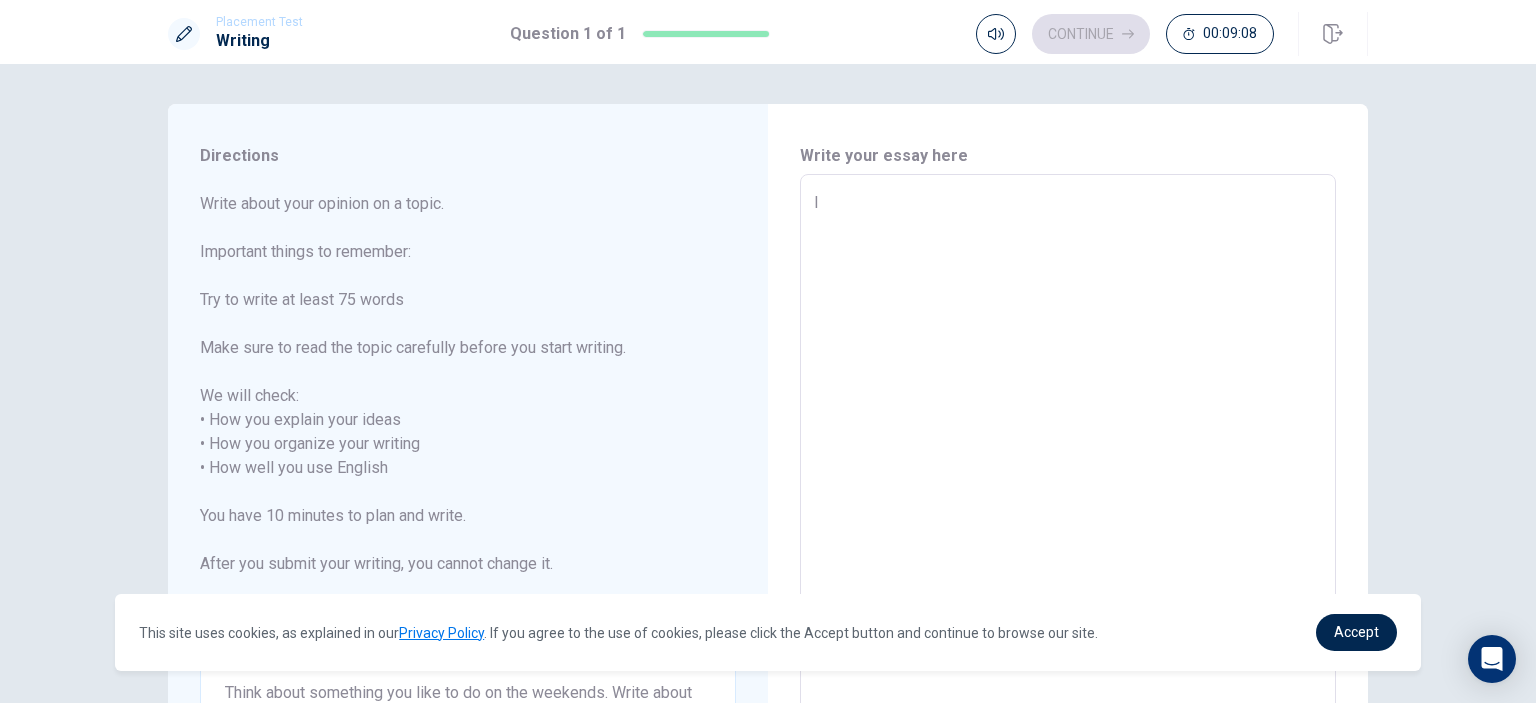 type on "x" 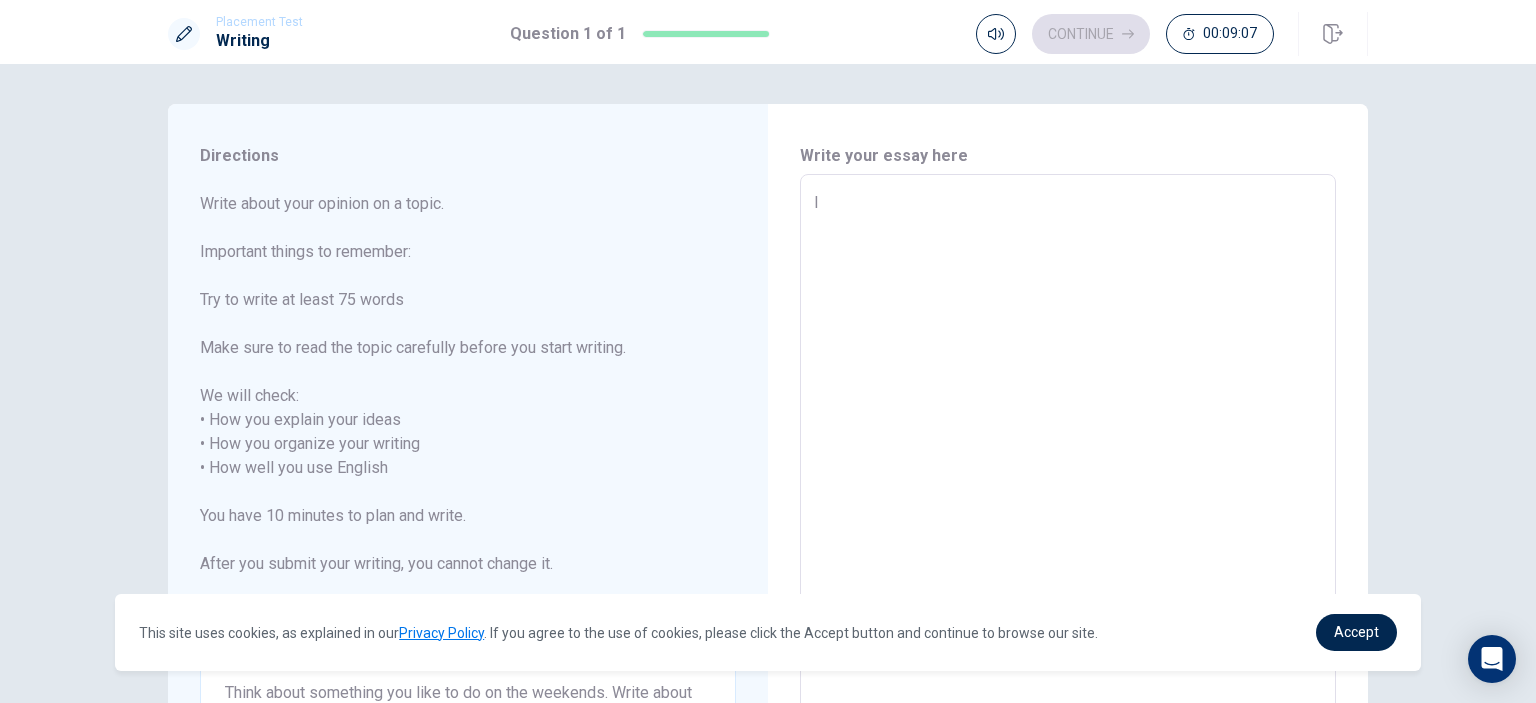 type on "I l" 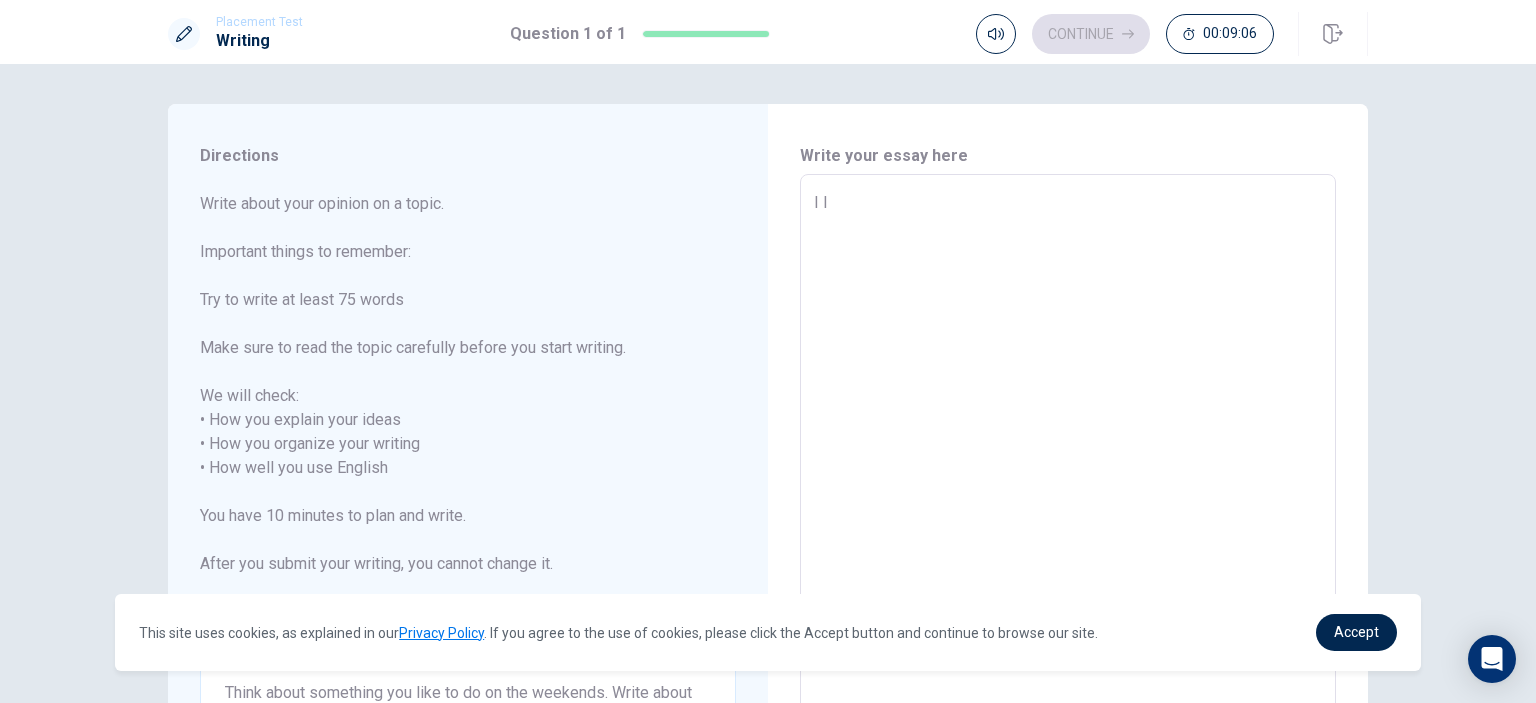 type on "x" 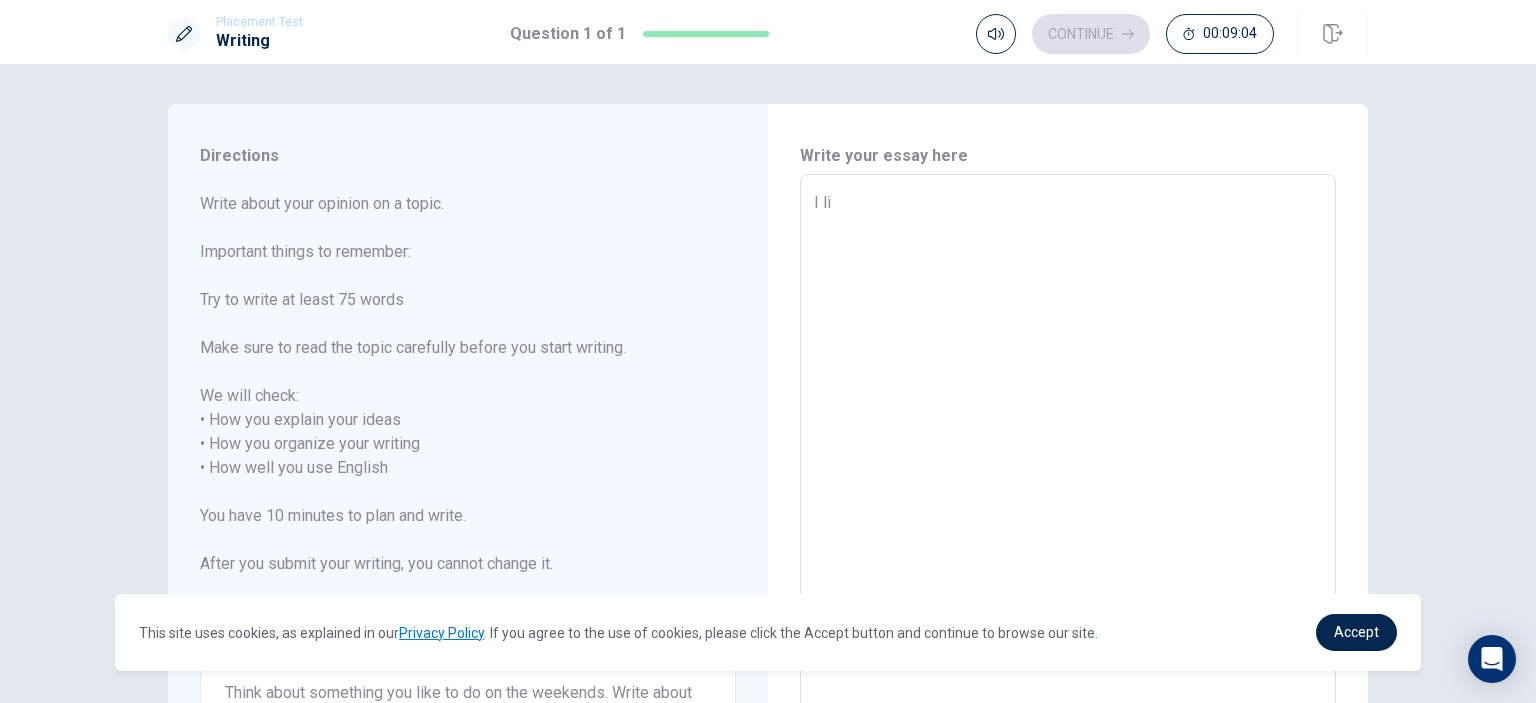 type on "x" 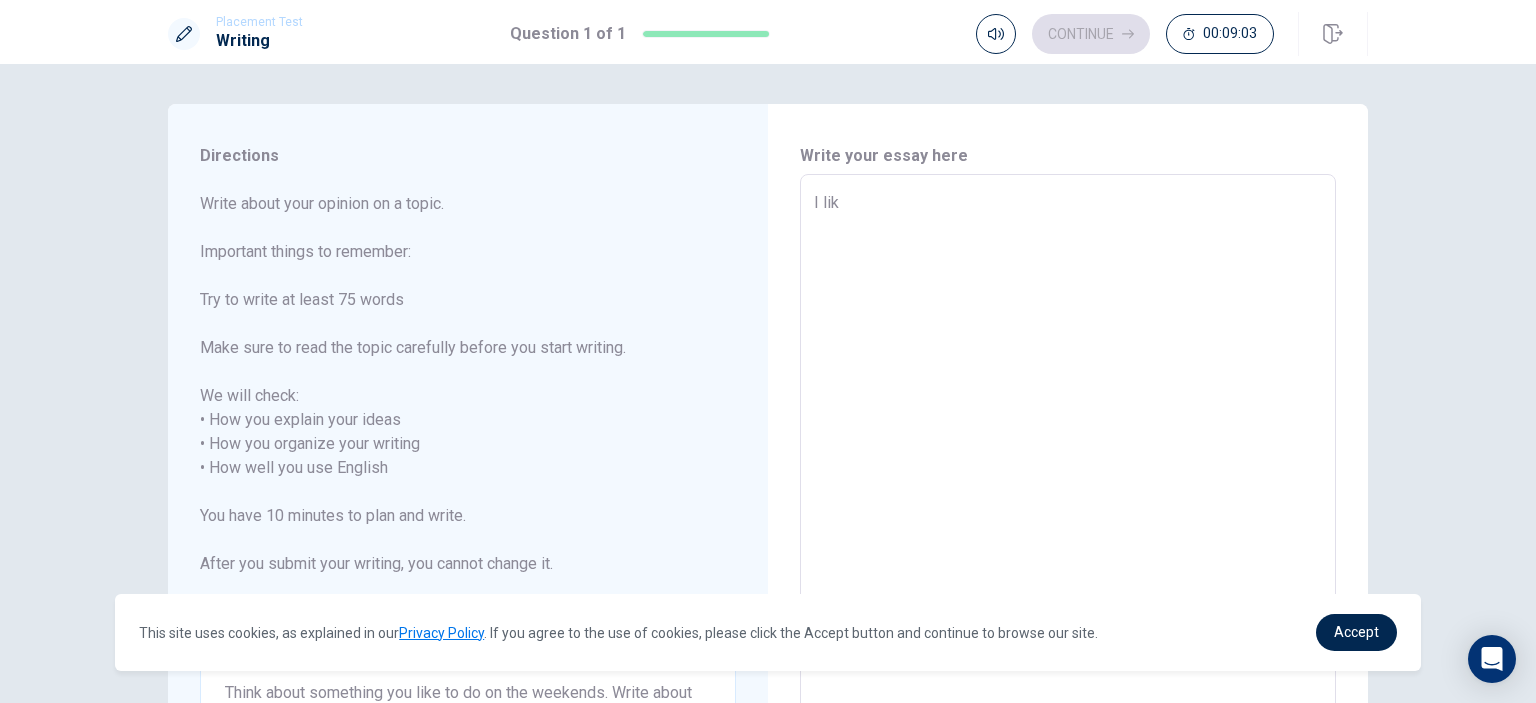 type on "x" 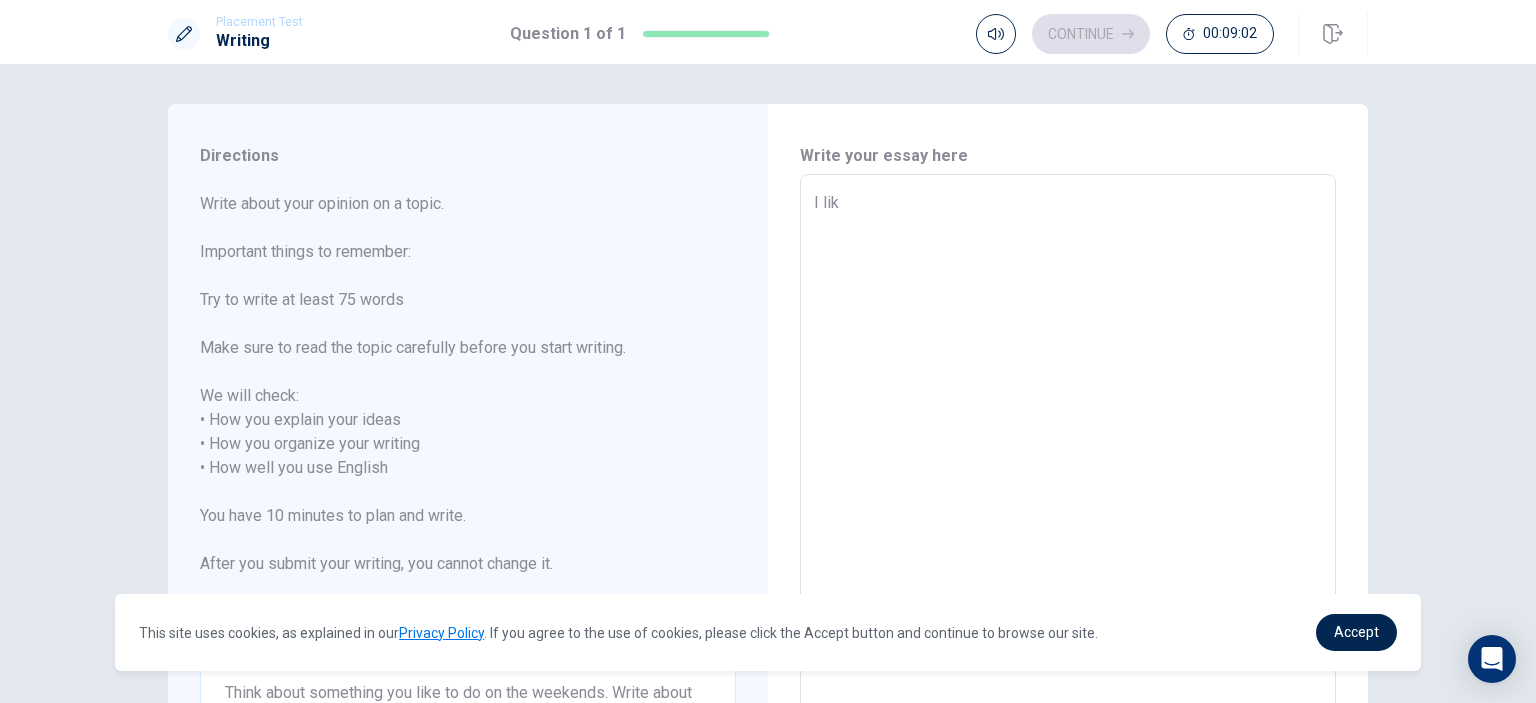 type on "I like" 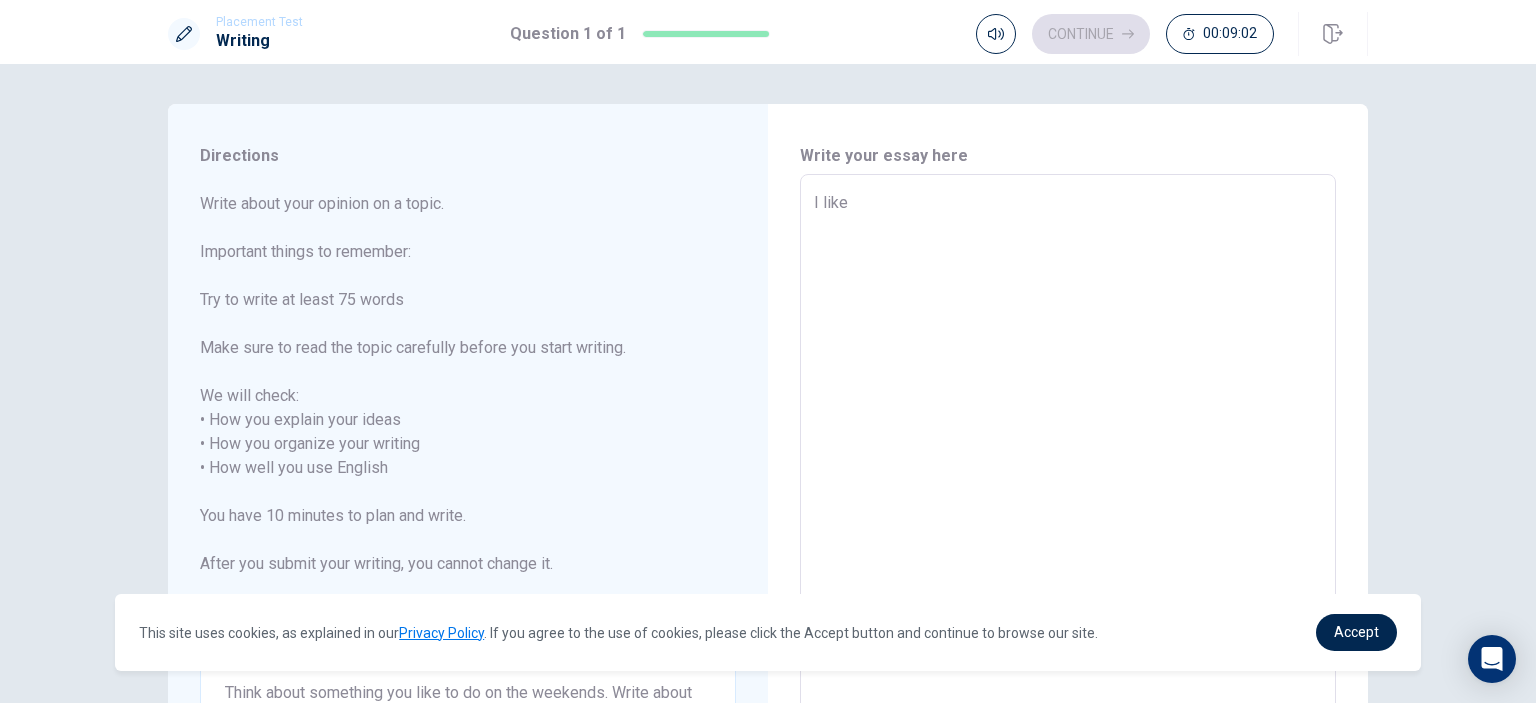type on "x" 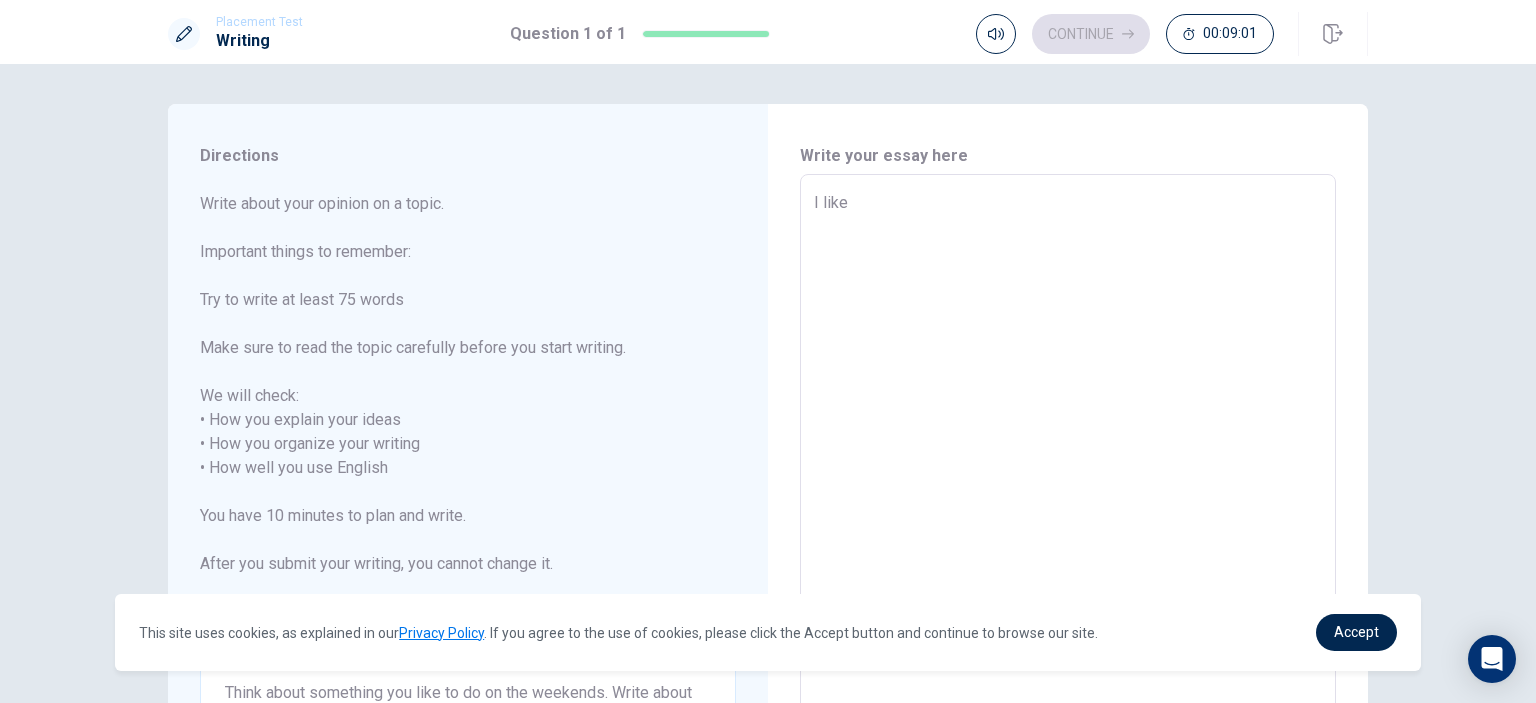 type on "I like" 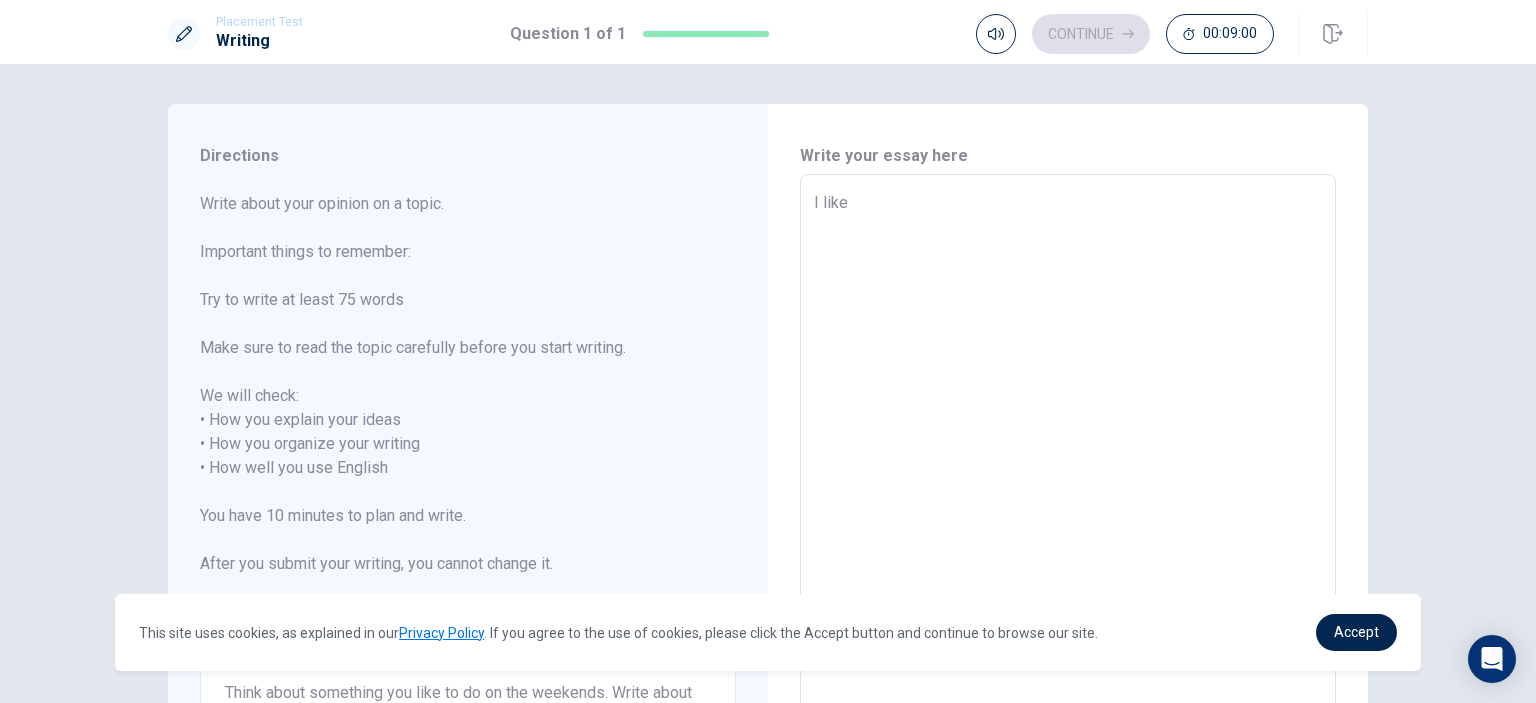 type on "I like t" 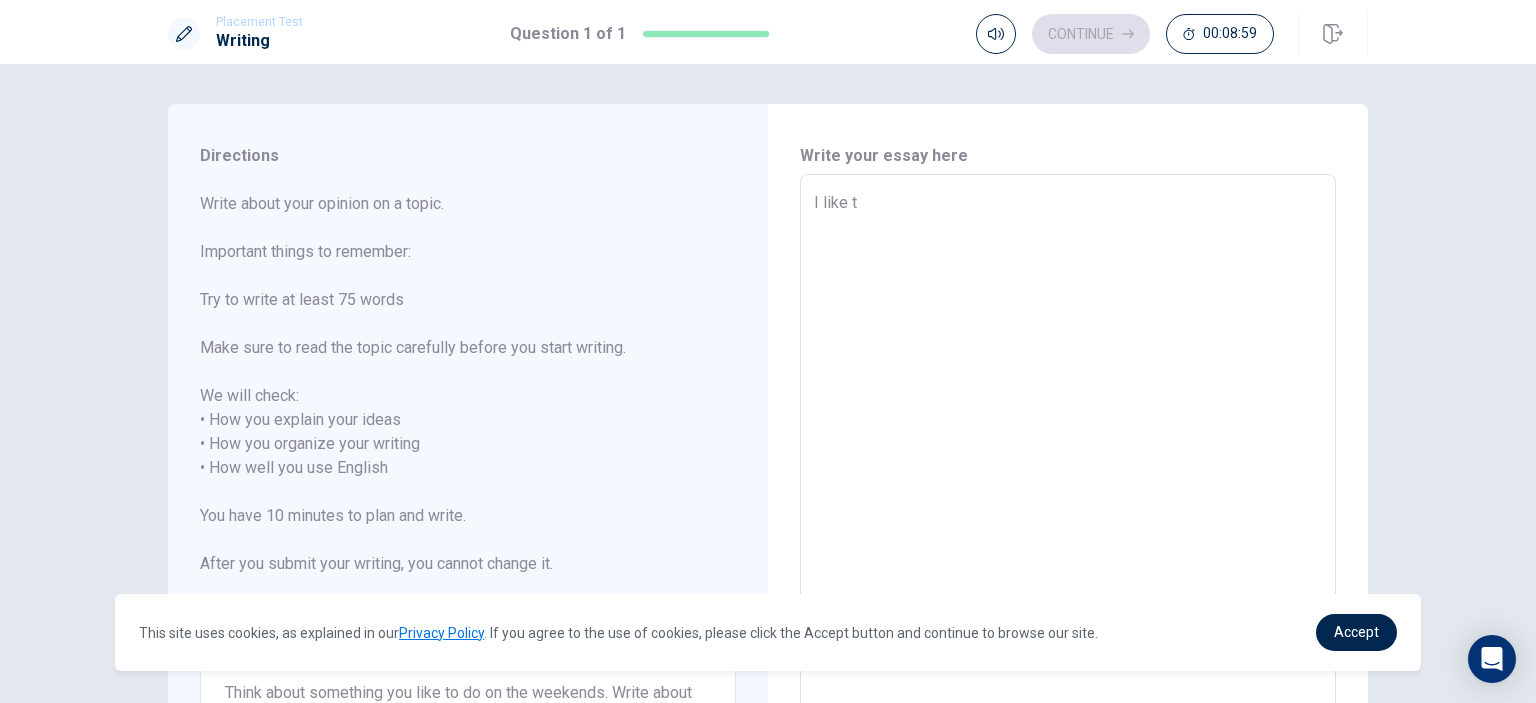 type on "x" 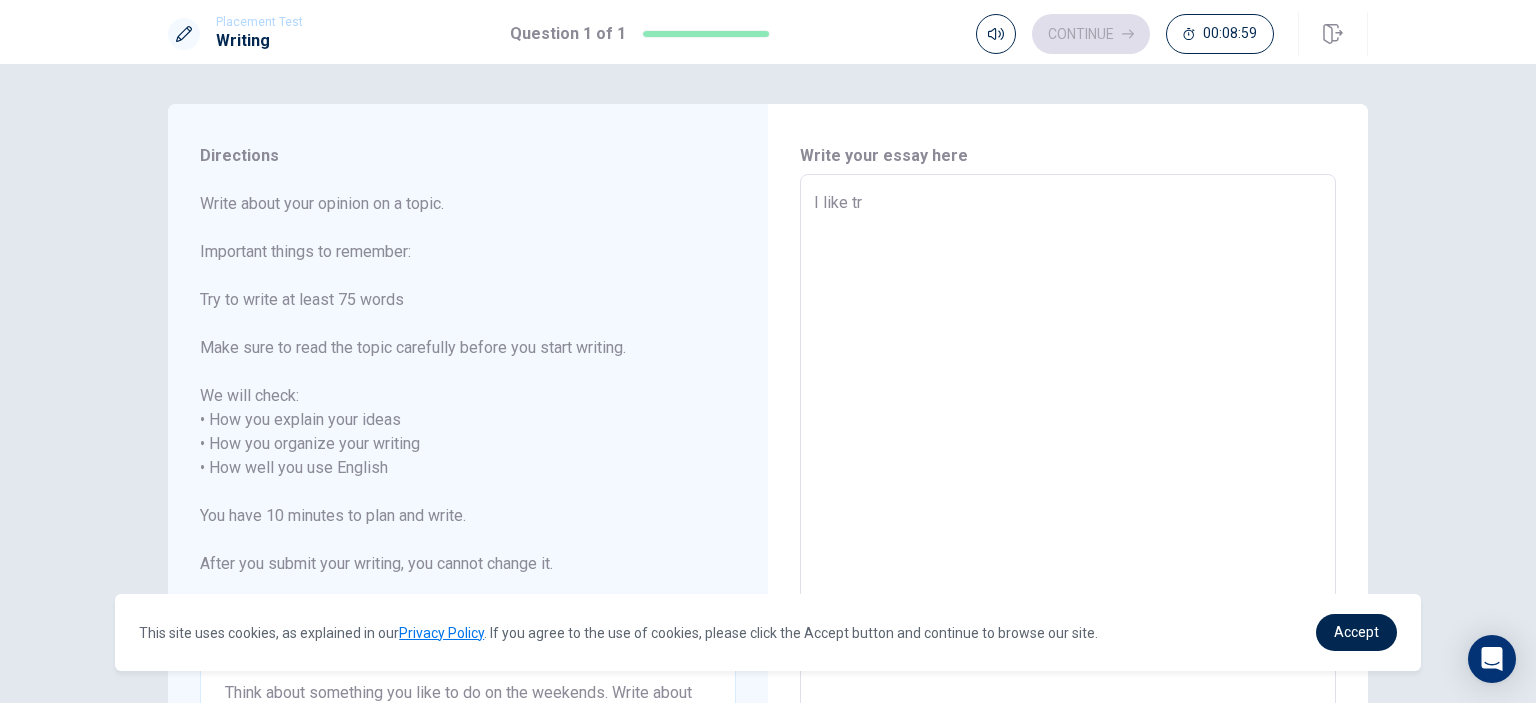 type on "x" 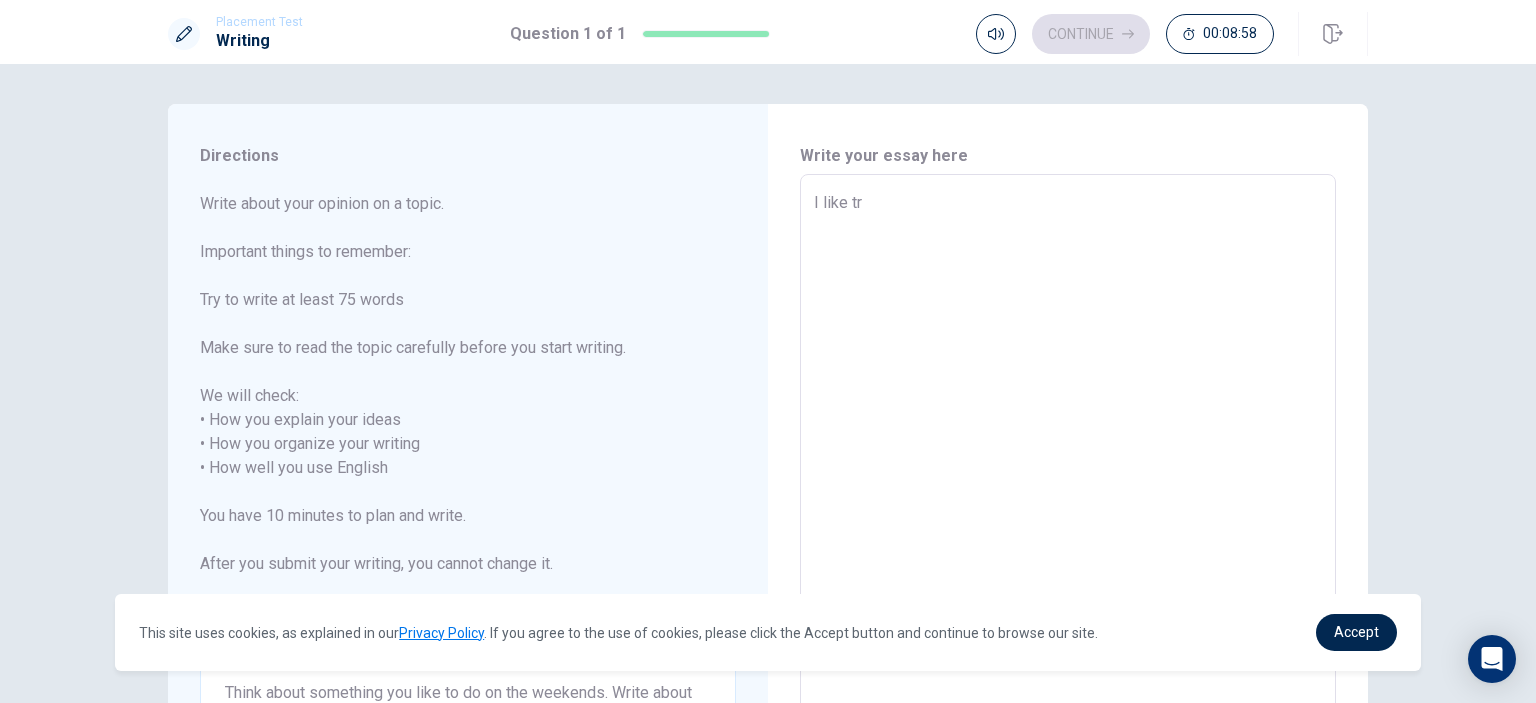 type on "I like tra" 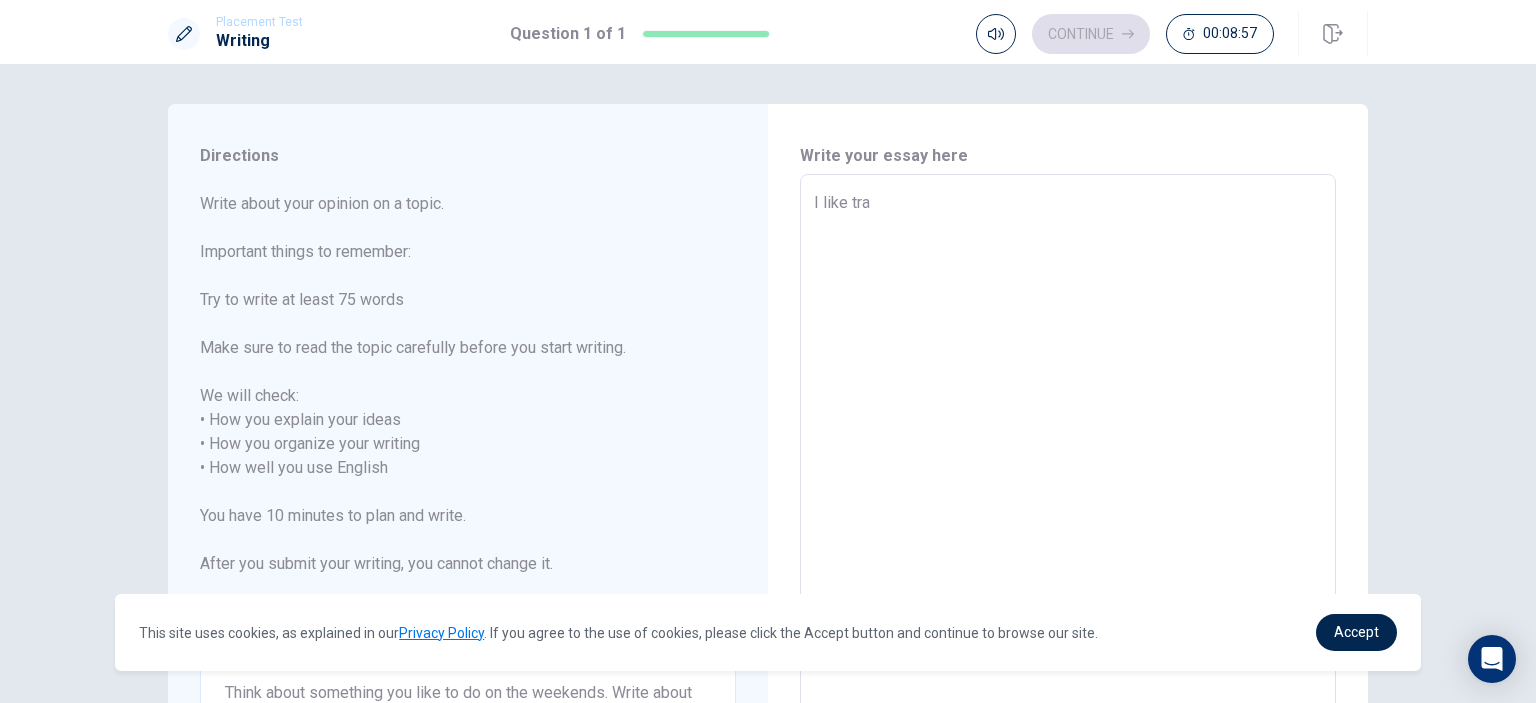 type on "x" 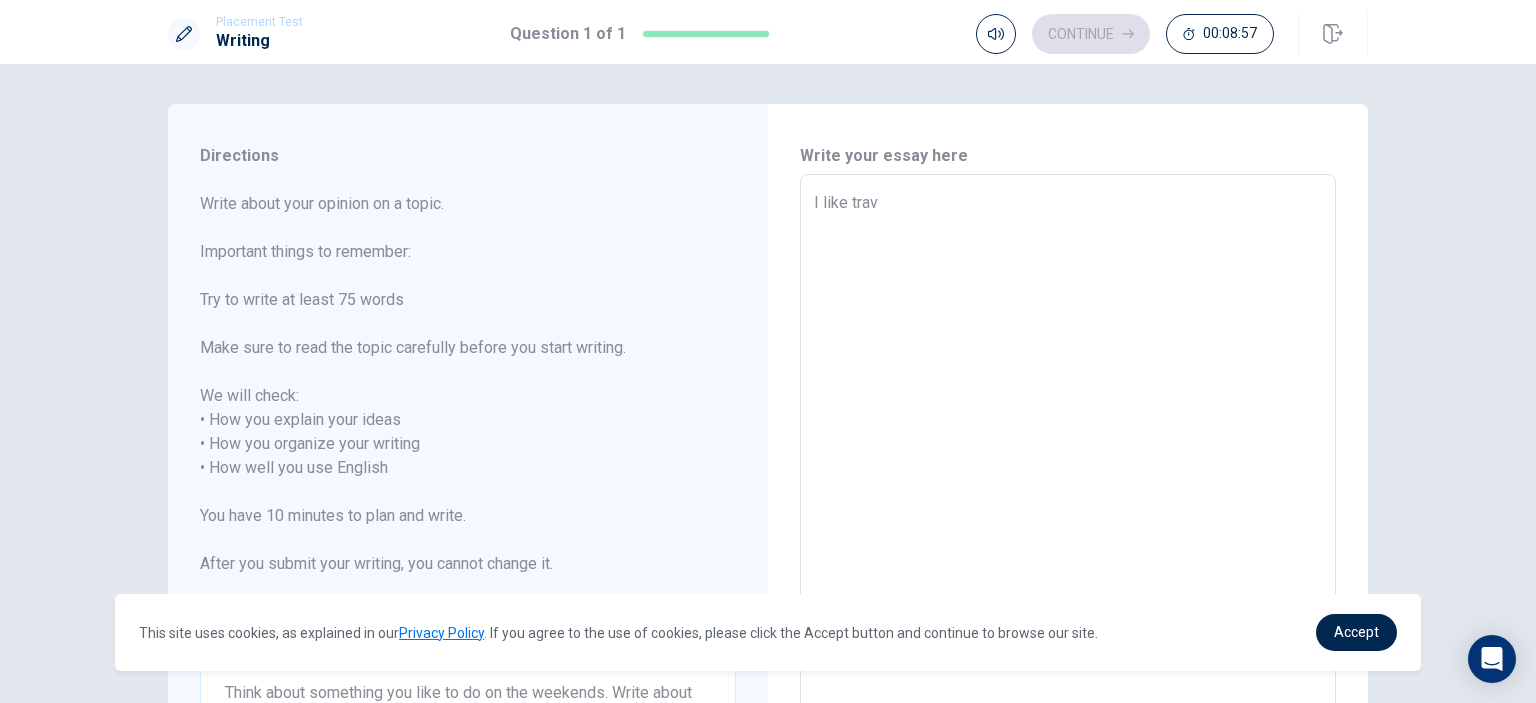 type on "x" 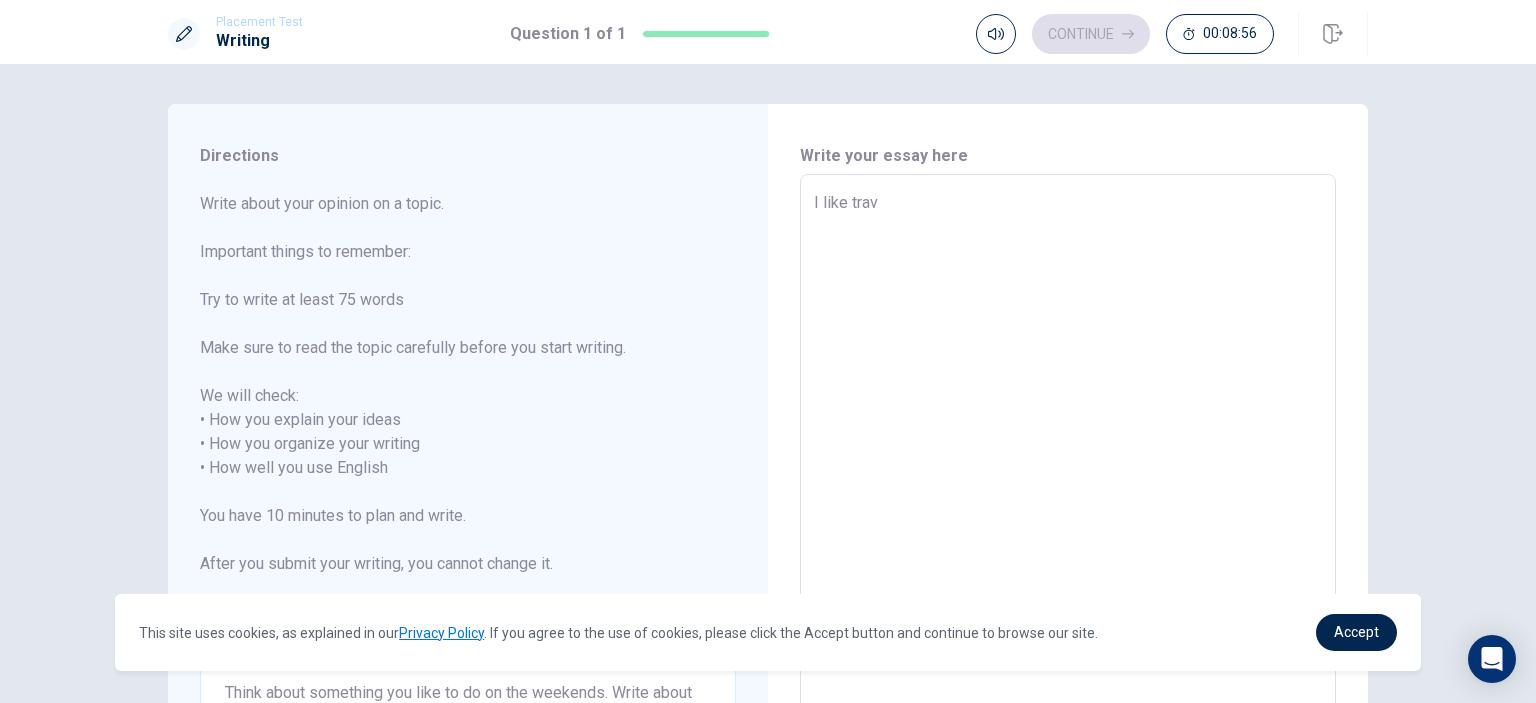 type on "I like trave" 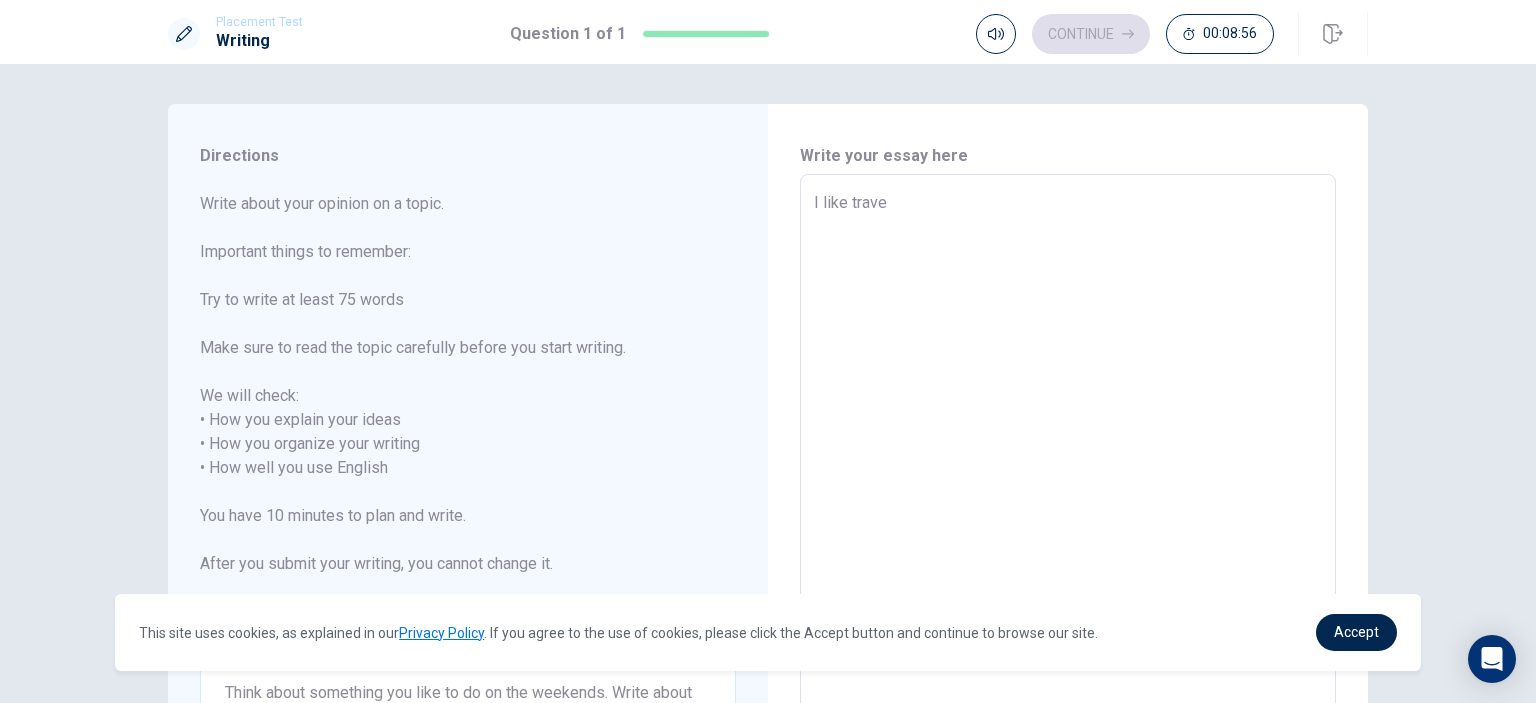 type on "x" 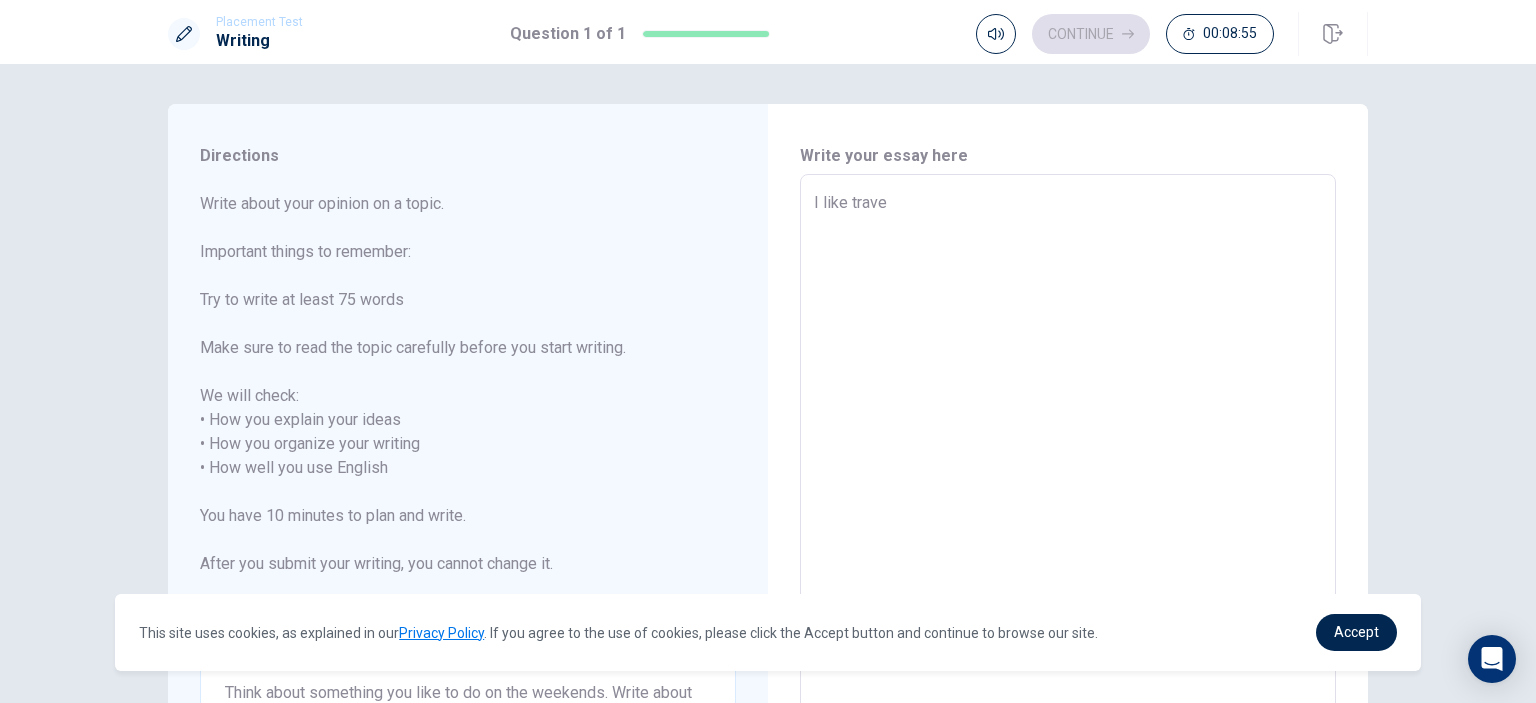type on "I like travel" 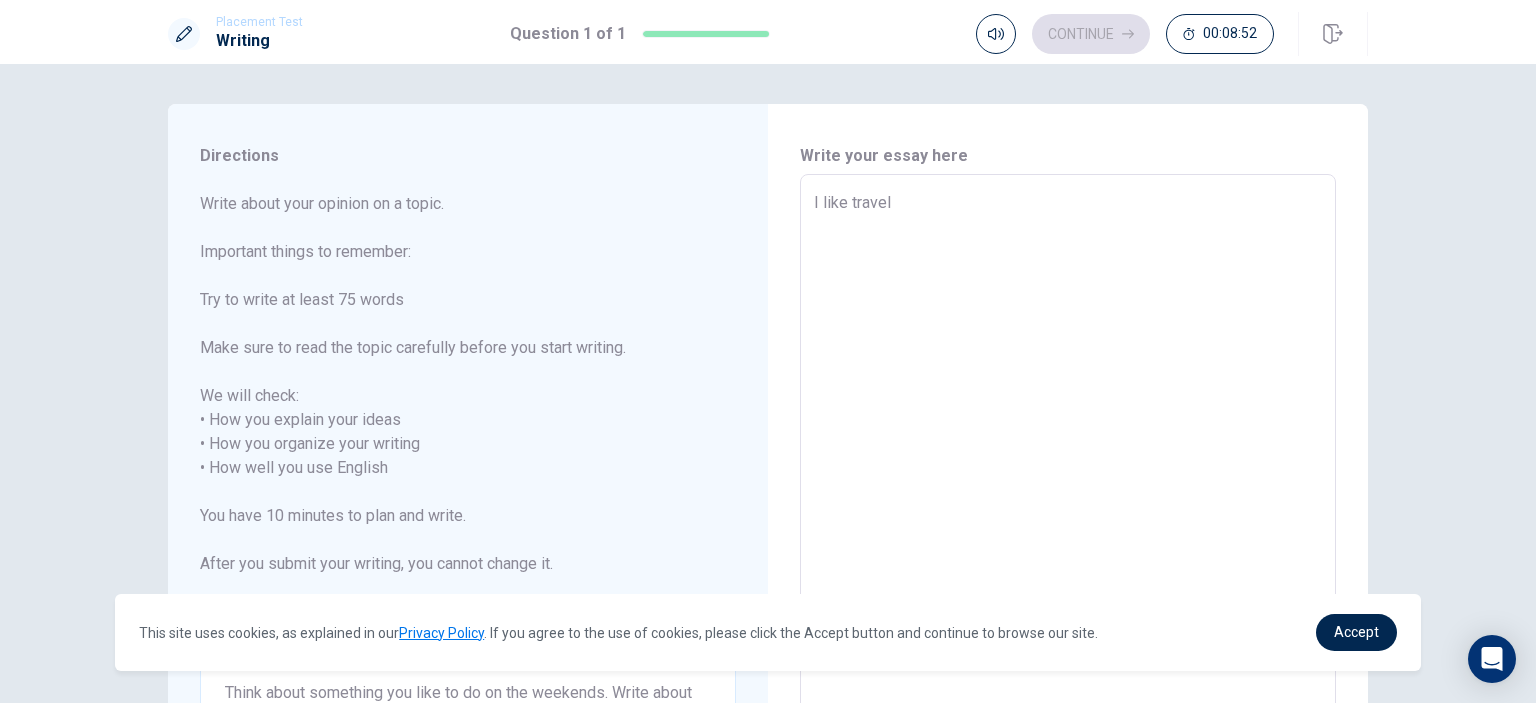 type on "x" 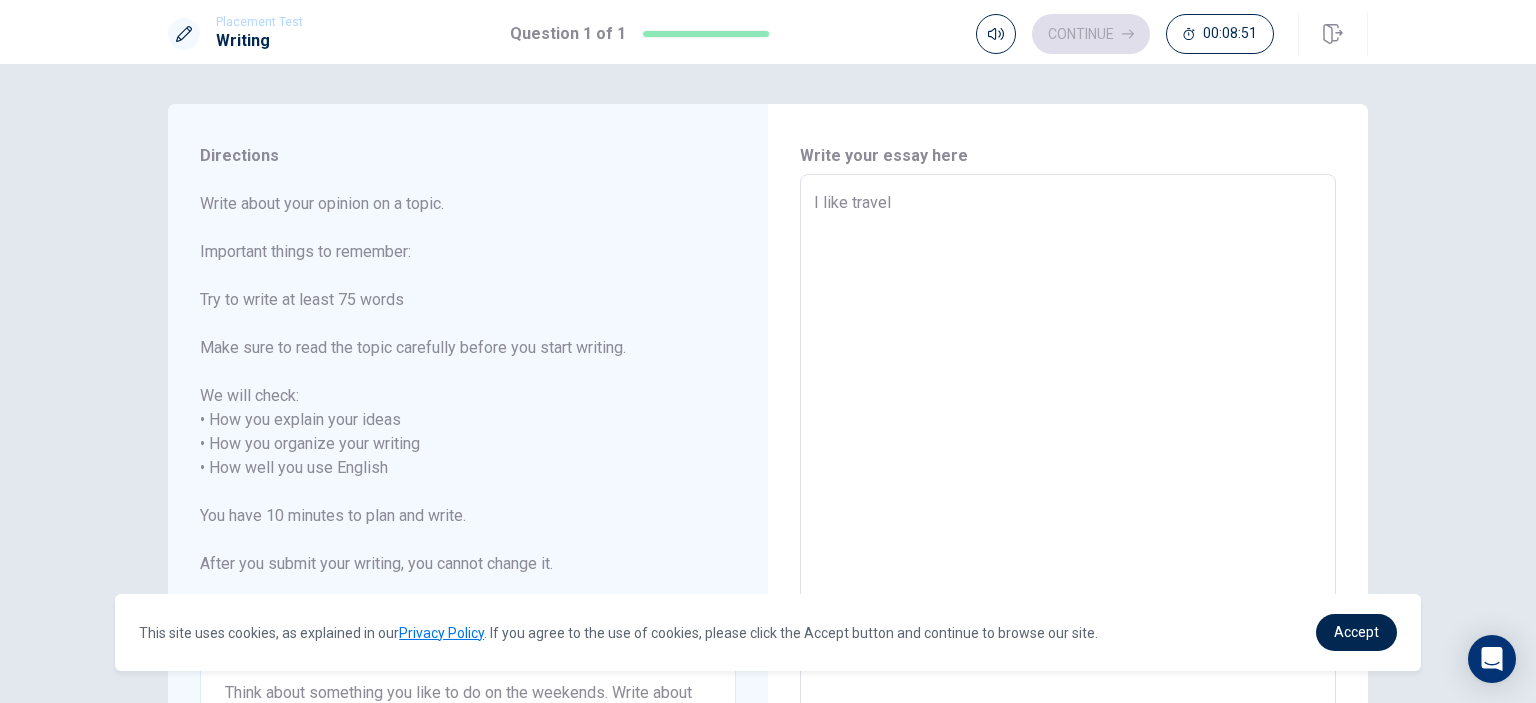 type on "I like traveli" 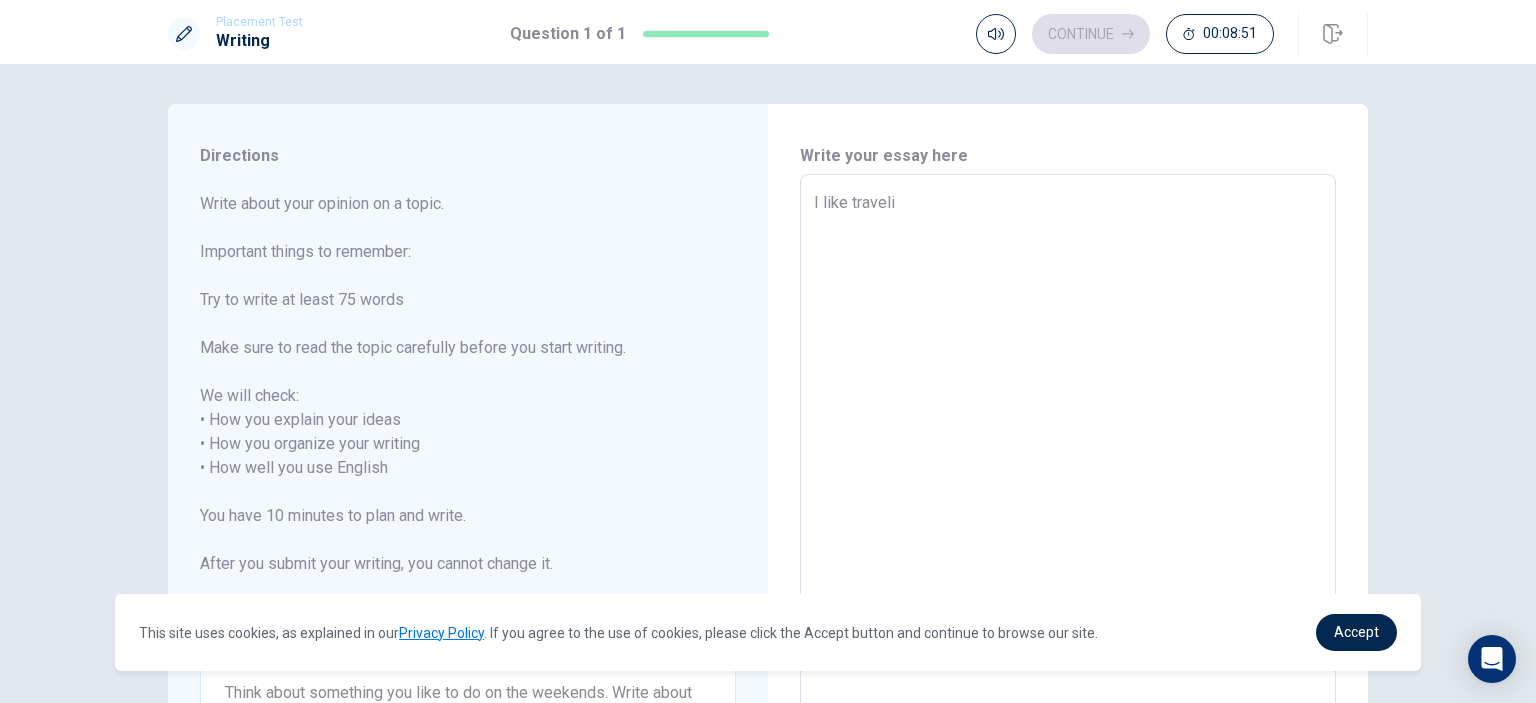 type on "x" 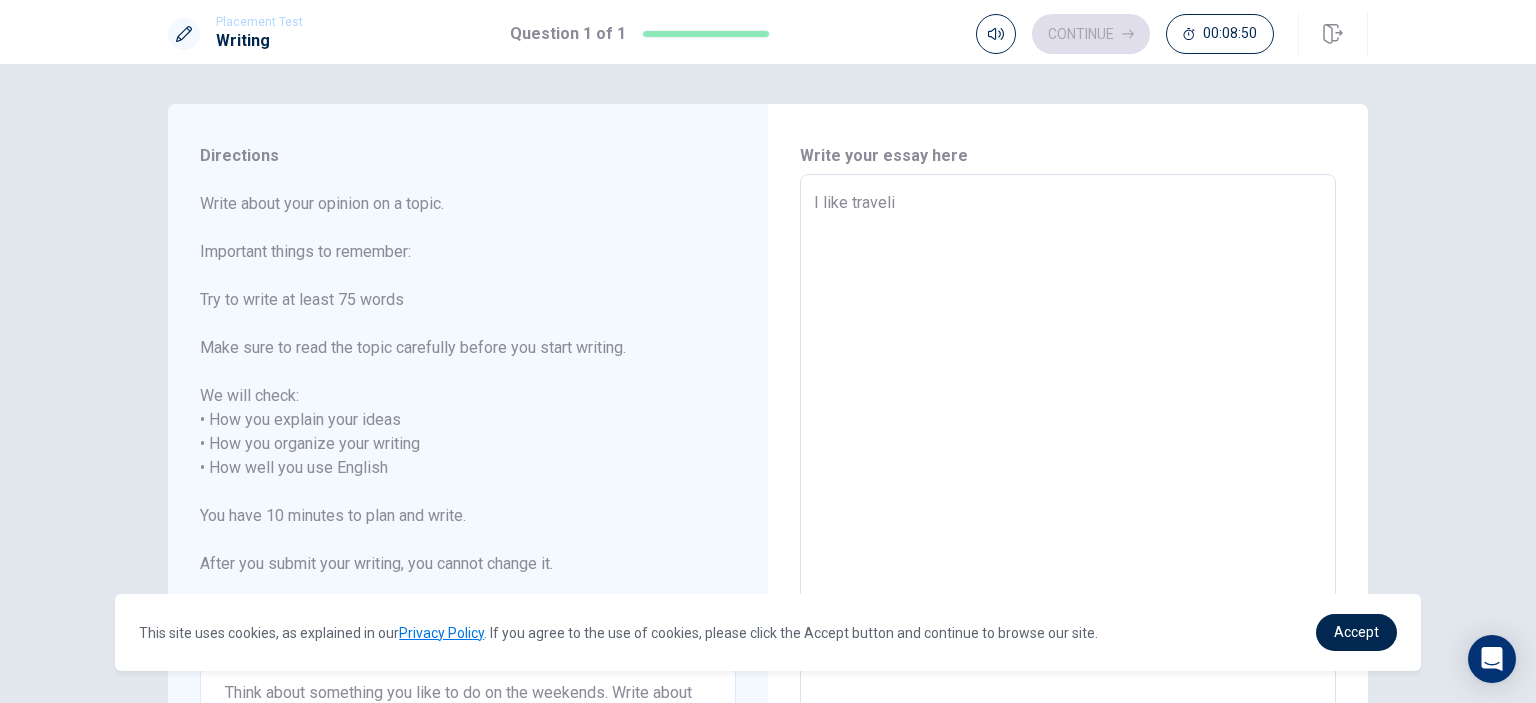 type on "I like travelin" 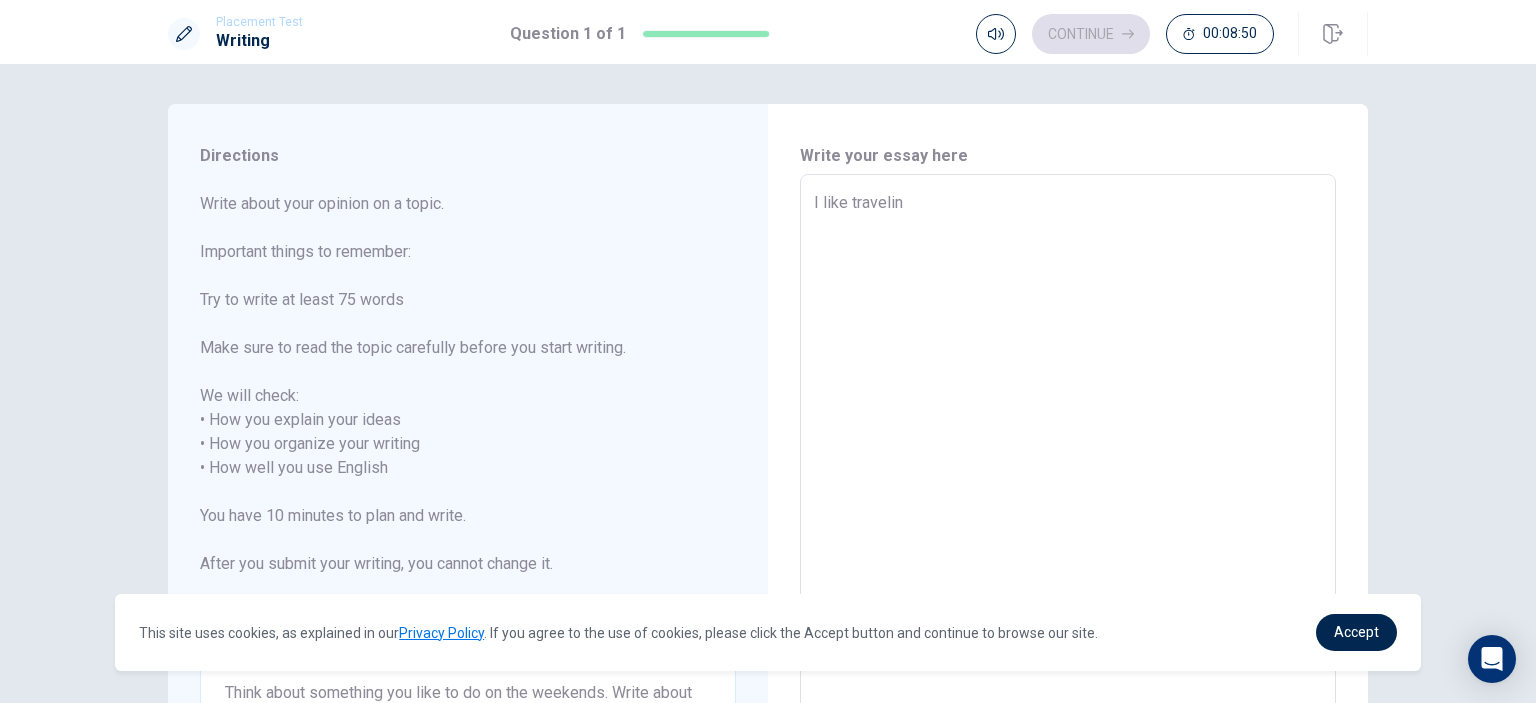 type on "x" 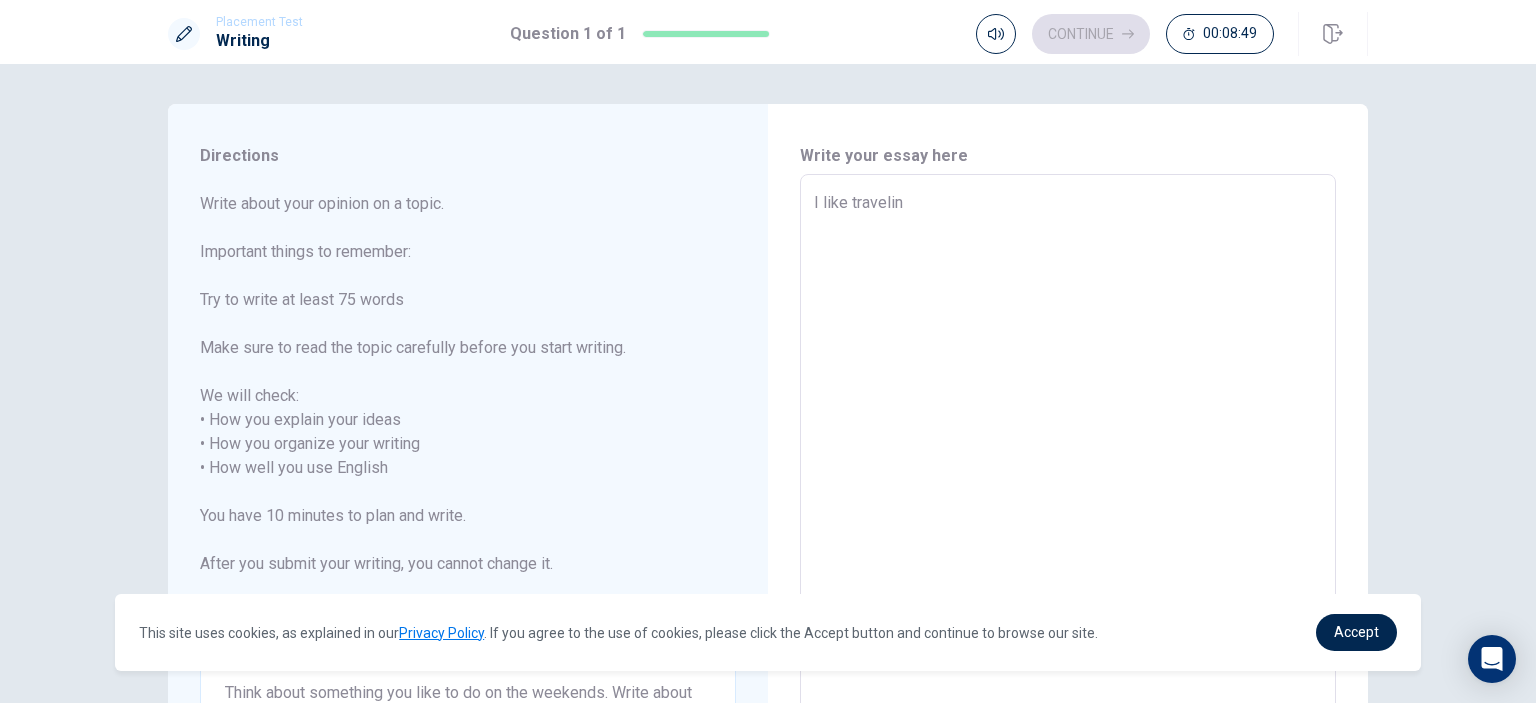 type on "I like traveling" 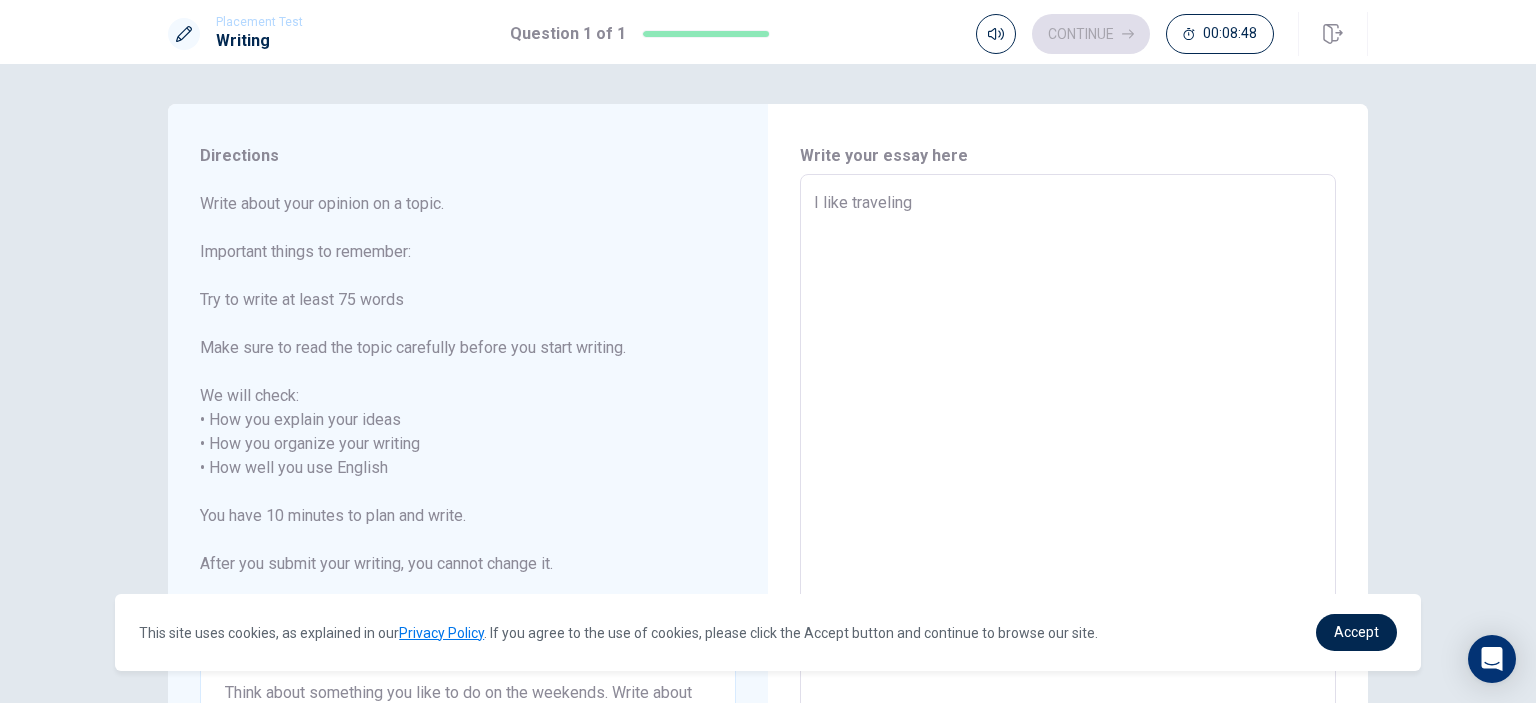 type on "x" 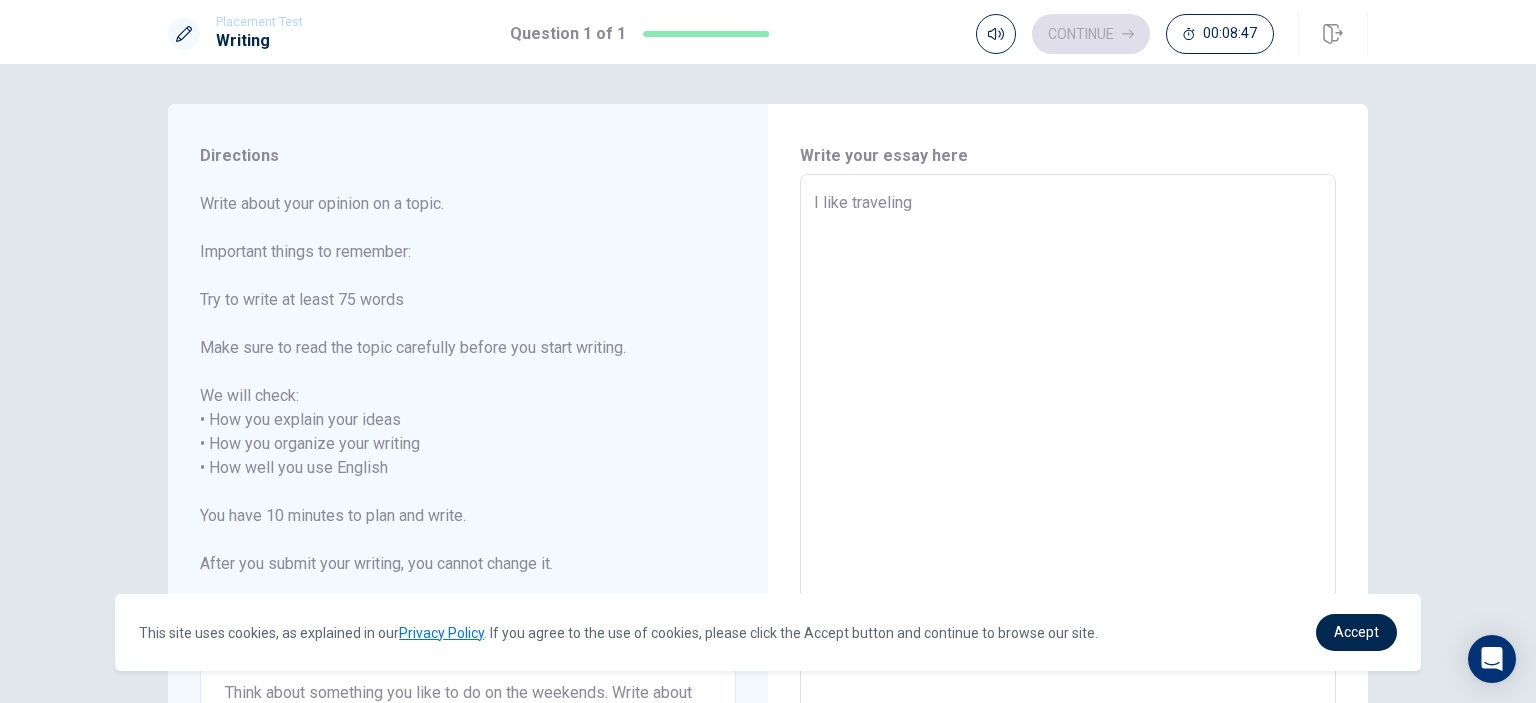 type on "I like traveling." 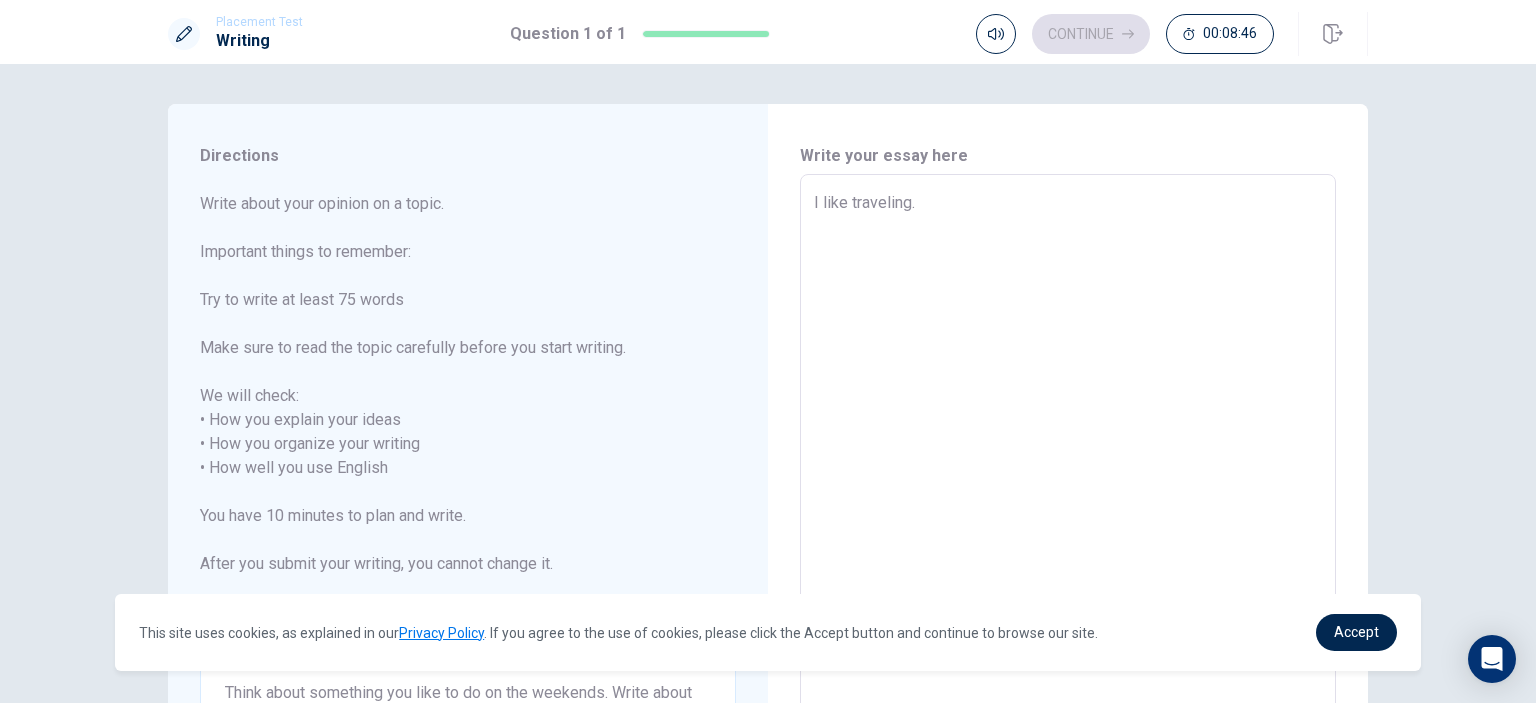 type on "x" 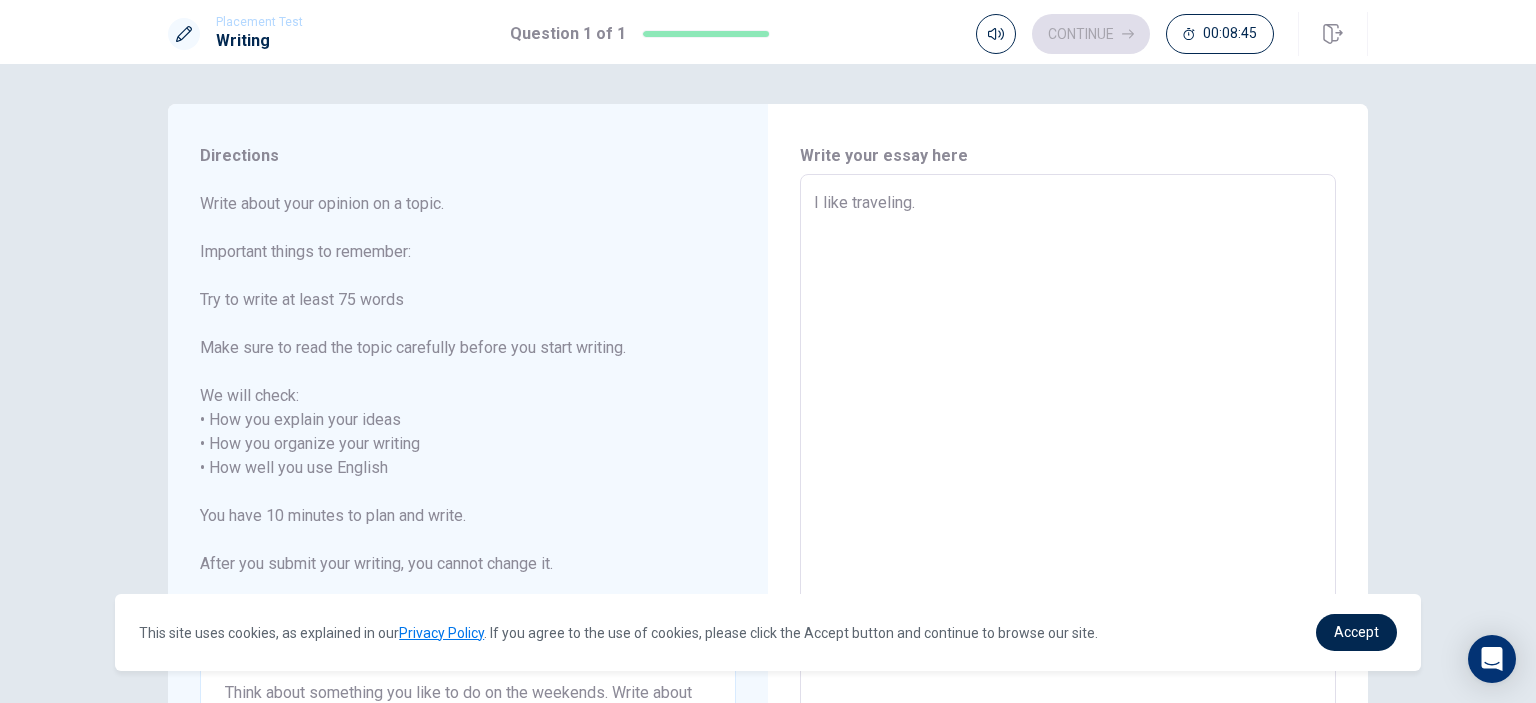 type on "I like traveling." 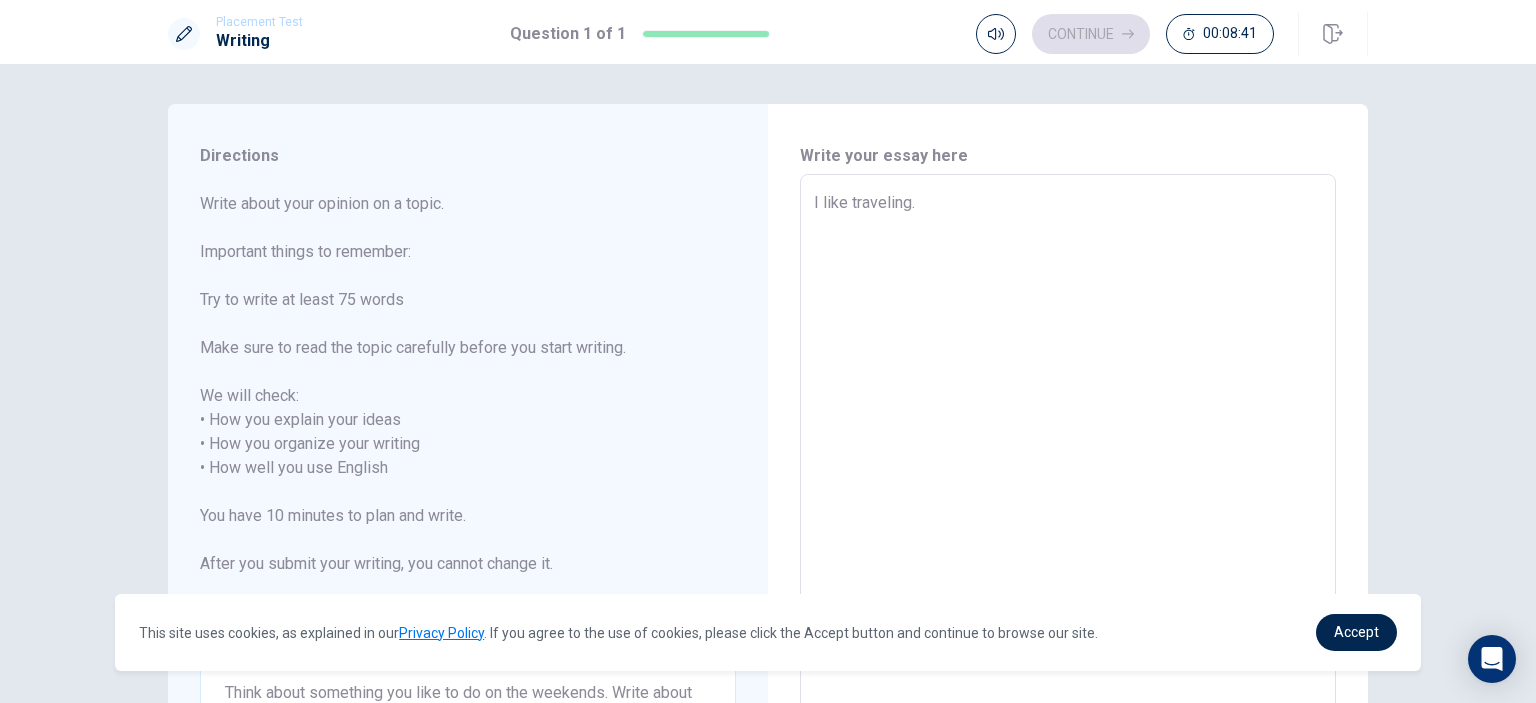 type on "x" 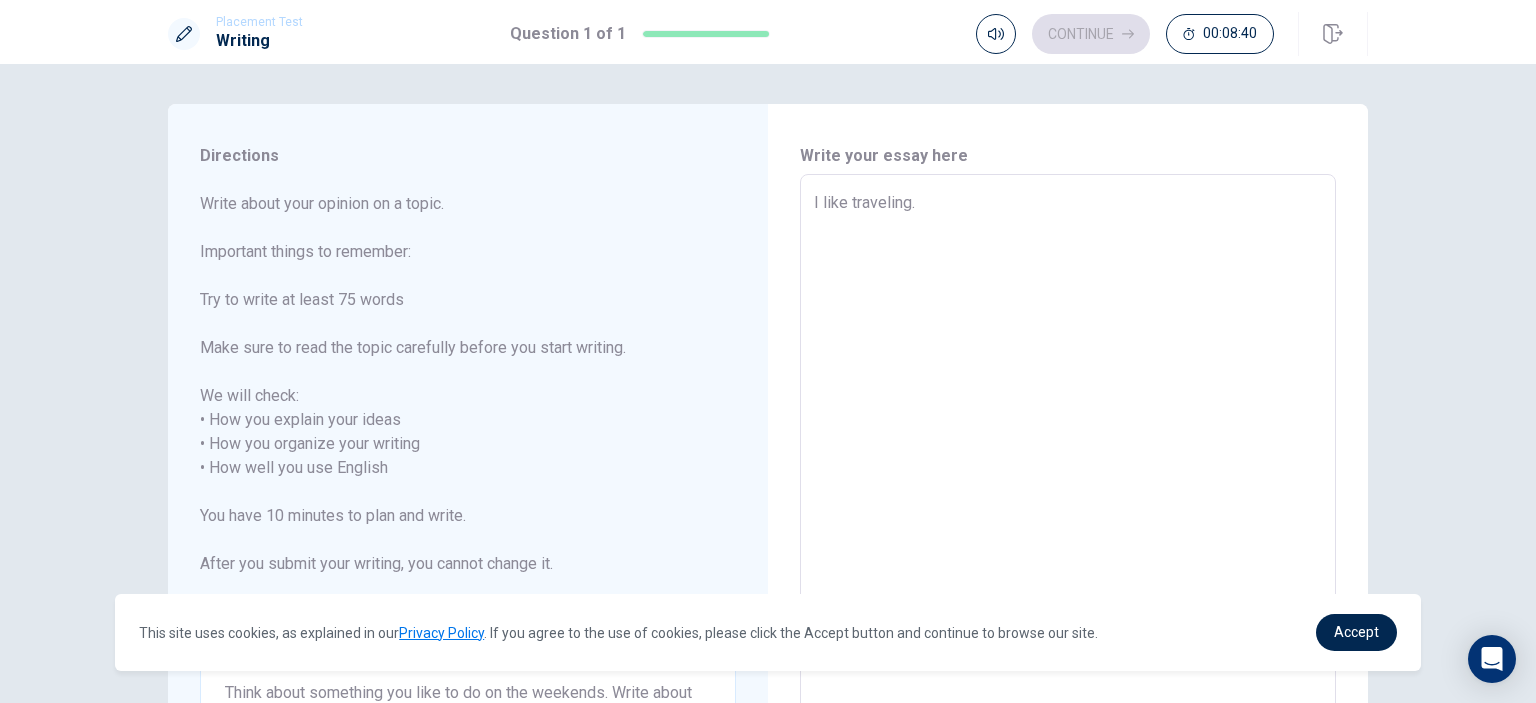 type on "I like traveling.
I" 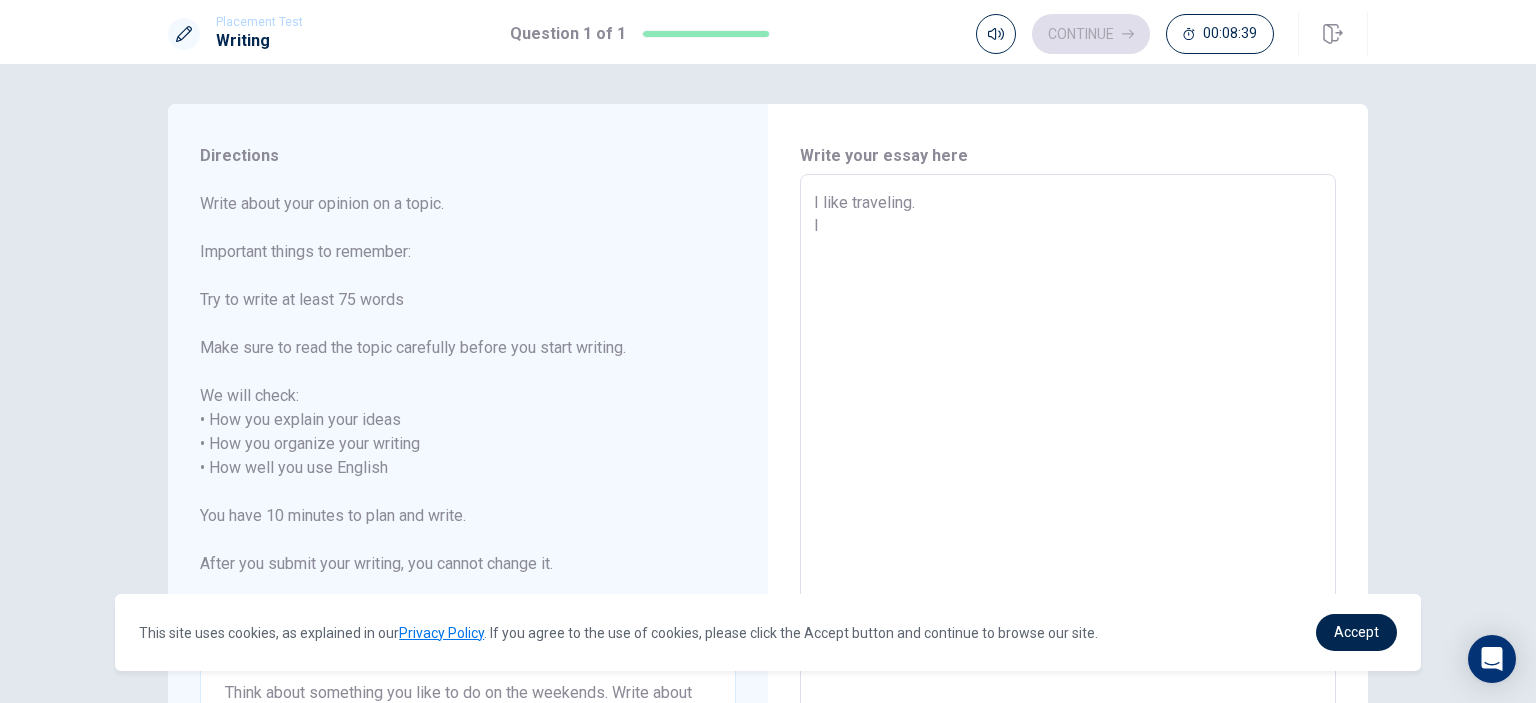 type on "x" 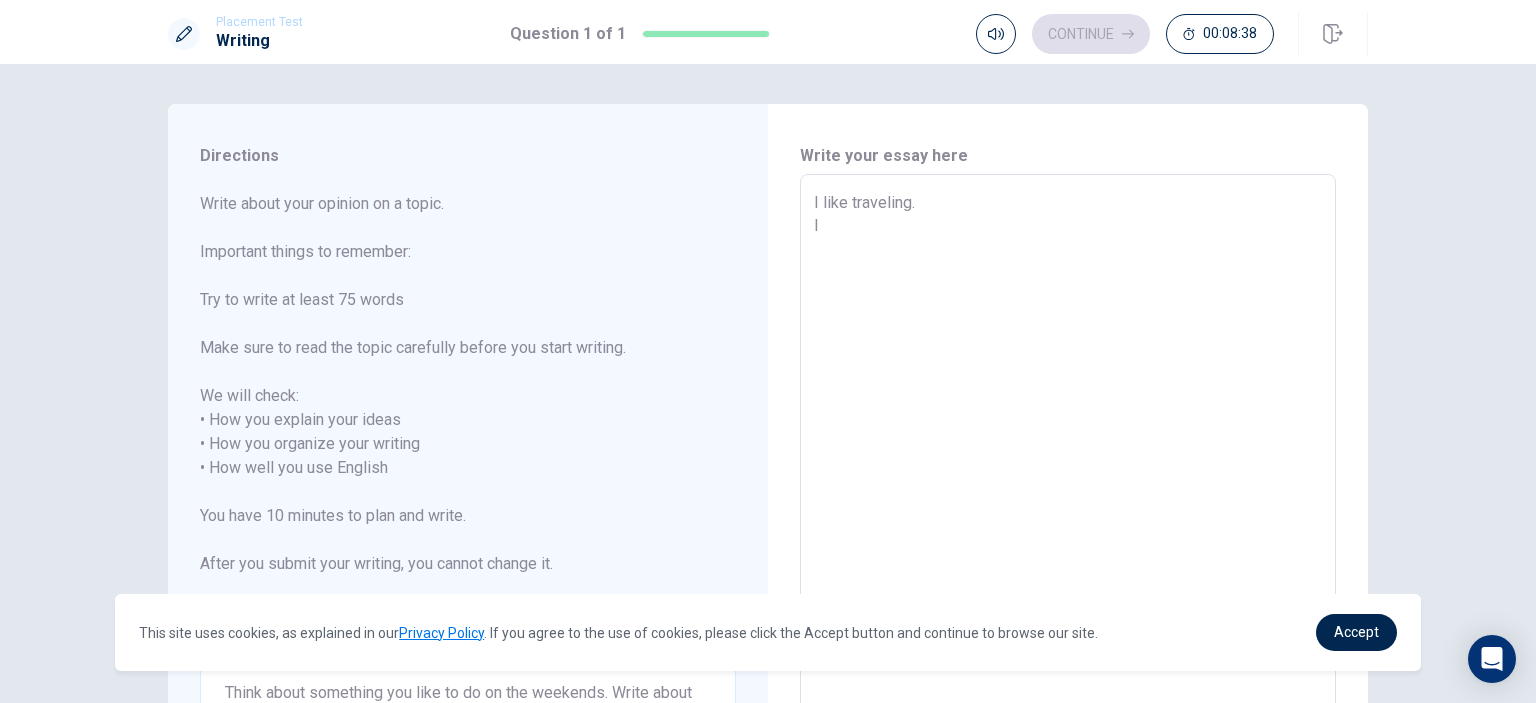 type on "I like traveling.
I" 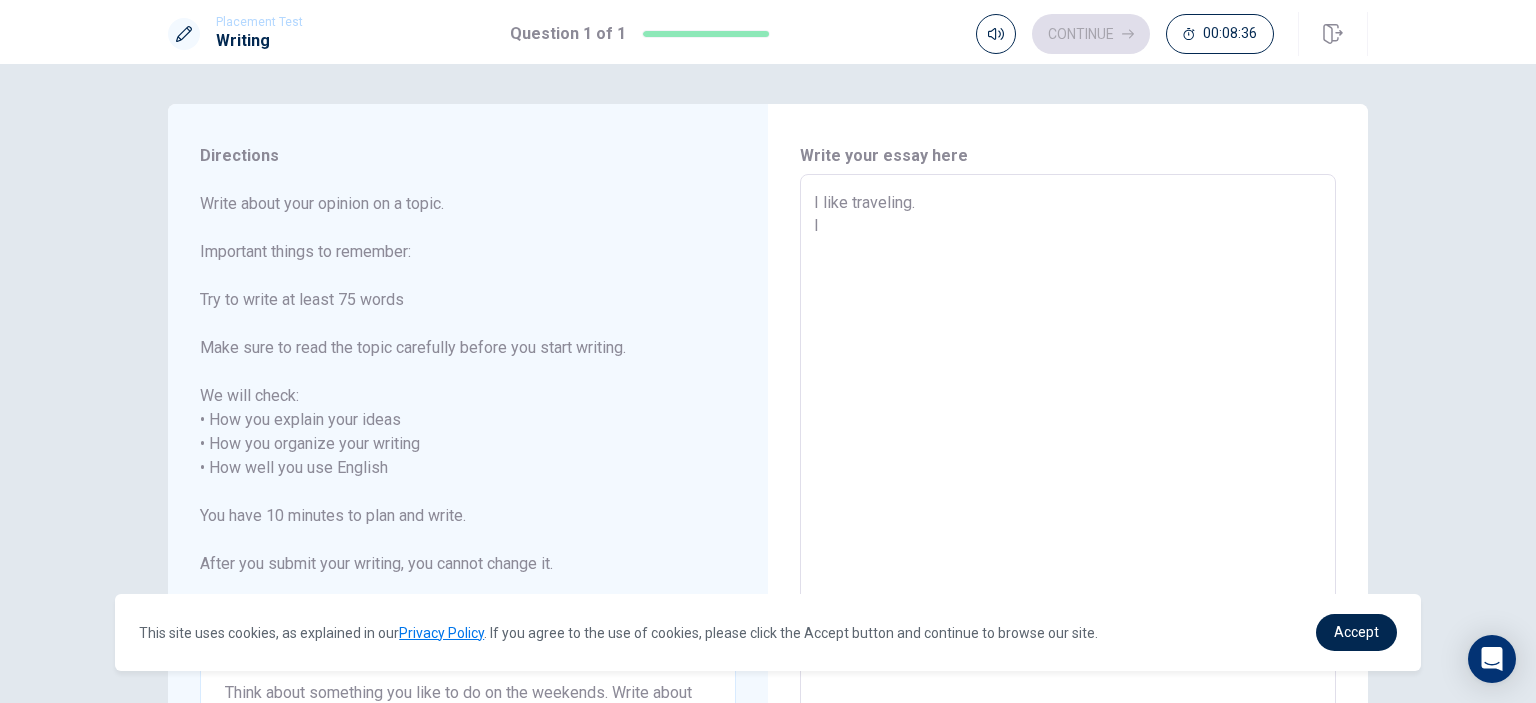 type on "x" 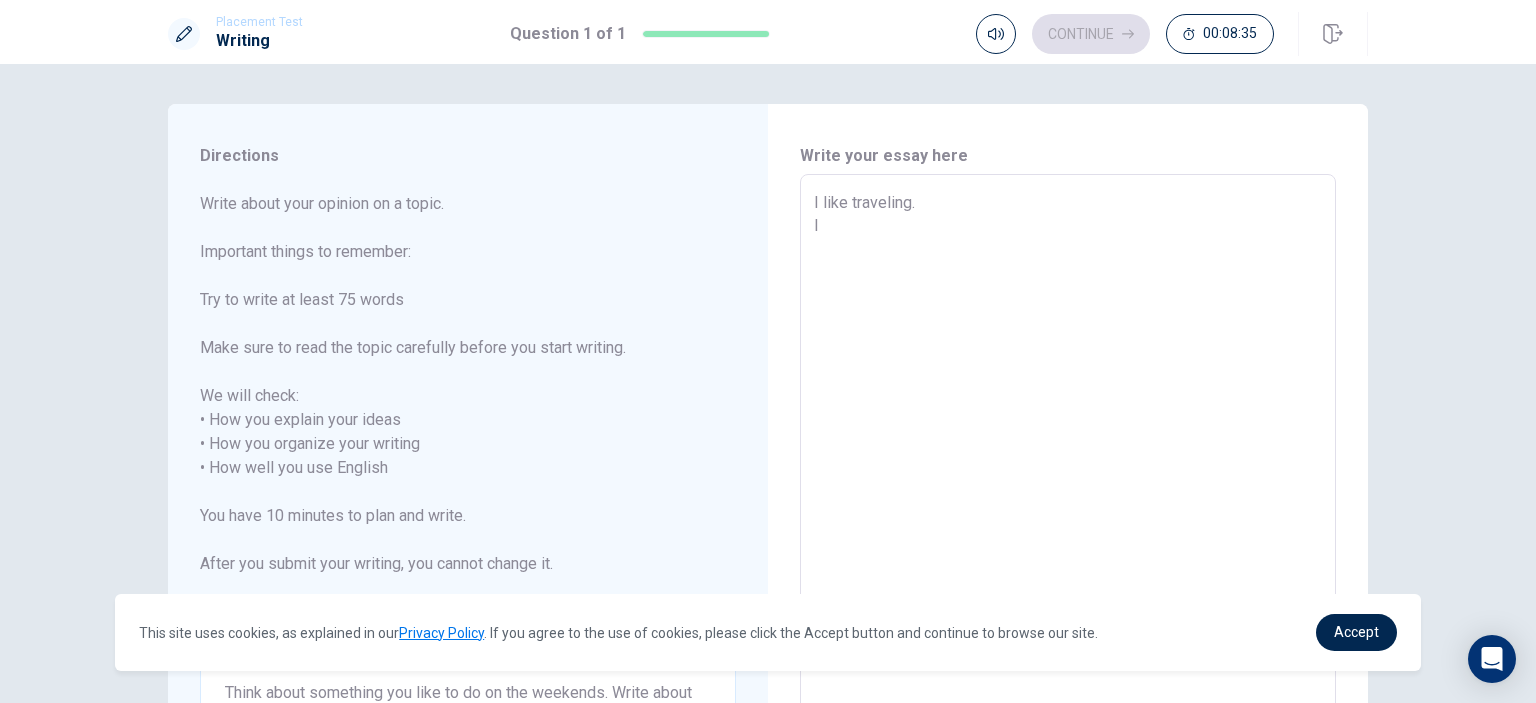 type on "I like traveling.
I c" 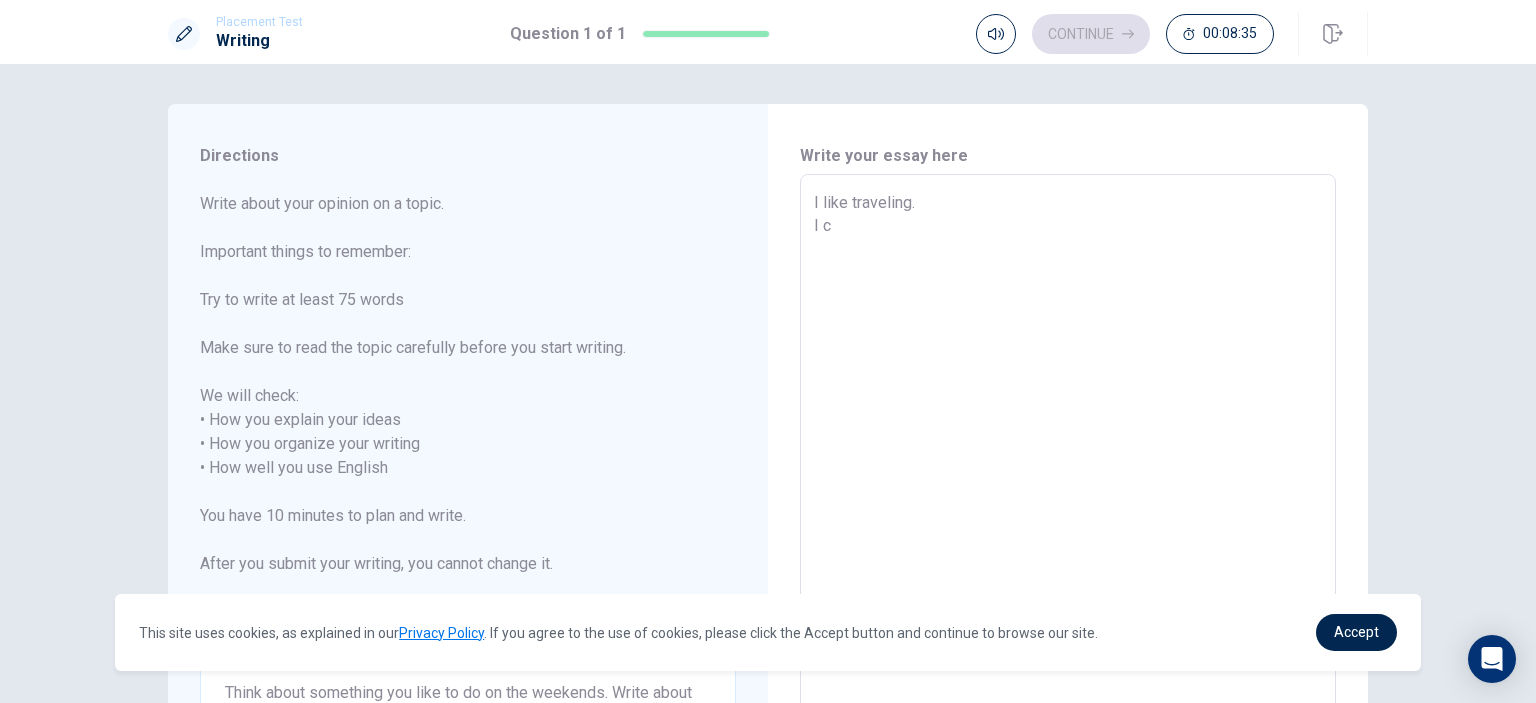 type on "x" 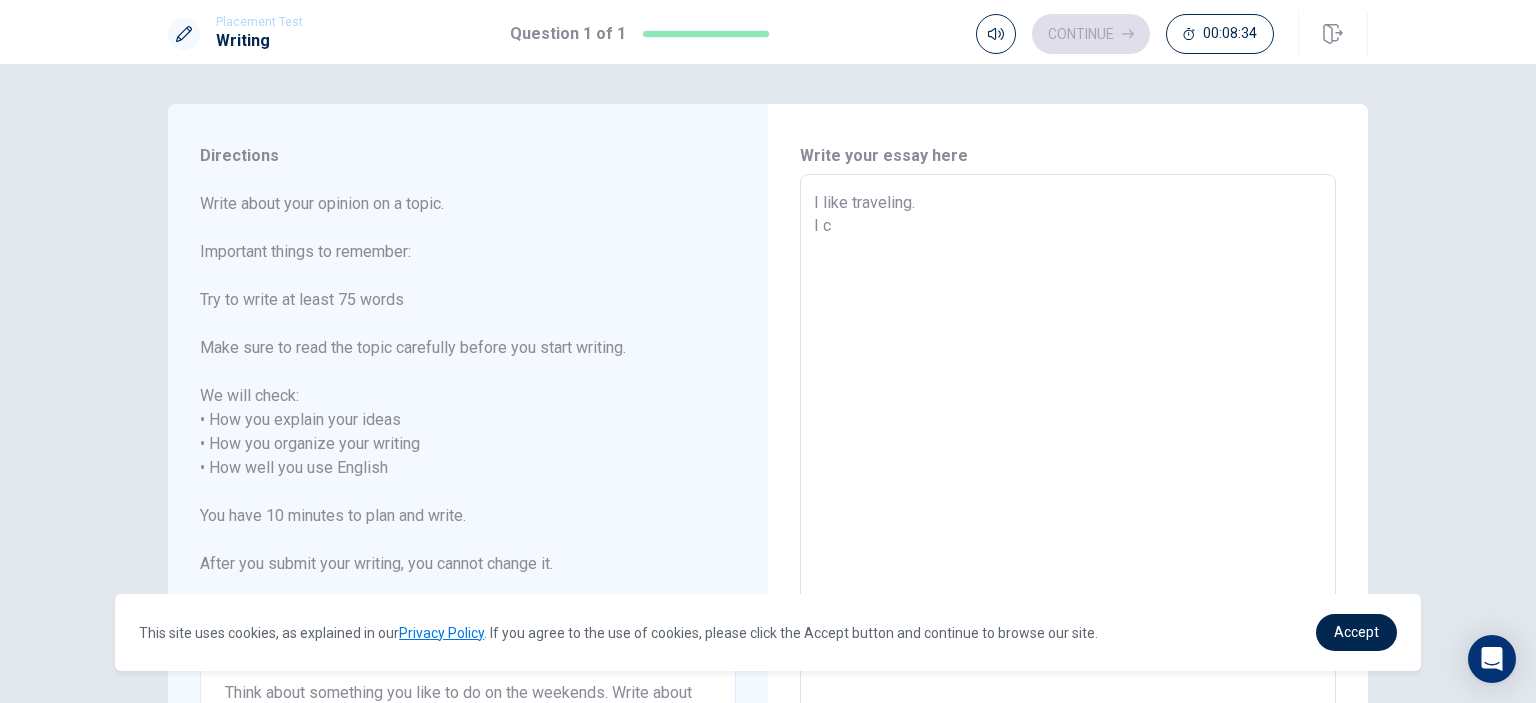 type on "I like traveling.
I ca" 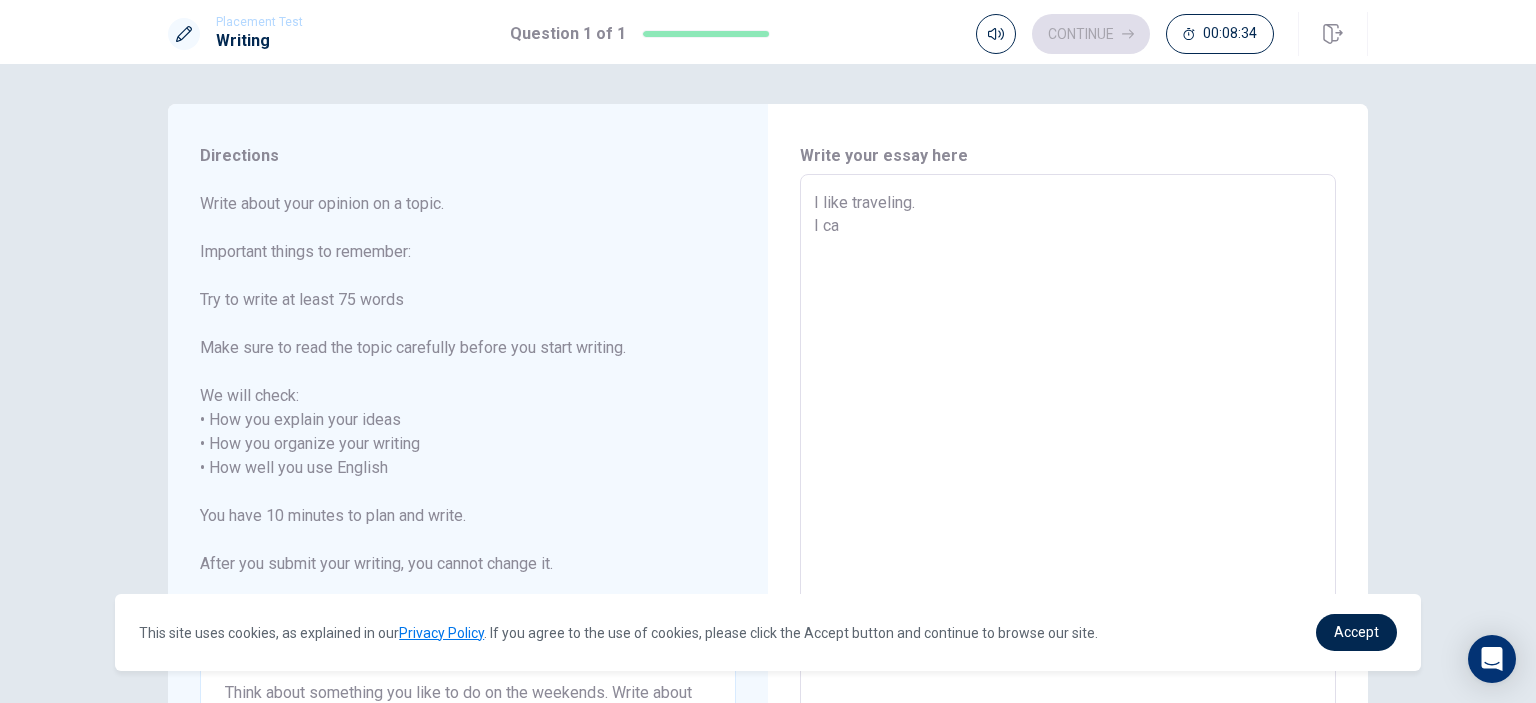 type on "x" 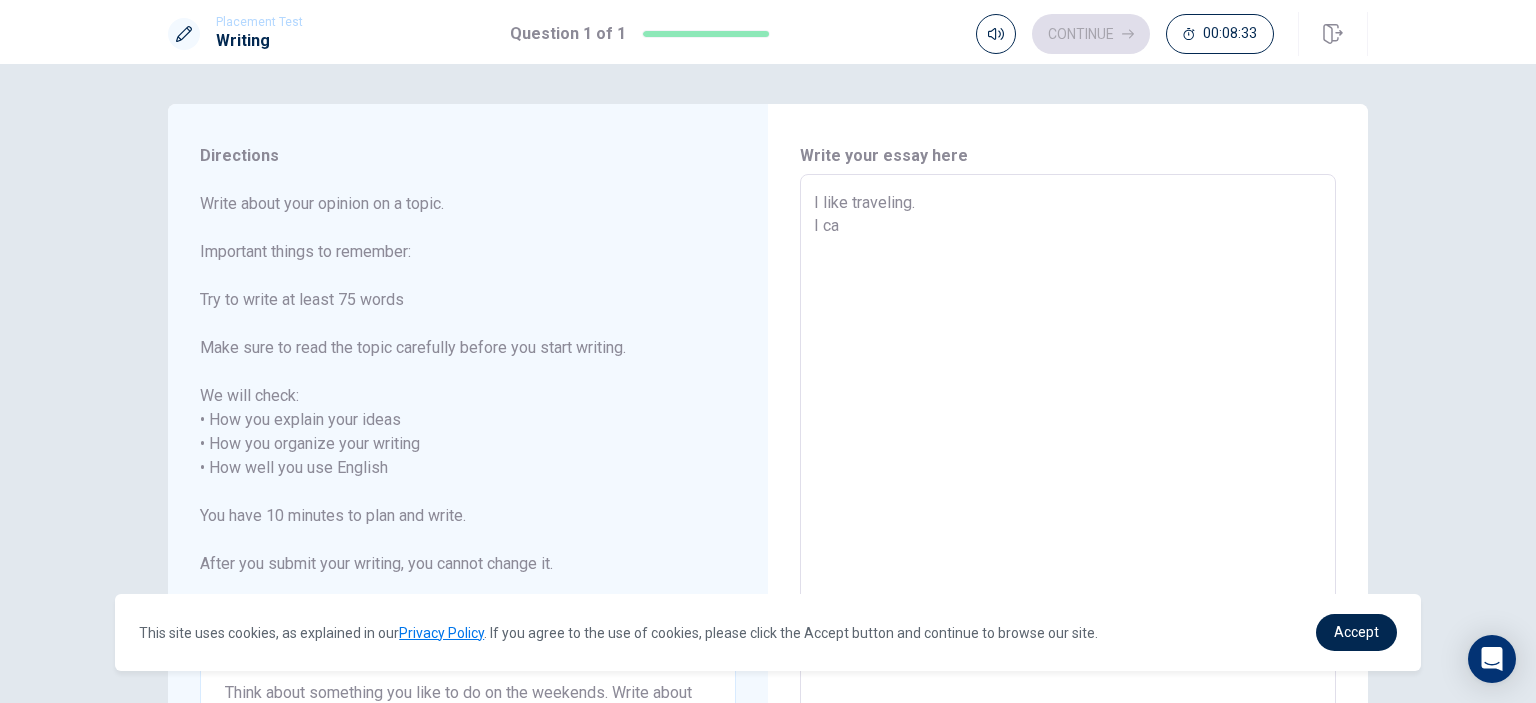 type on "I like traveling.
I can" 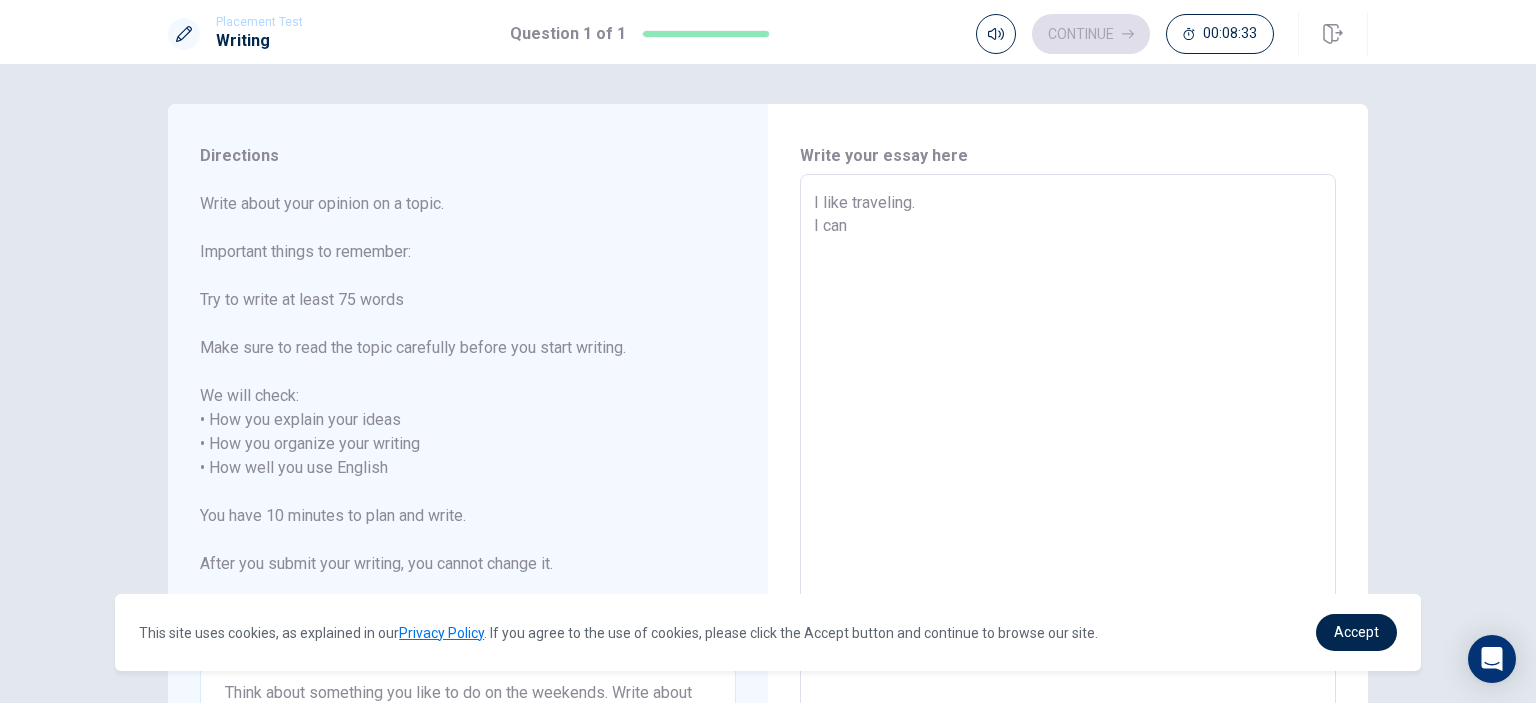 type on "x" 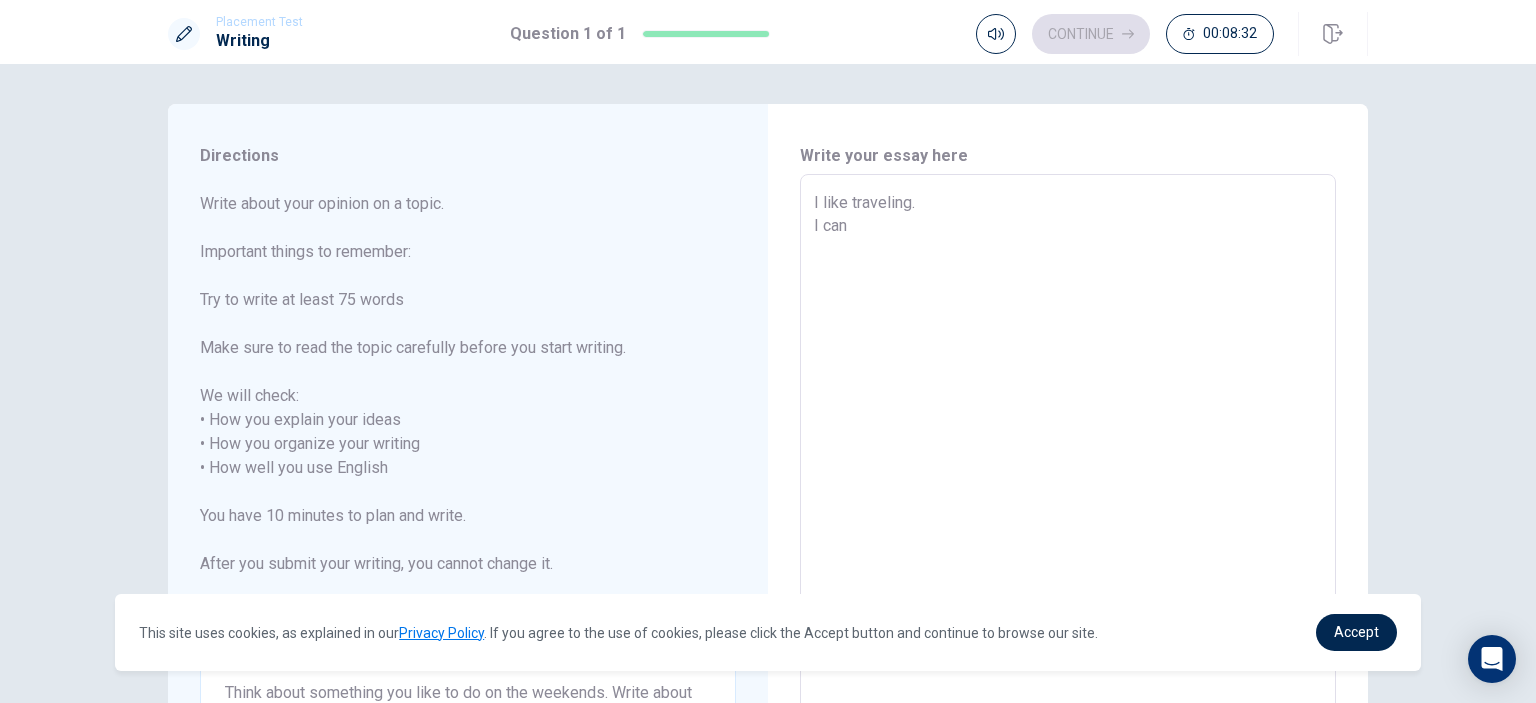 type on "I like traveling.
I can" 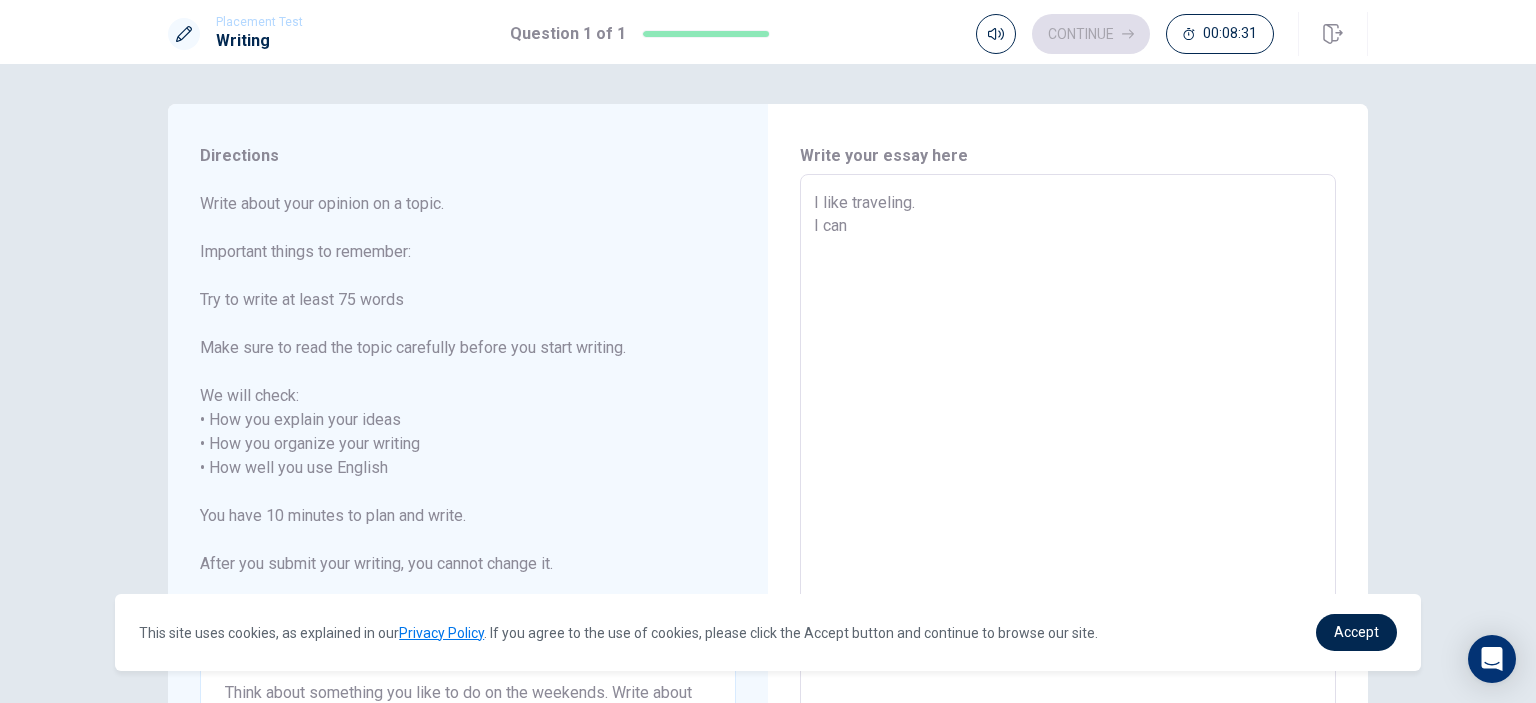 type on "I like traveling.
I can p" 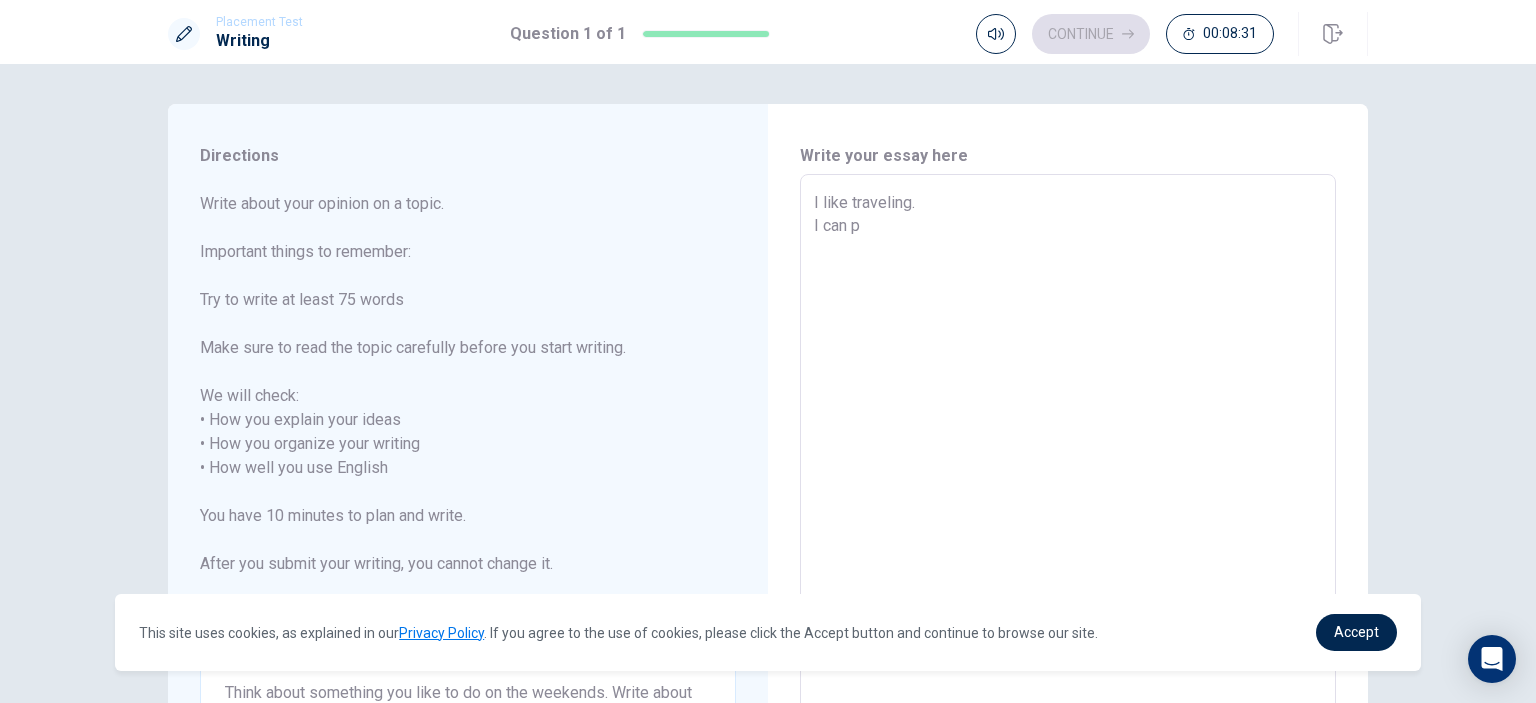 type on "x" 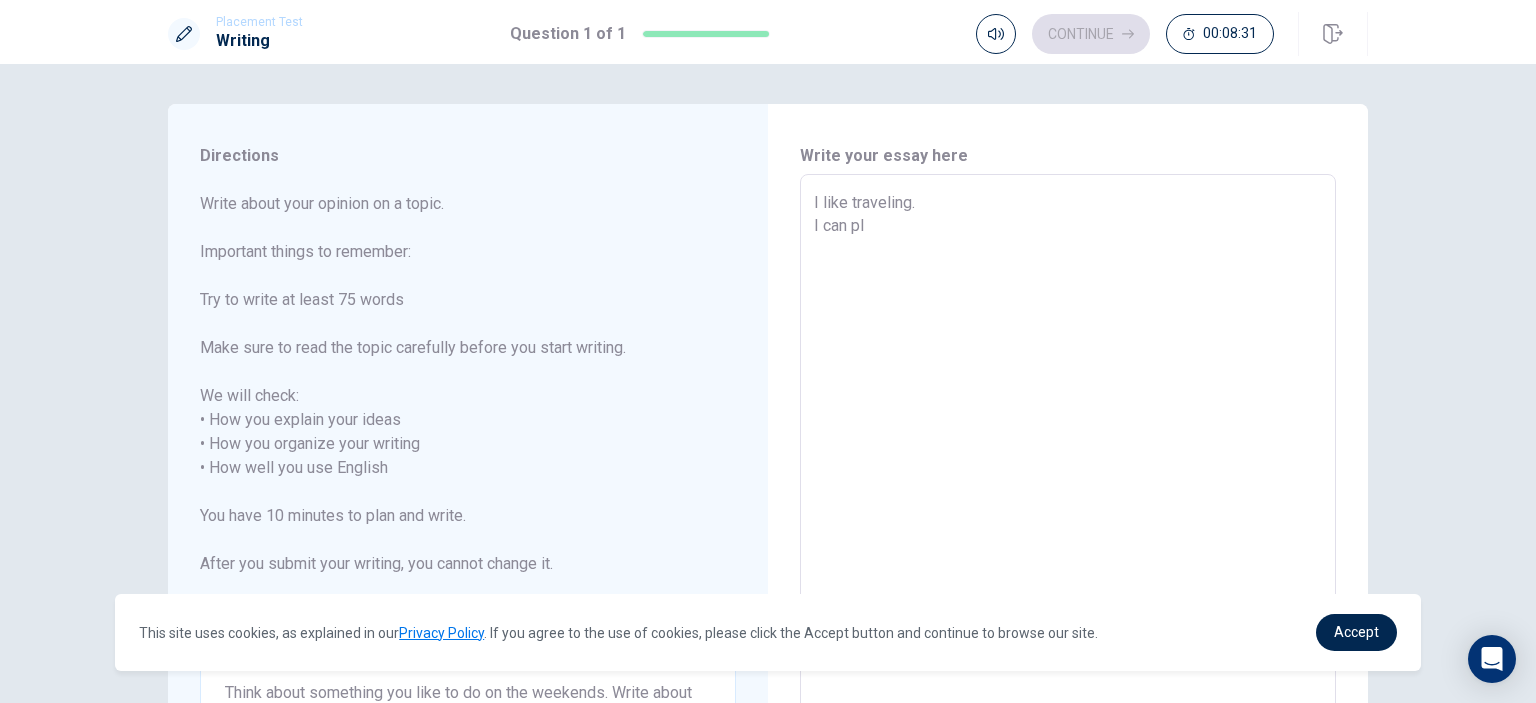 type on "x" 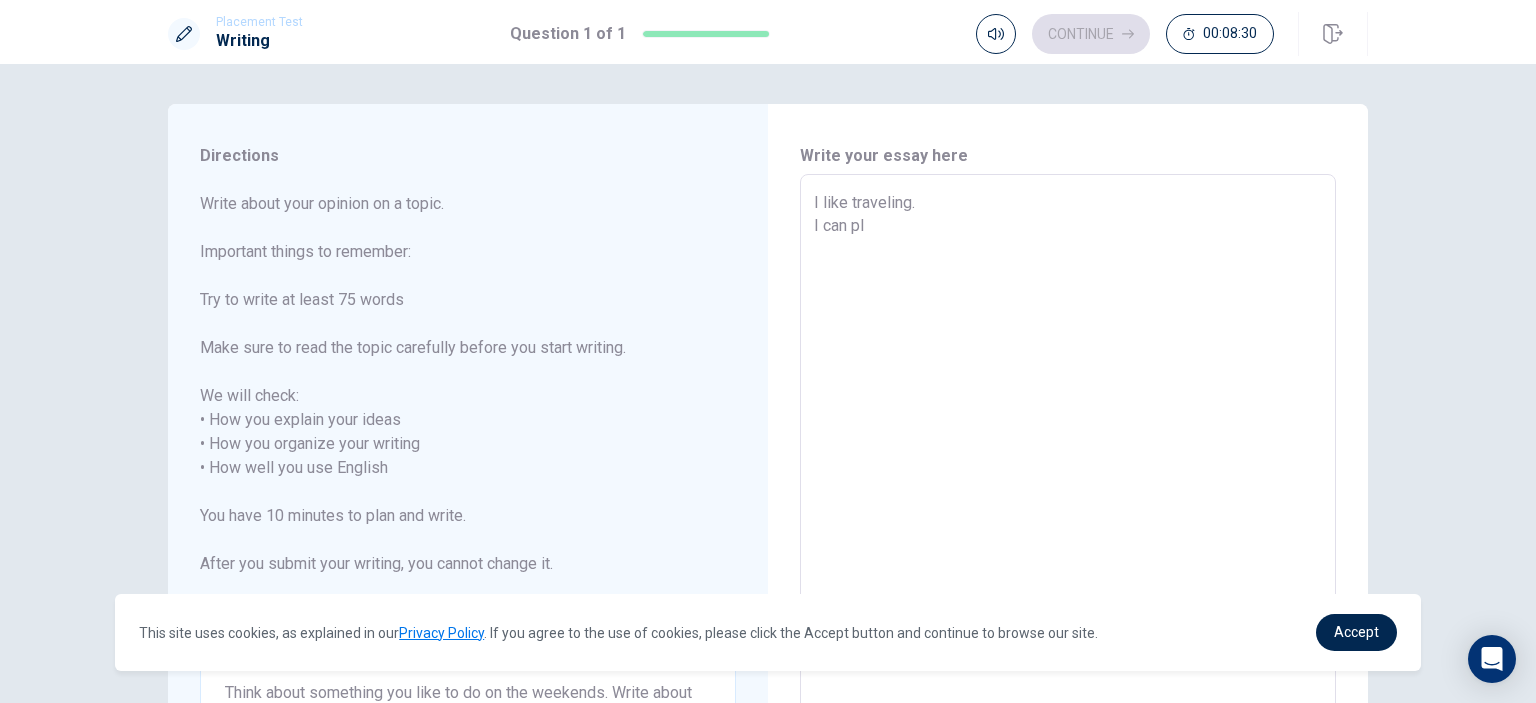 type on "I like traveling.
I can pla" 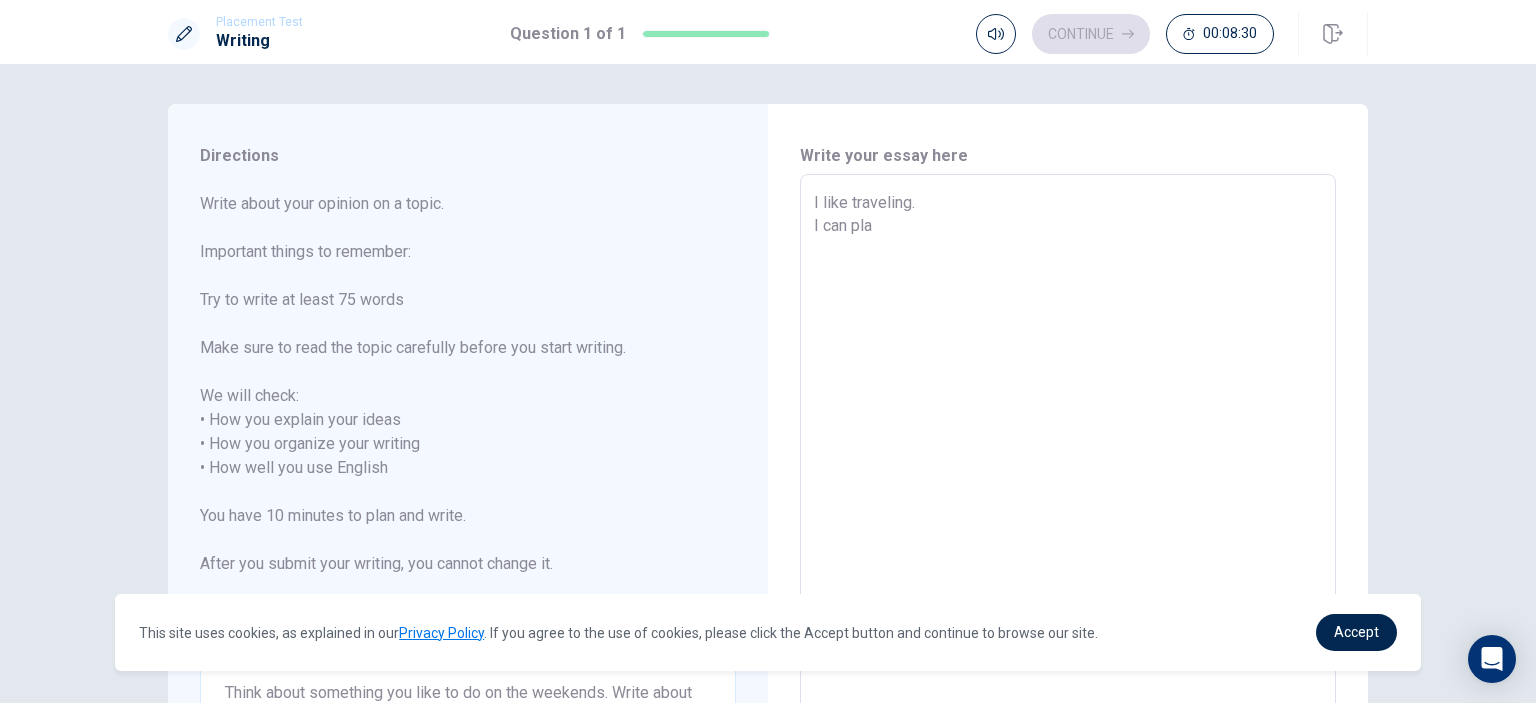 type on "x" 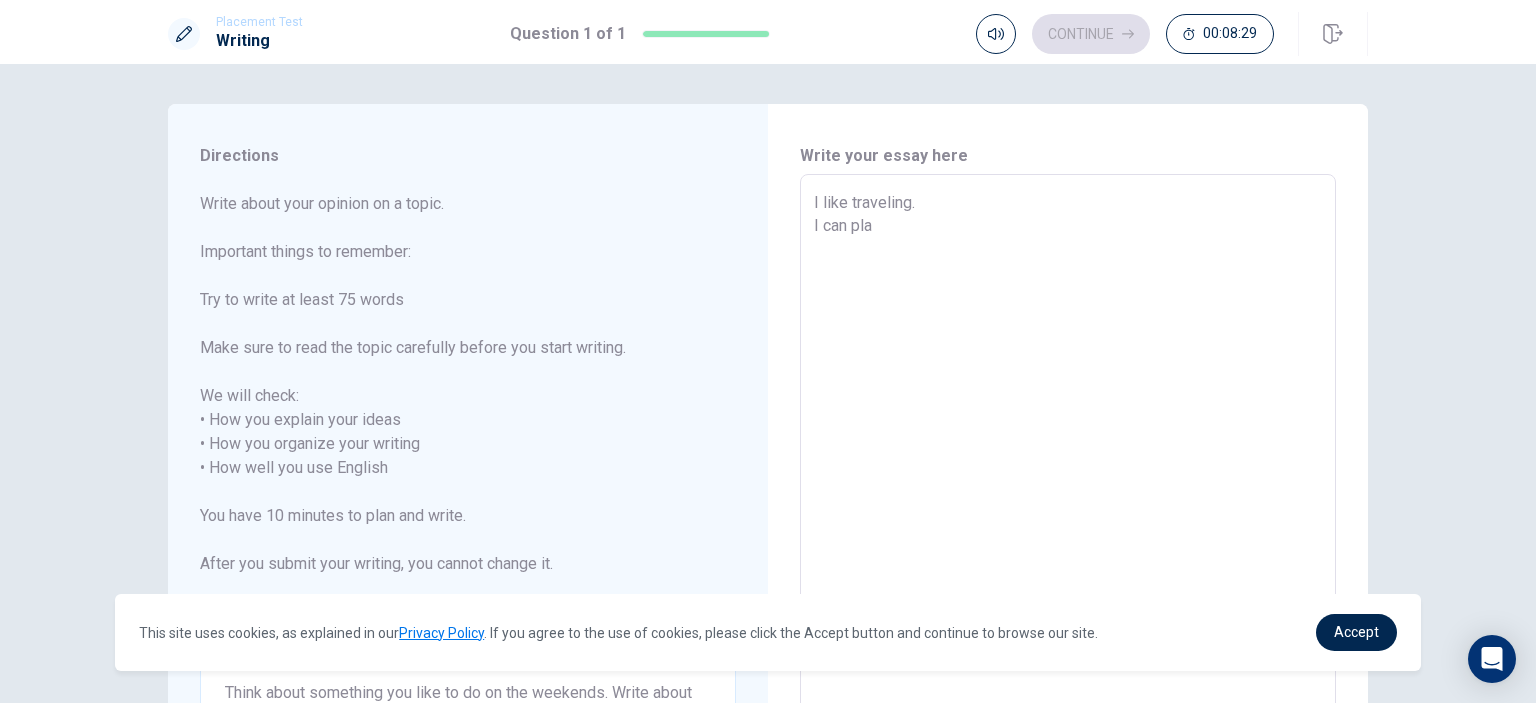 type on "I like traveling.
I can plan" 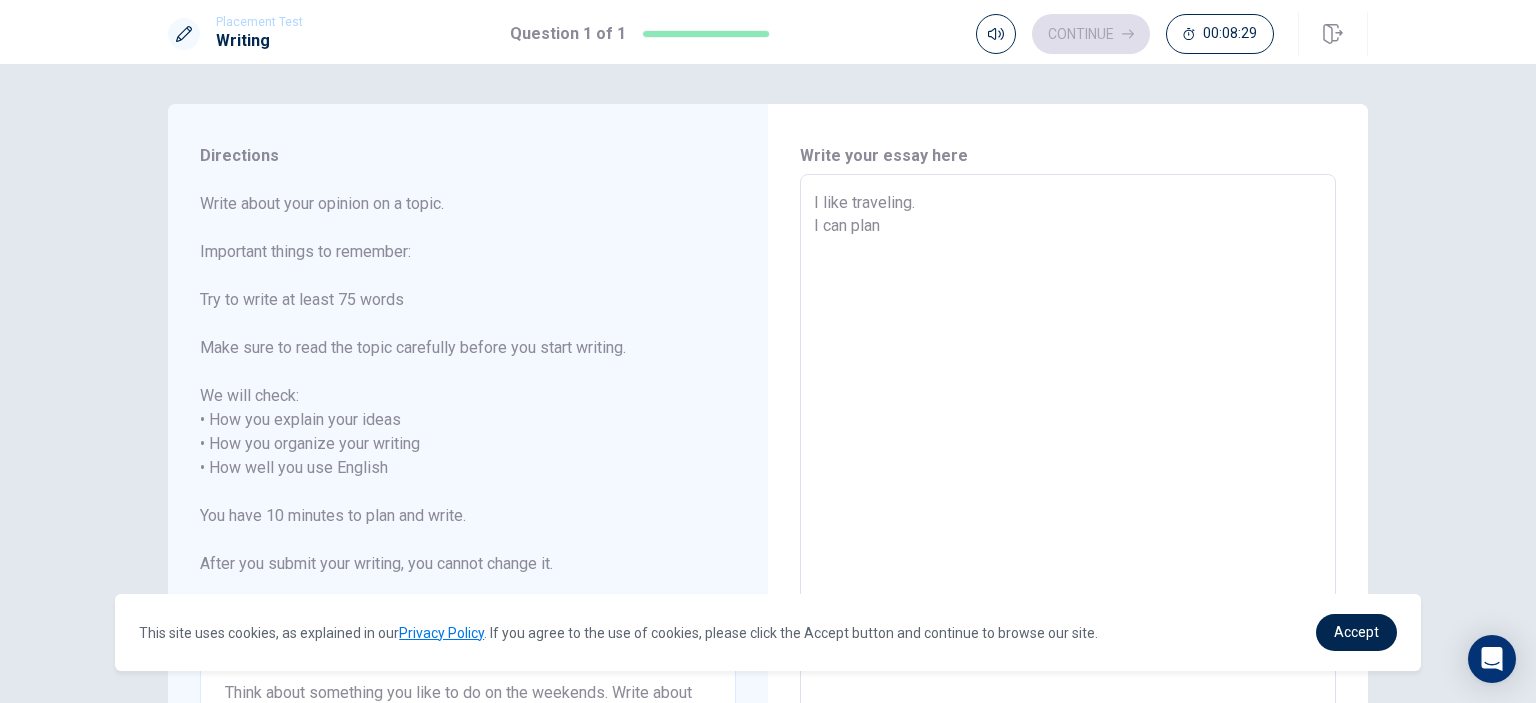 type on "x" 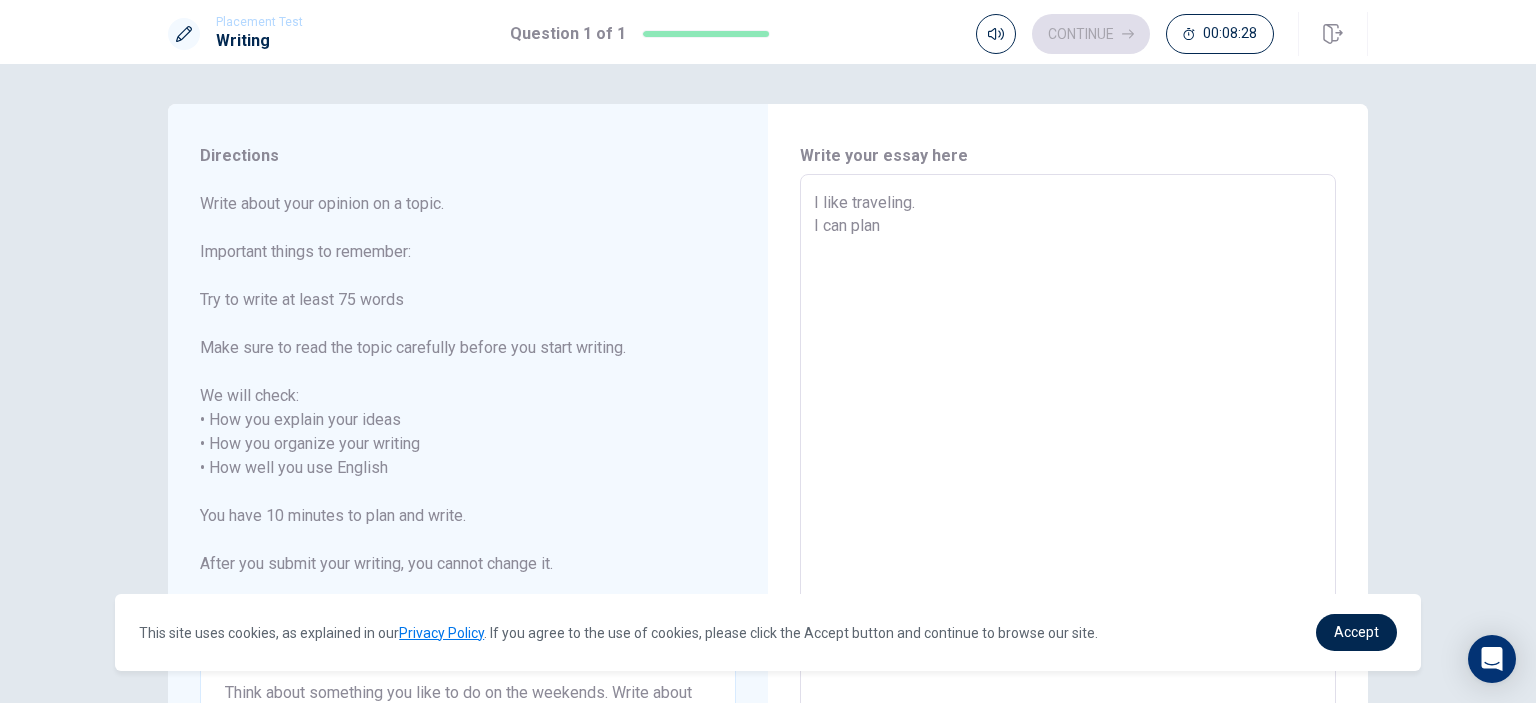 type on "I like traveling.
I can plan" 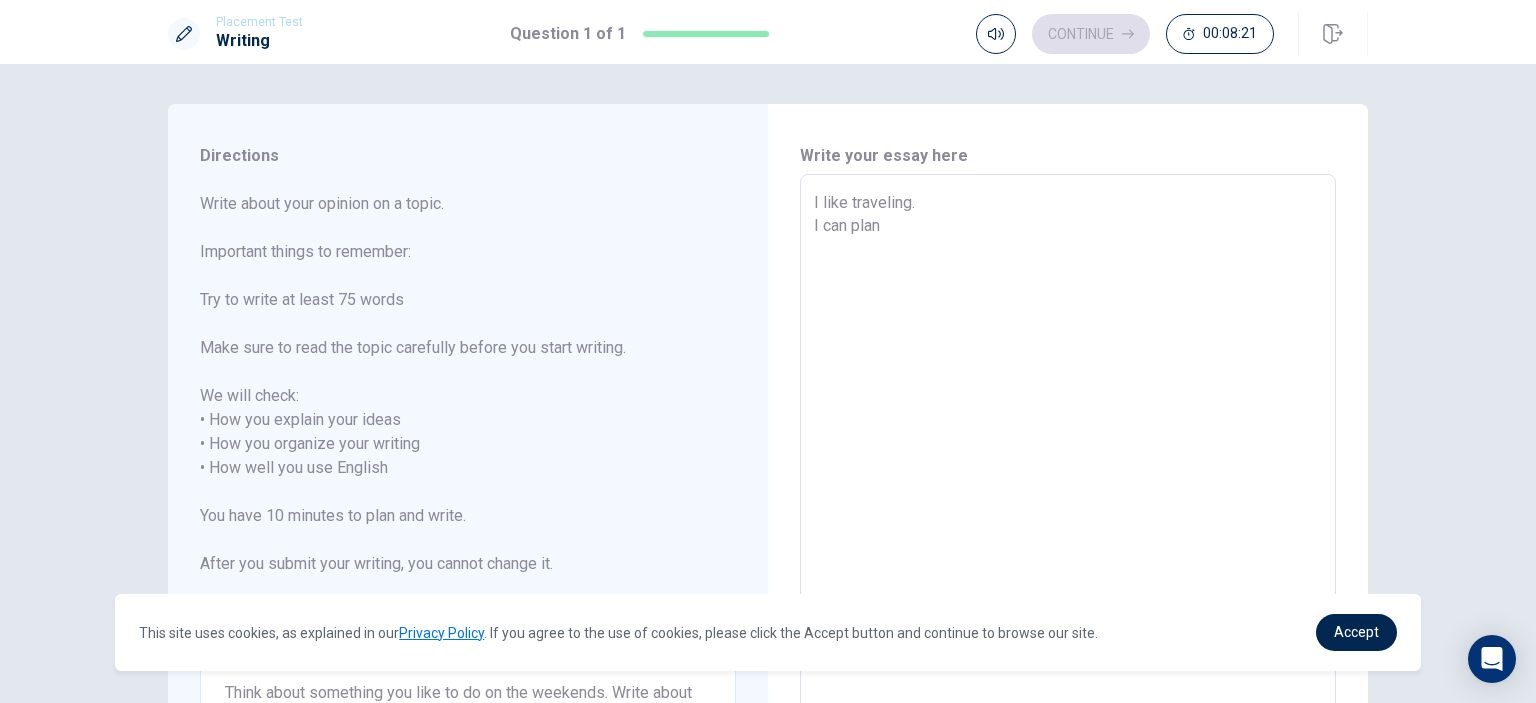 type on "x" 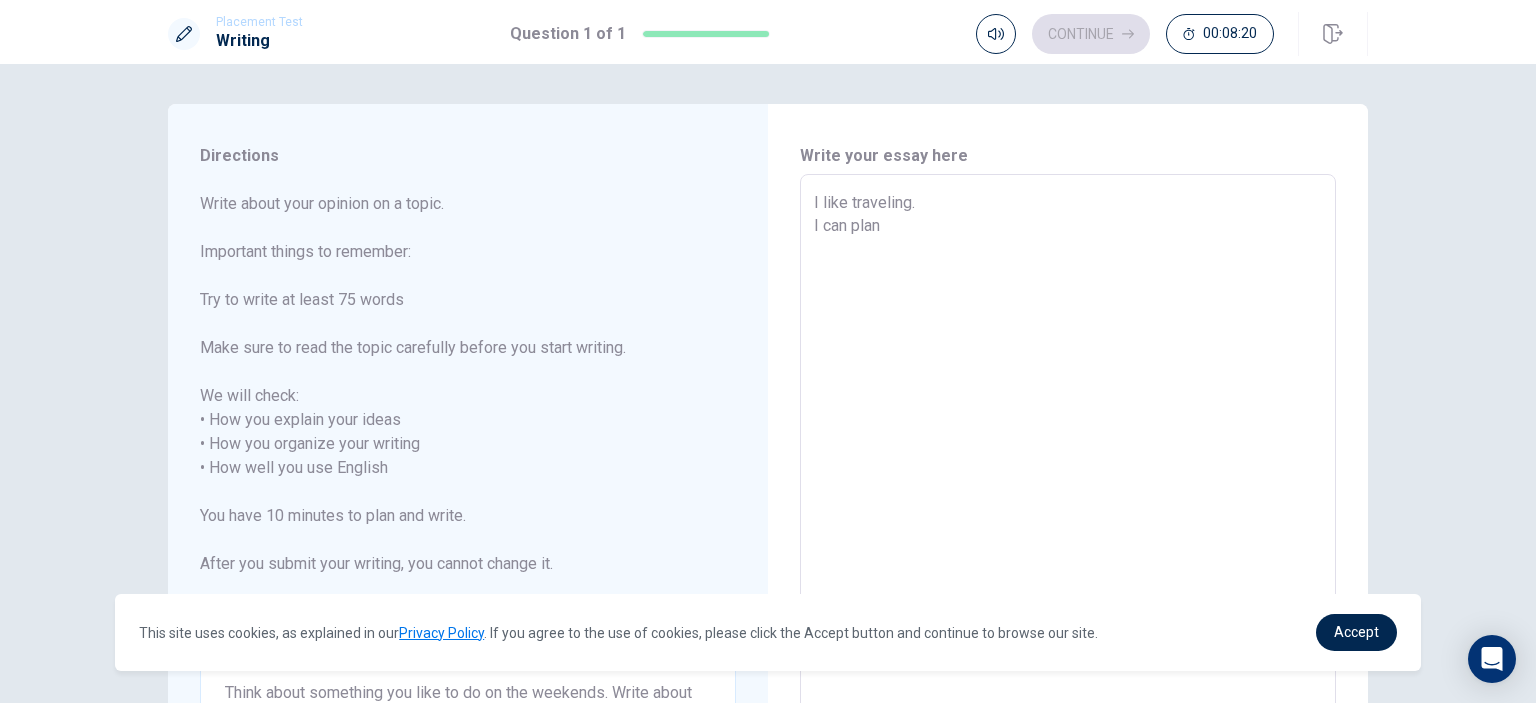 type on "I like traveling.
I can plan w" 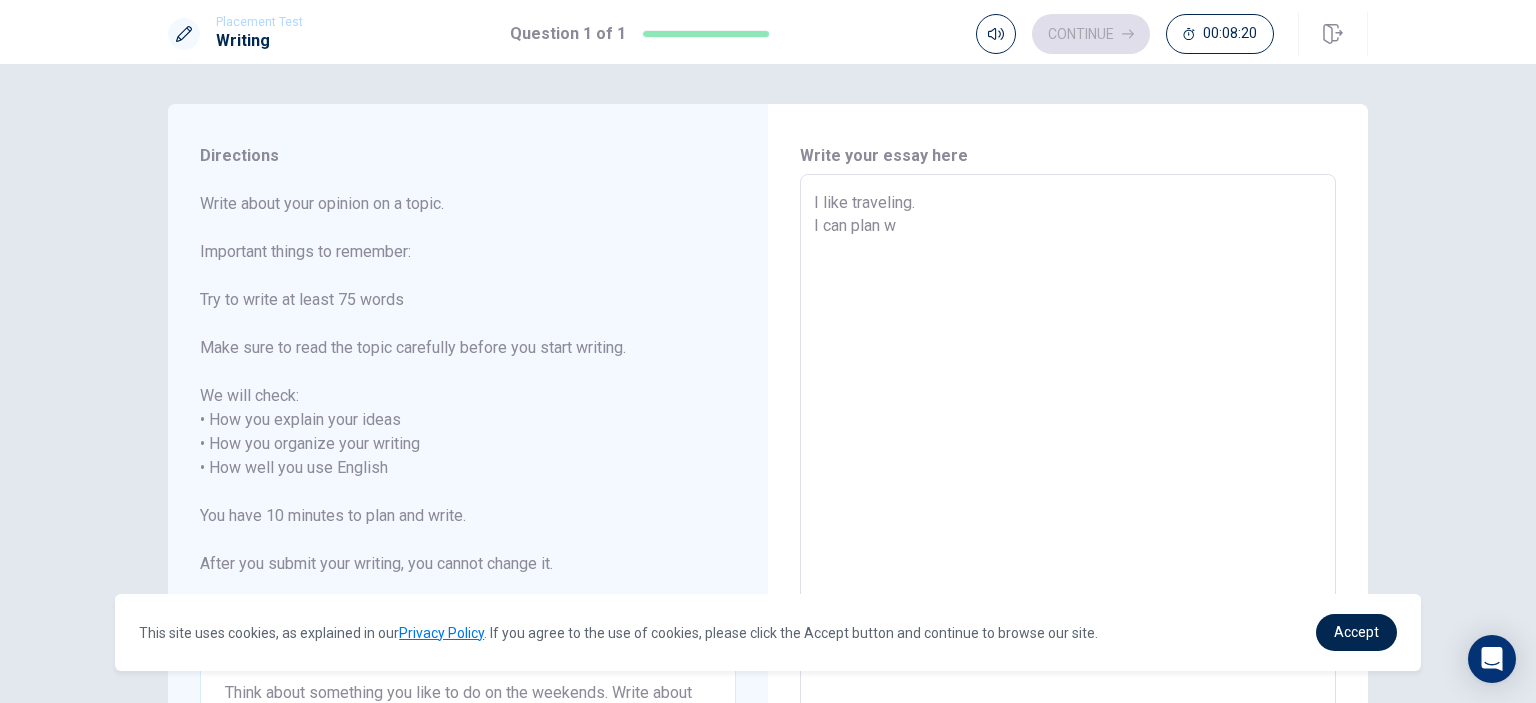 type on "x" 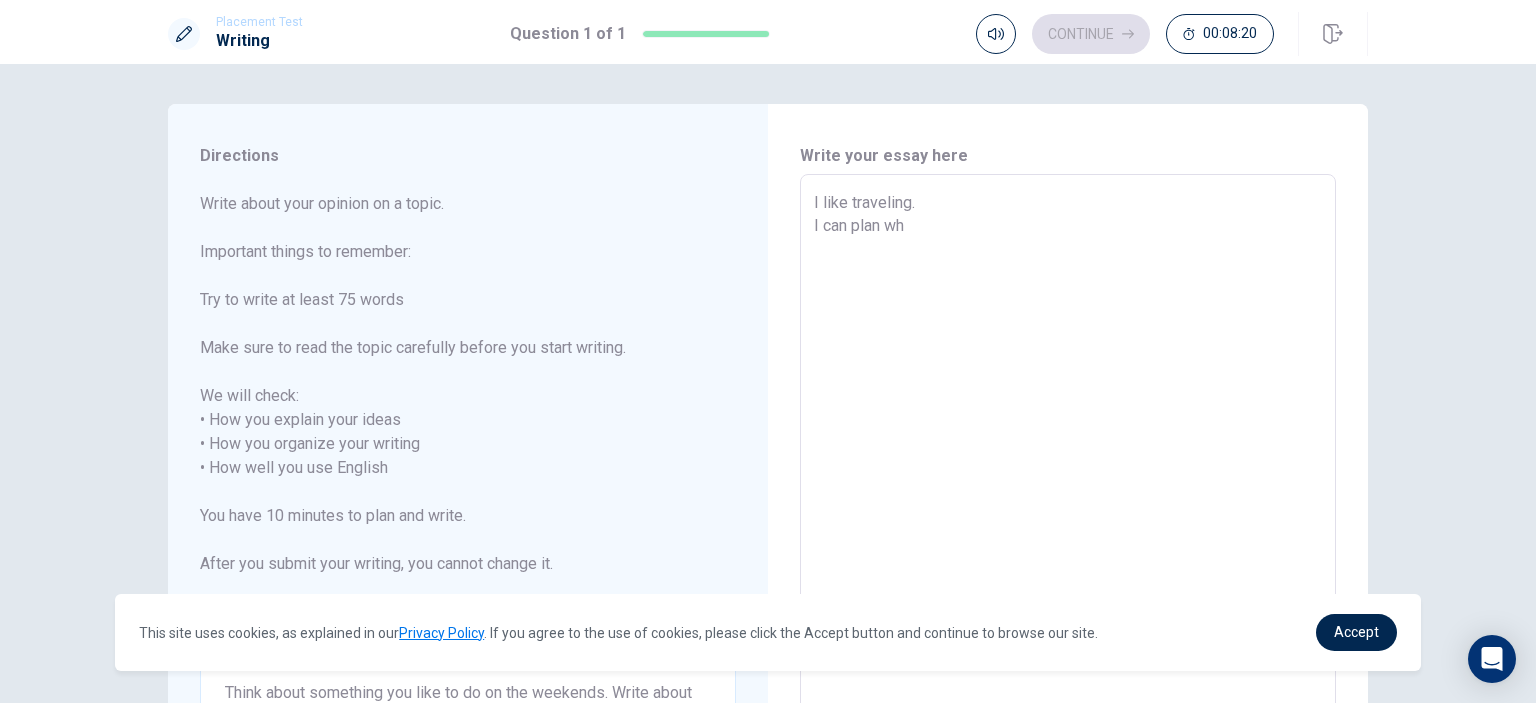 type on "x" 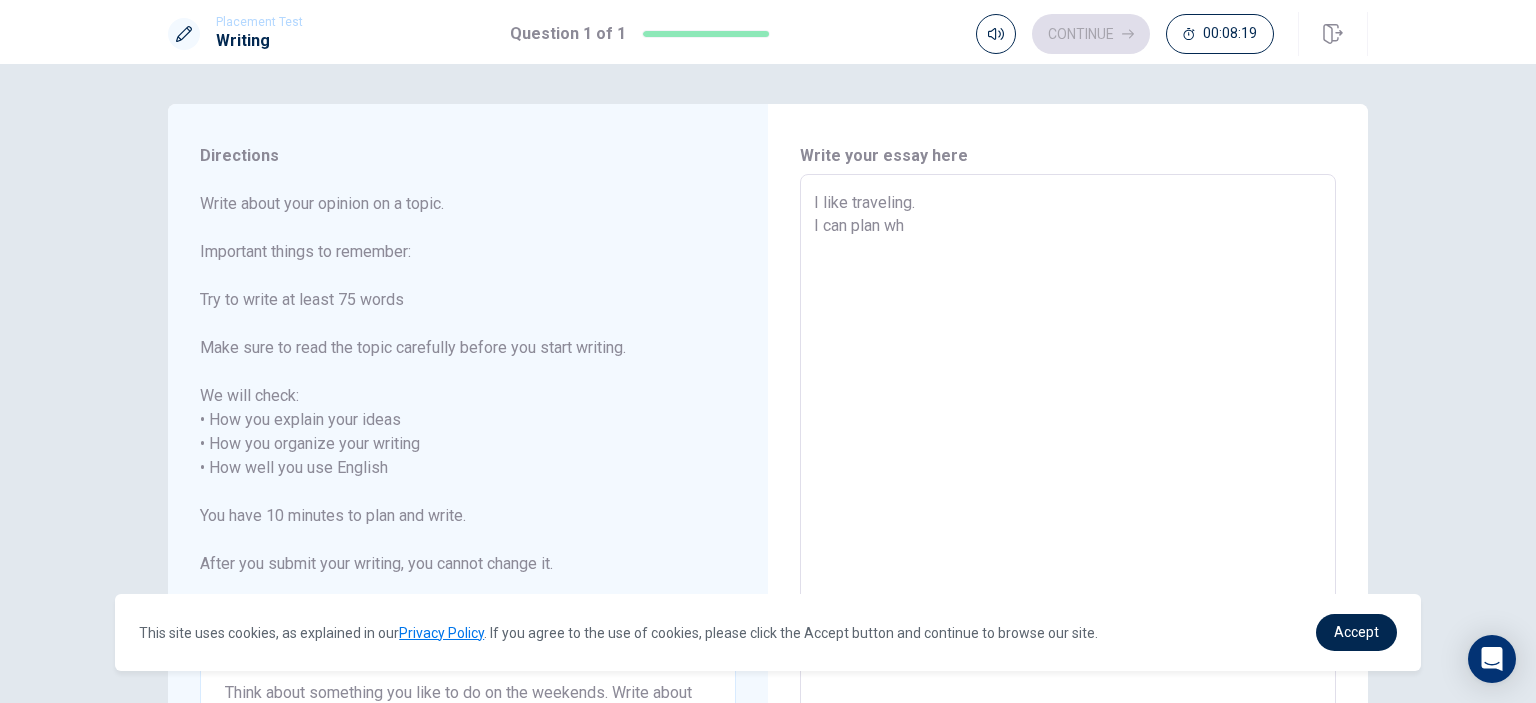 type on "I like traveling.
I can plan whe" 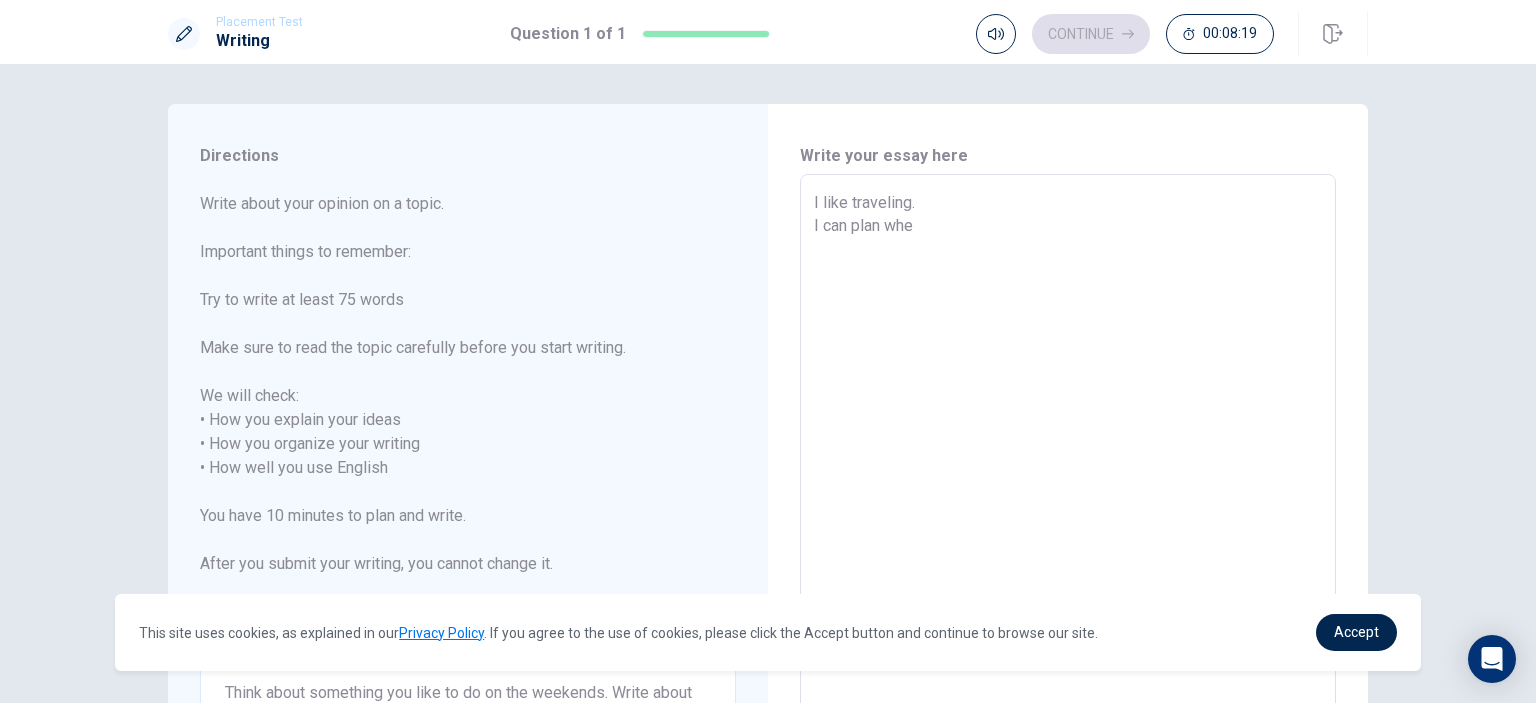 type on "x" 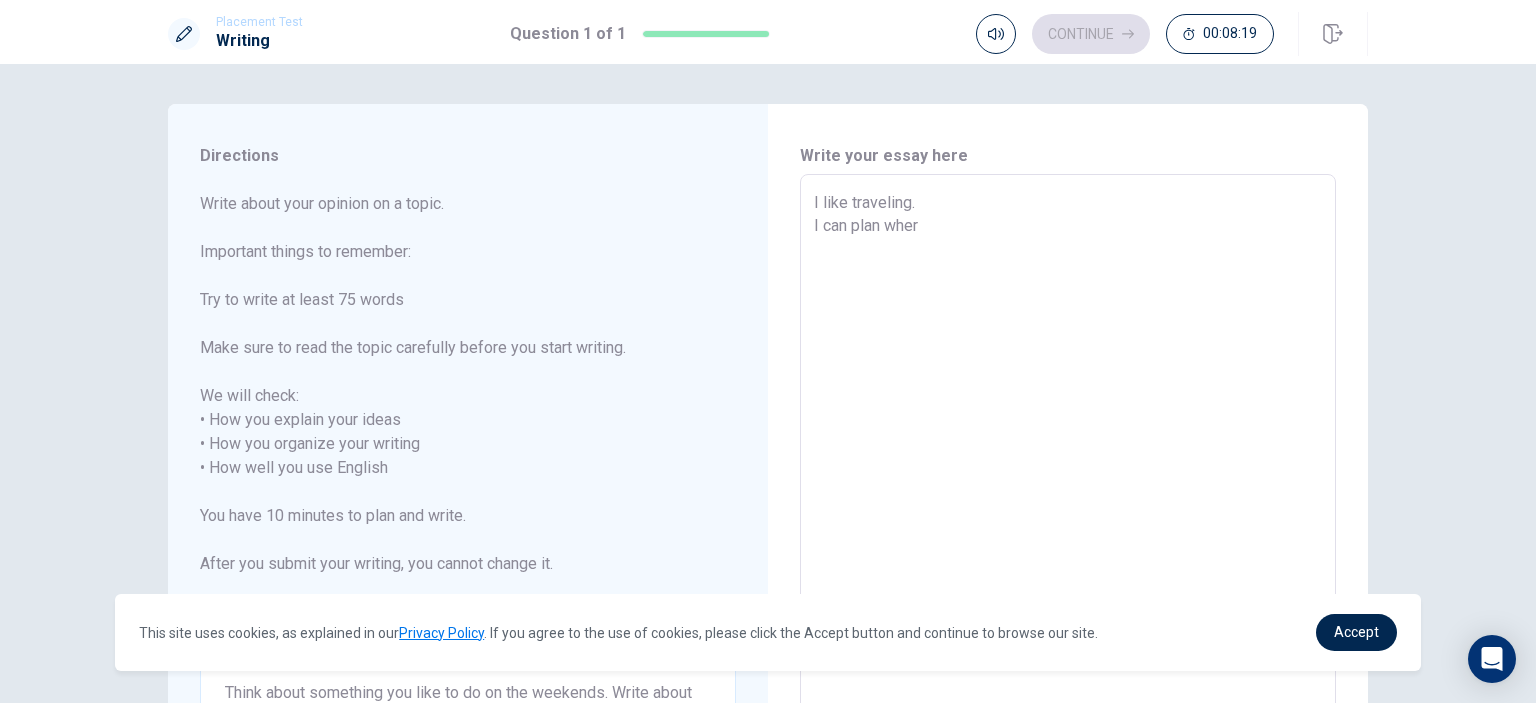 type on "x" 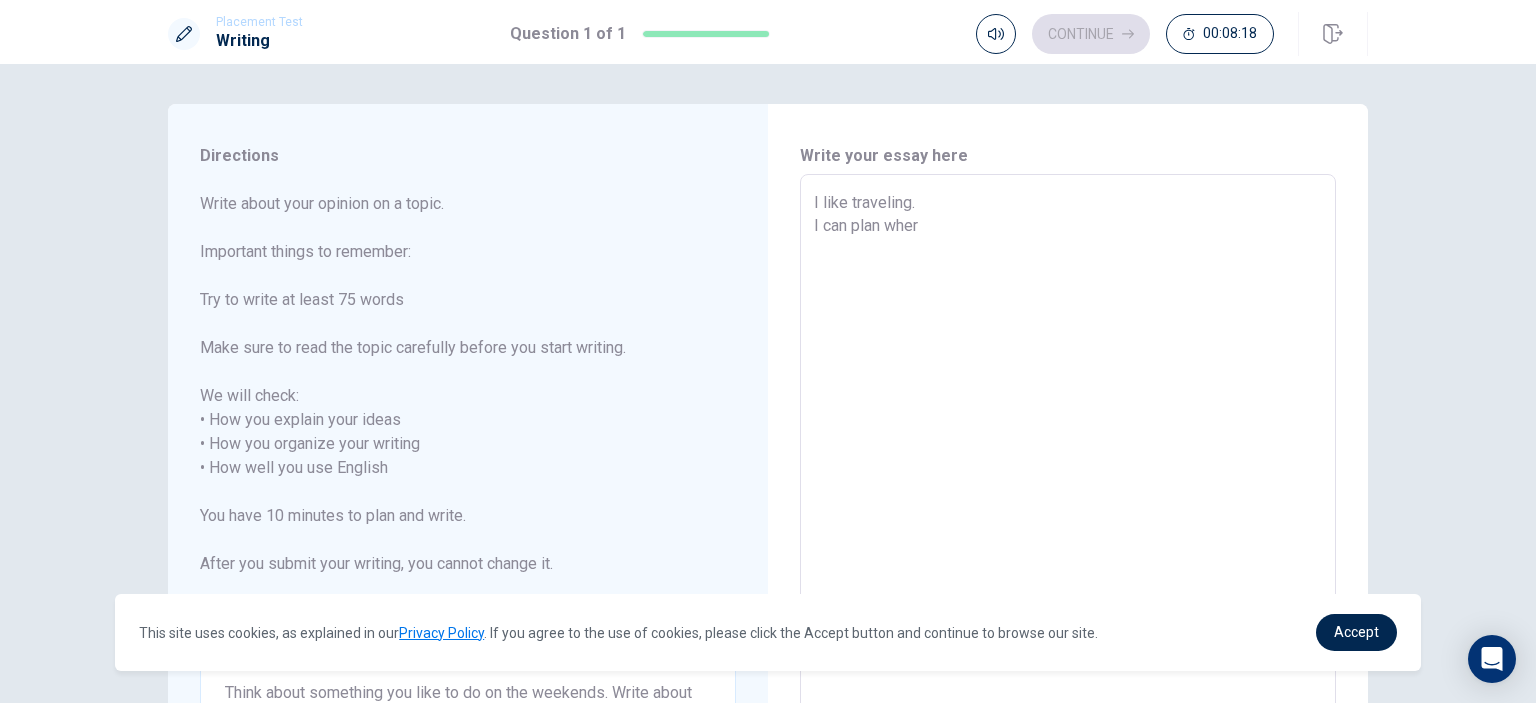 type on "I like traveling.
I can plan where" 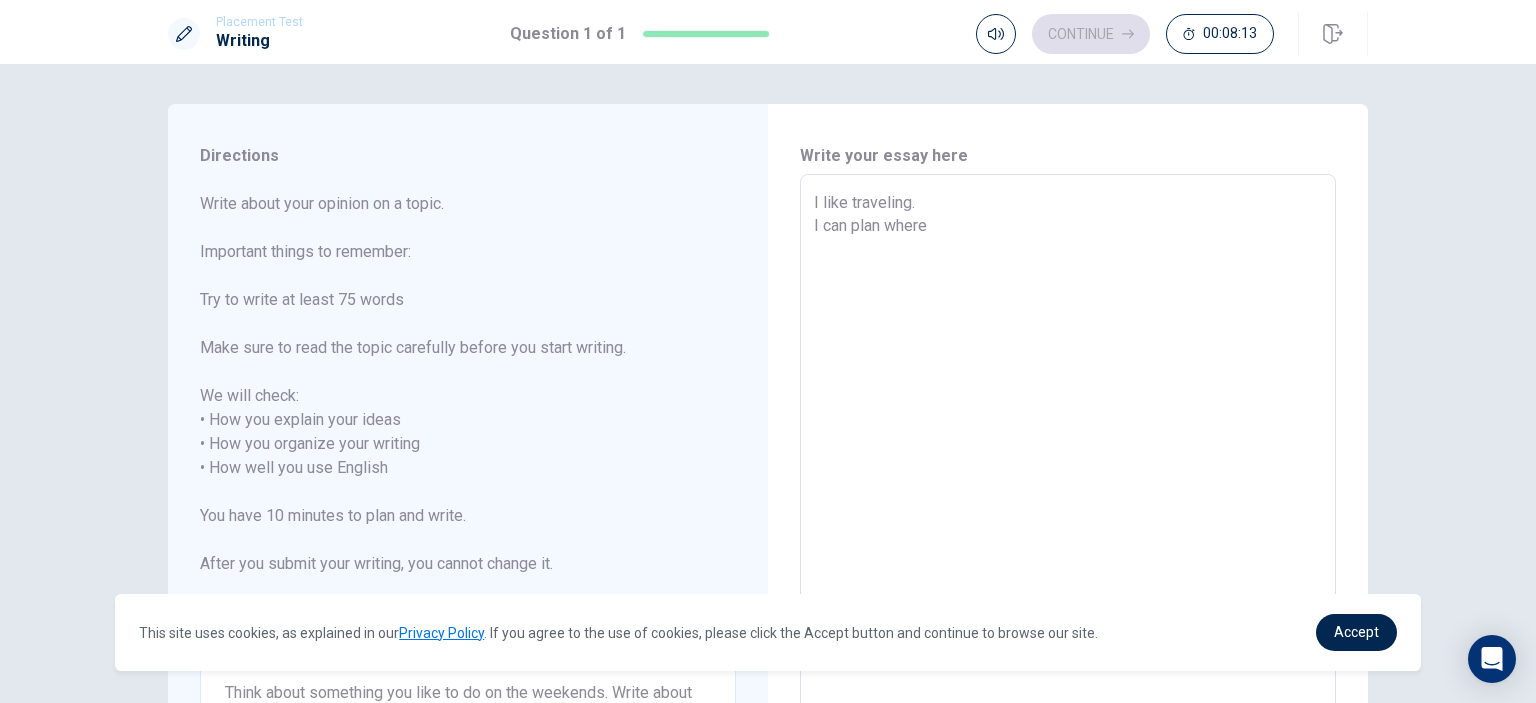 type on "x" 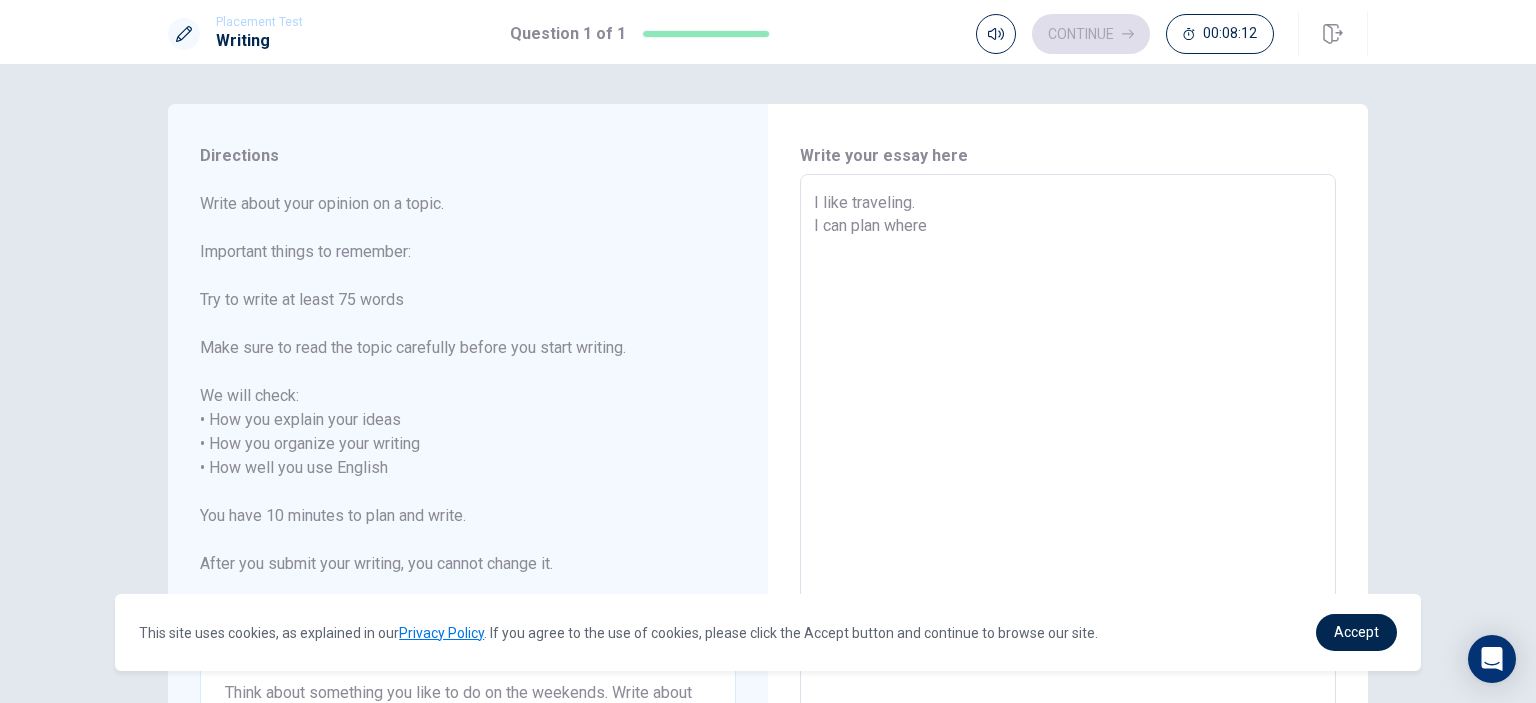 type on "I like traveling.
I can plan wherew" 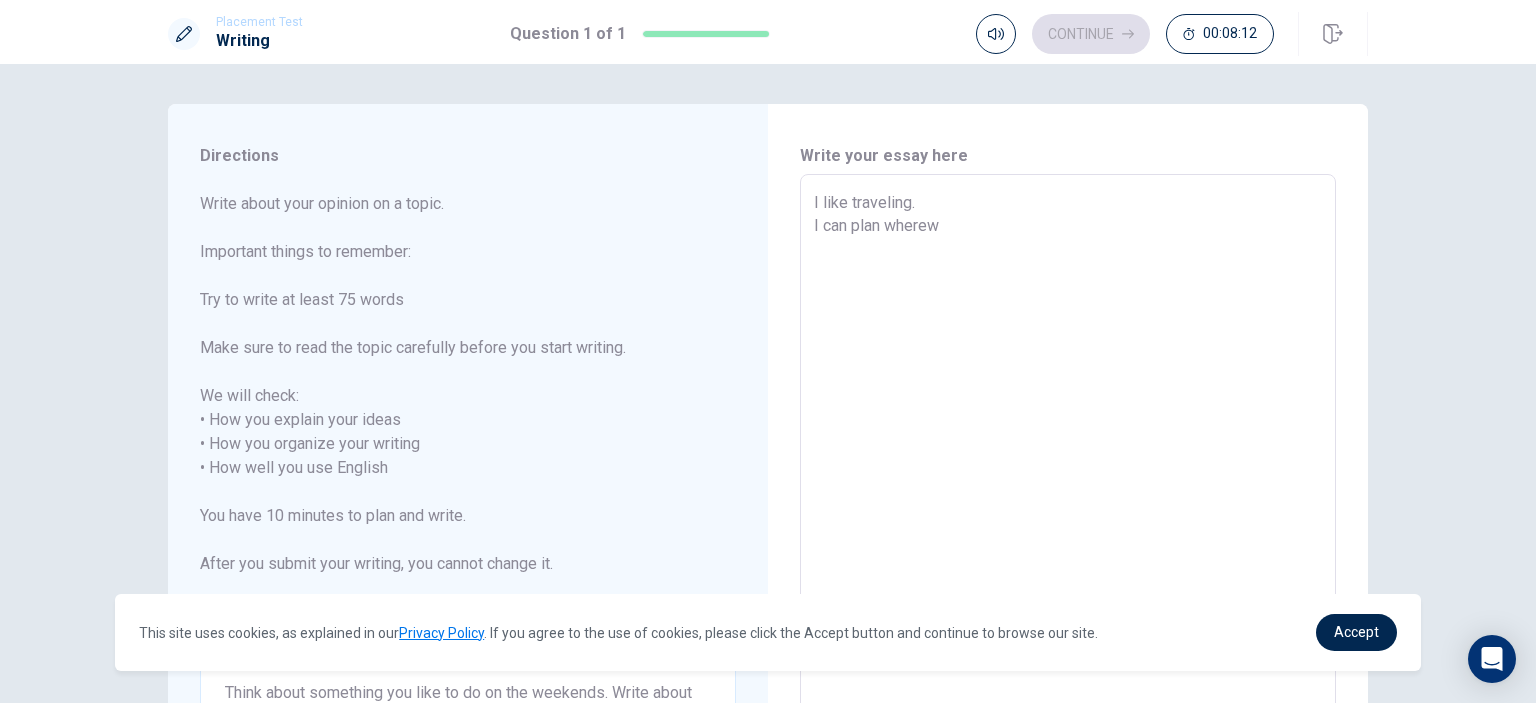 type on "x" 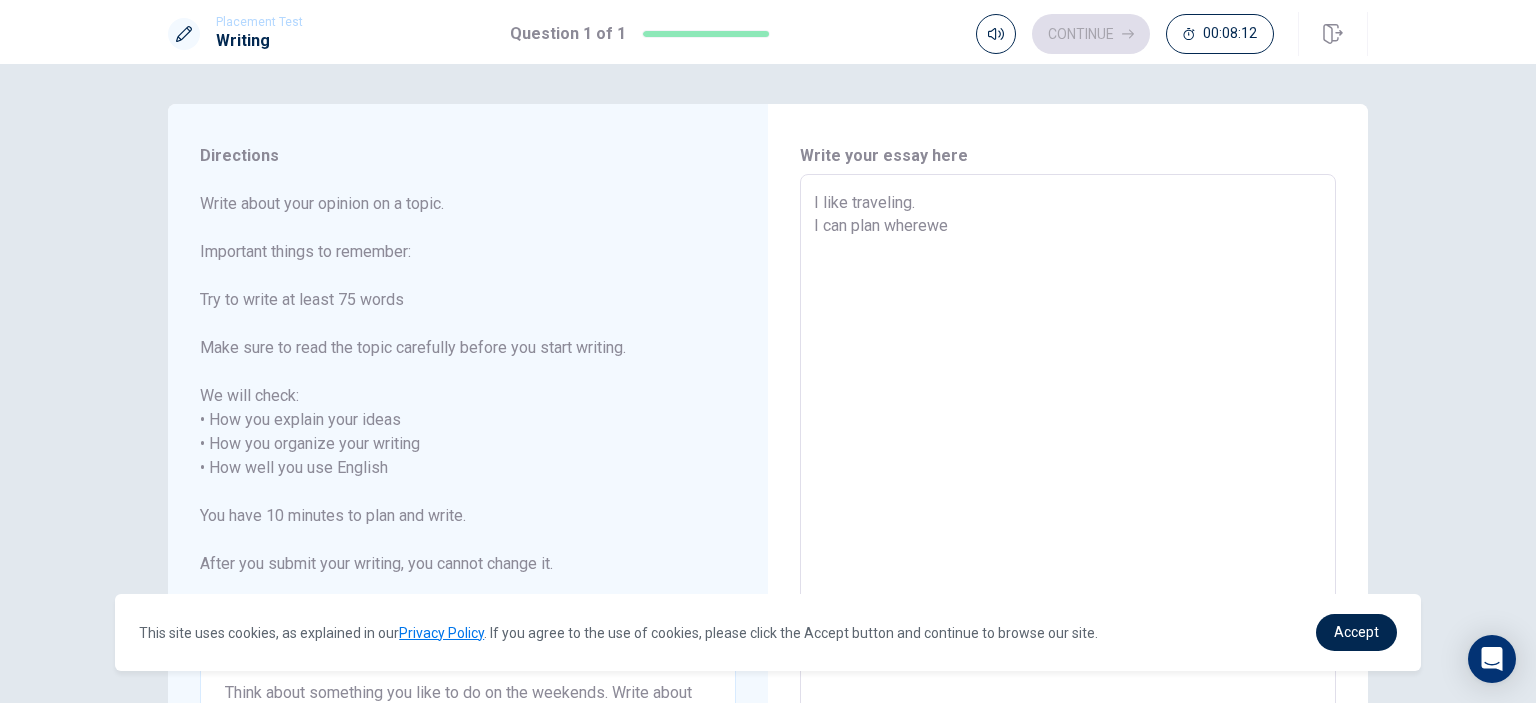 type on "x" 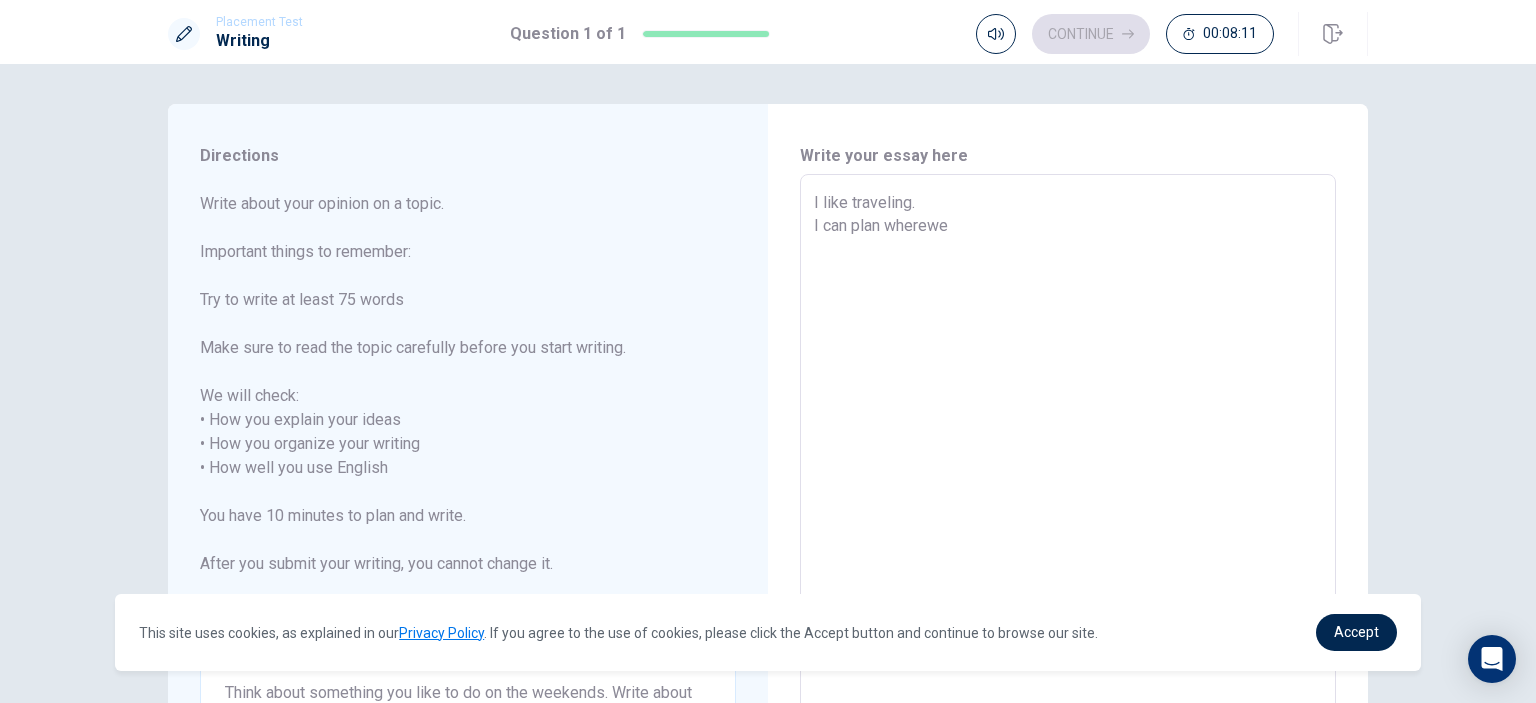 type on "I like traveling.
I can plan wherew" 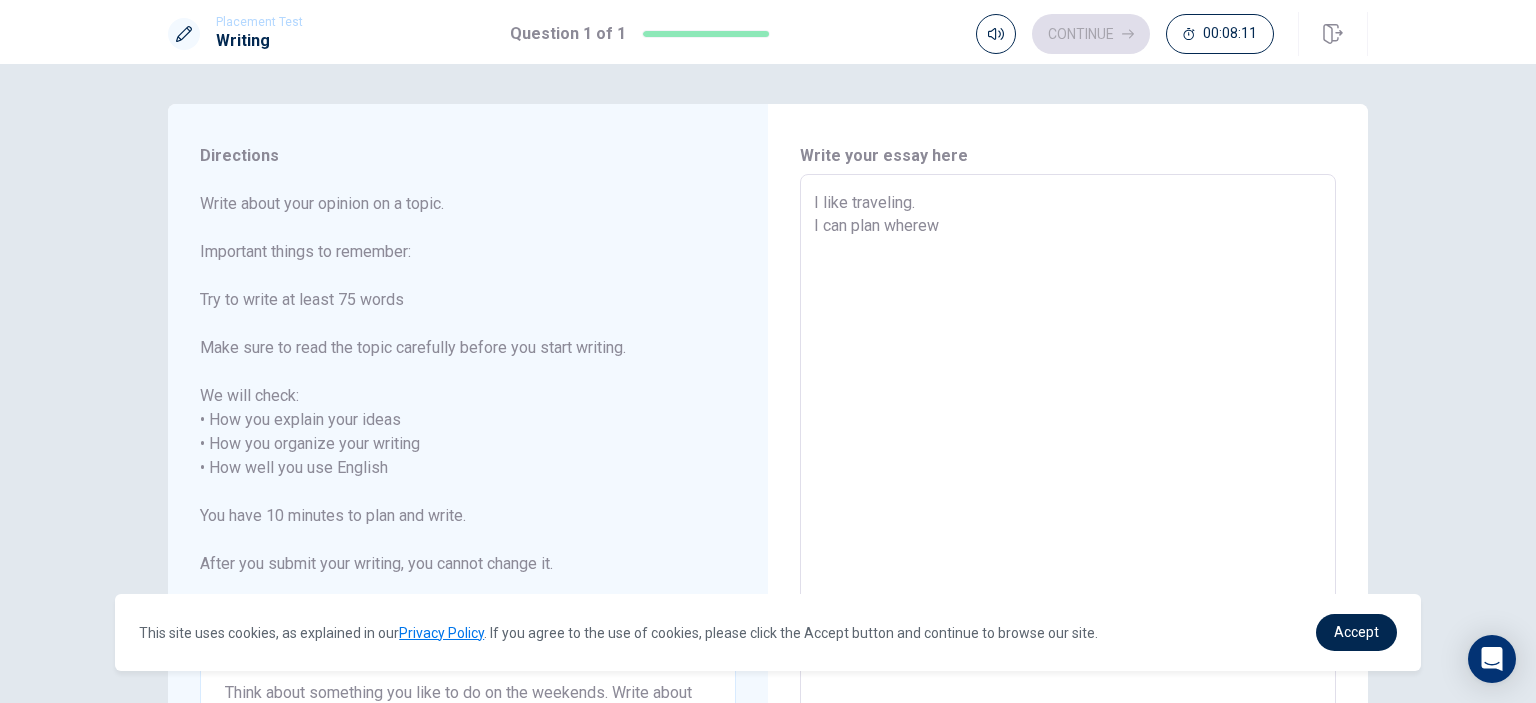 type on "x" 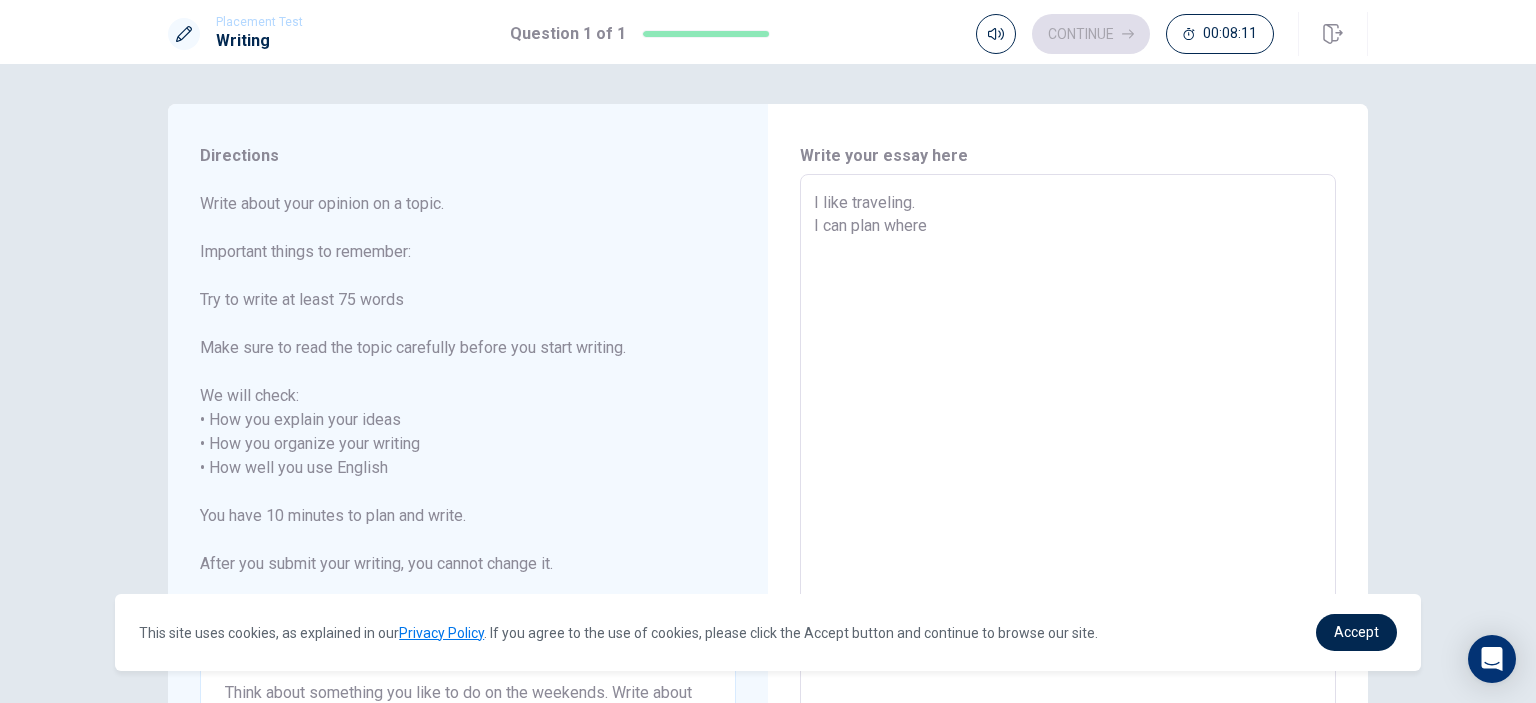type on "x" 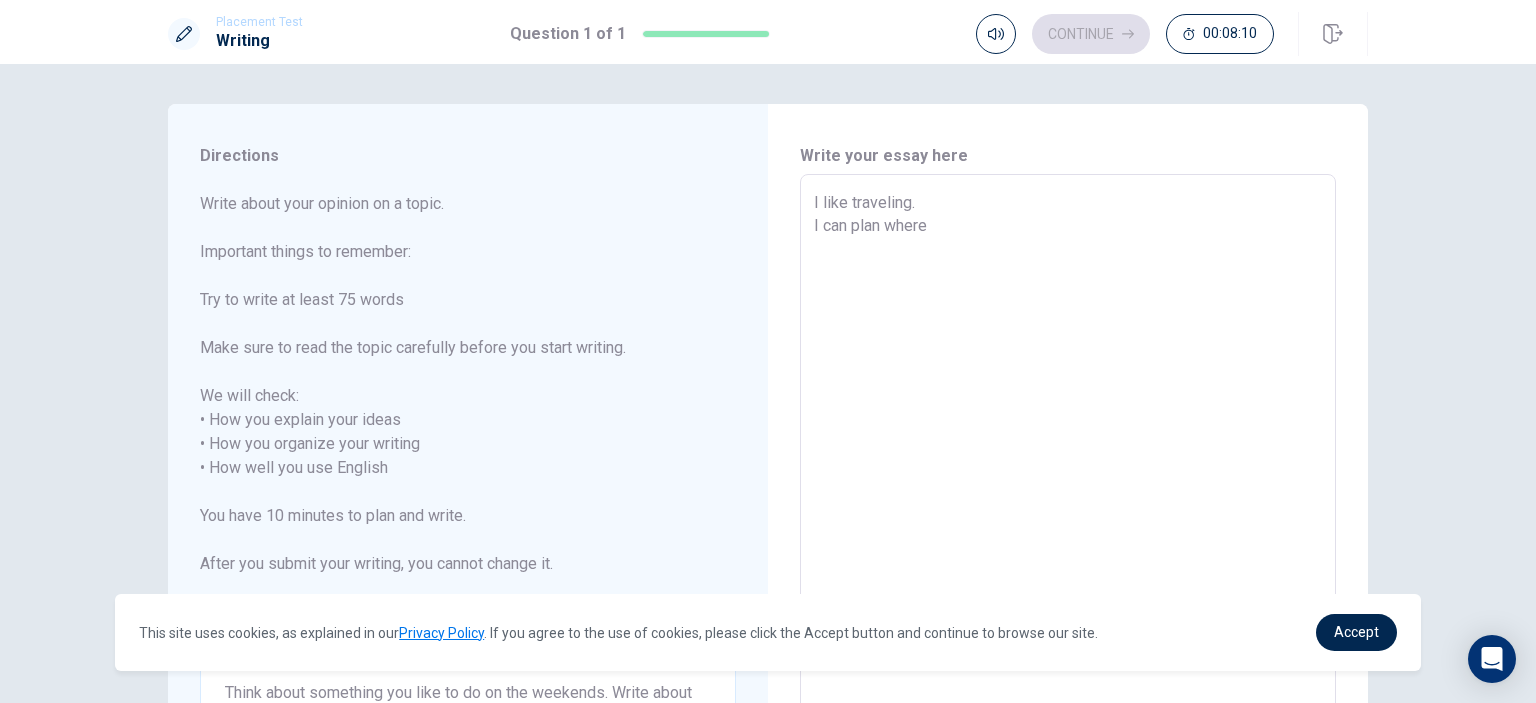 type on "I like traveling.
I can plan where" 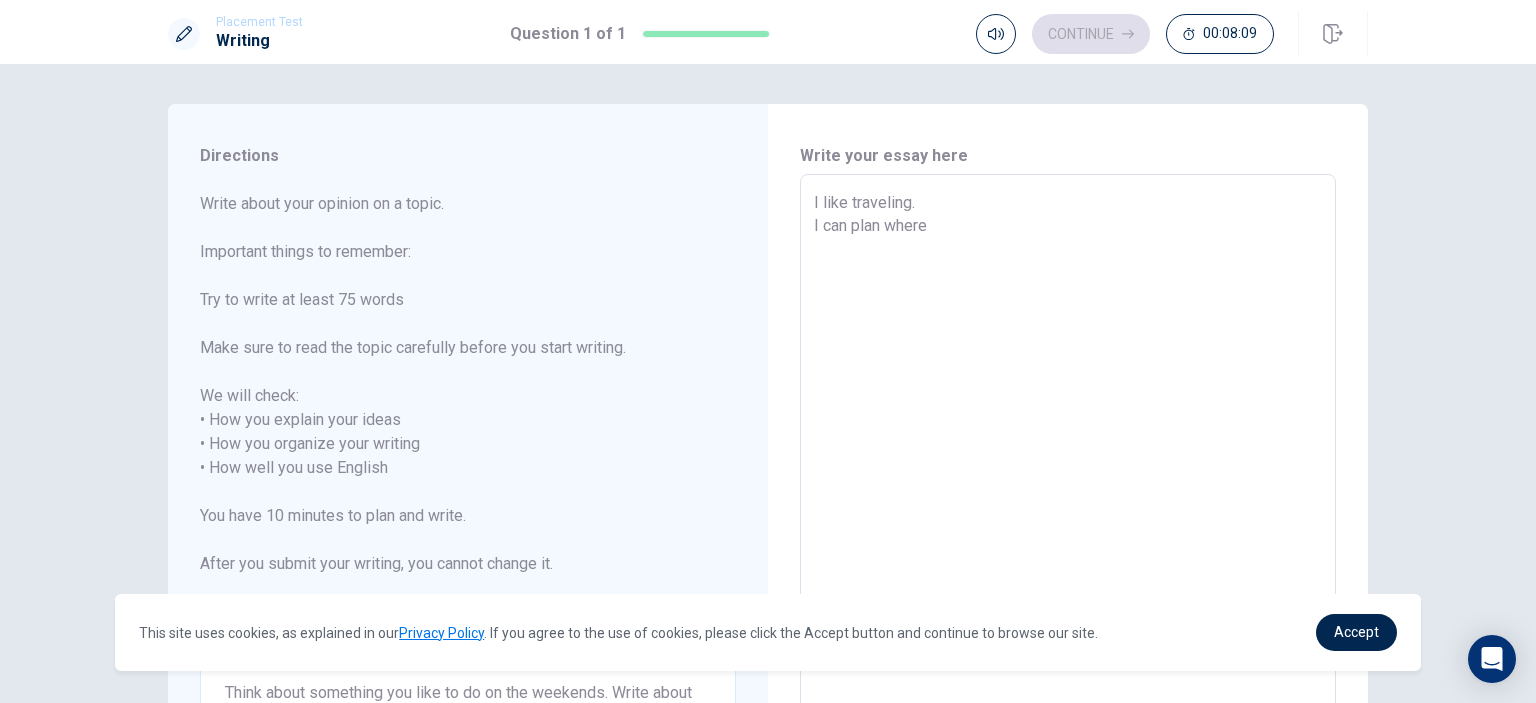 type on "I like traveling.
I can plan where w" 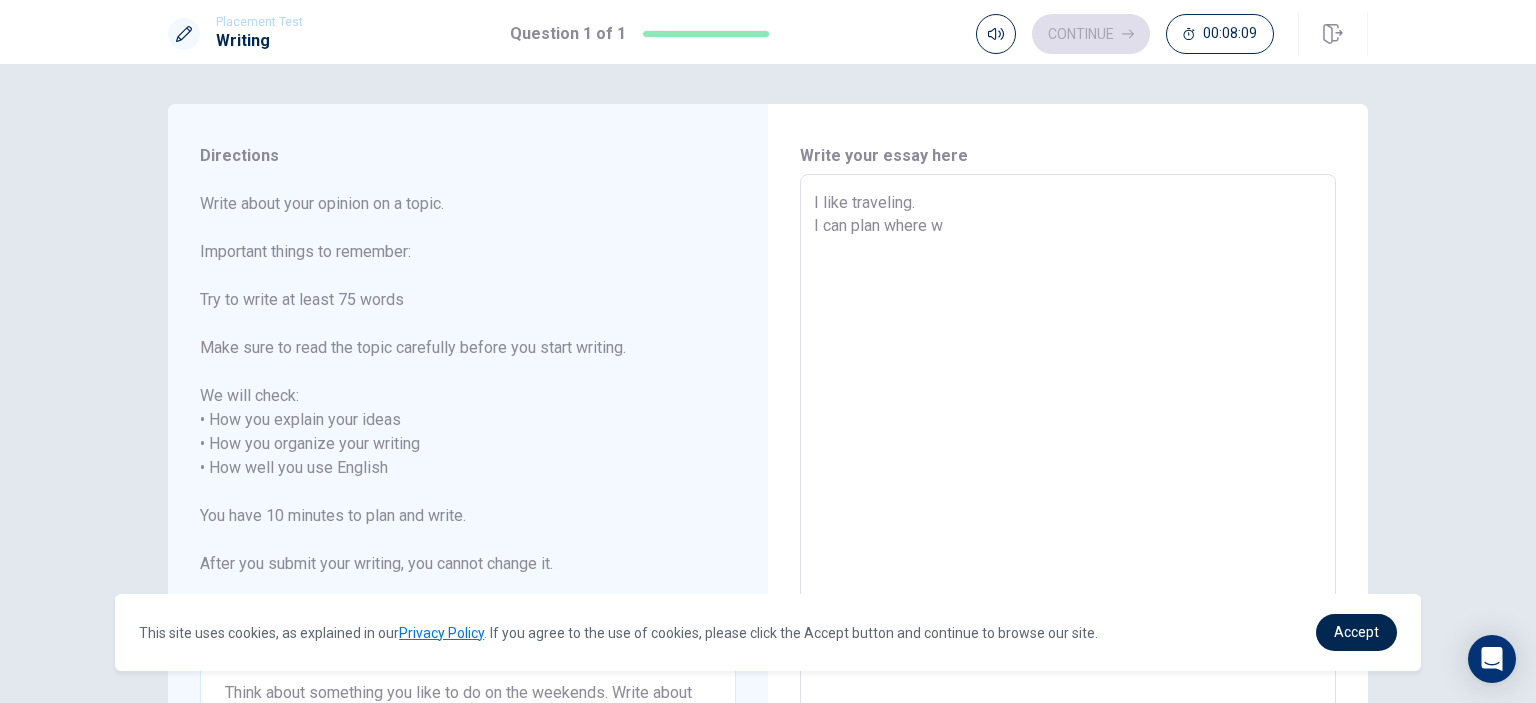 type on "x" 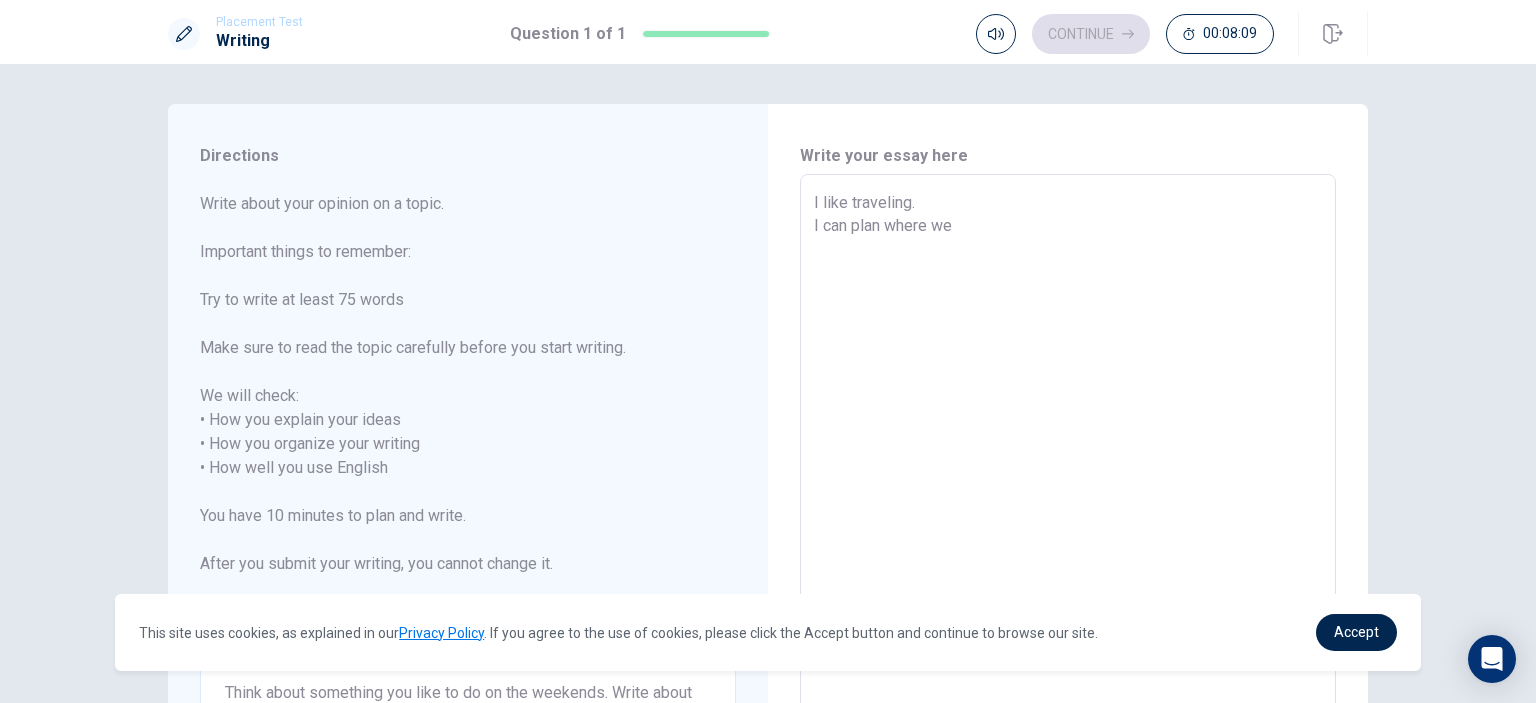 type on "x" 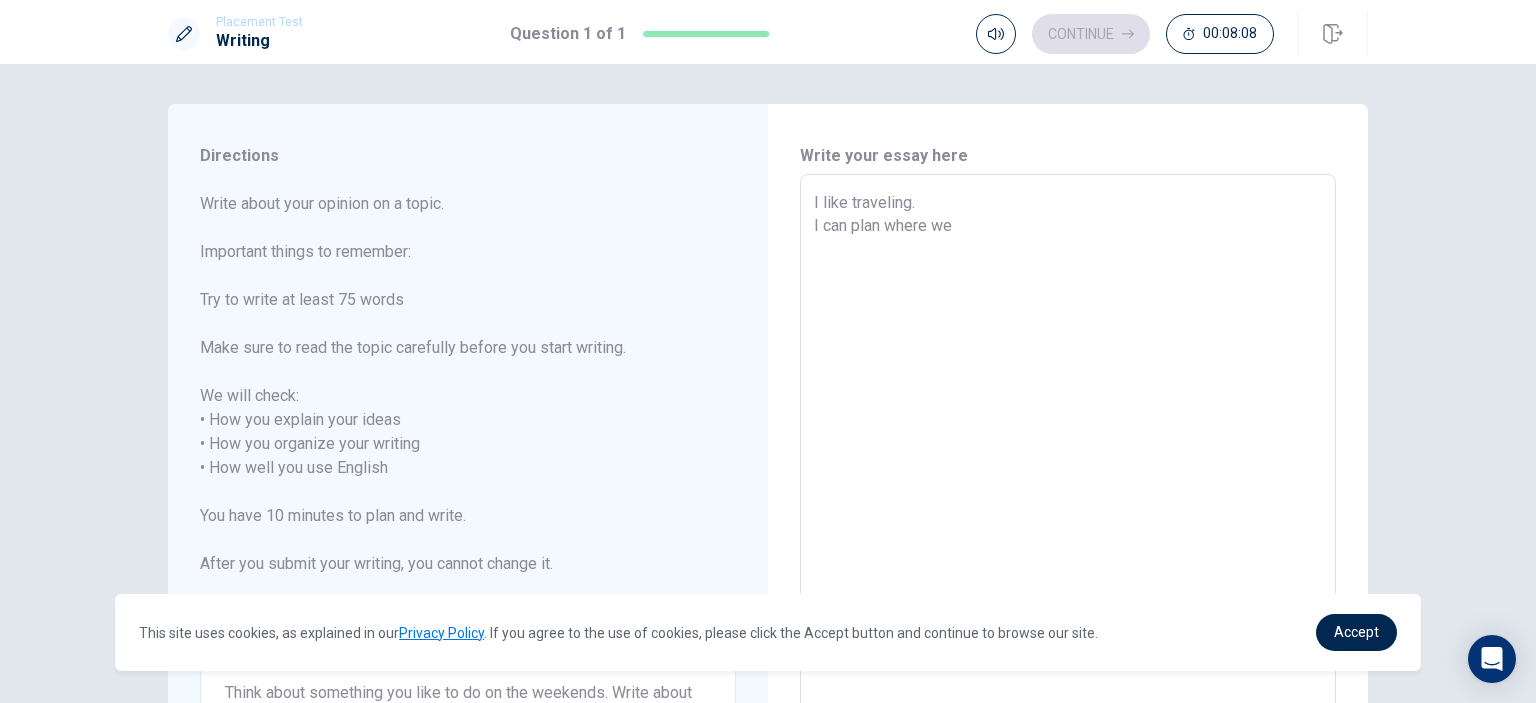 type on "I like traveling.
I can plan where we" 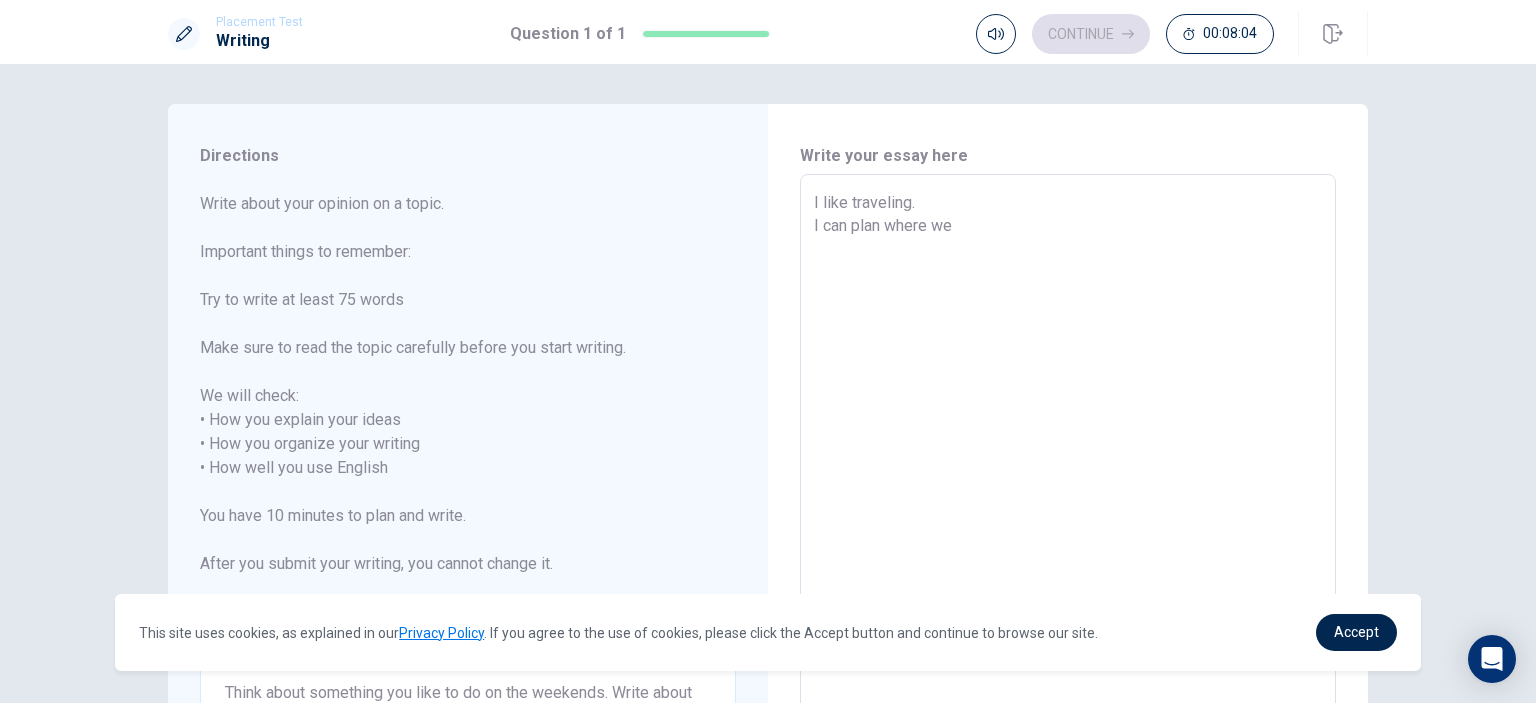 type on "x" 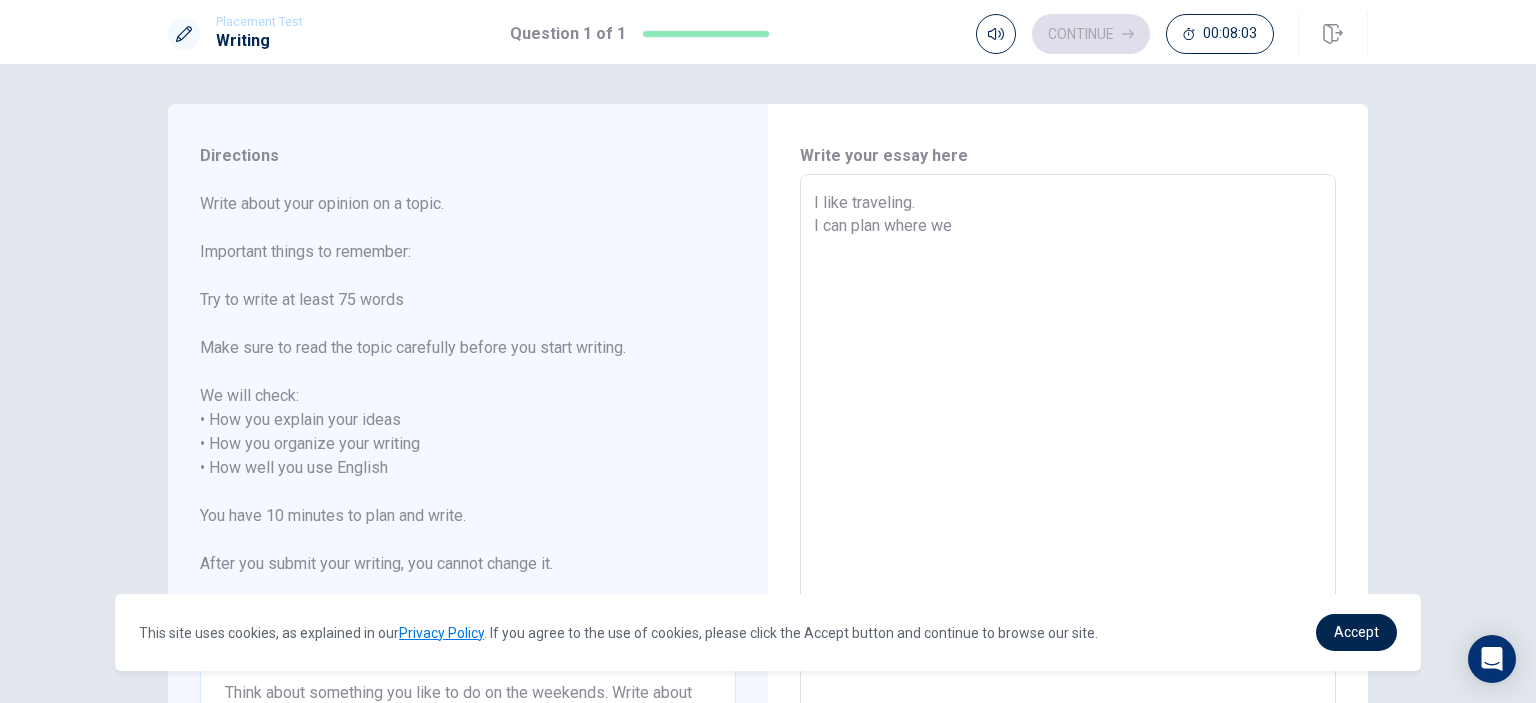 type on "I like traveling.
I can plan where we g" 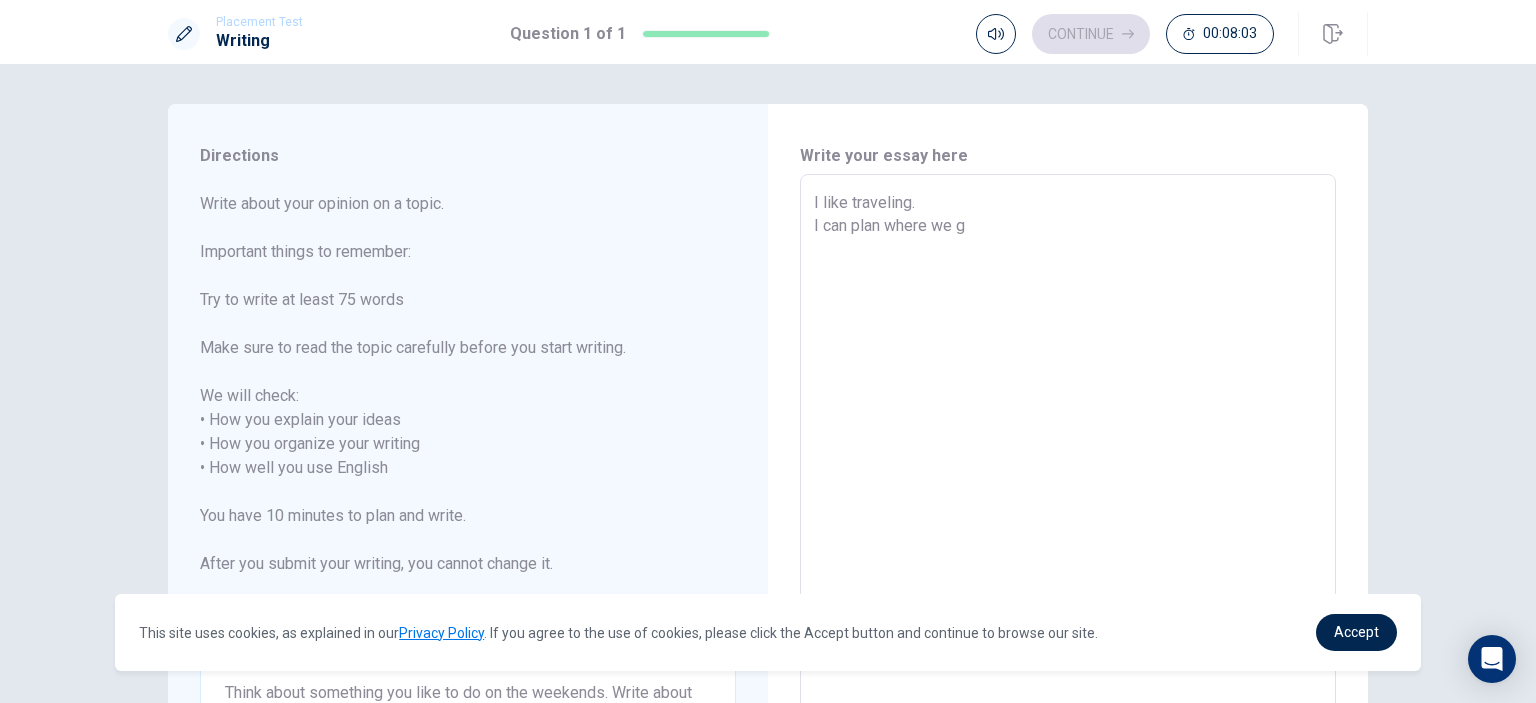 type on "x" 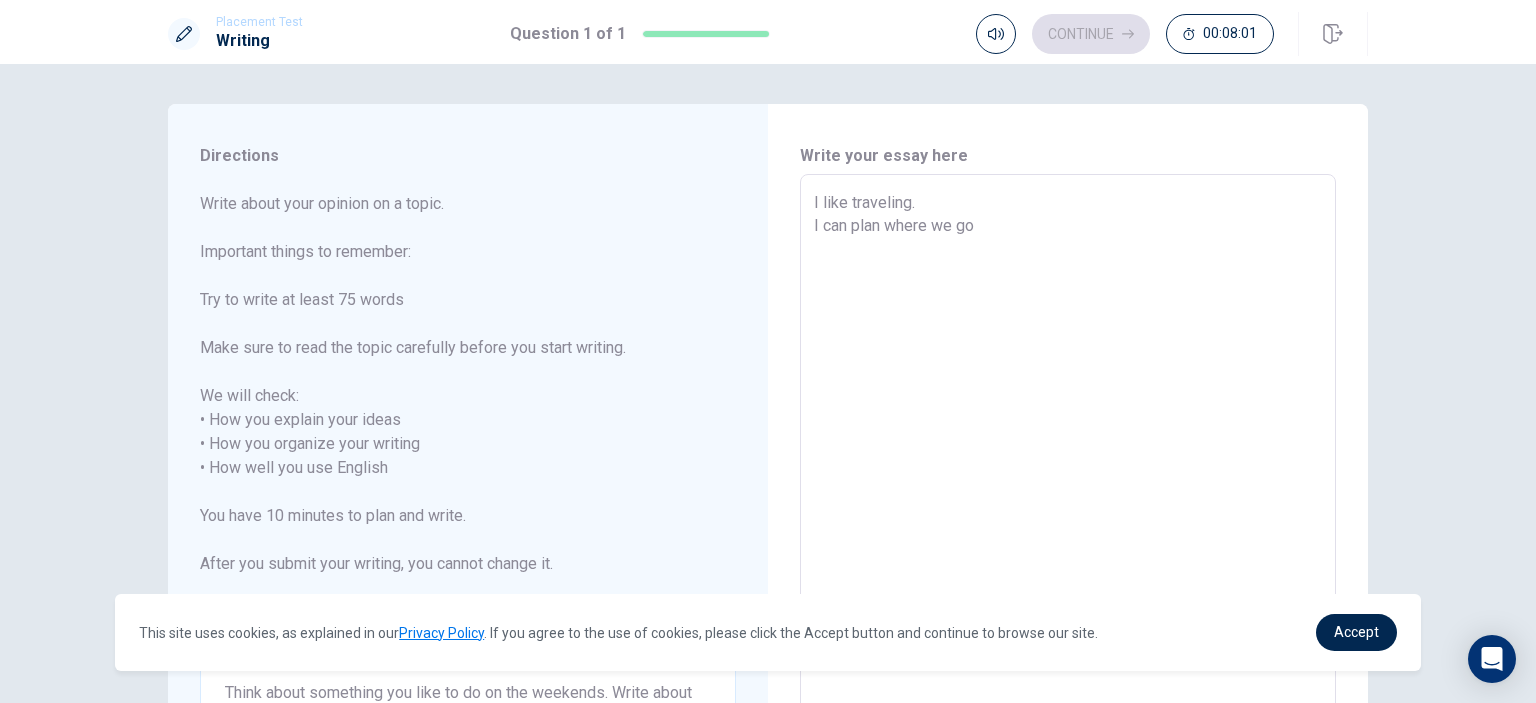 type on "x" 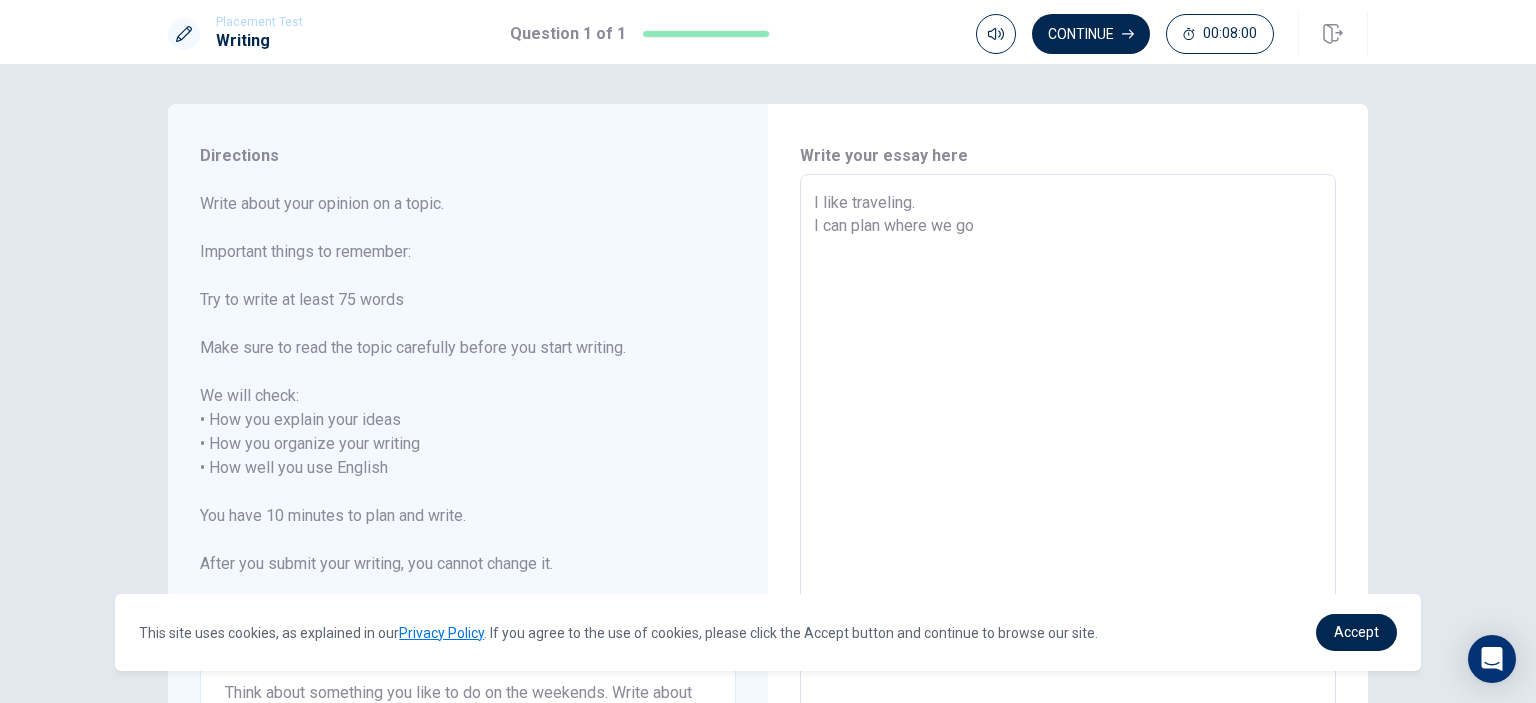 type on "I like traveling.
I can plan where we go," 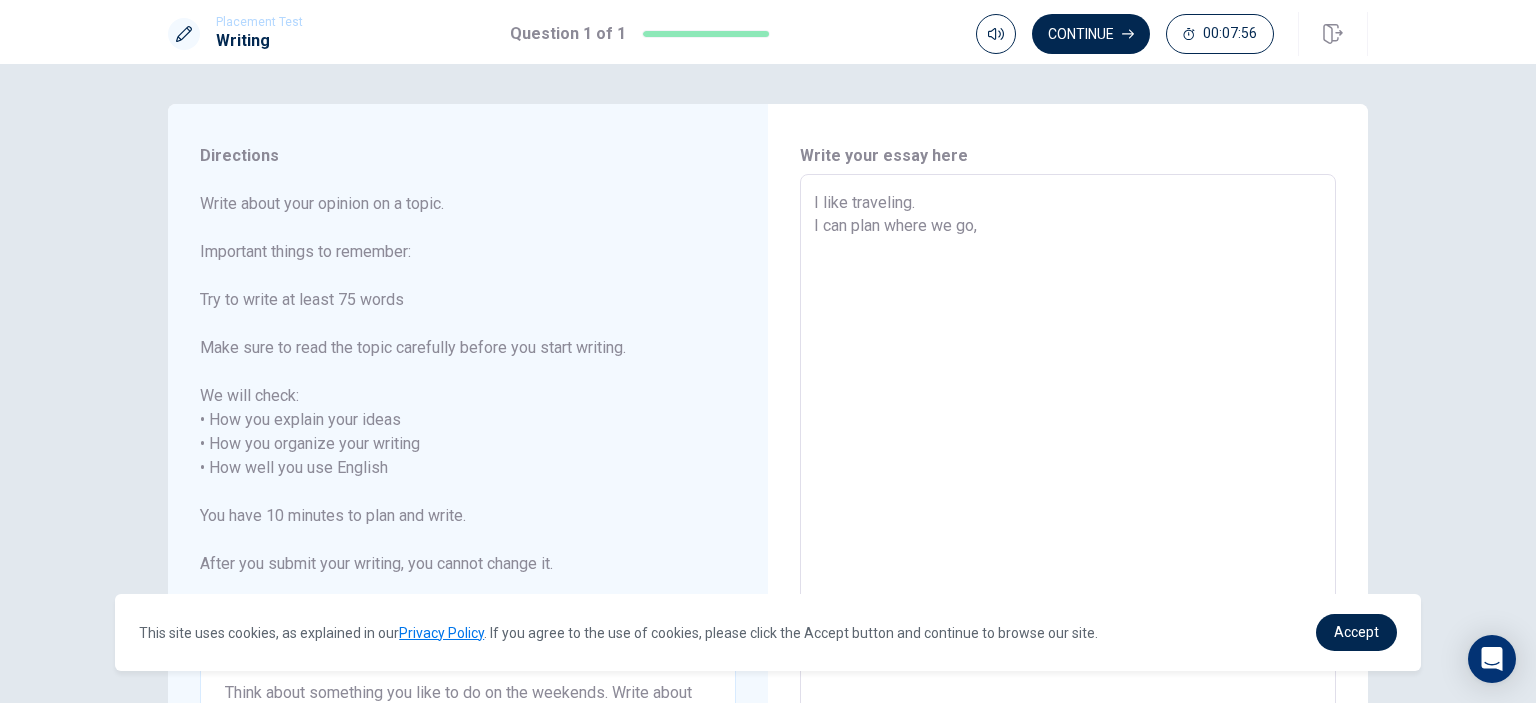 type on "x" 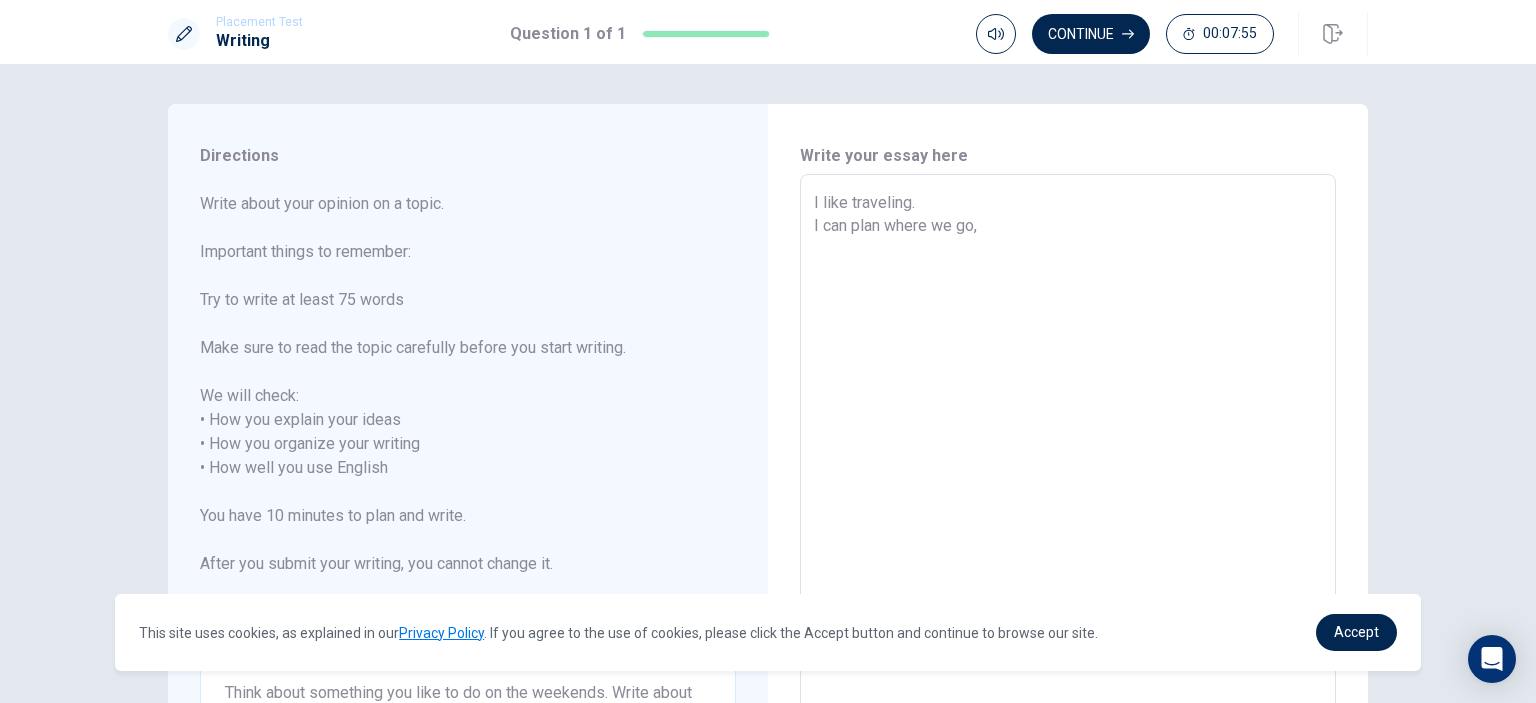 type on "I like traveling.
I can plan where we go" 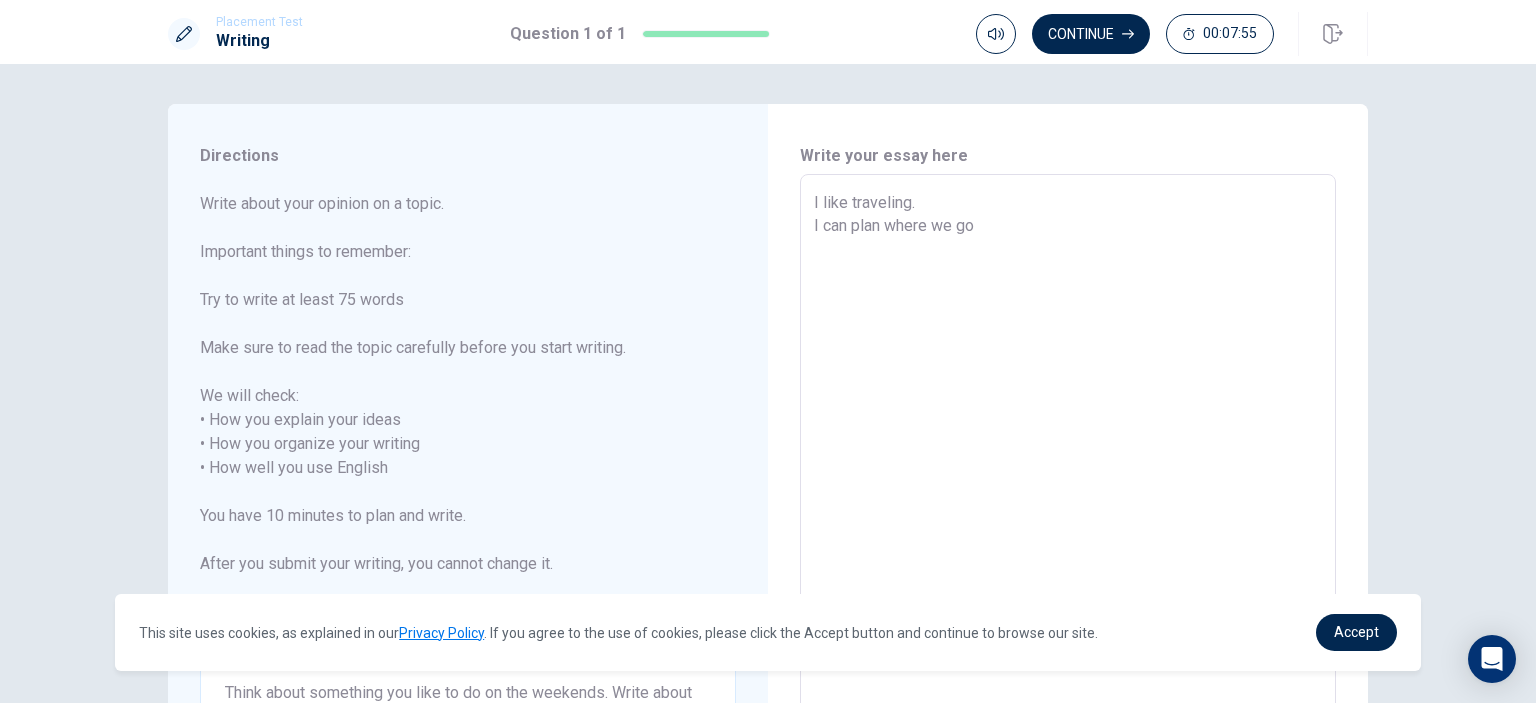 type on "x" 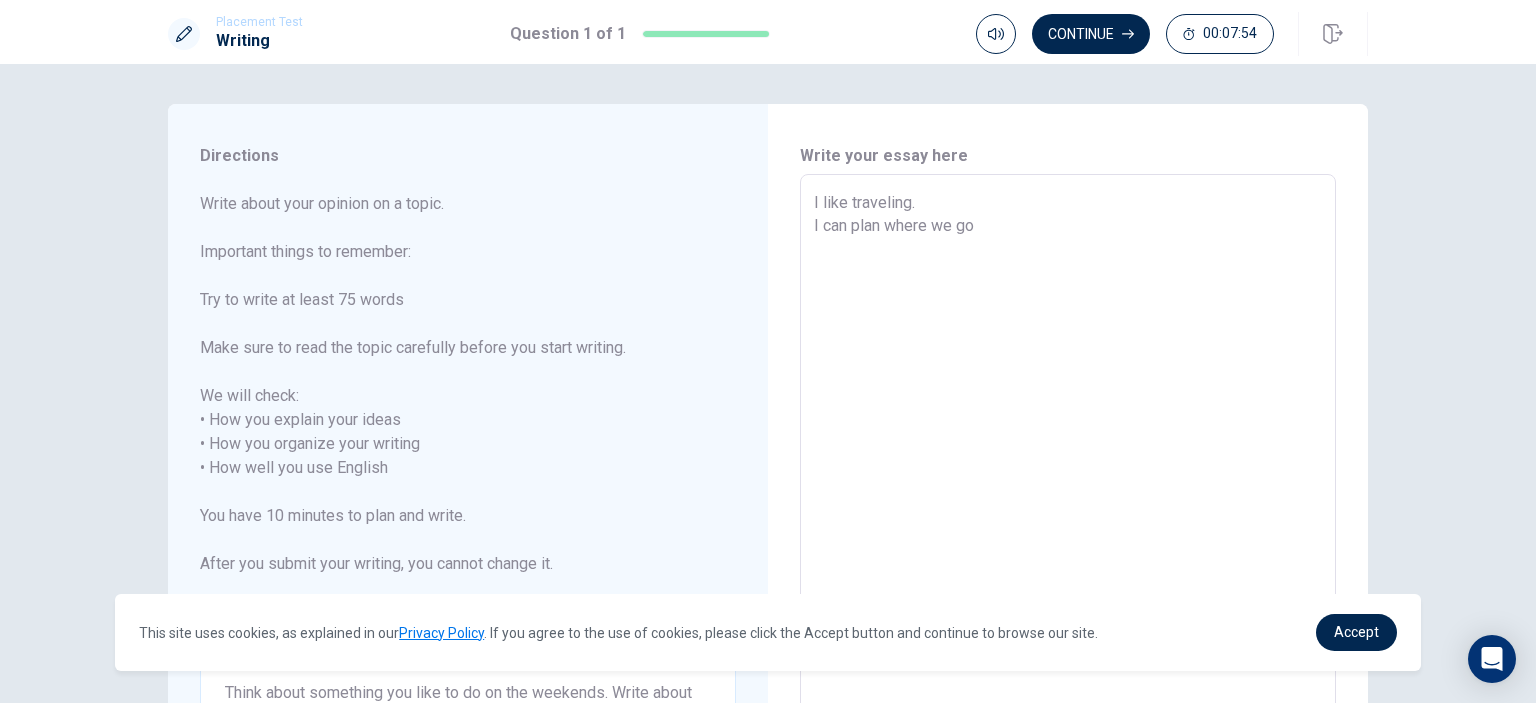 type on "I like traveling.
I can plan where we go" 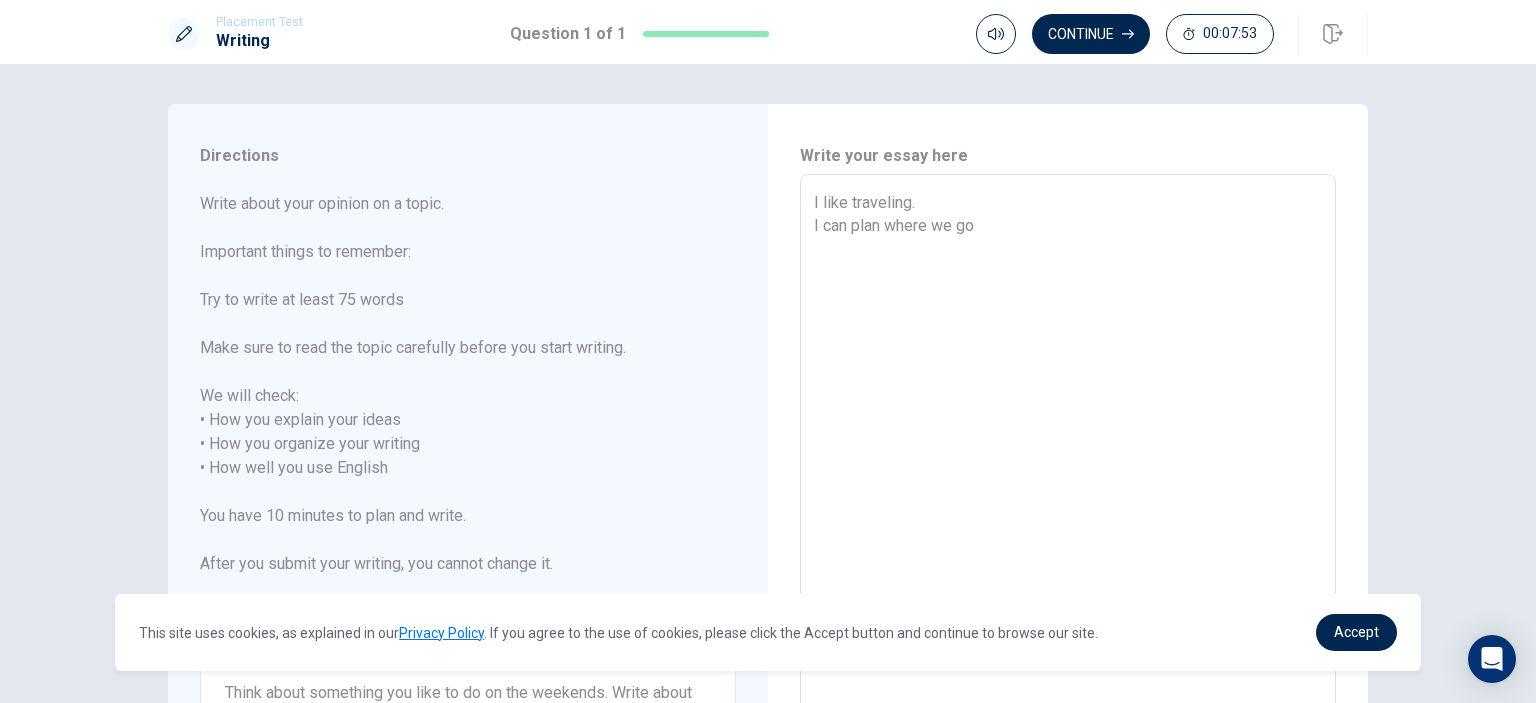 type on "I like traveling.
I can plan where we go a" 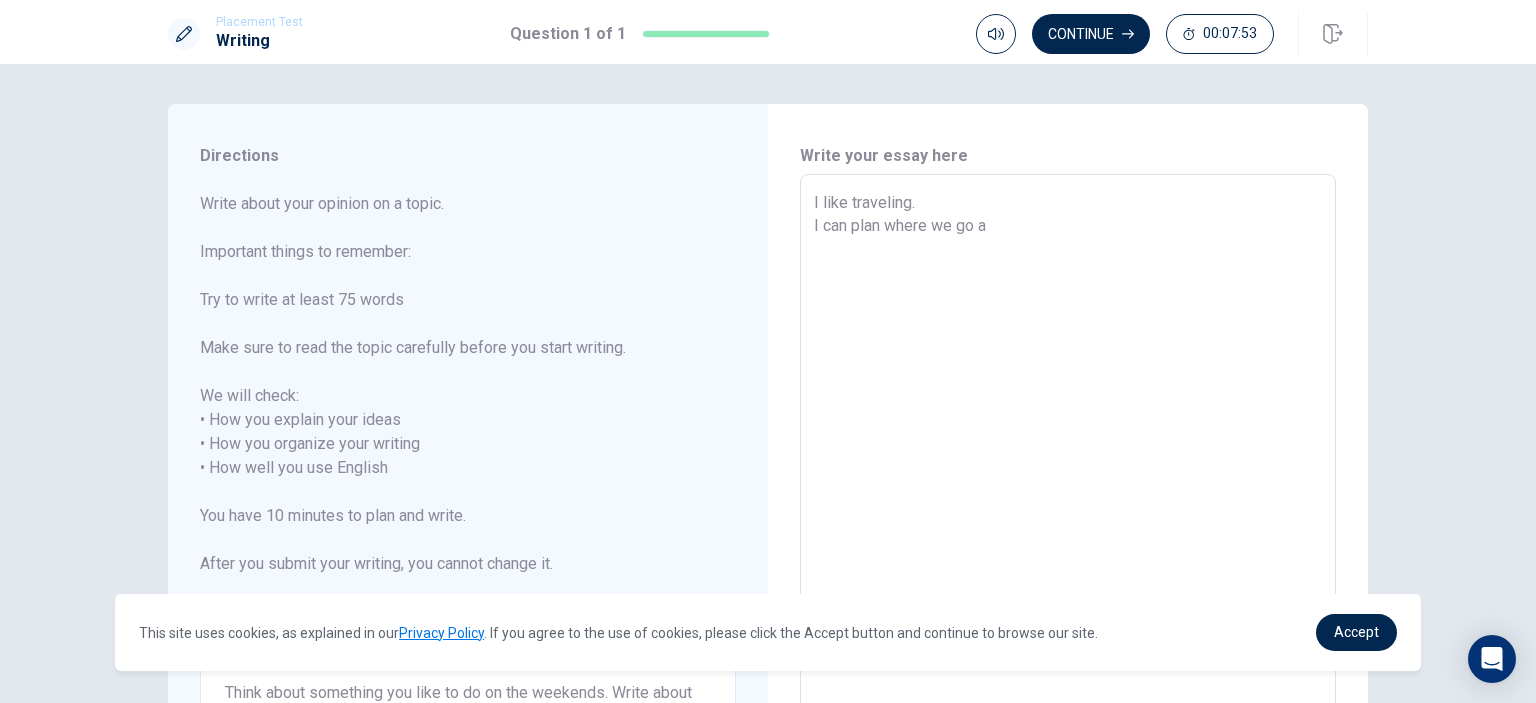 type on "x" 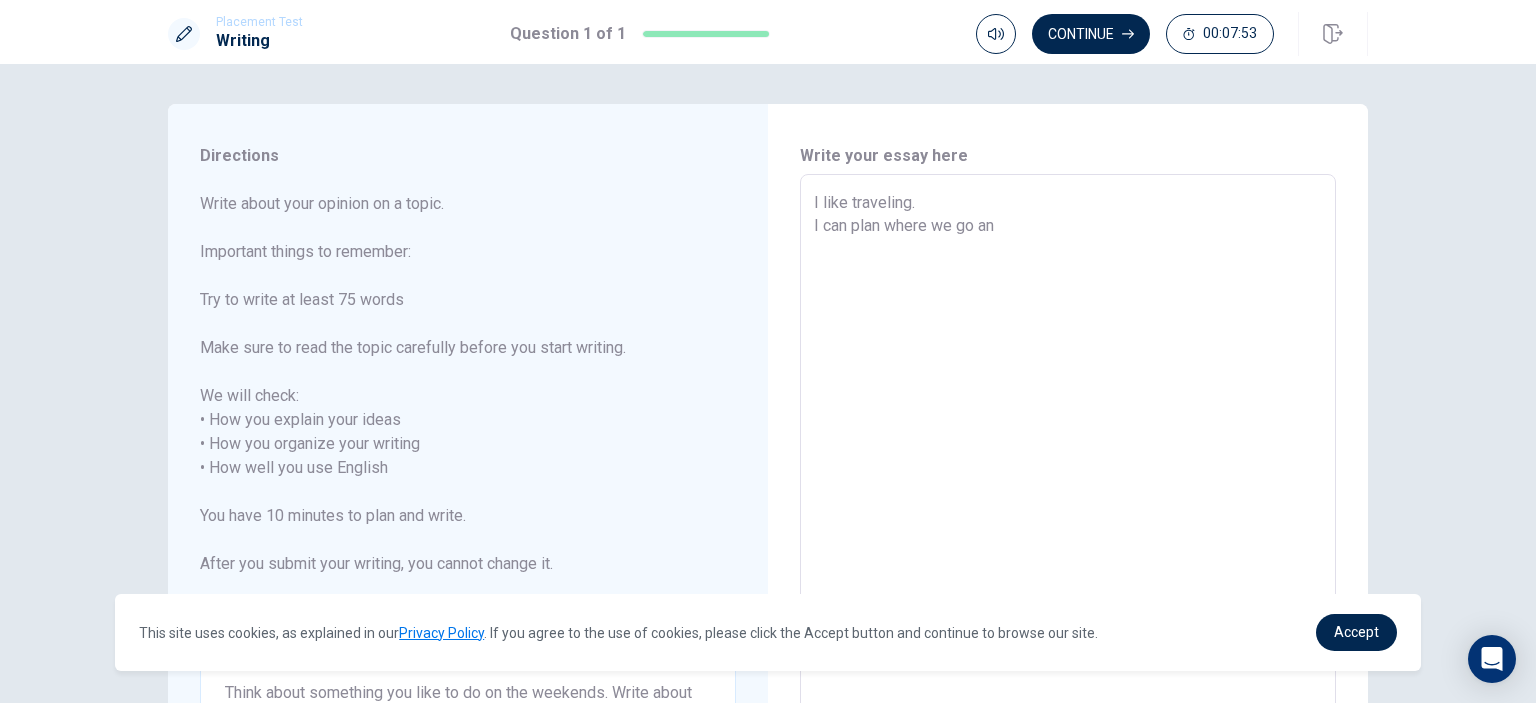 type on "x" 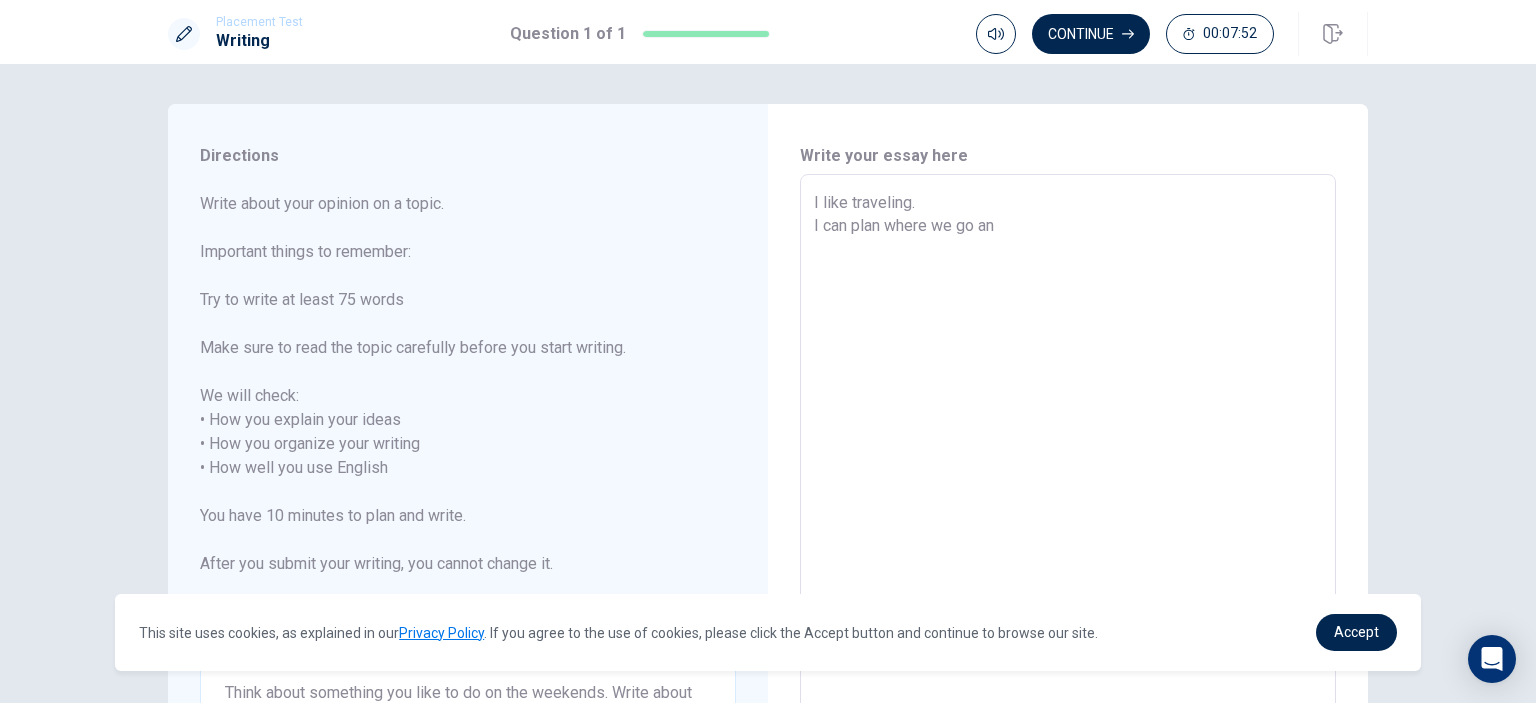 type on "I like traveling.
I can plan where we go and" 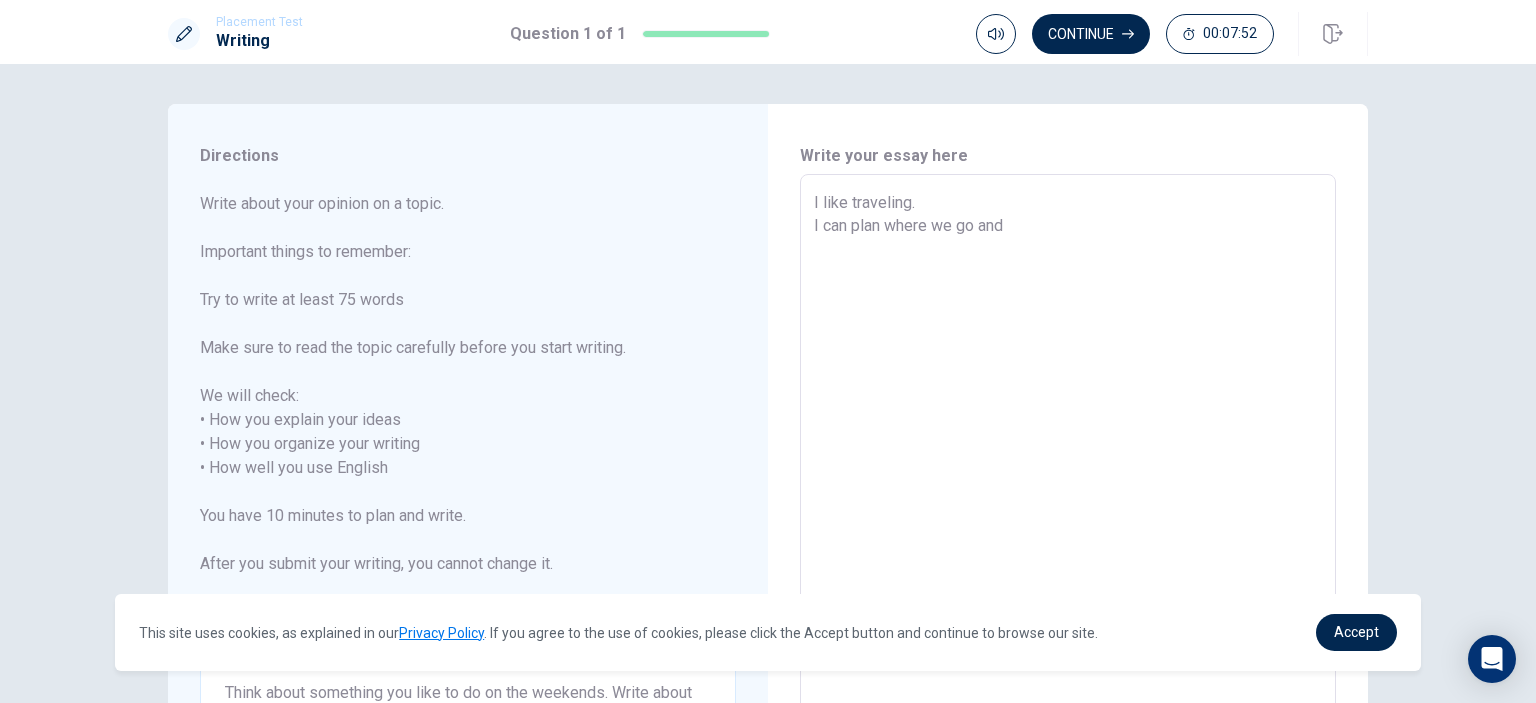 type on "x" 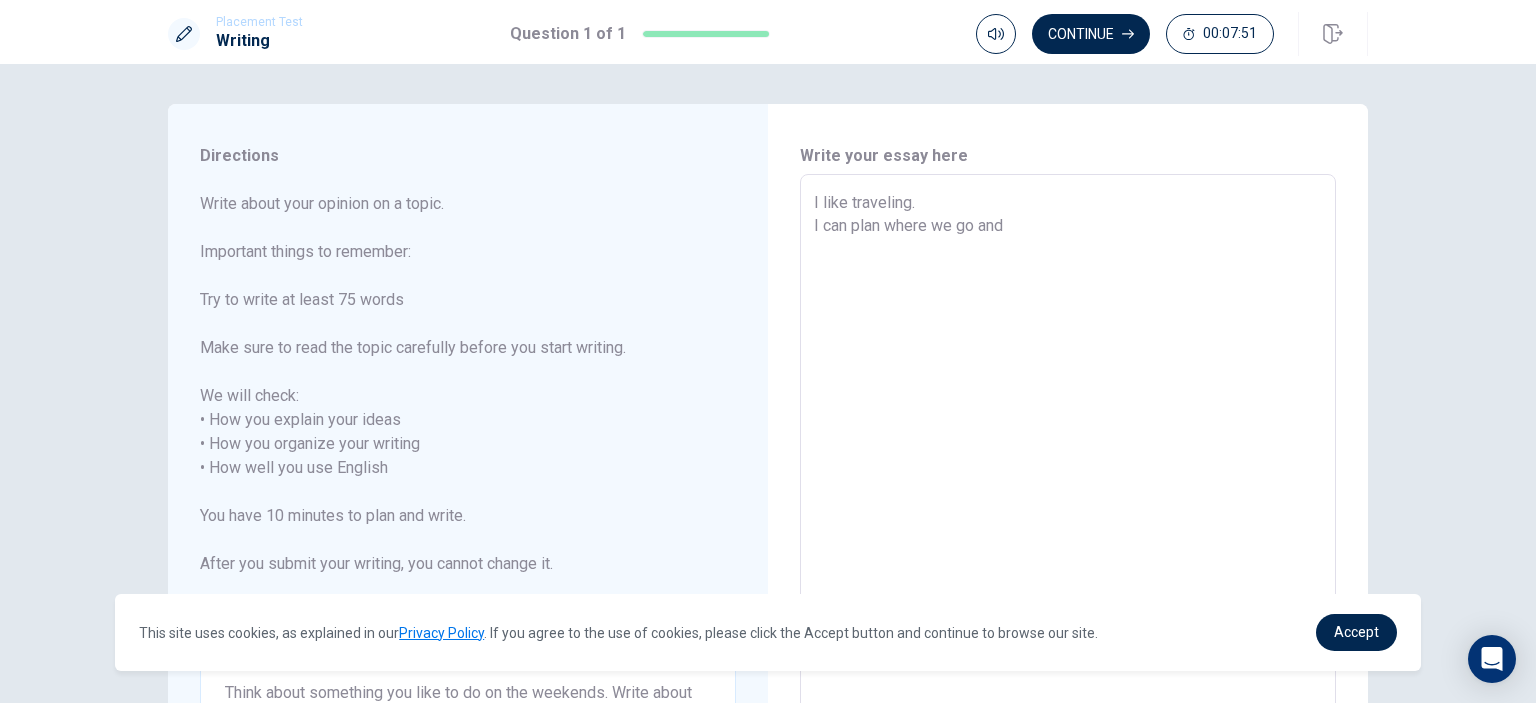 type on "I like traveling.
I can plan where we go and" 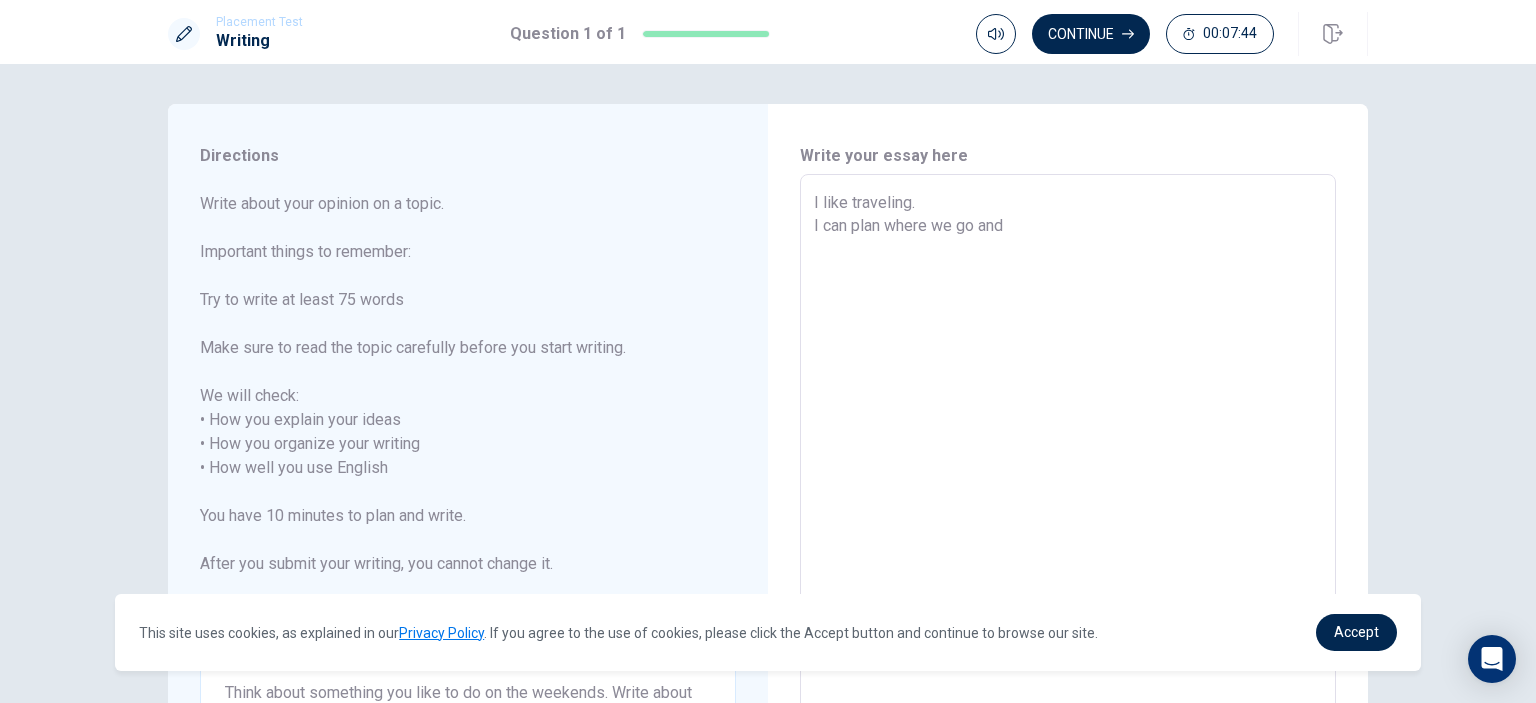 type on "x" 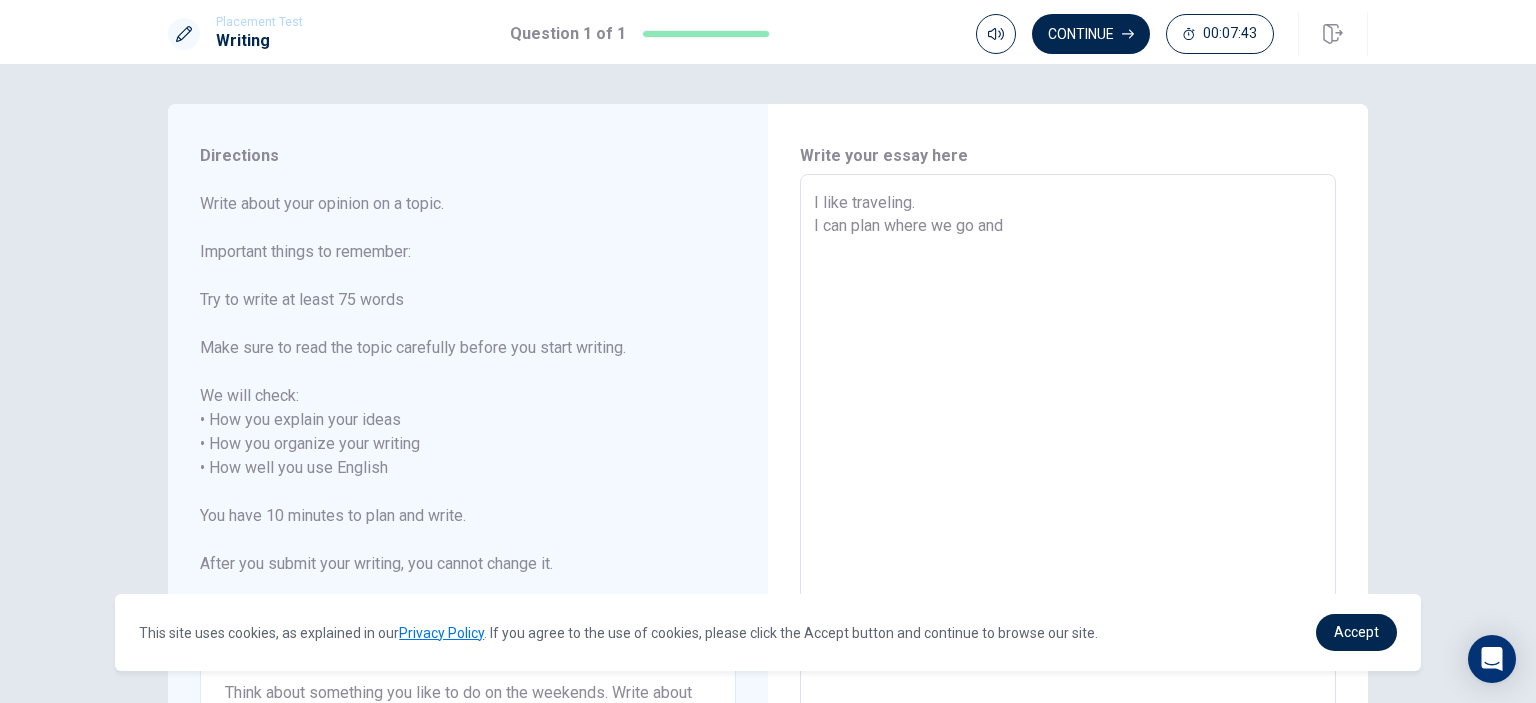 type on "I like traveling.
I can plan where we go and r" 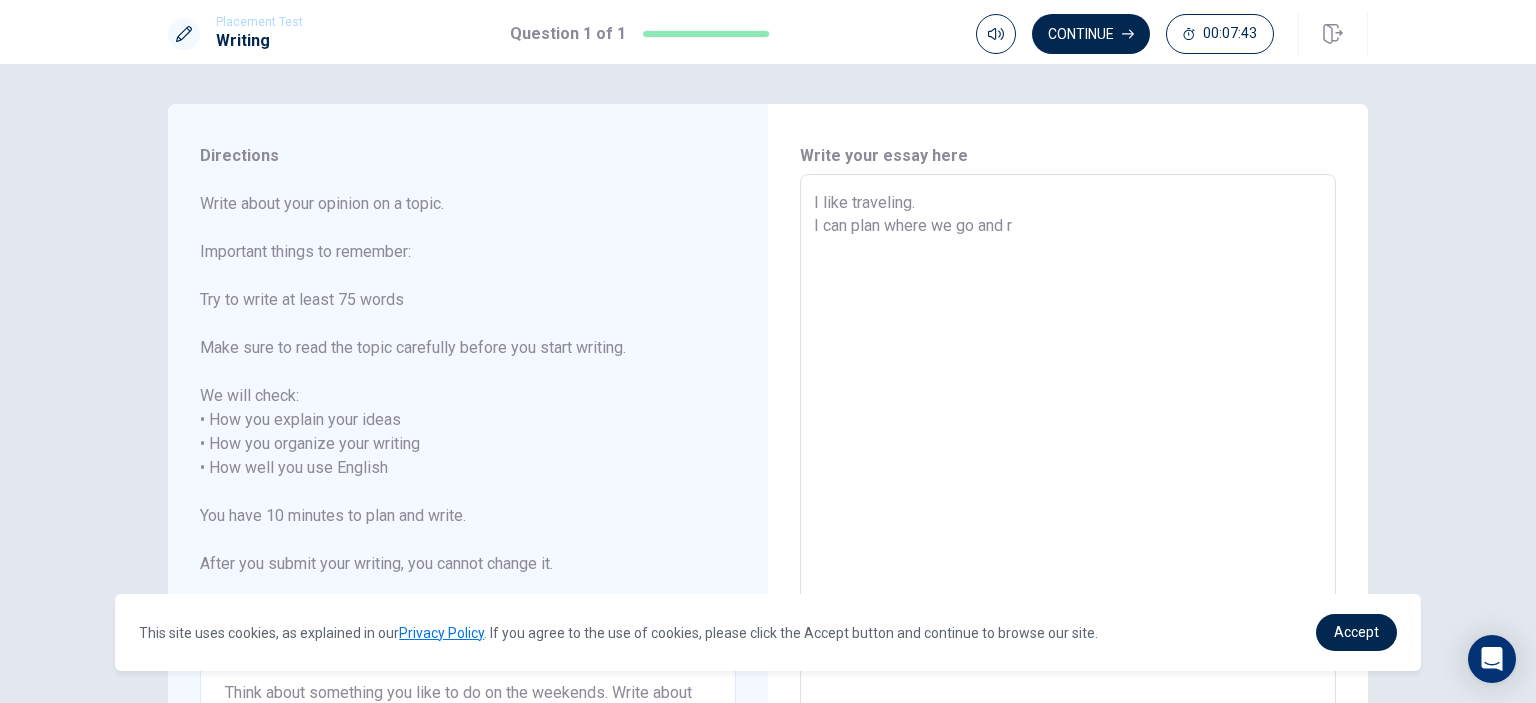 type on "x" 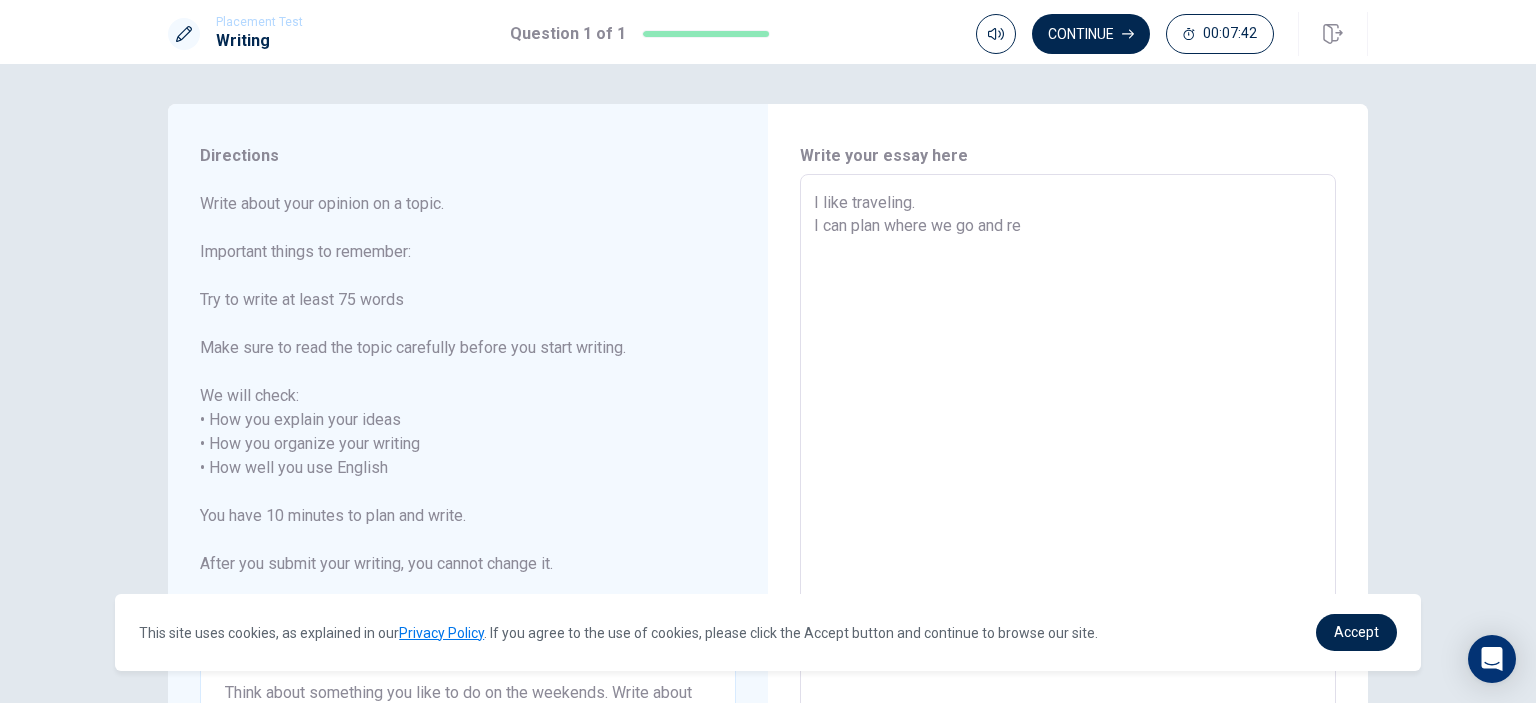 type on "x" 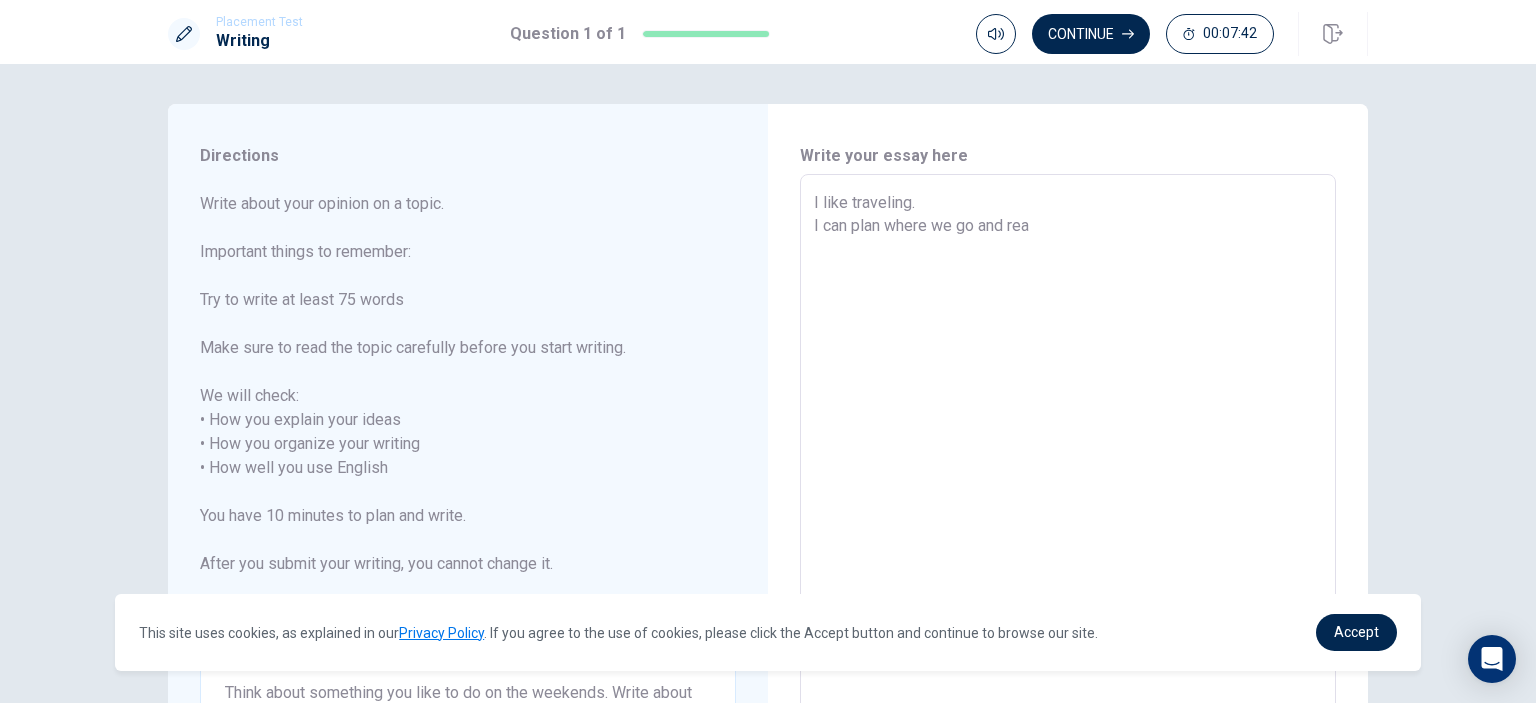 type on "x" 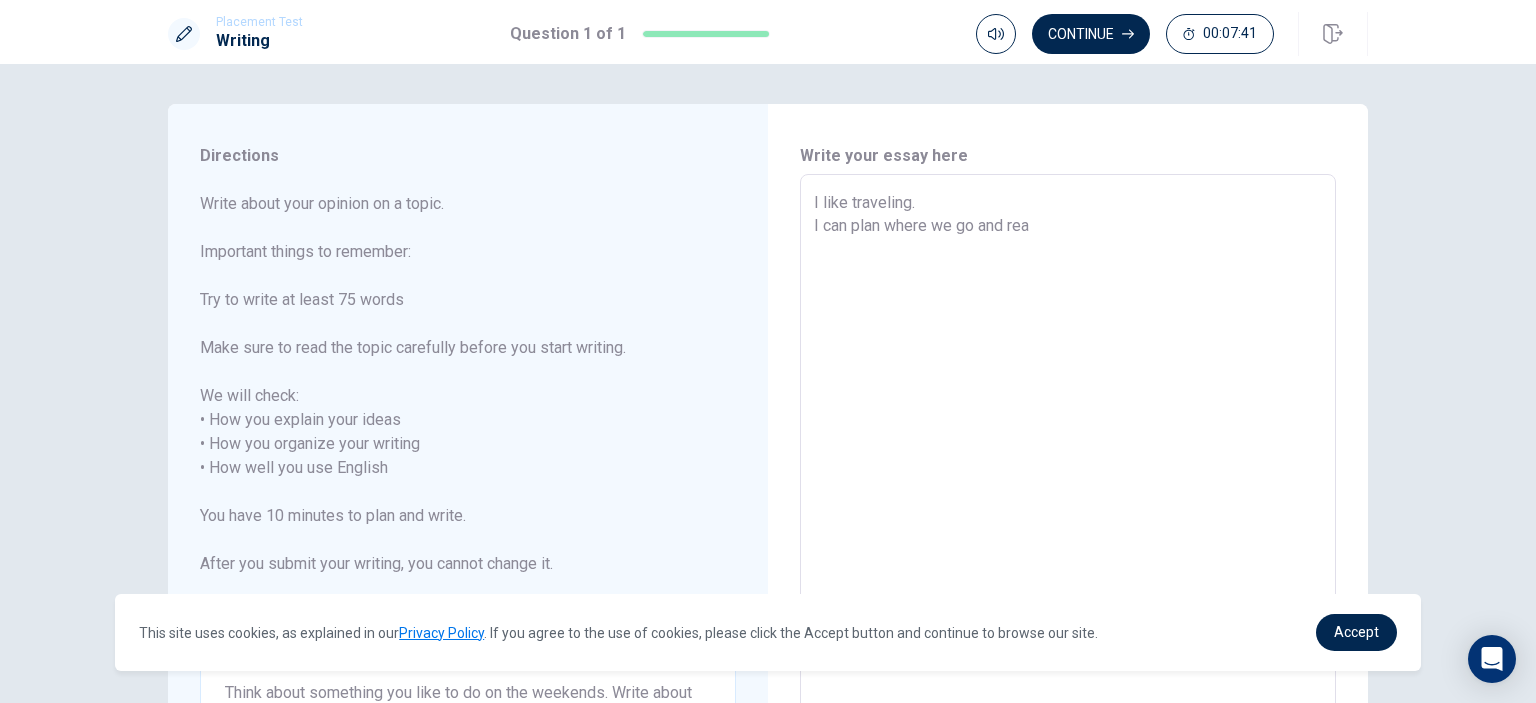 type on "I like traveling.
I can plan where we go and reac" 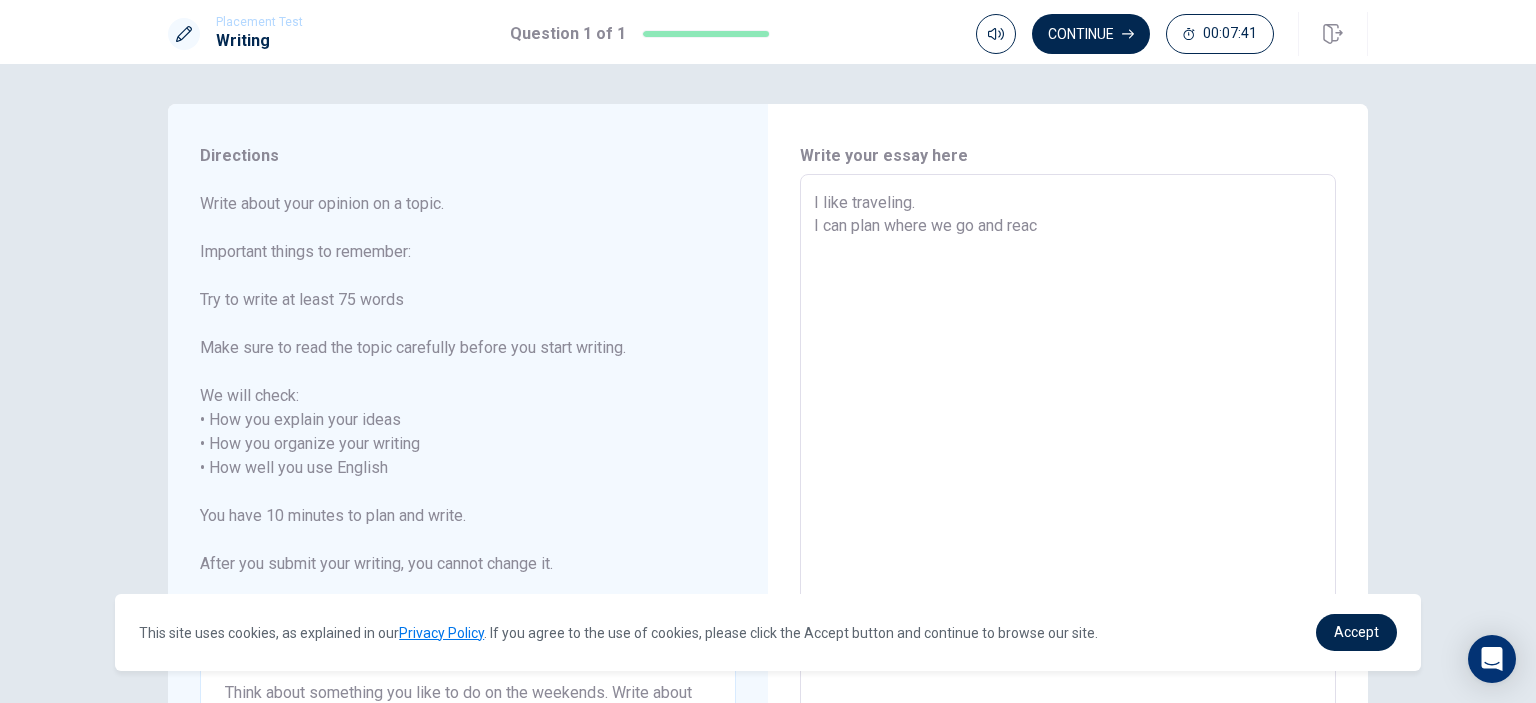 type on "x" 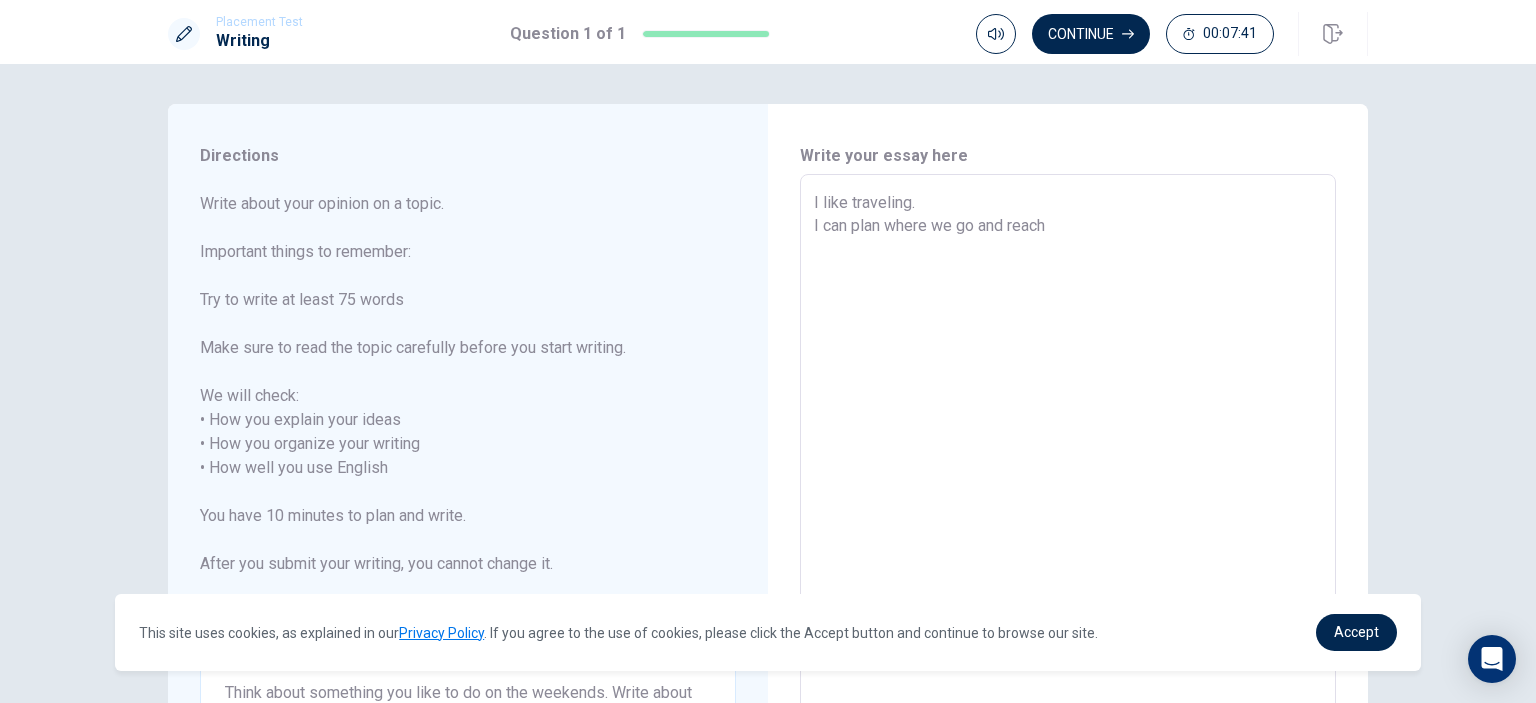type on "x" 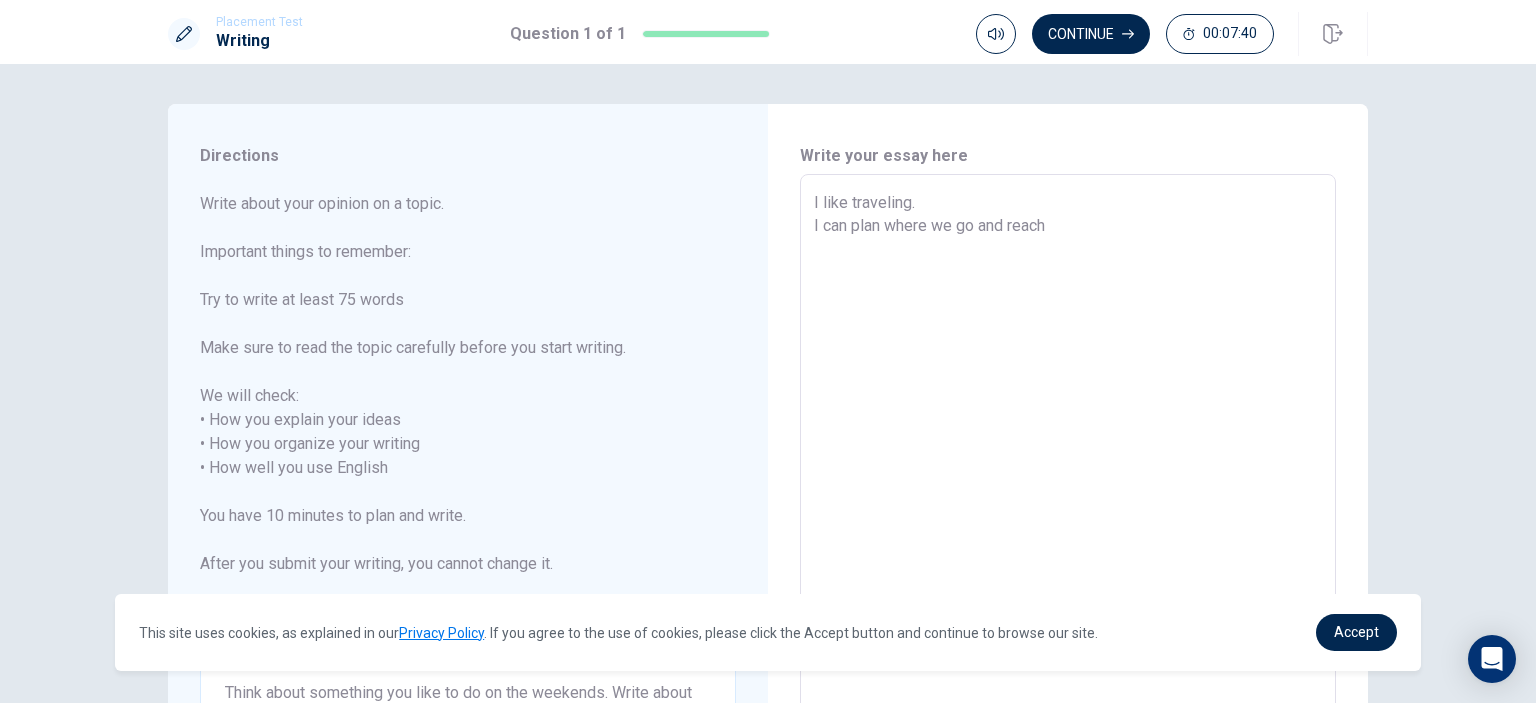 type on "I like traveling.
I can plan where we go and reach" 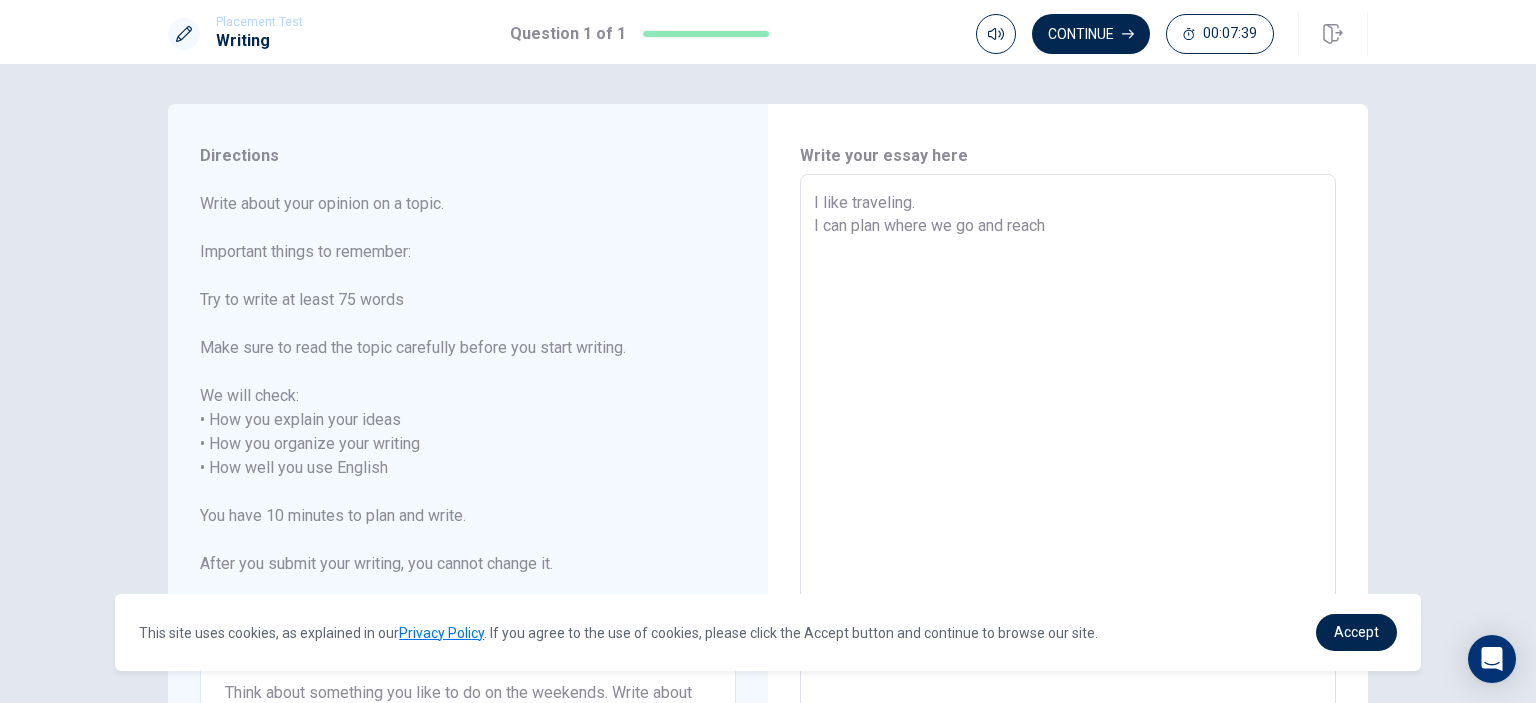 type on "x" 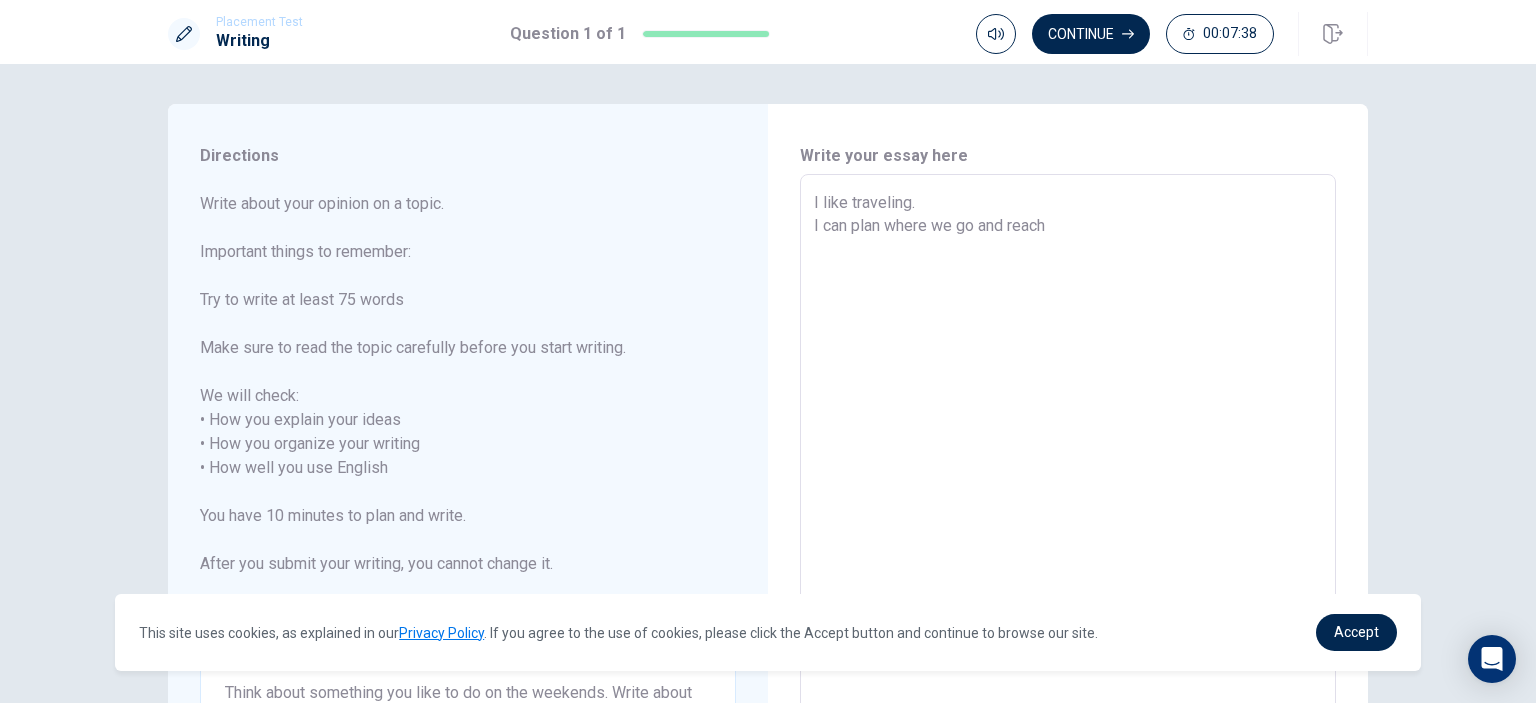 type on "I like traveling.
I can plan where we go and reach i" 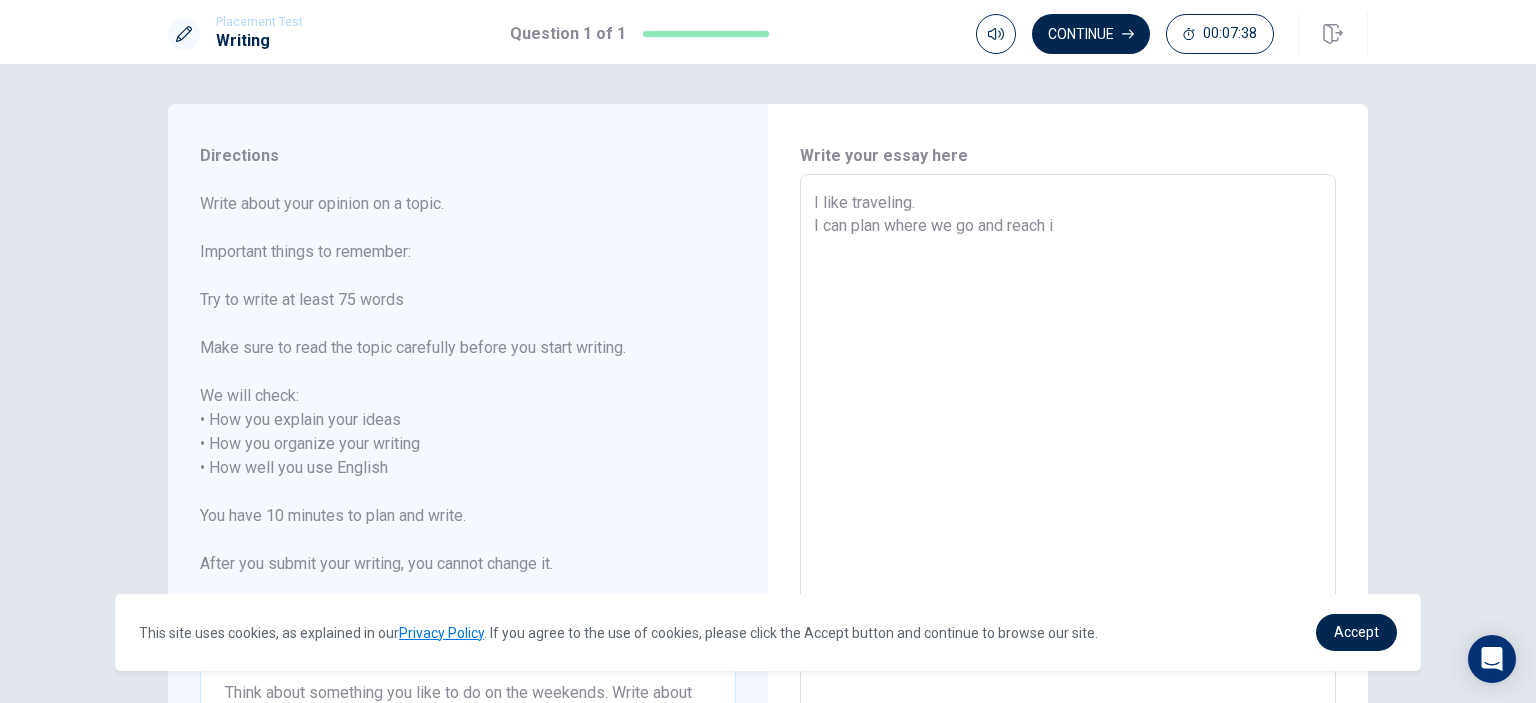 type on "x" 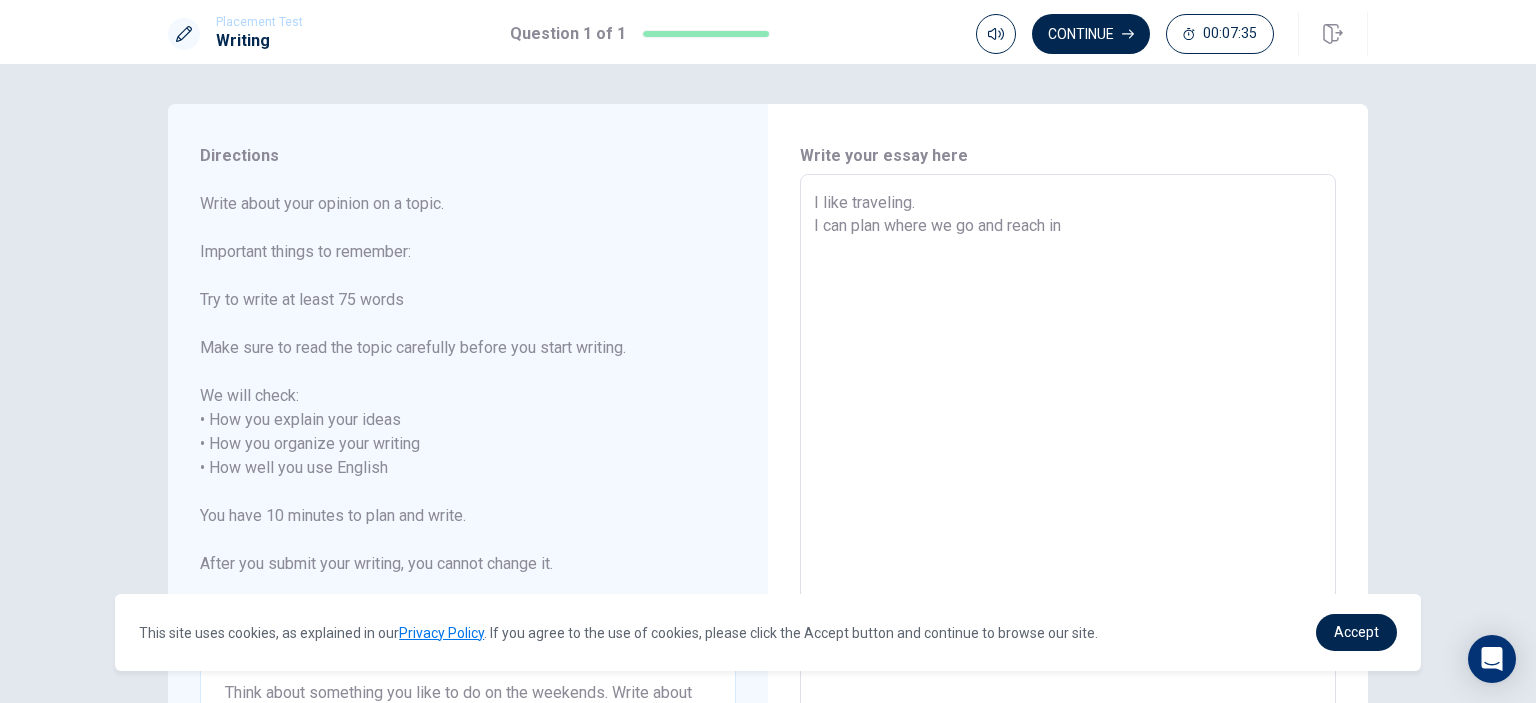type on "x" 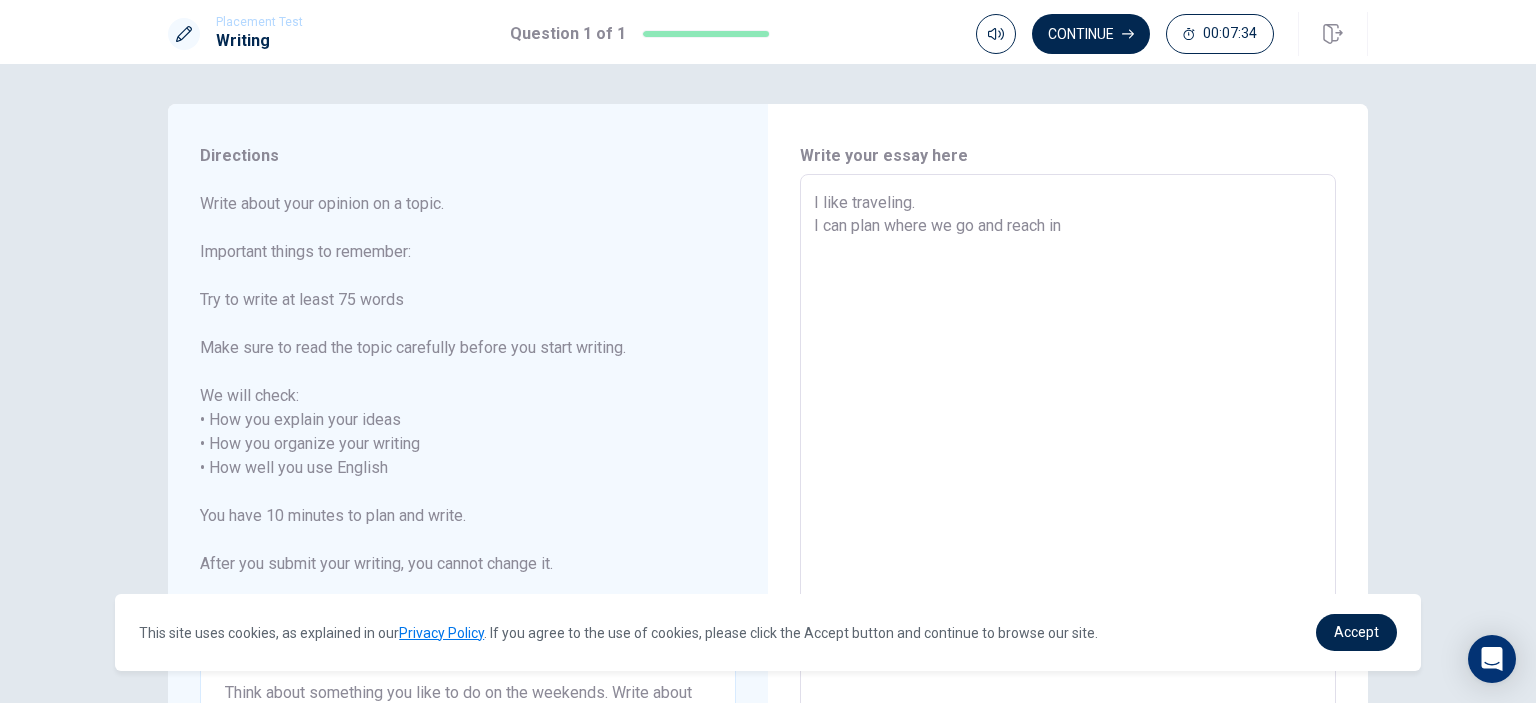 type on "I like traveling.
I can plan where we go and reach inf" 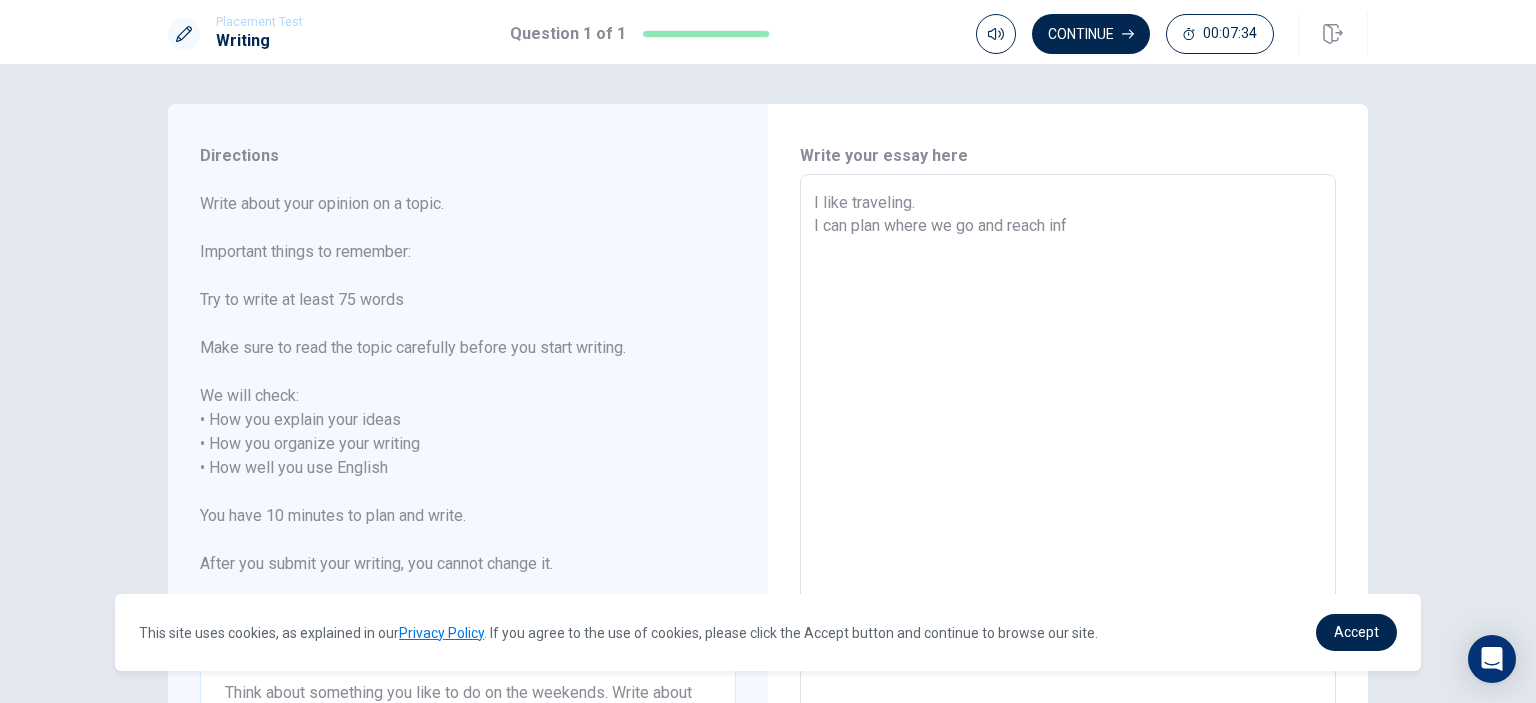 type on "x" 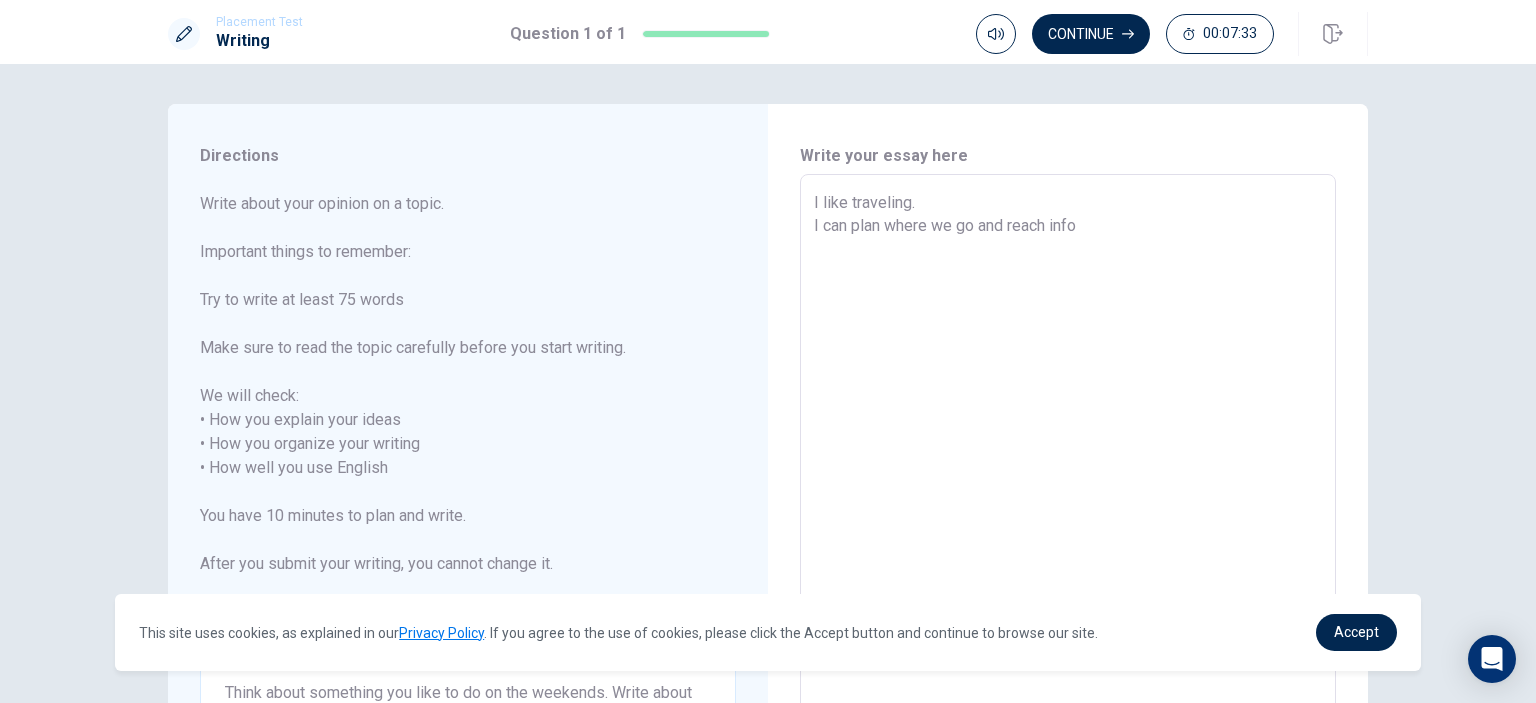 type on "x" 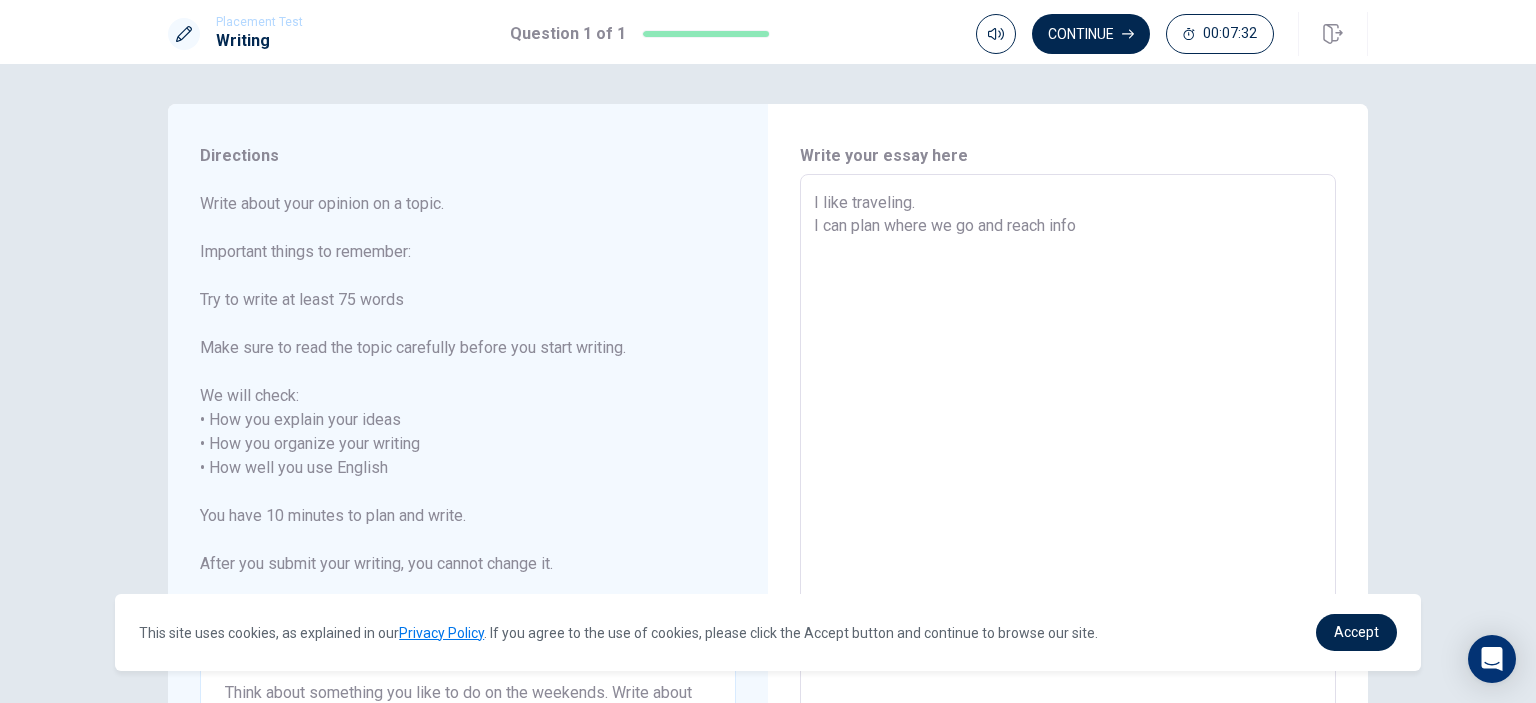 type on "I like traveling.
I can plan where we go and reach infor" 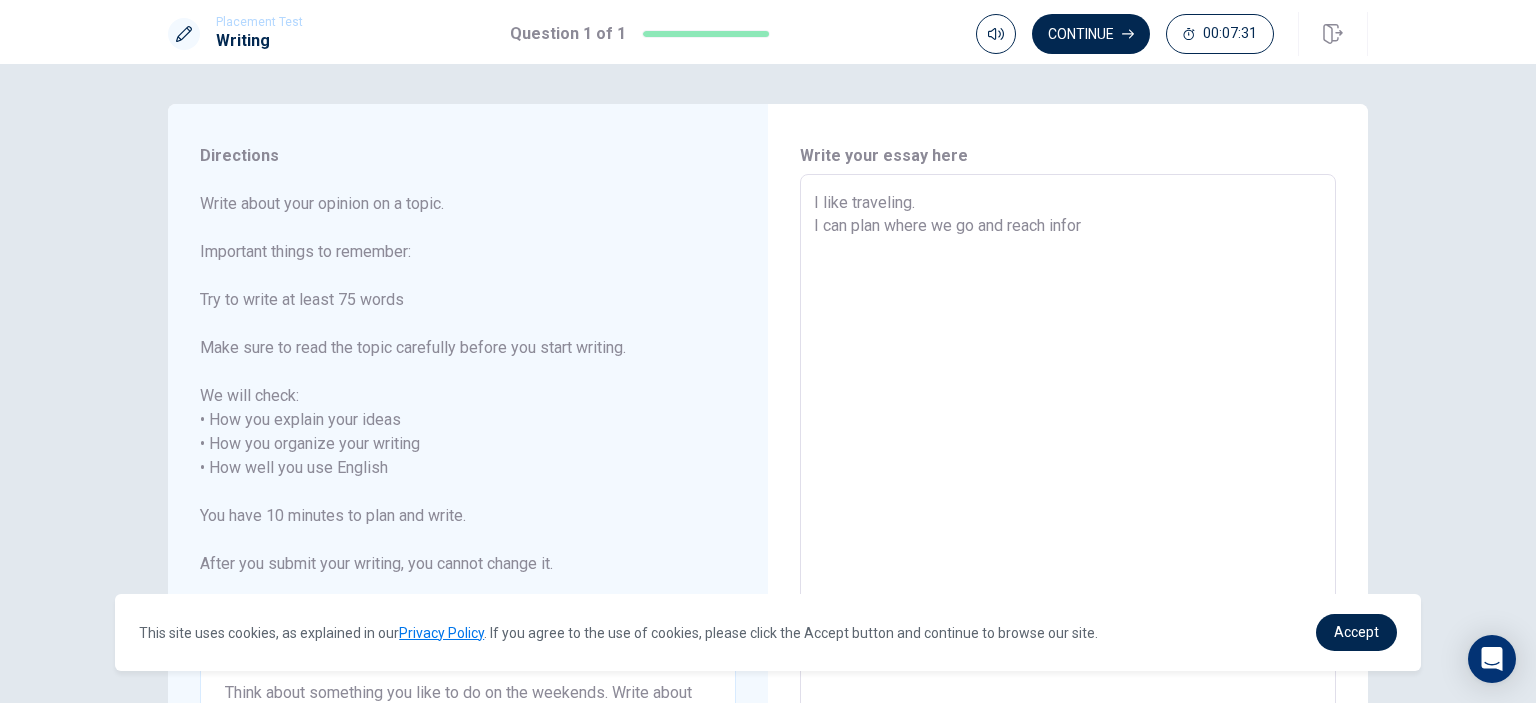 type on "x" 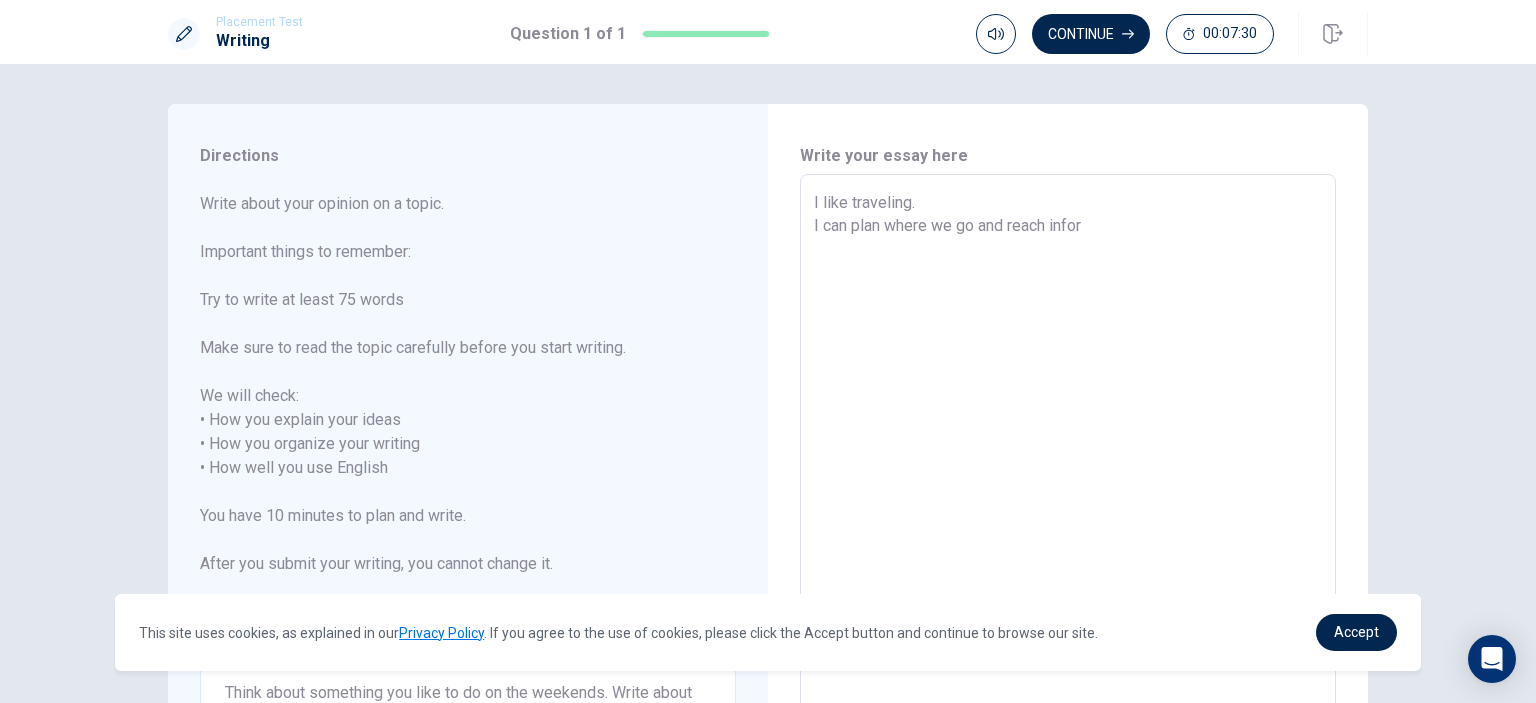 type on "I like traveling.
I can plan where we go and reach inform" 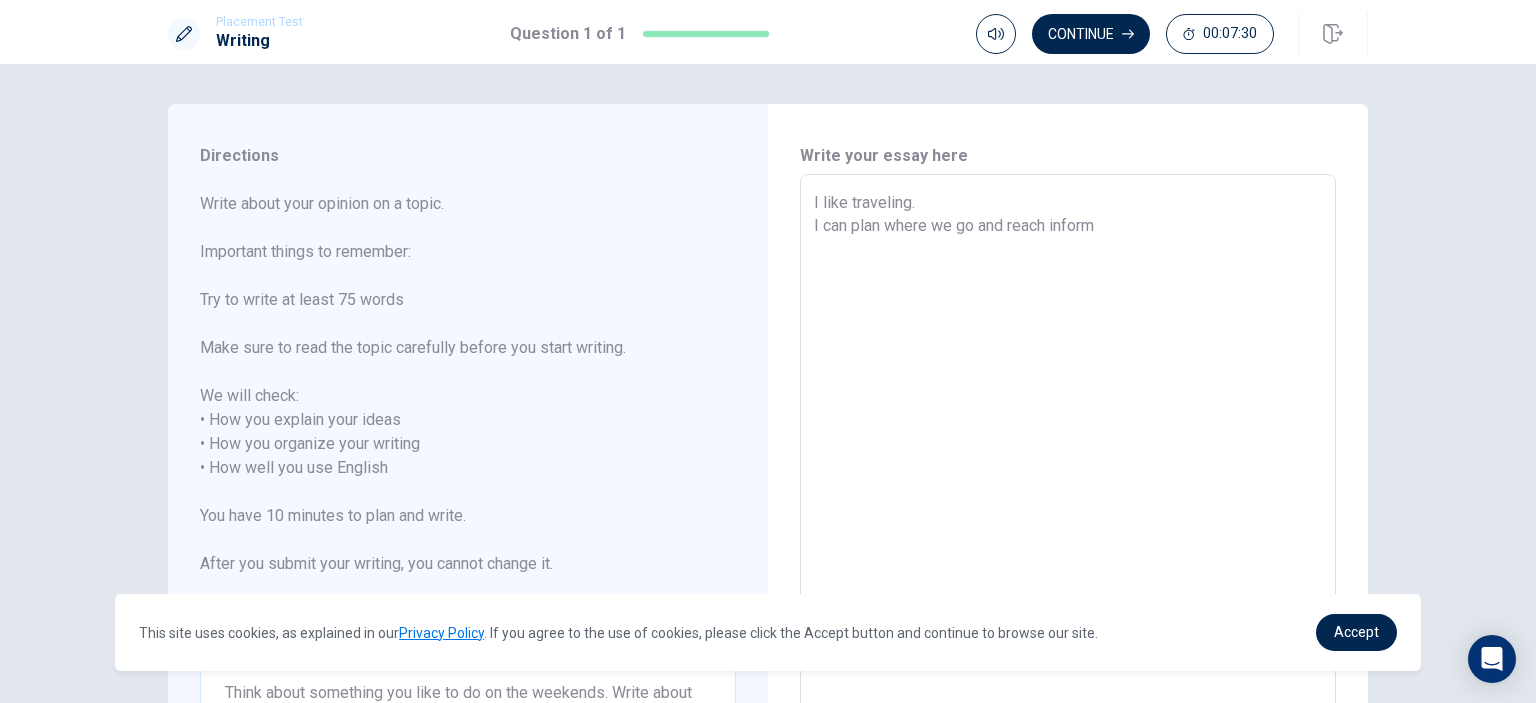 type on "x" 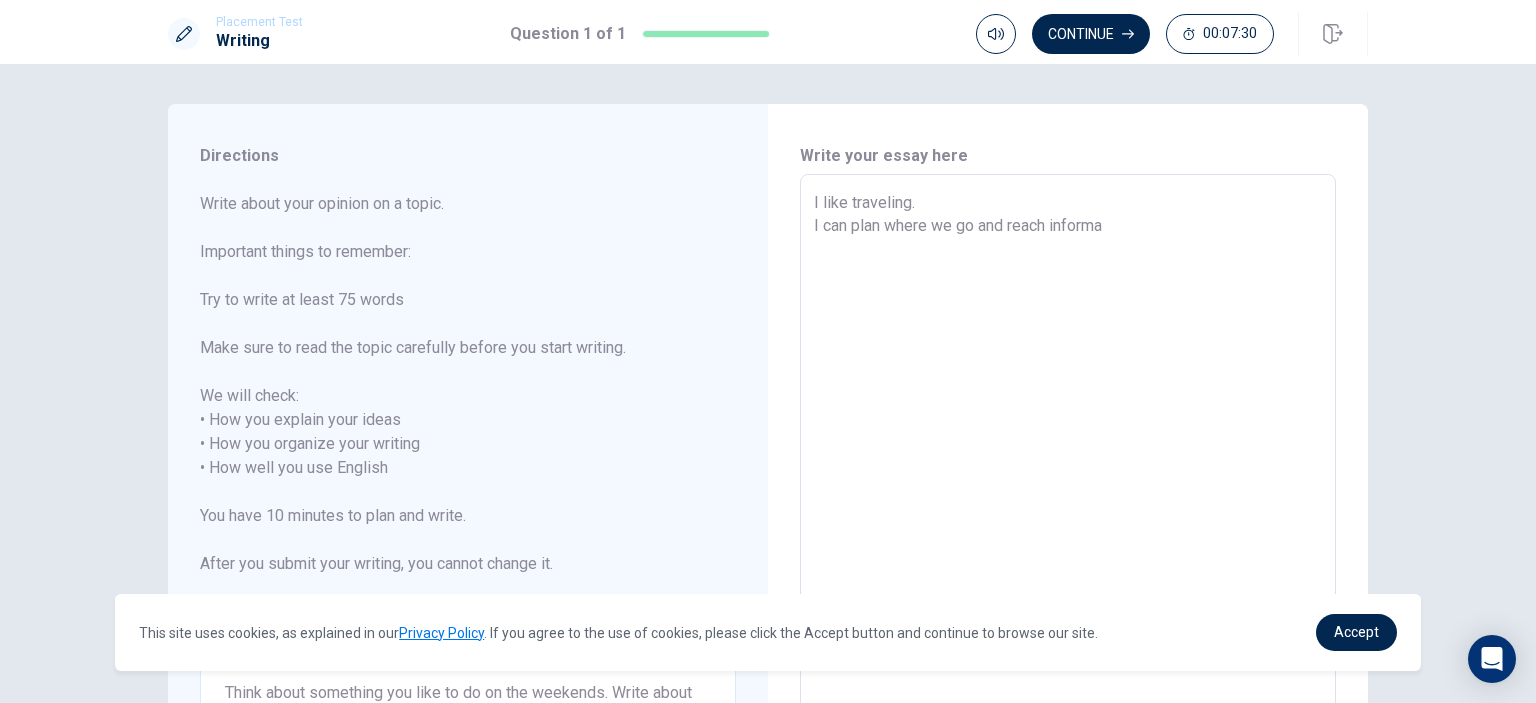 type on "x" 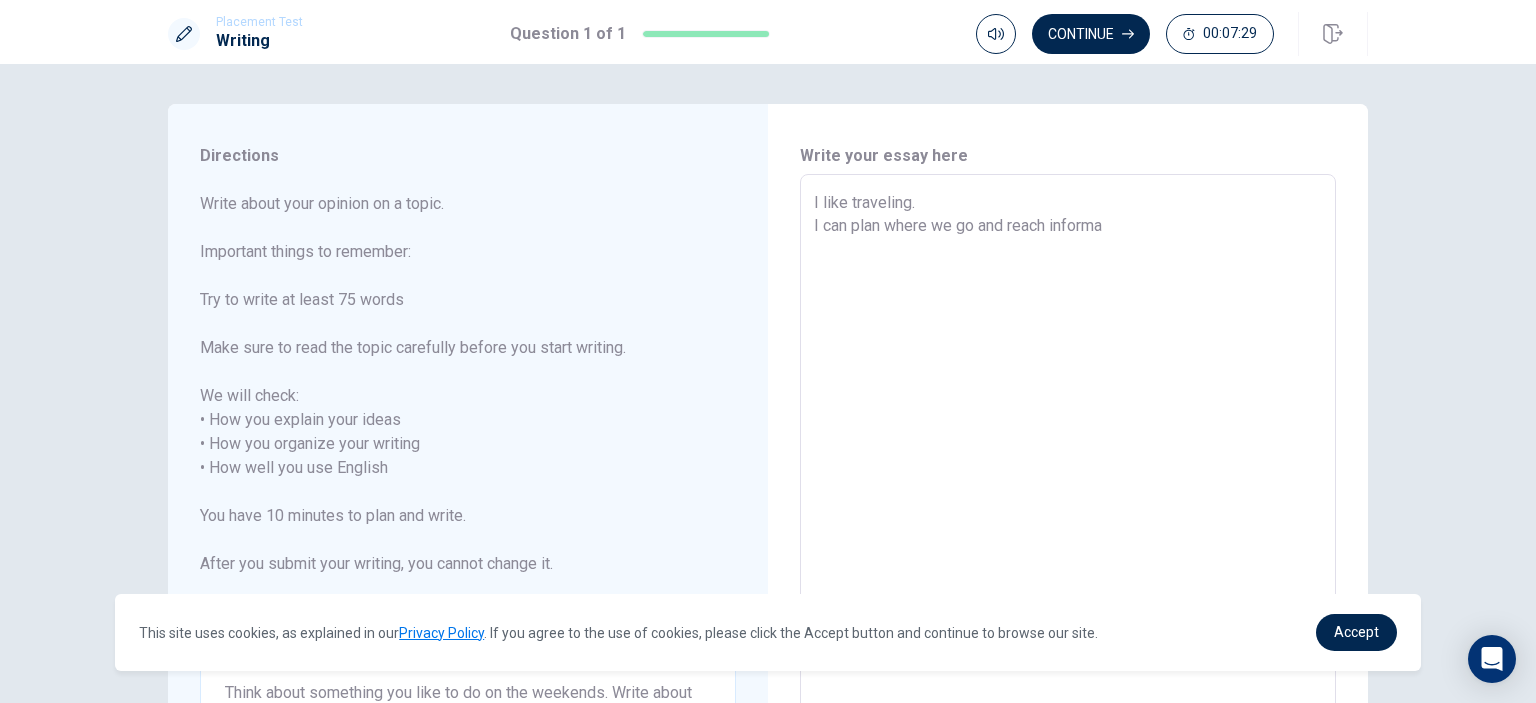 type on "I like traveling.
I can plan where we go and reach informat" 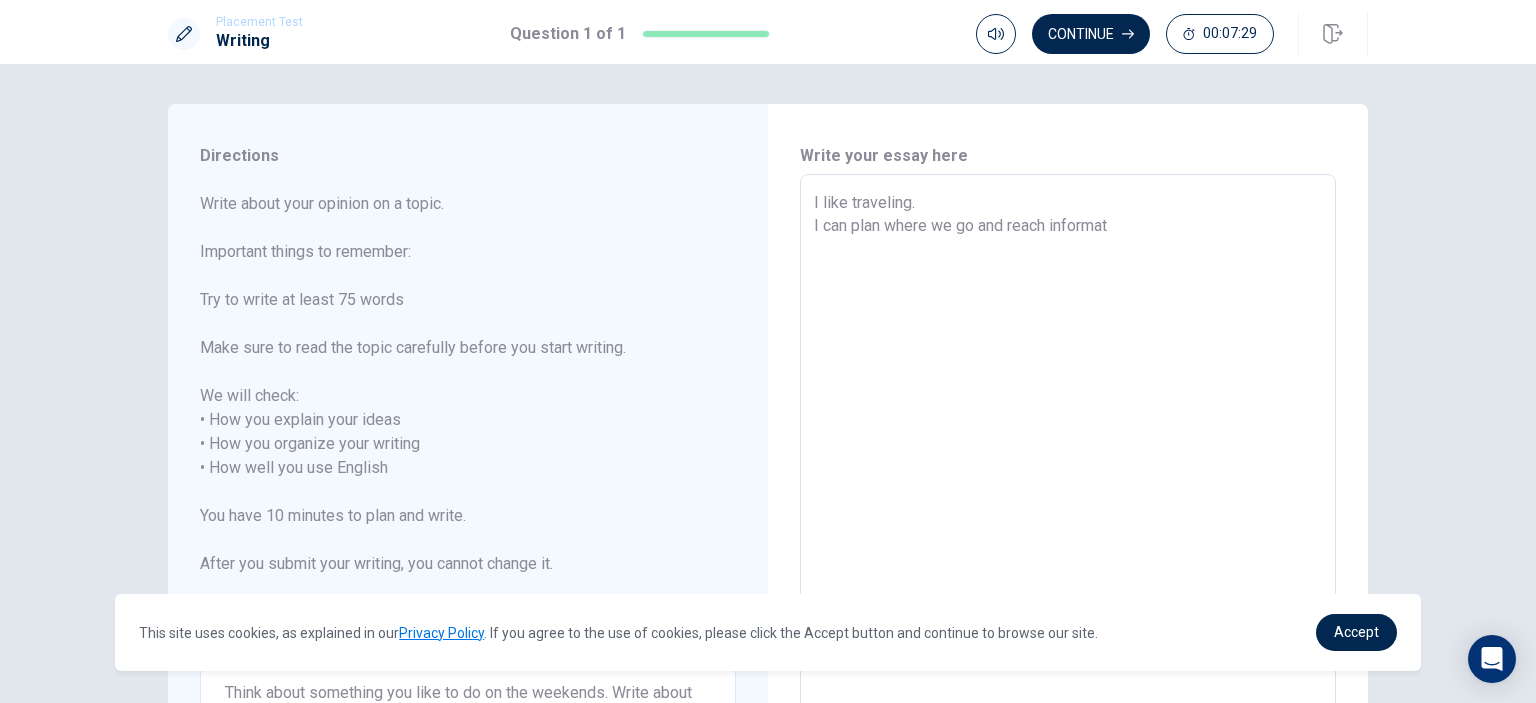type on "x" 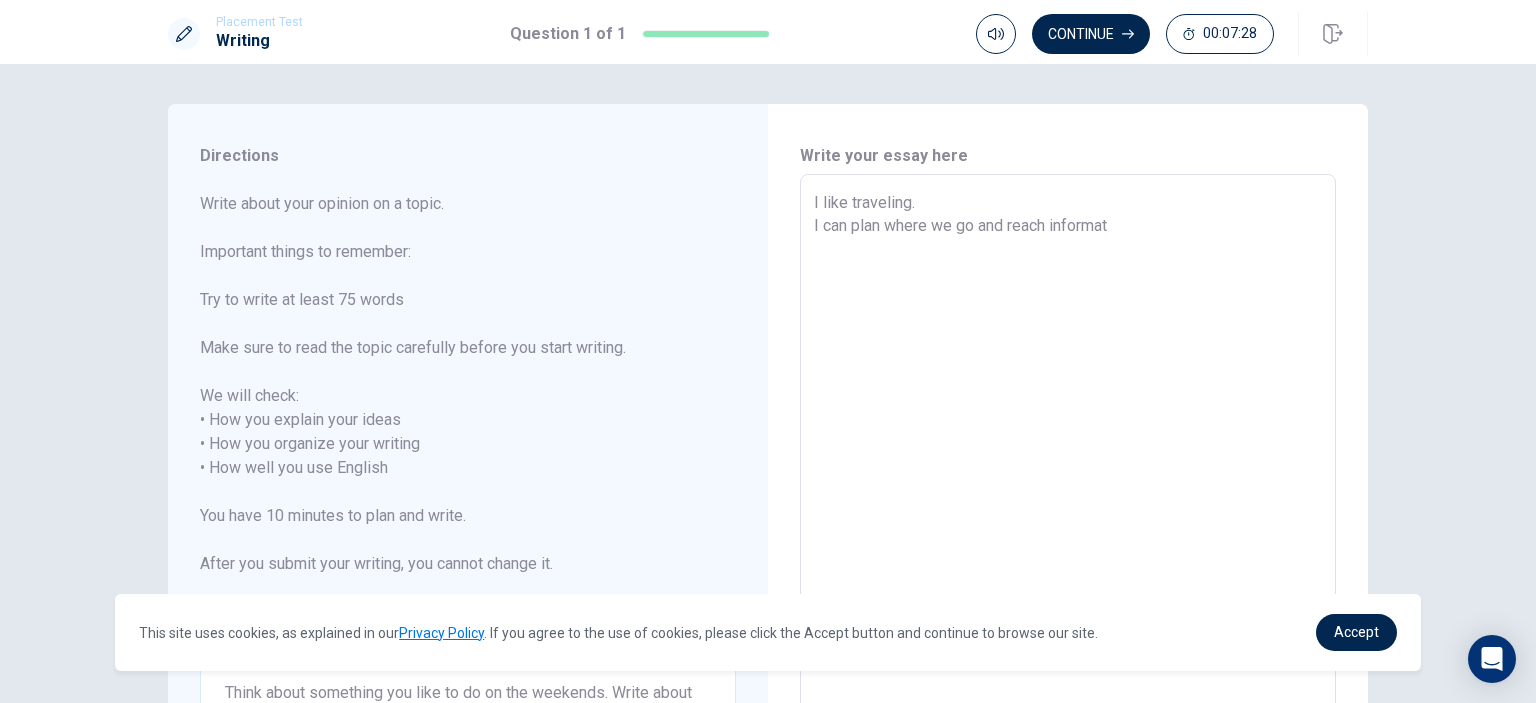 type on "I like traveling.
I can plan where we go and reach informati" 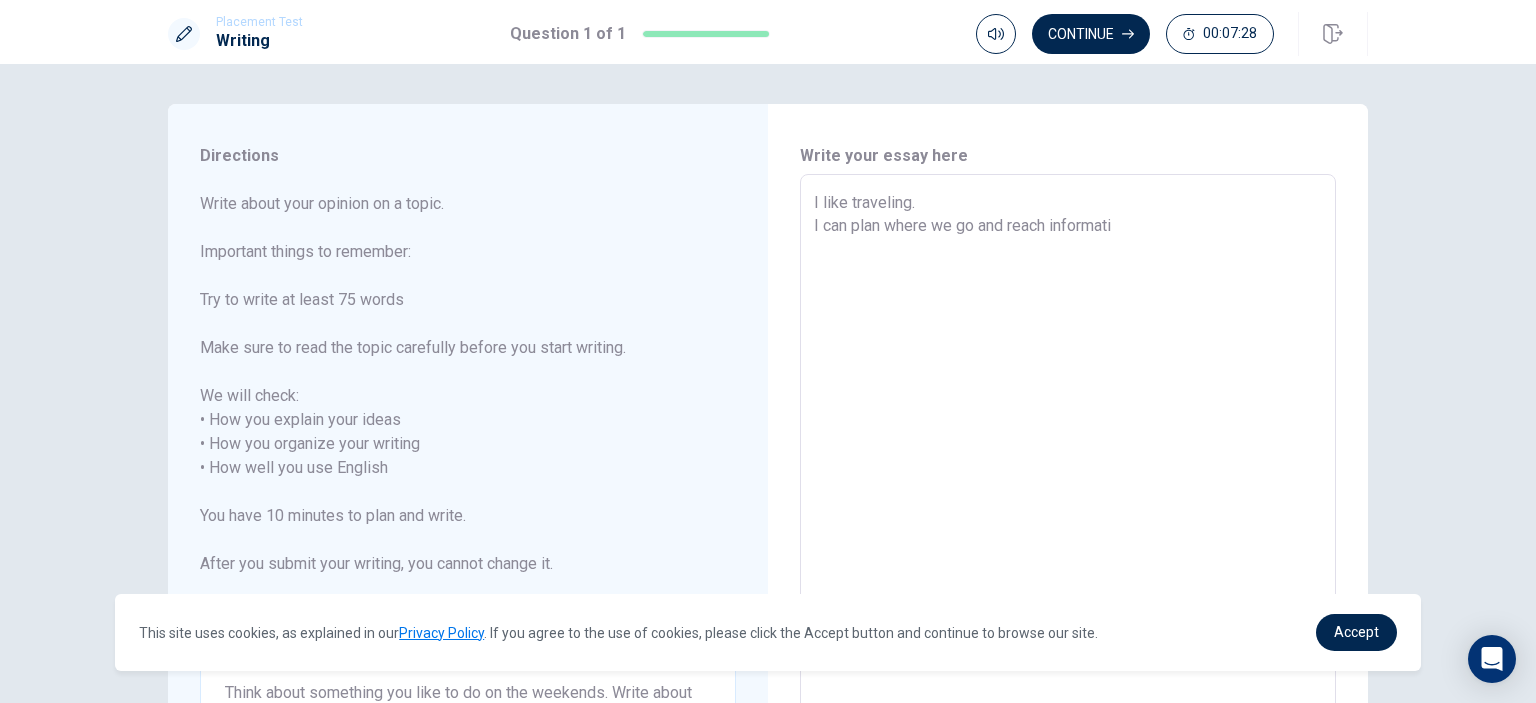 type on "x" 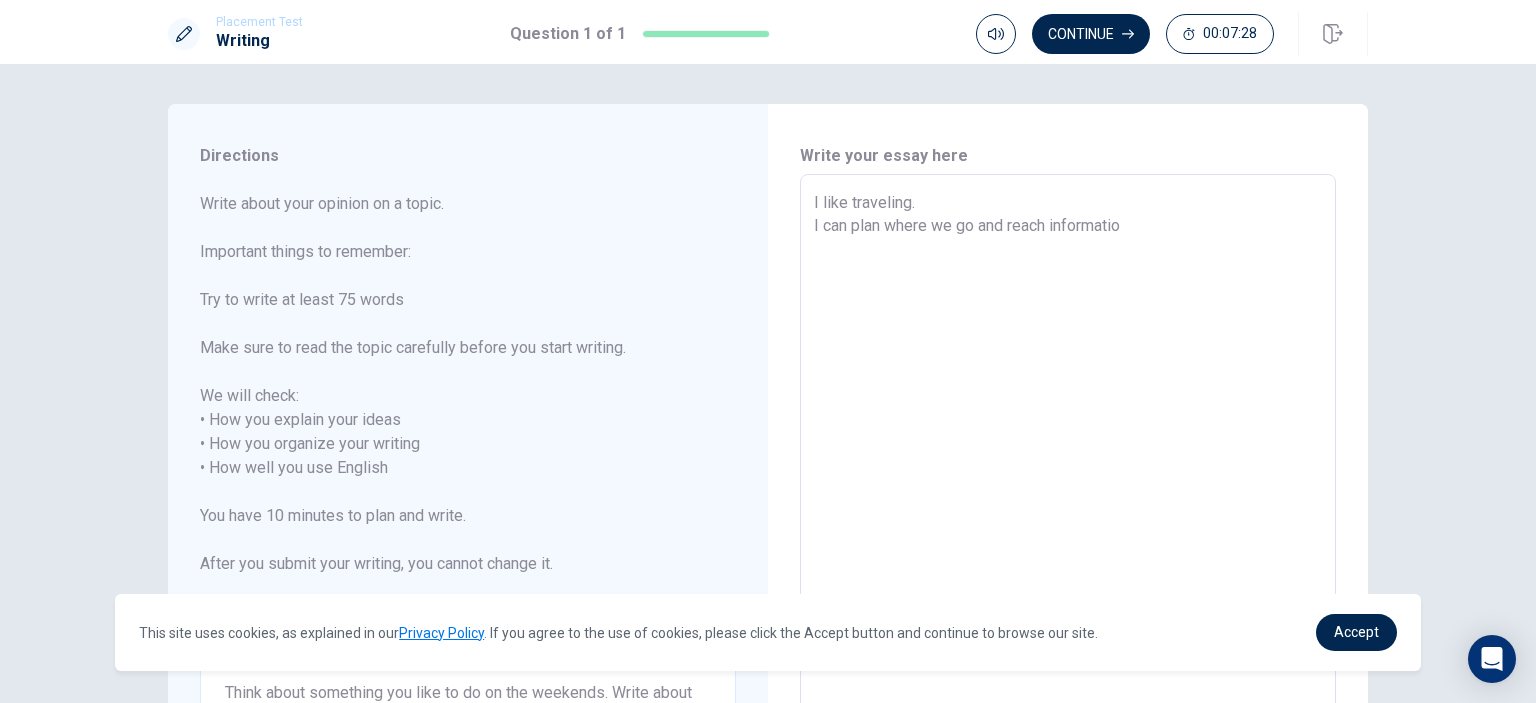 type on "x" 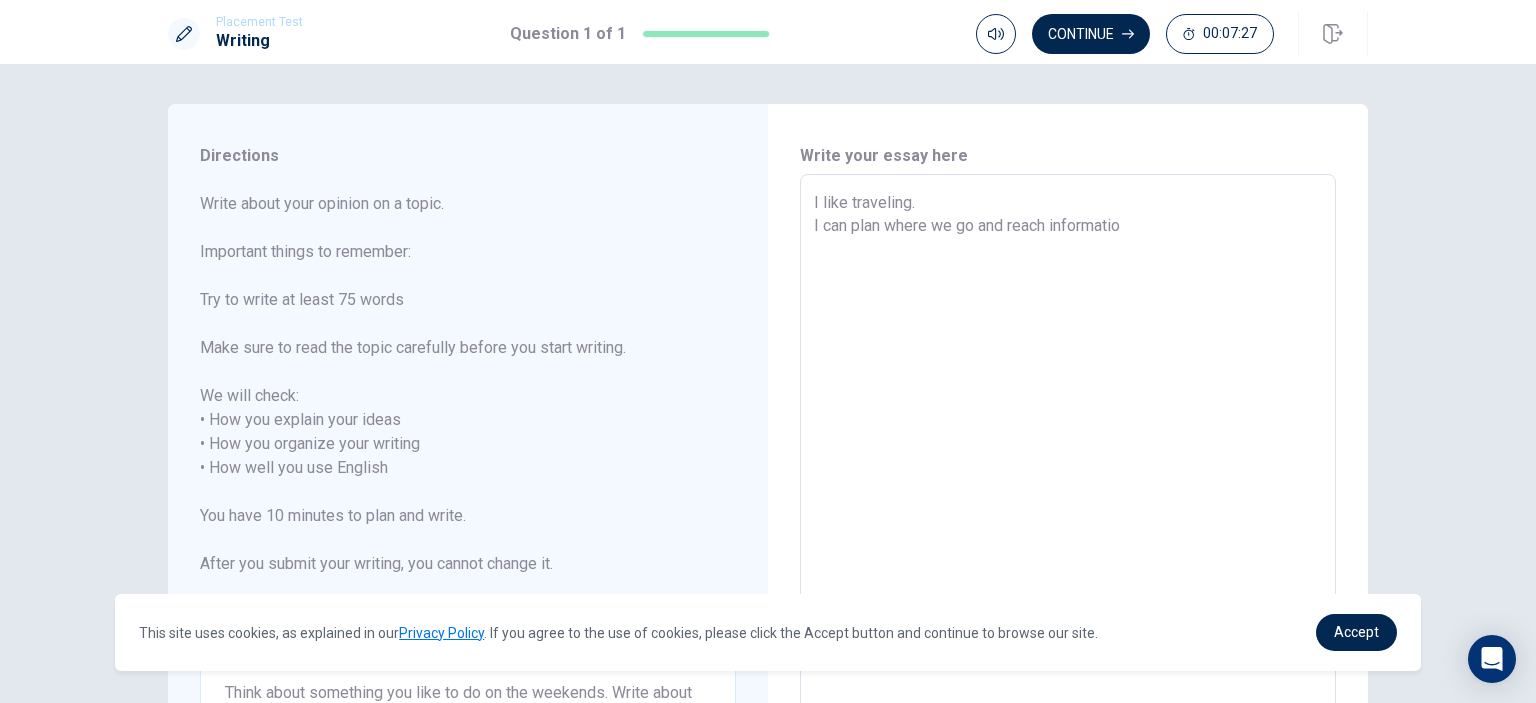type on "I like traveling.
I can plan where we go and reach information" 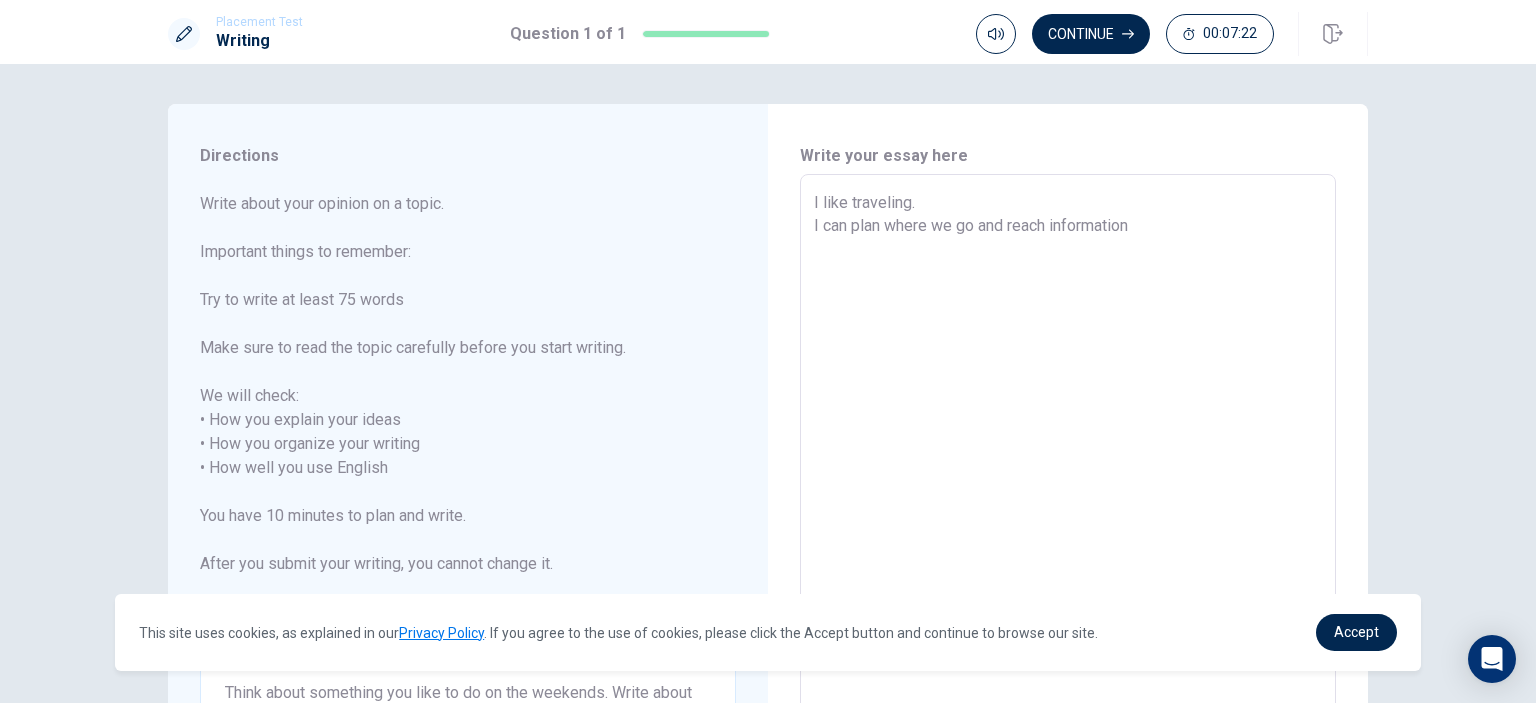 type on "x" 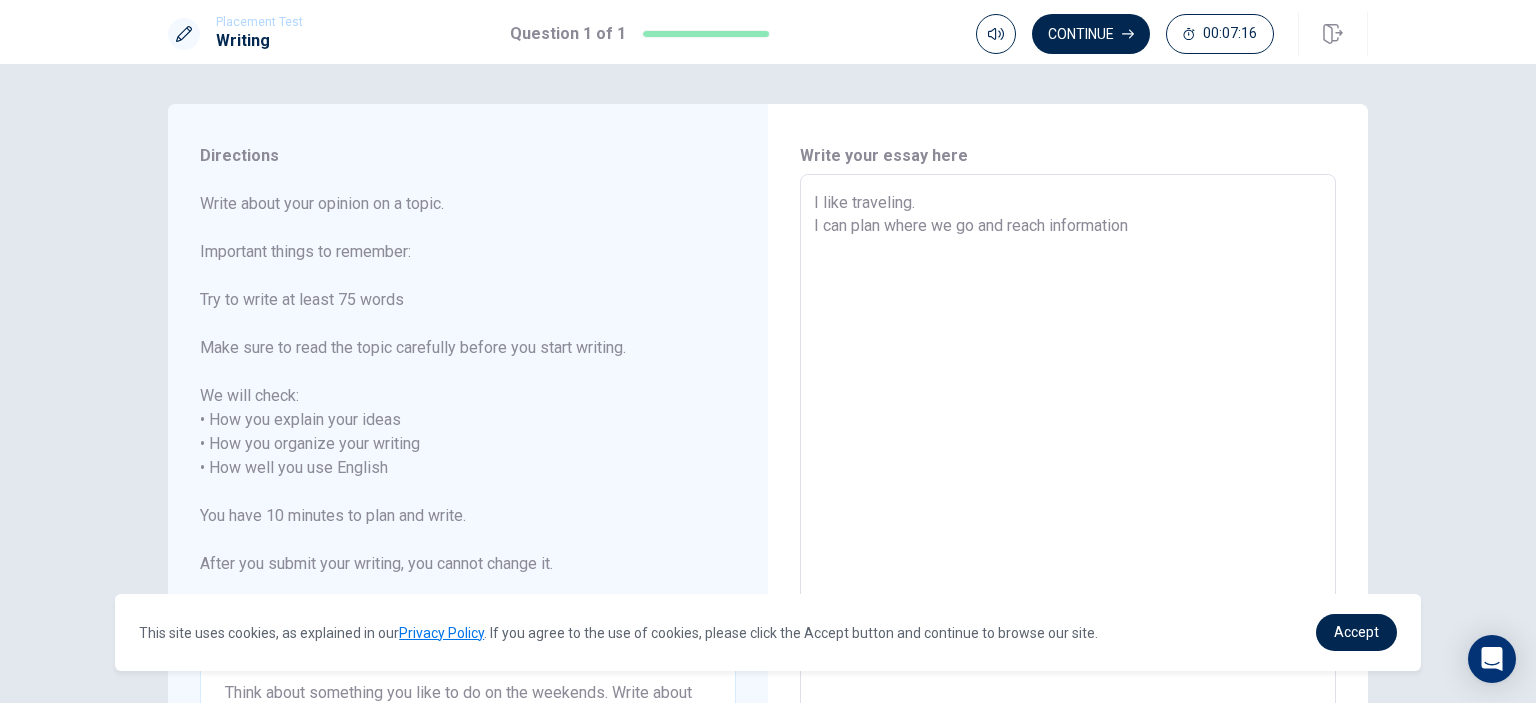 type on "x" 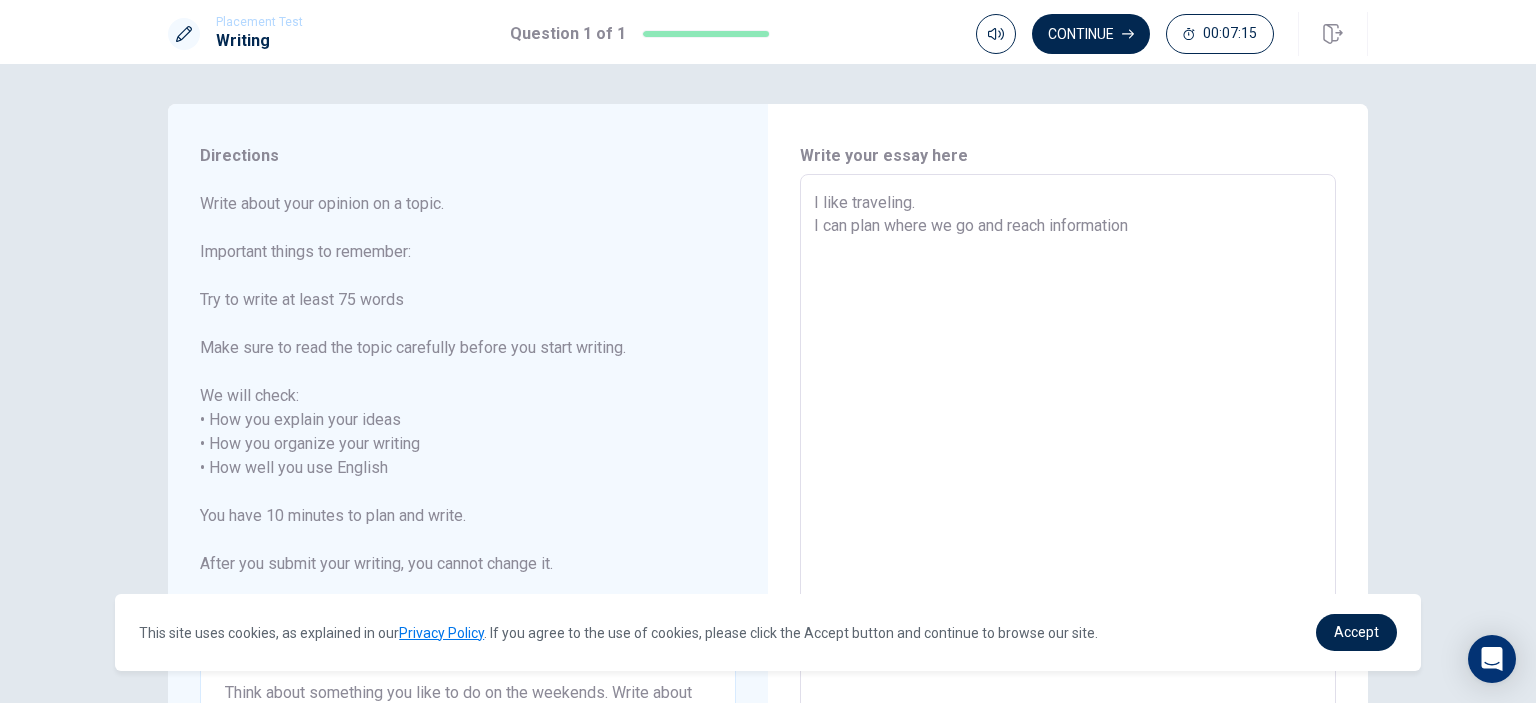 type on "I like traveling.
I can plan where we go and reach information" 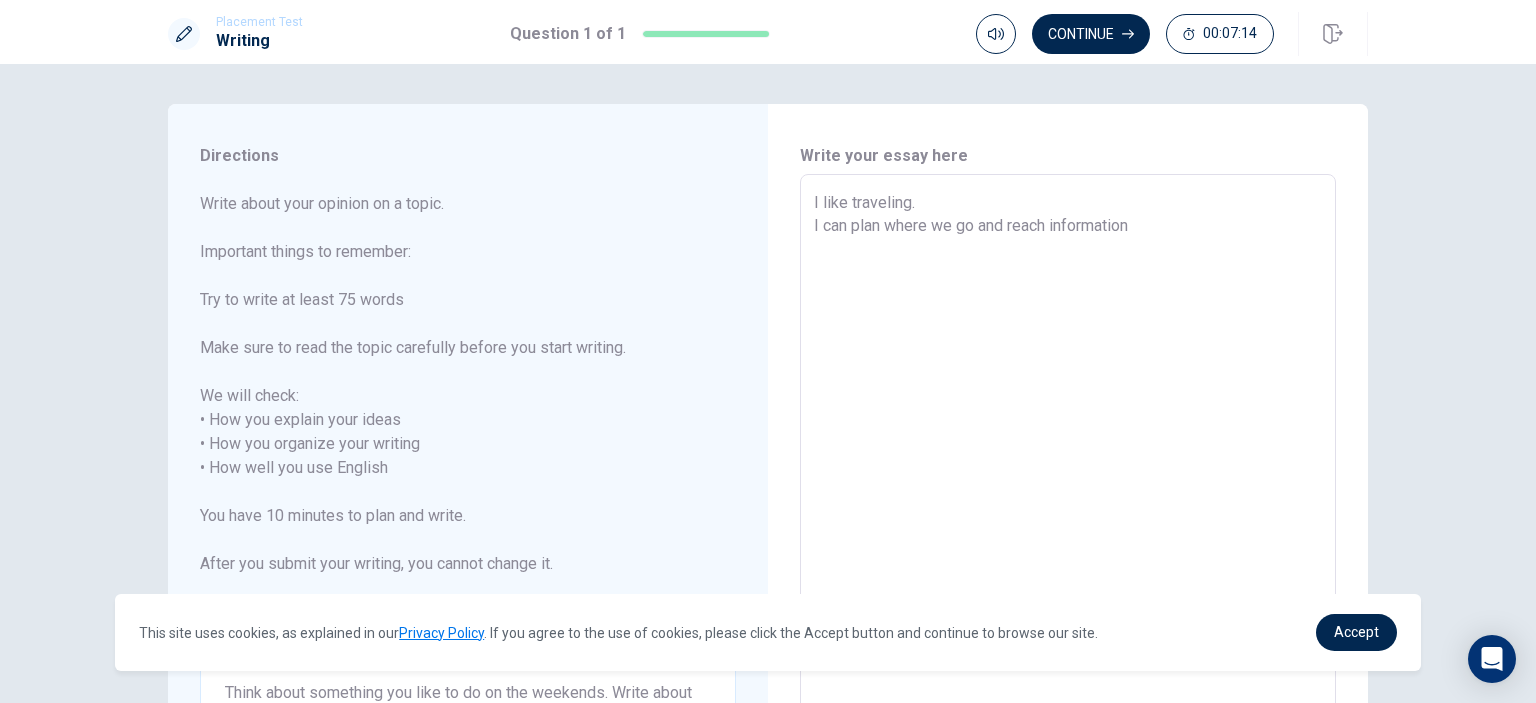 type on "x" 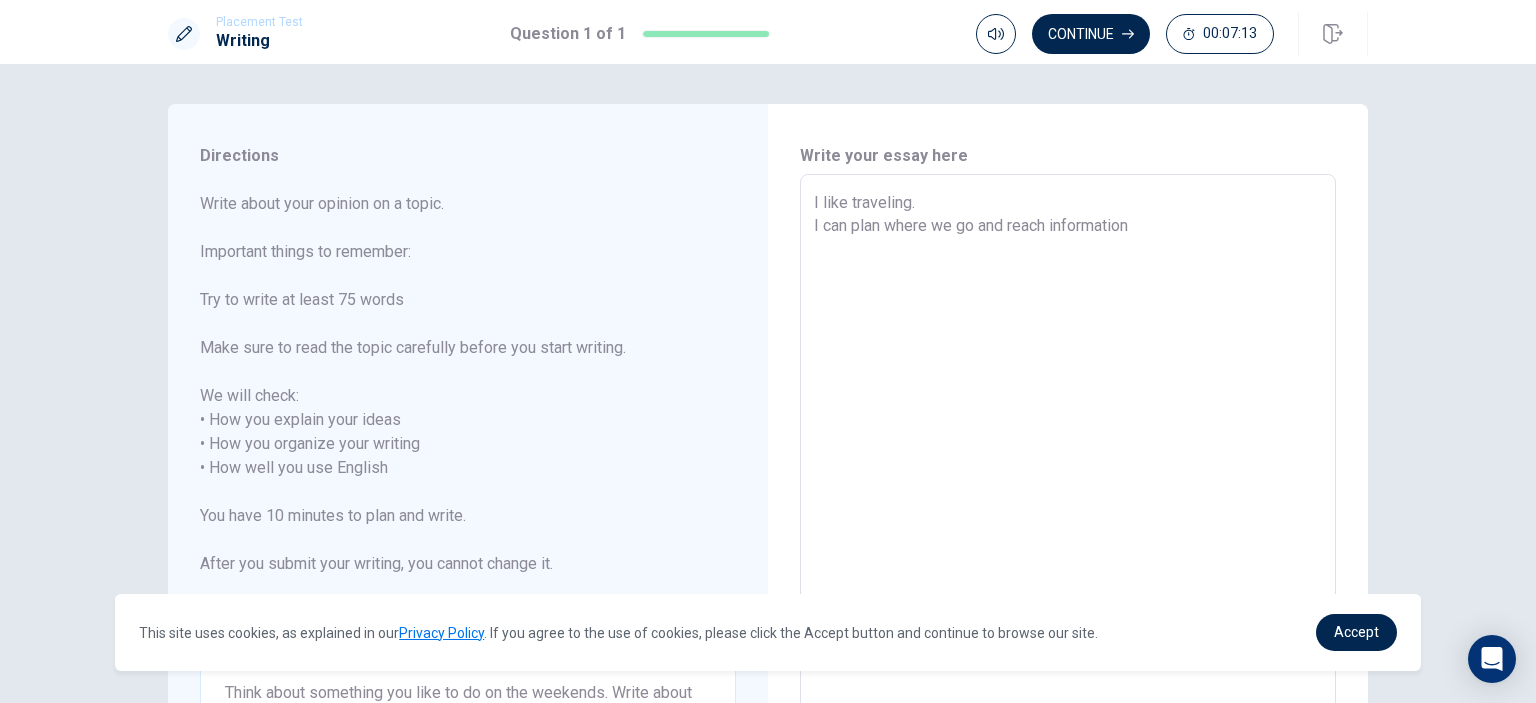 type on "I like traveling.
I can plan where we go and reach information," 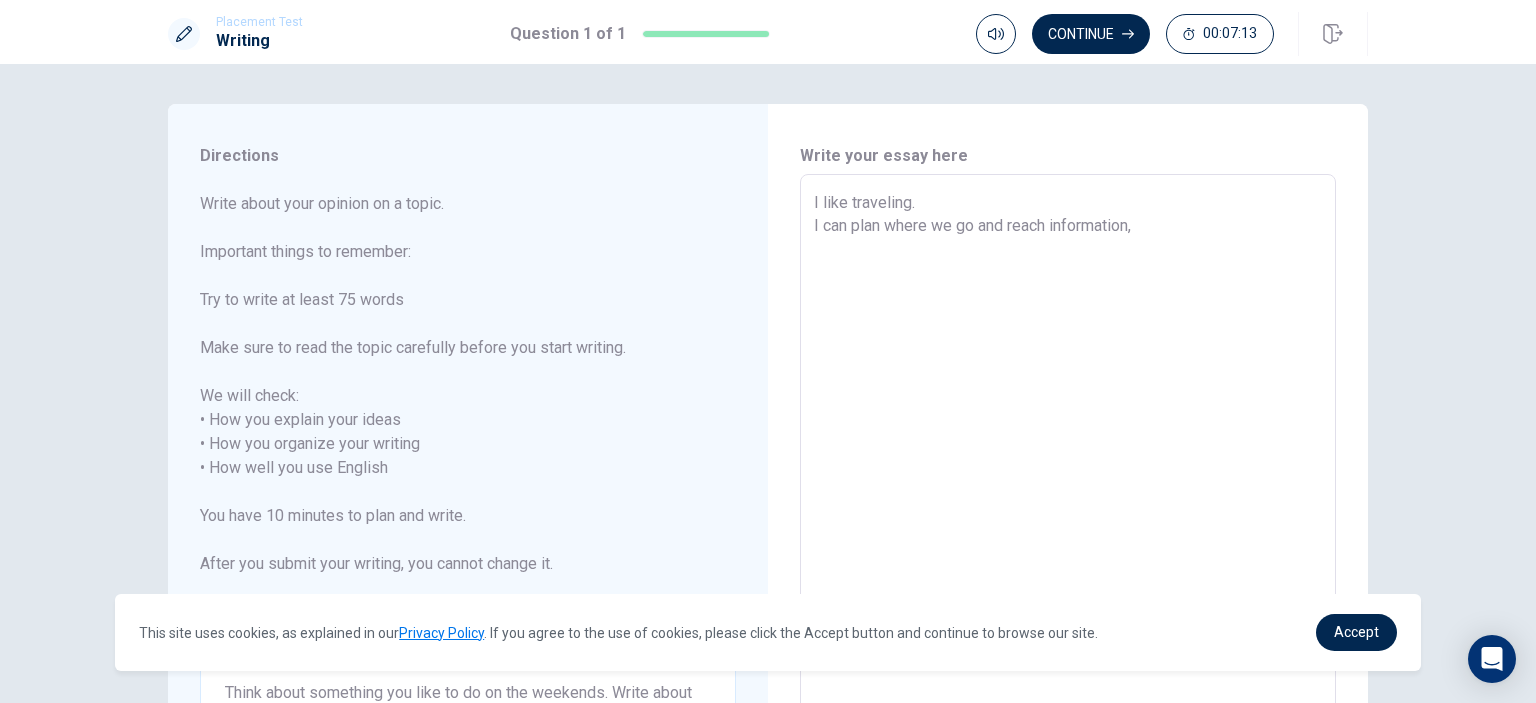 type on "x" 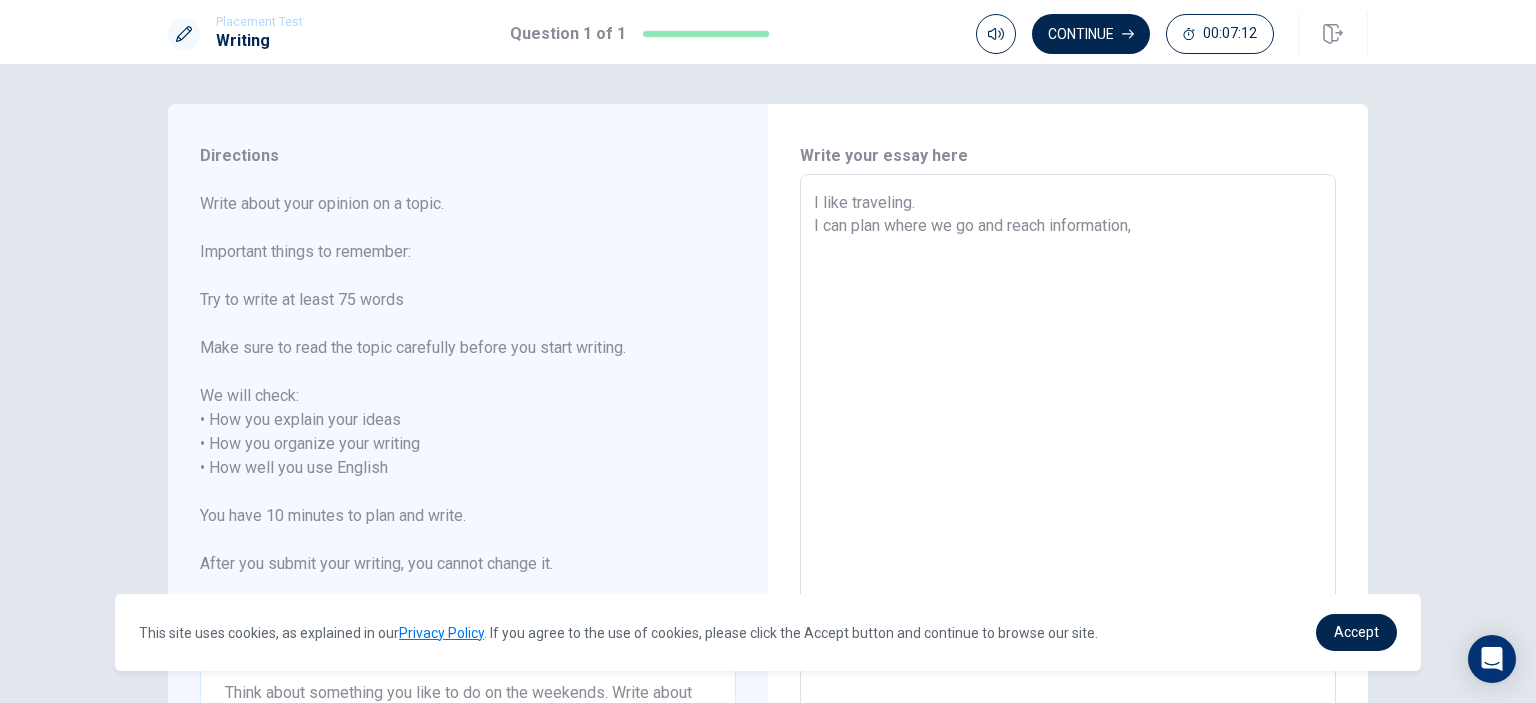 type on "x" 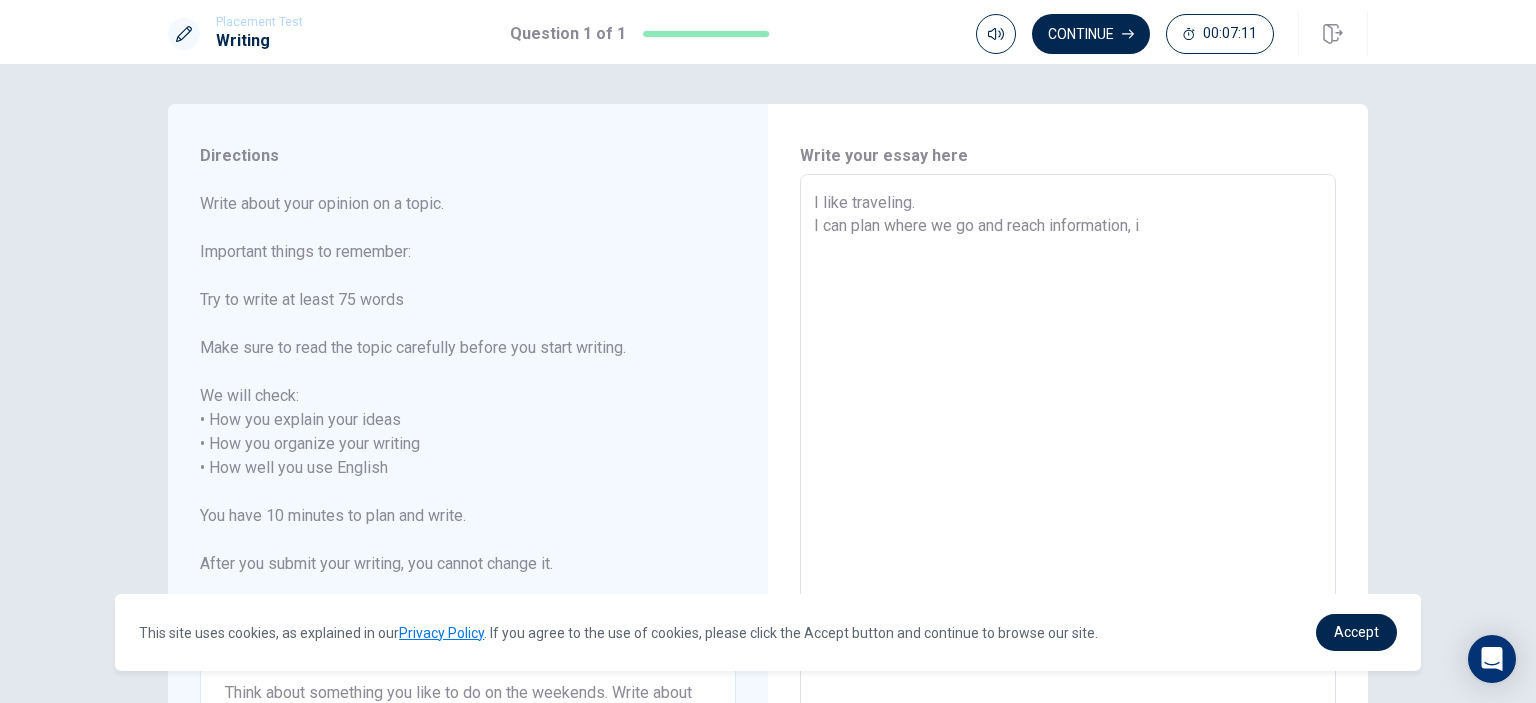 type on "x" 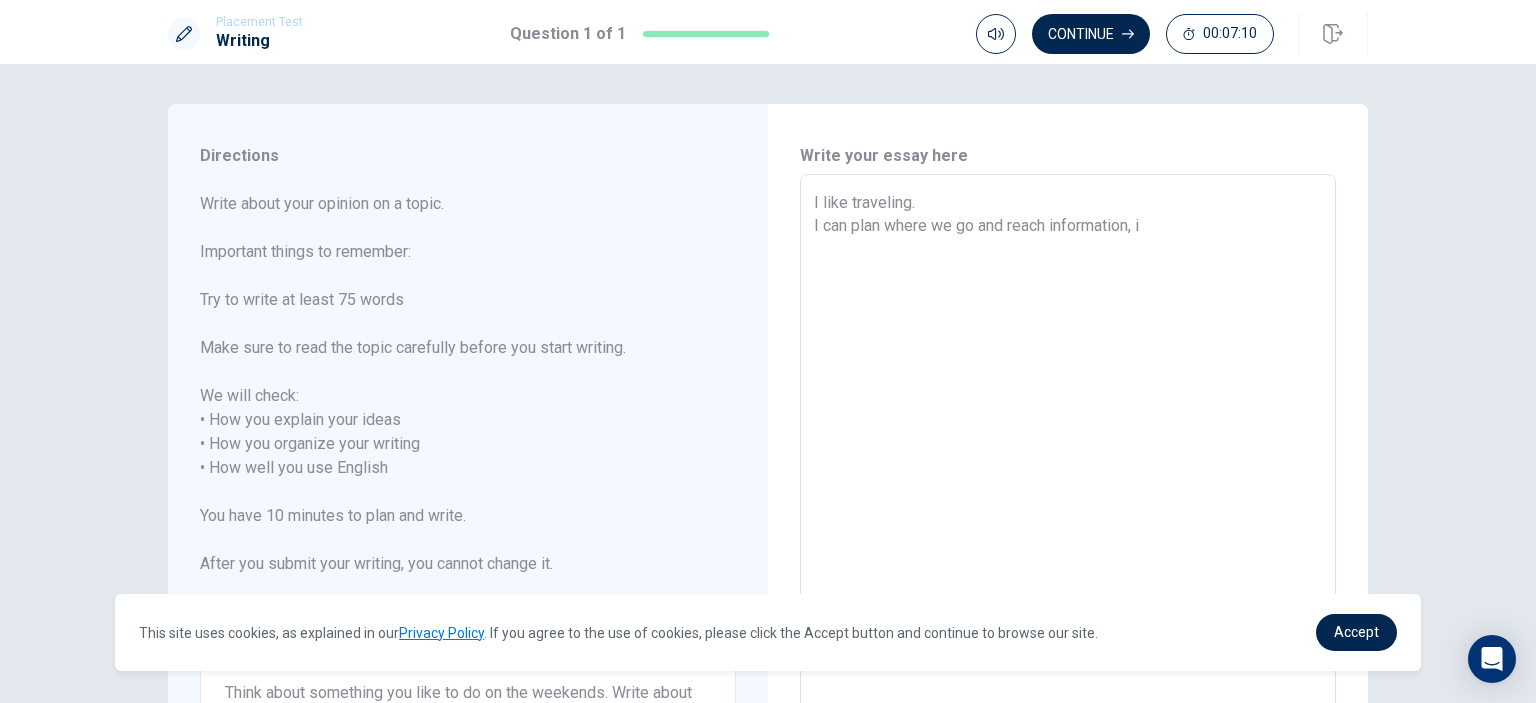 type on "I like traveling.
I can plan where we go and reach information, it" 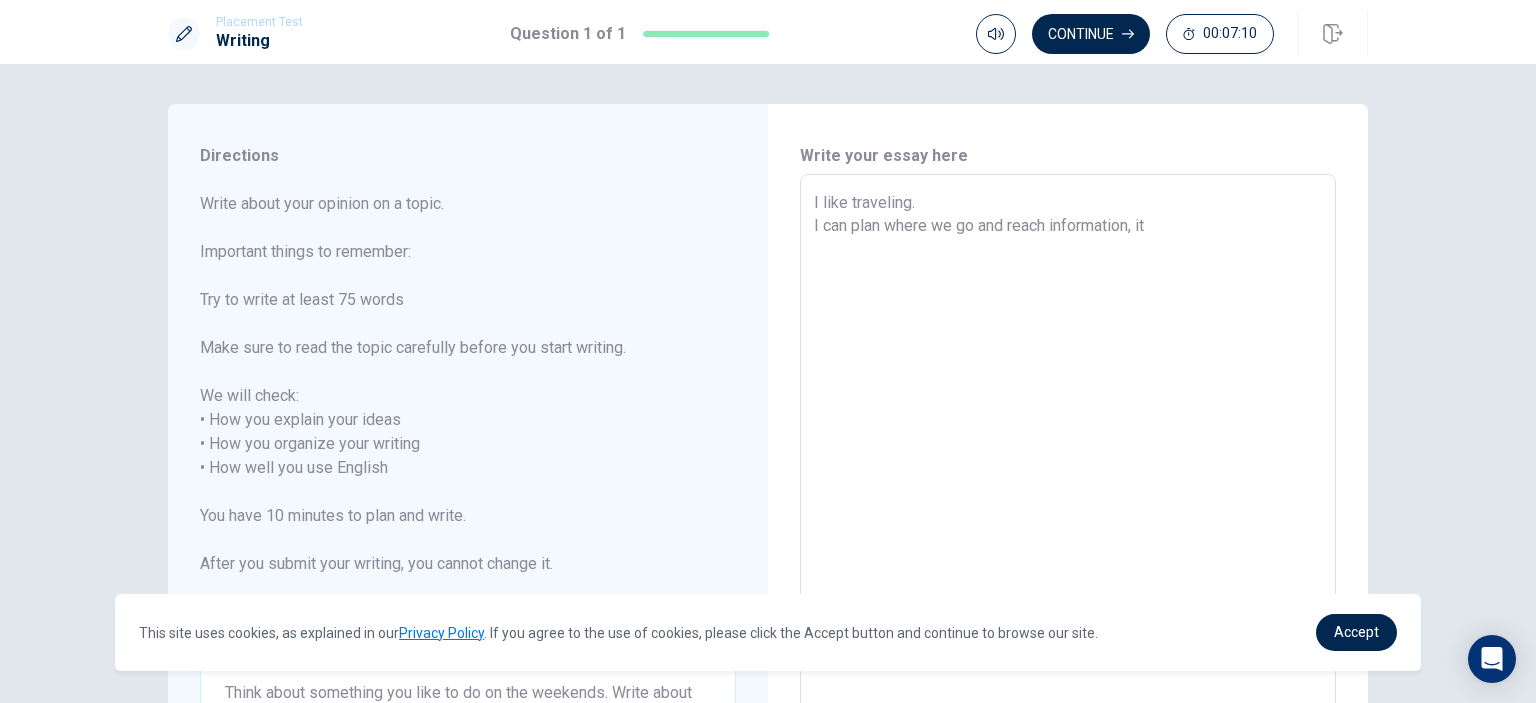 type on "x" 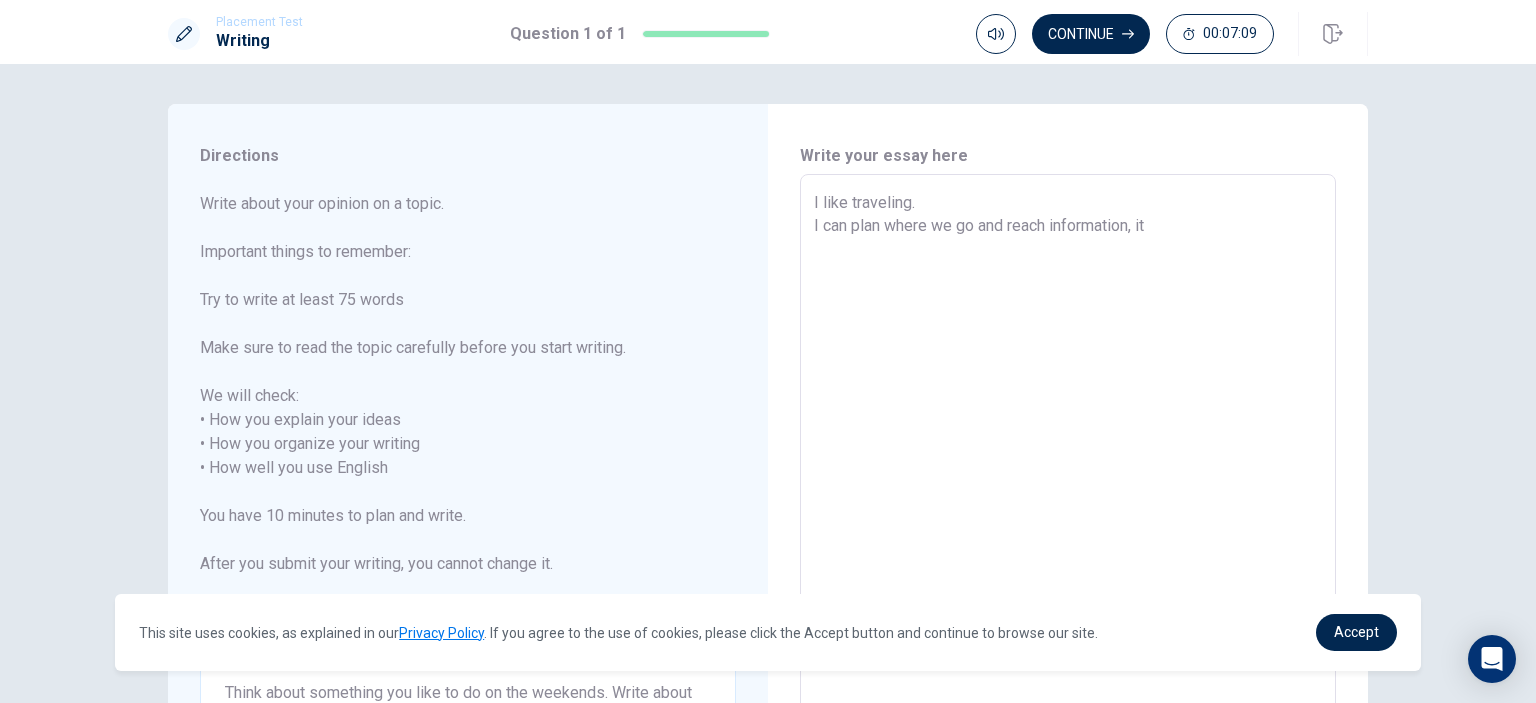 type on "I like traveling.
I can plan where we go and reach information, it" 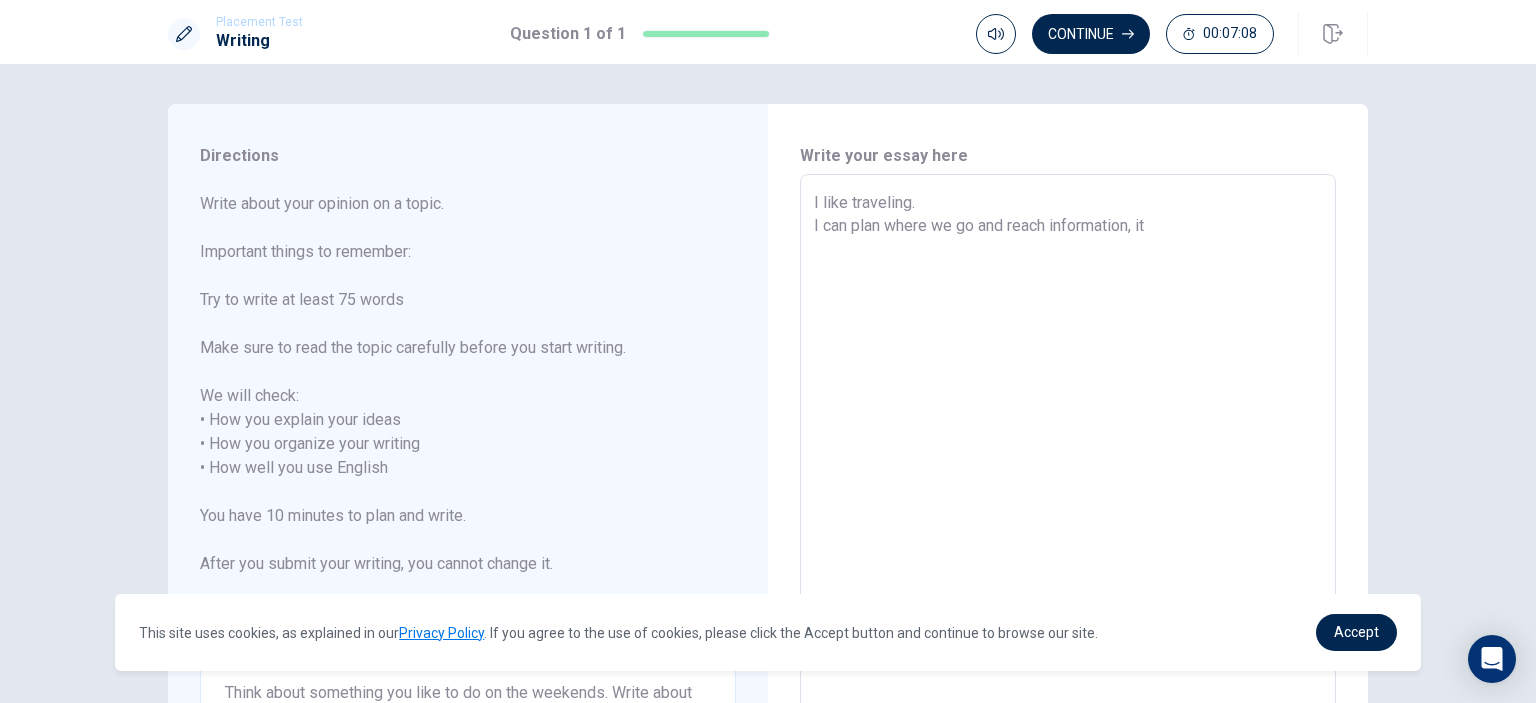 type on "I like traveling.
I can plan where we go and reach information, it i" 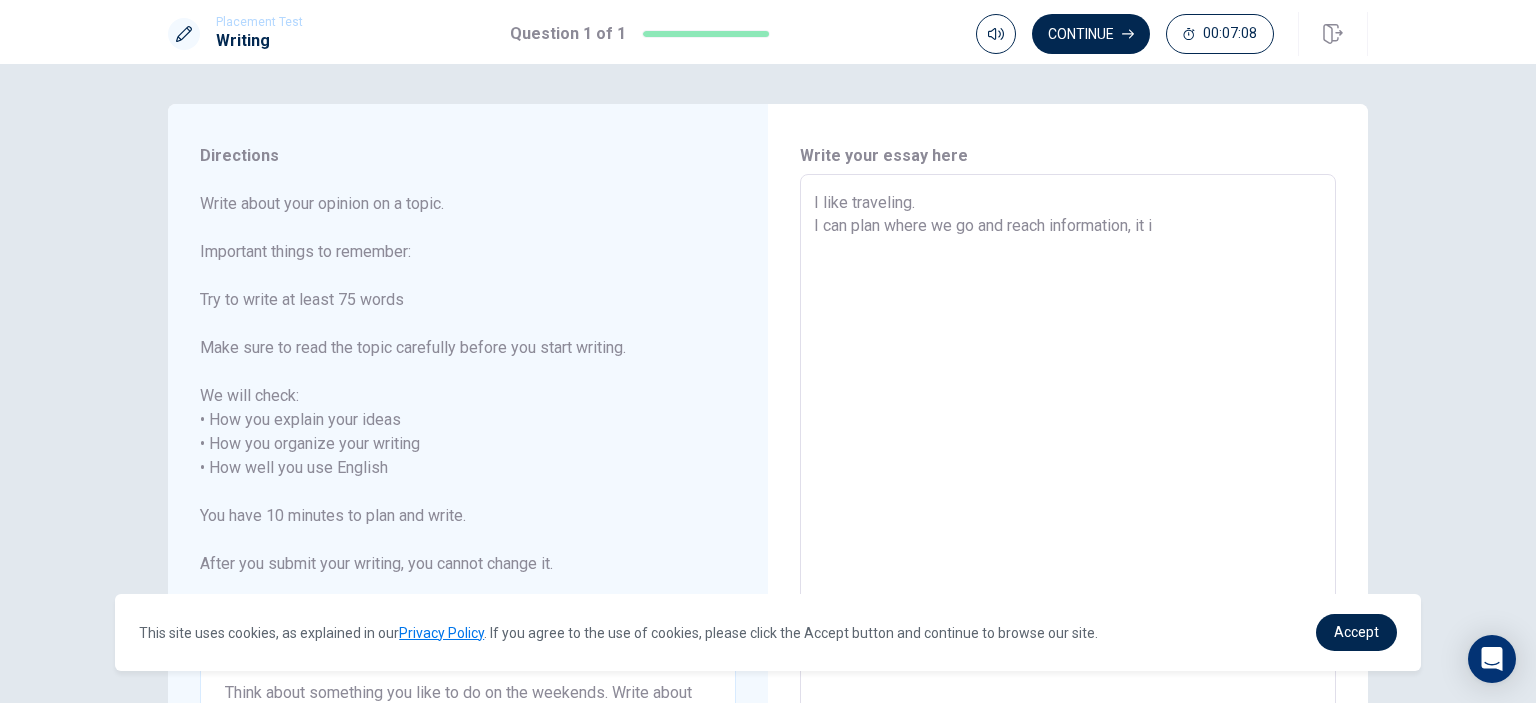 type on "x" 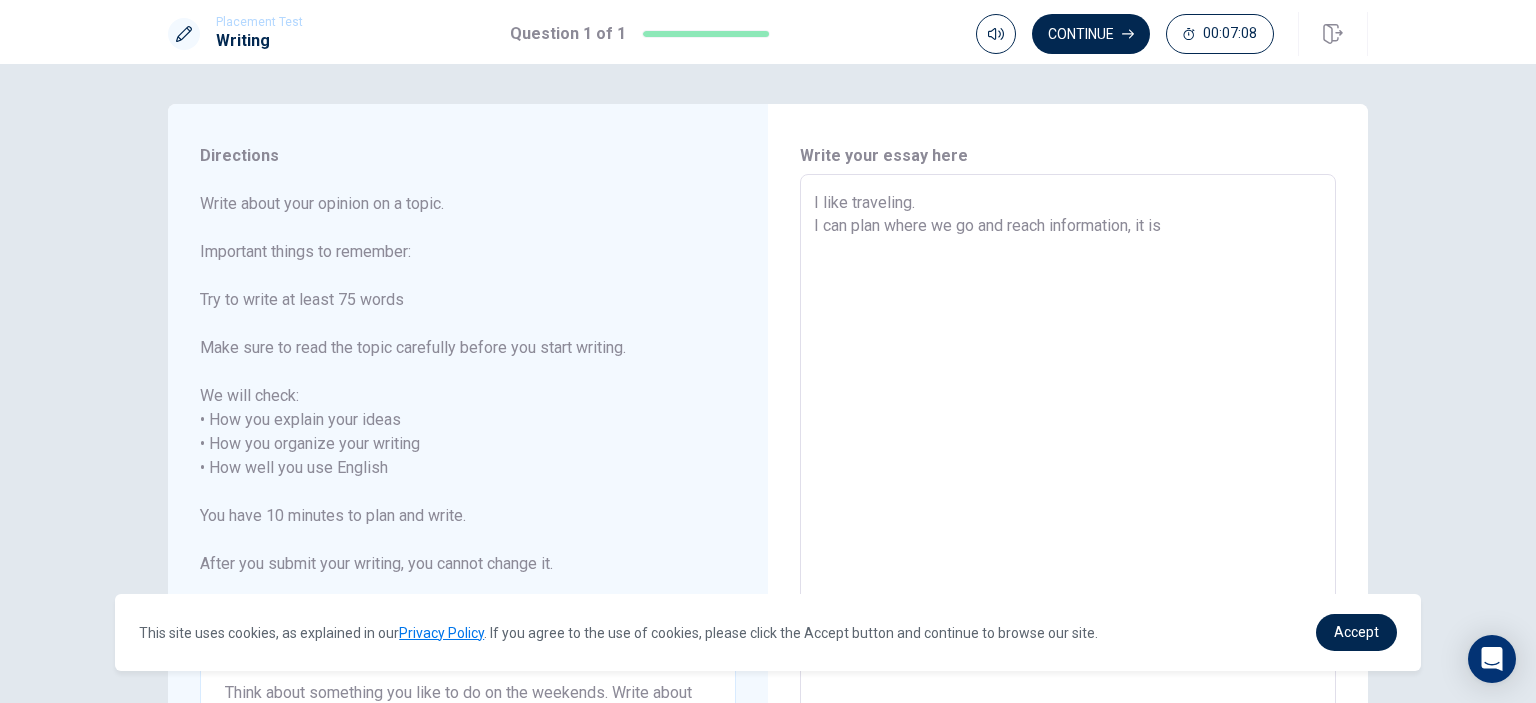 type on "x" 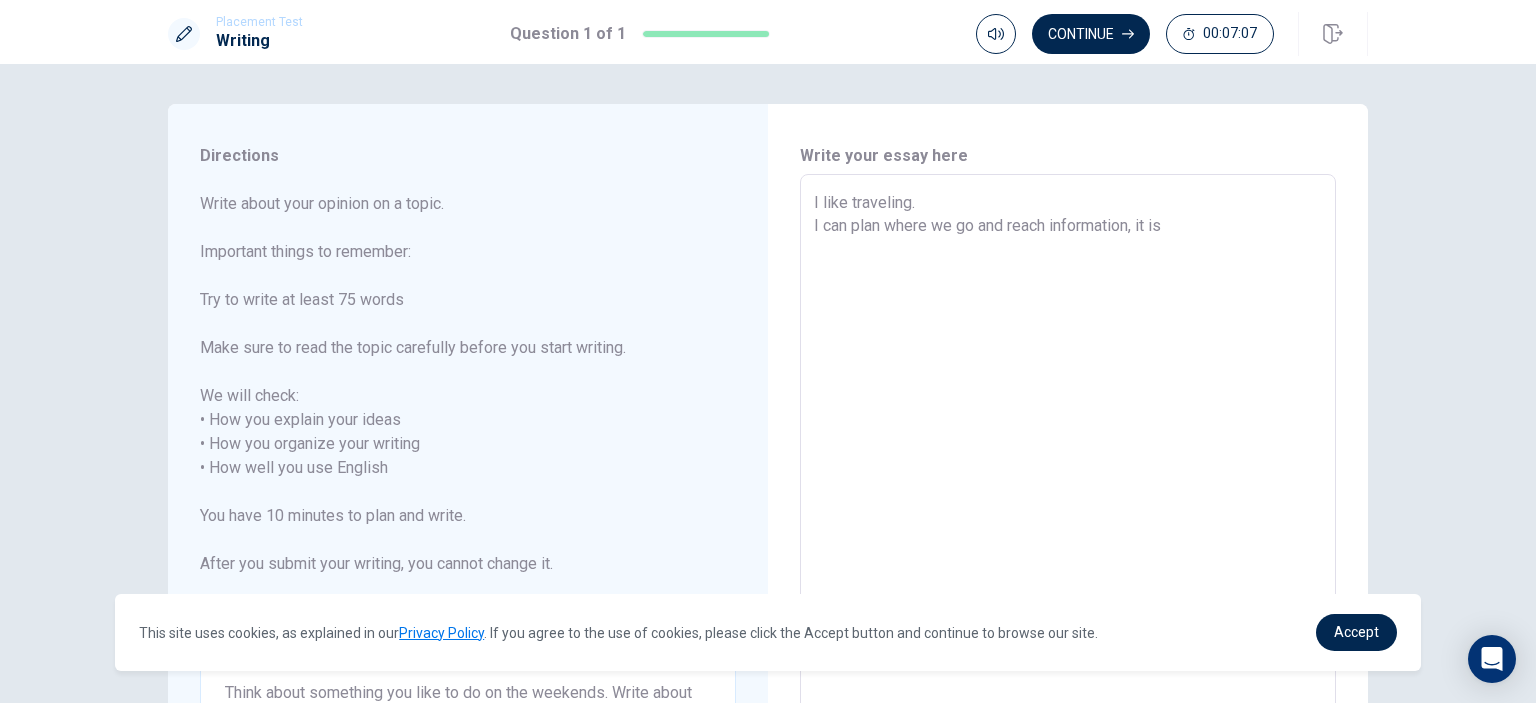 type on "I like traveling.
I can plan where we go and reach information, it is" 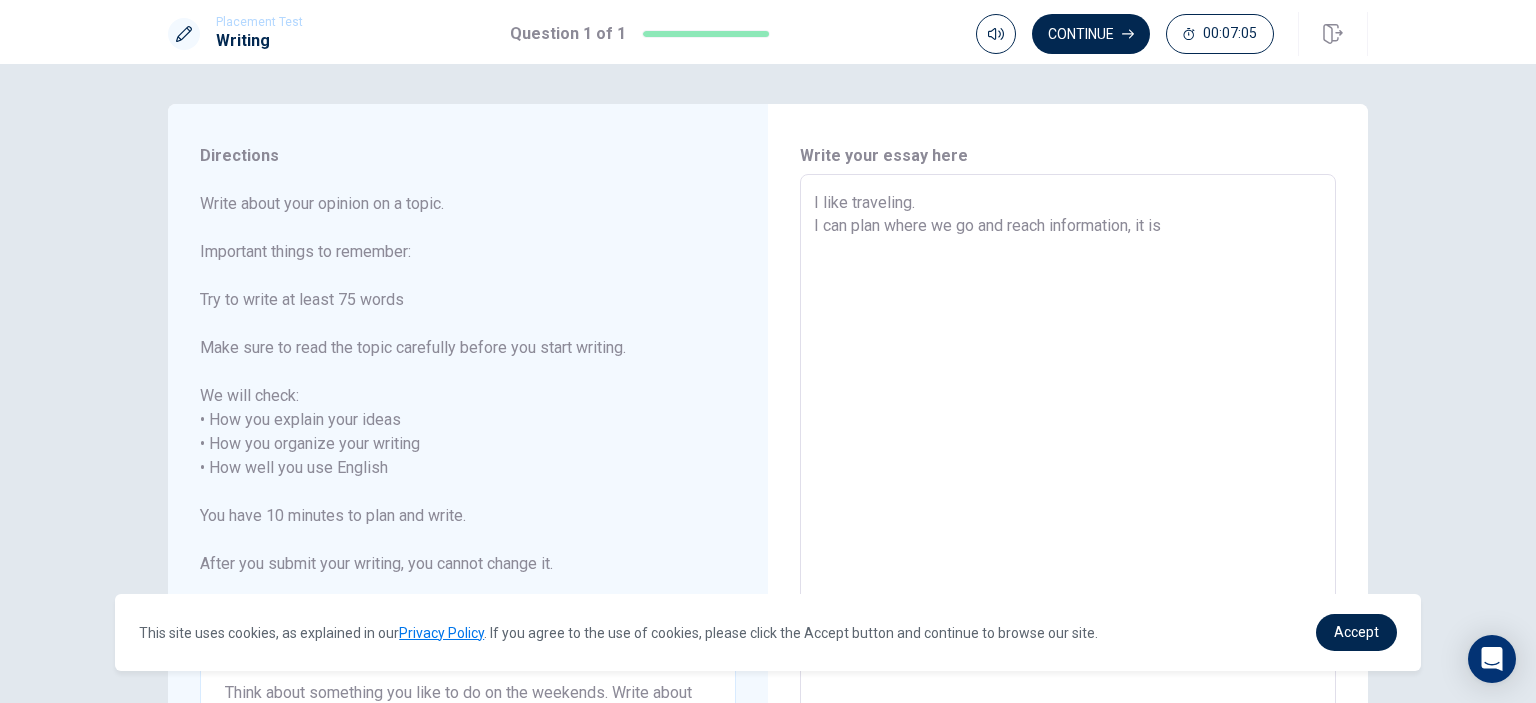type on "x" 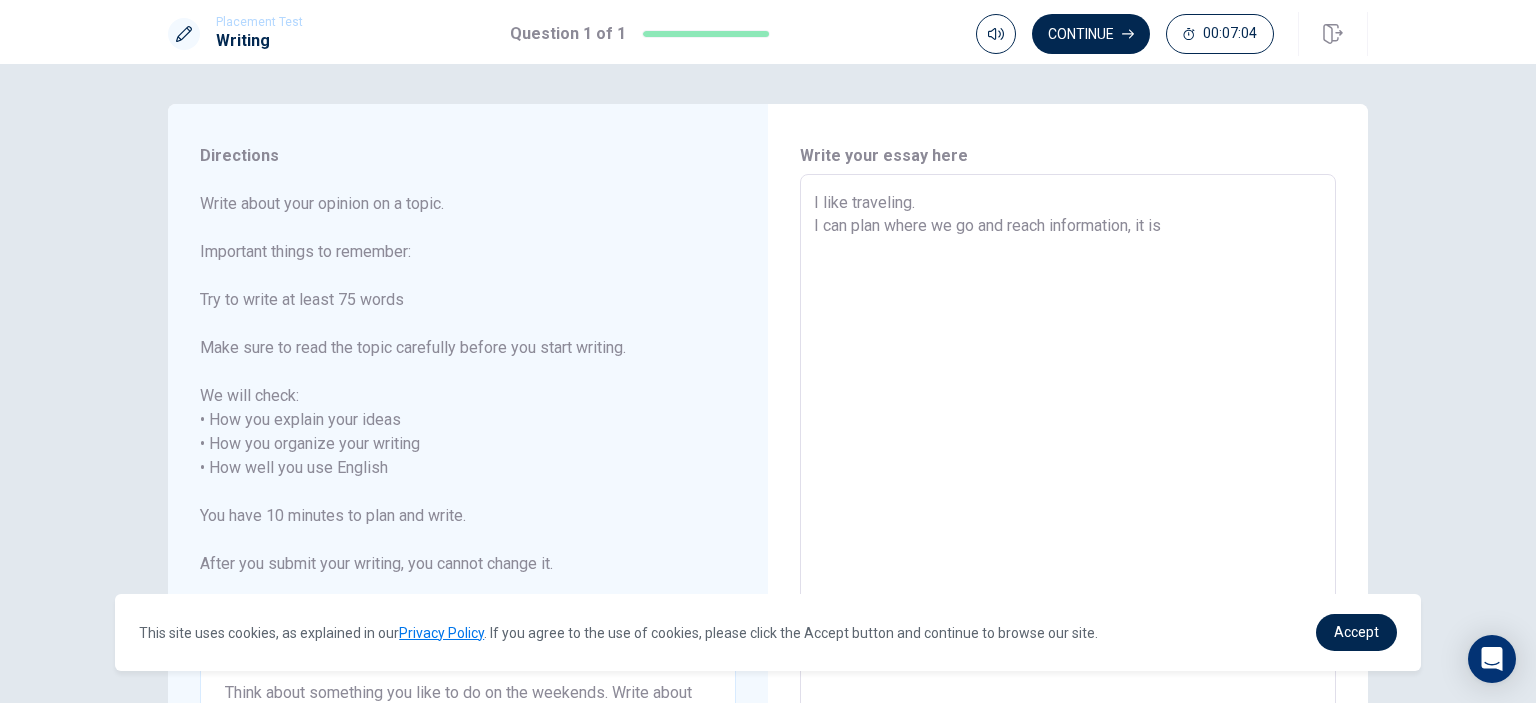 type on "I like traveling.
I can plan where we go and reach information, it is a" 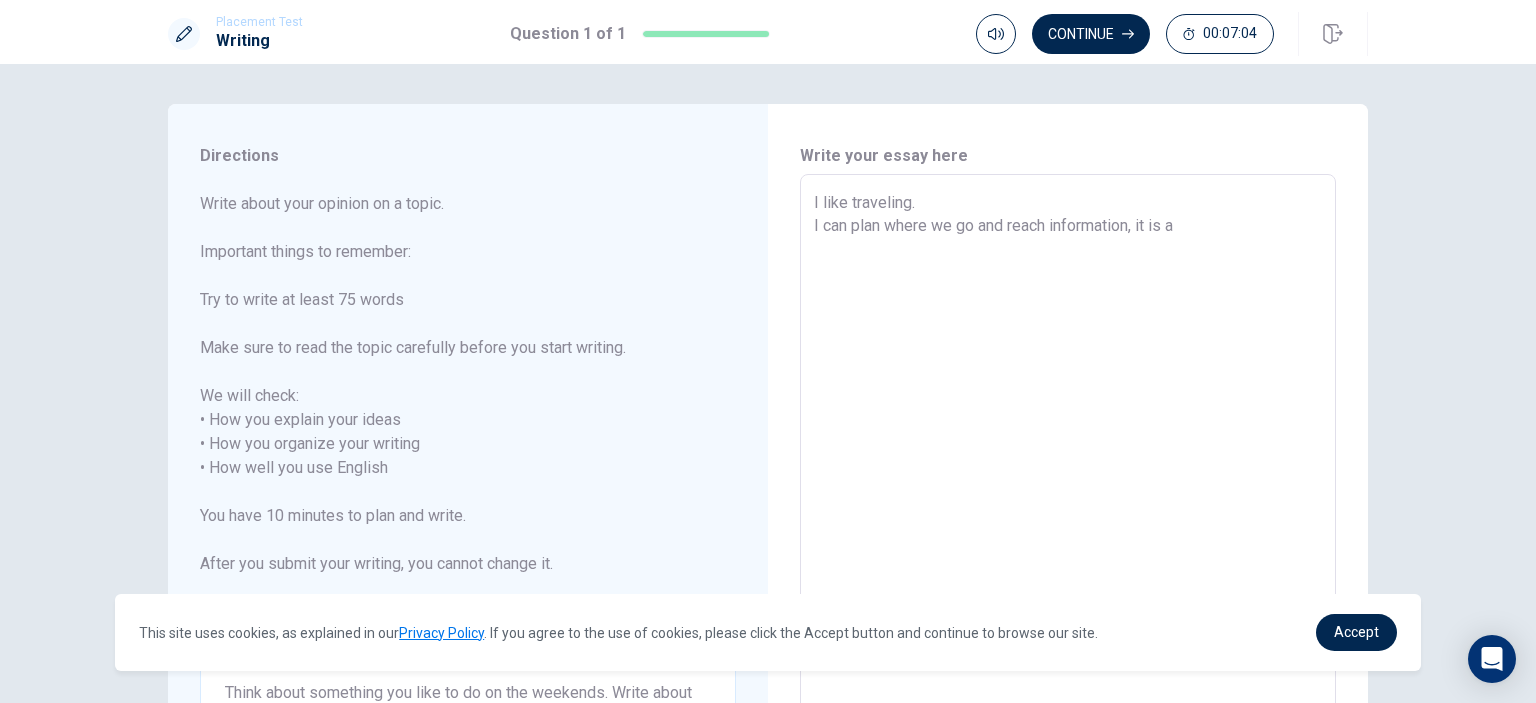 type on "x" 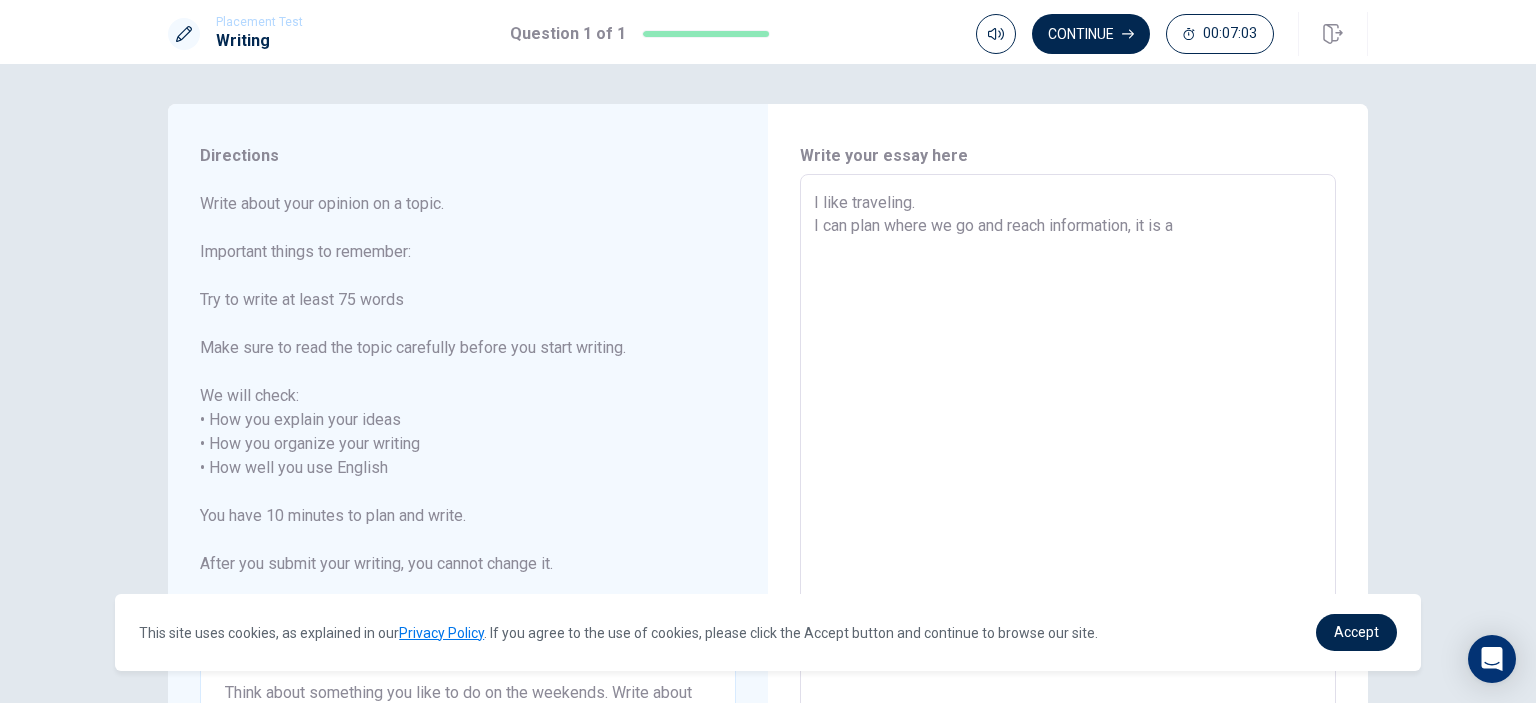 type on "I like traveling.
I can plan where we go and reach information, it is an" 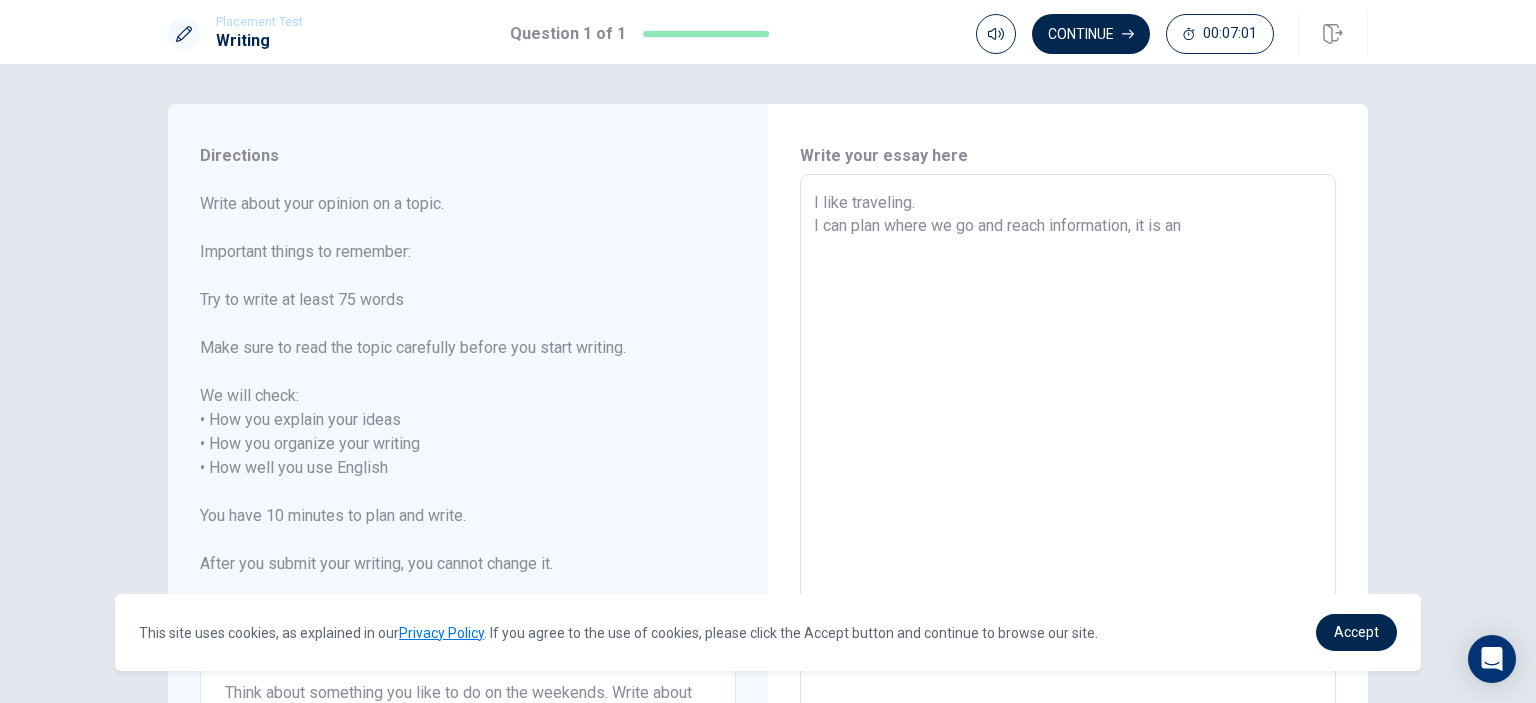 type on "x" 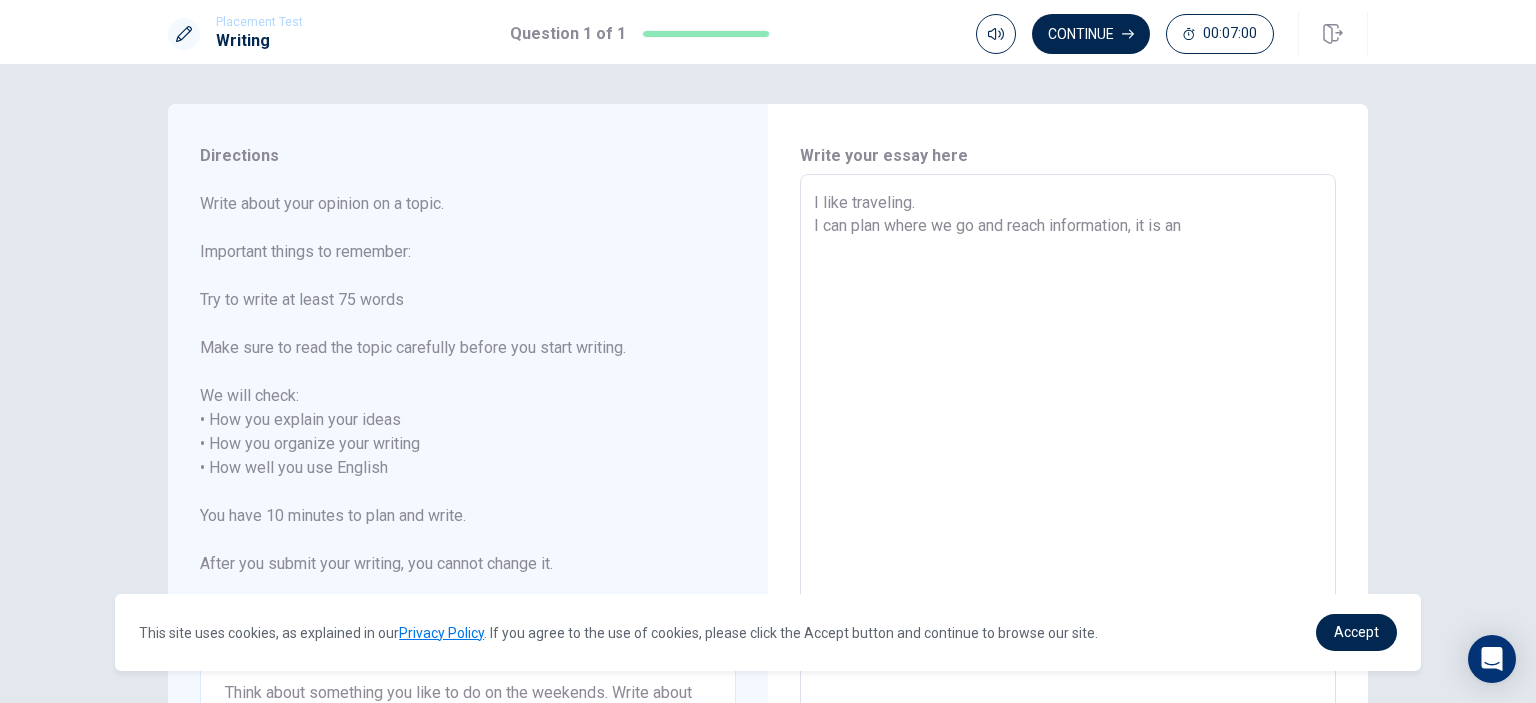 type on "I like traveling.
I can plan where we go and reach information, it is a" 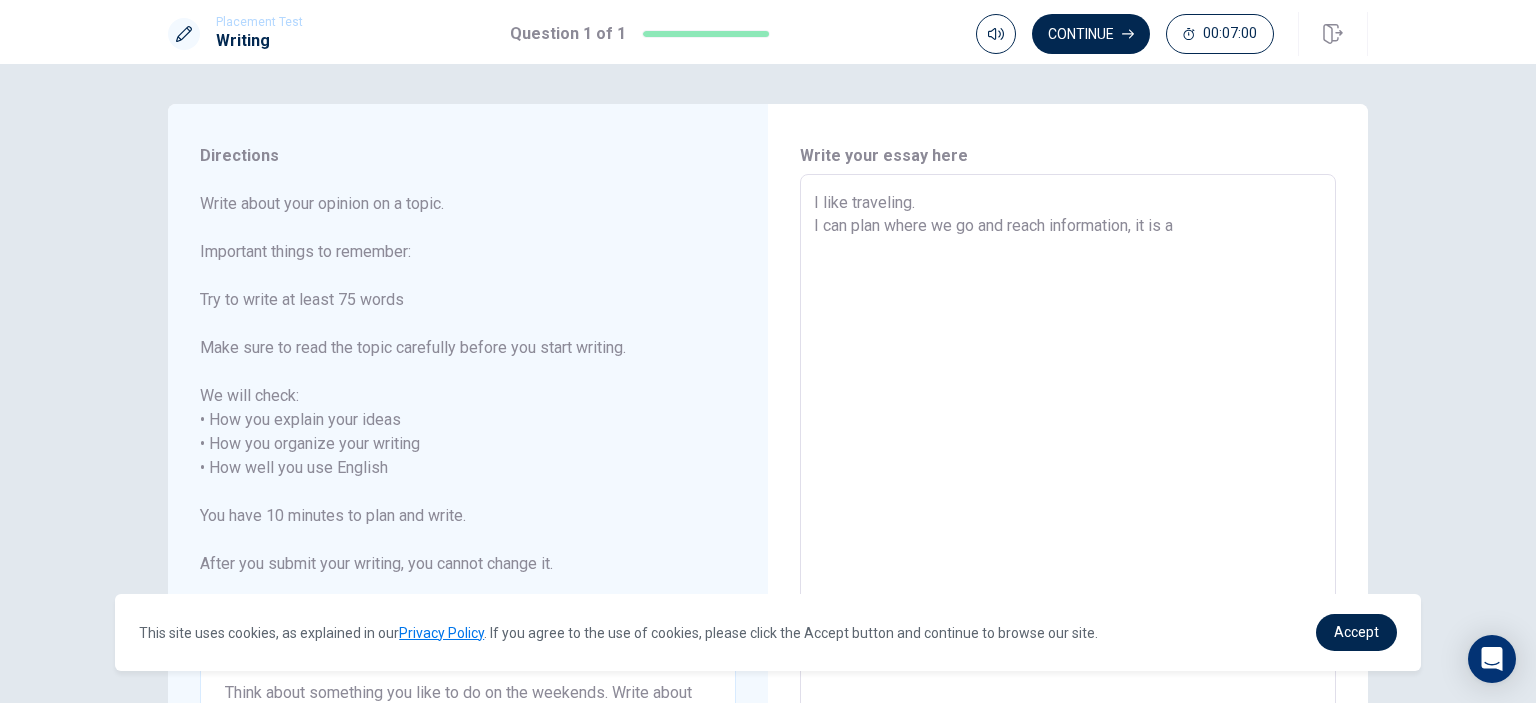 type on "x" 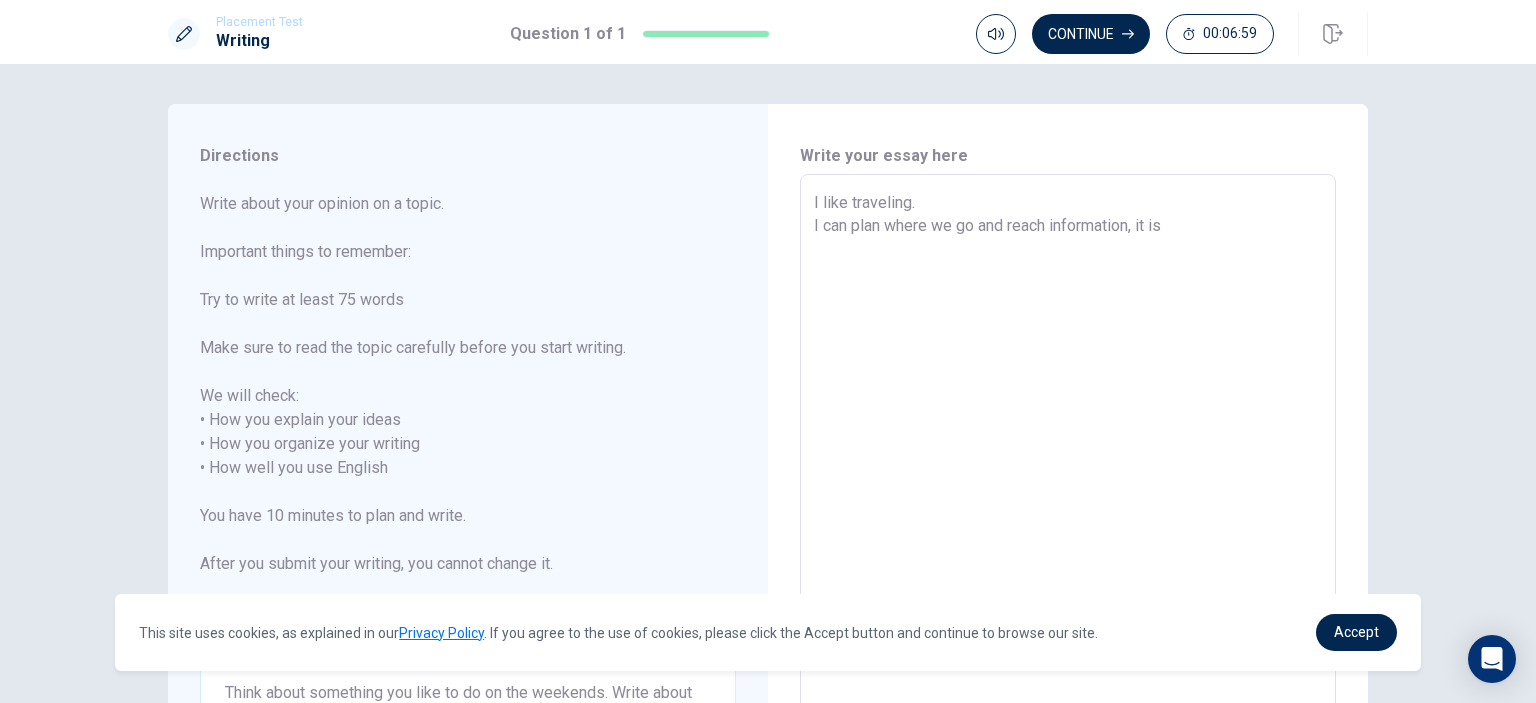 type on "x" 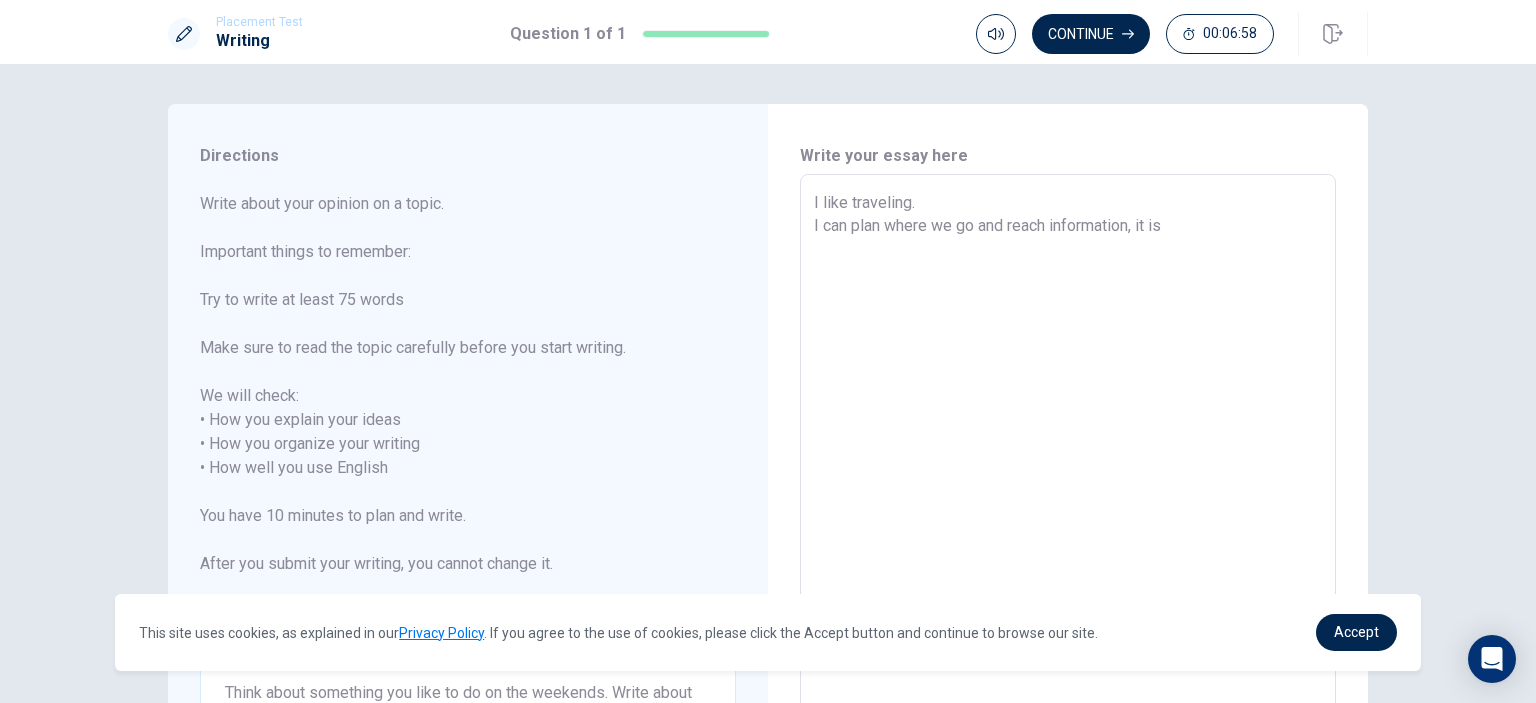 type on "I like traveling.
I can plan where we go and reach information, it is s" 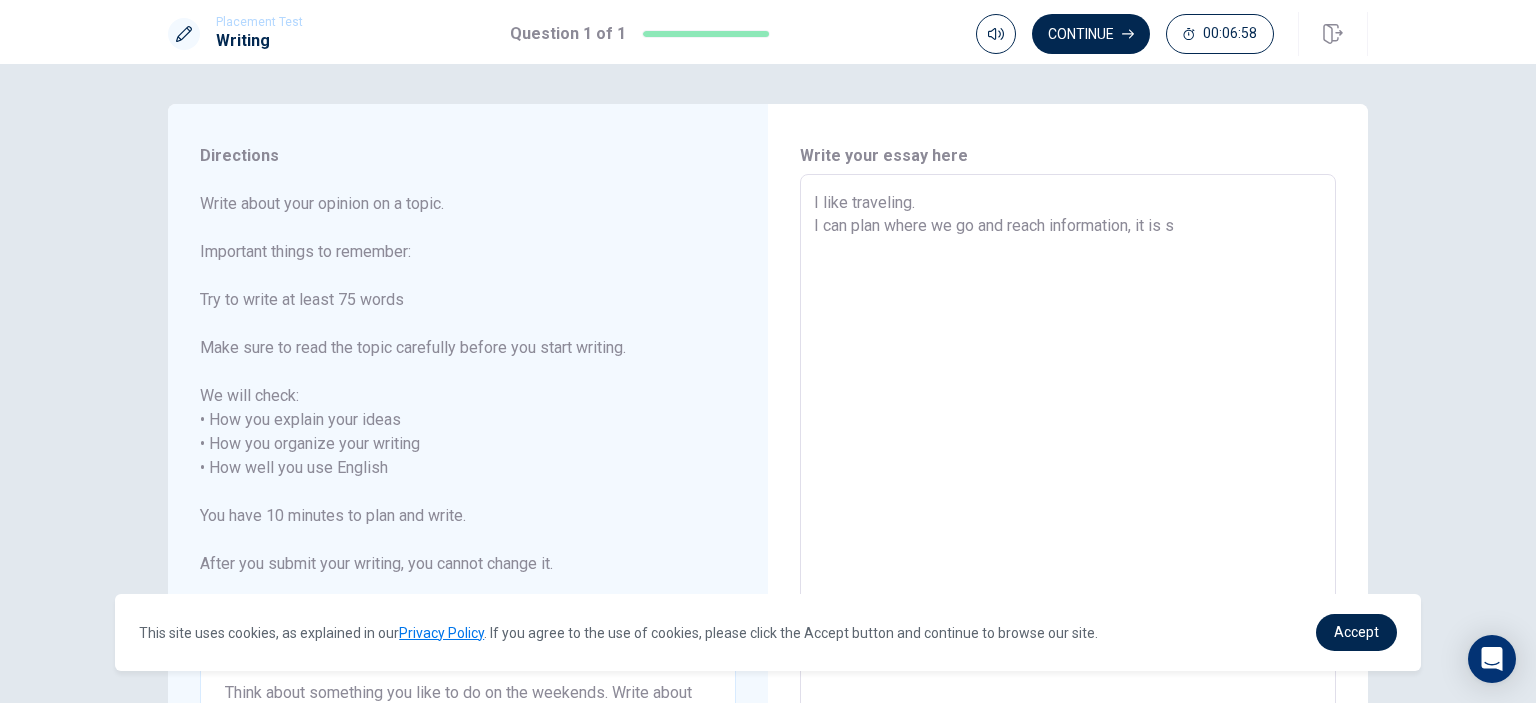 type on "x" 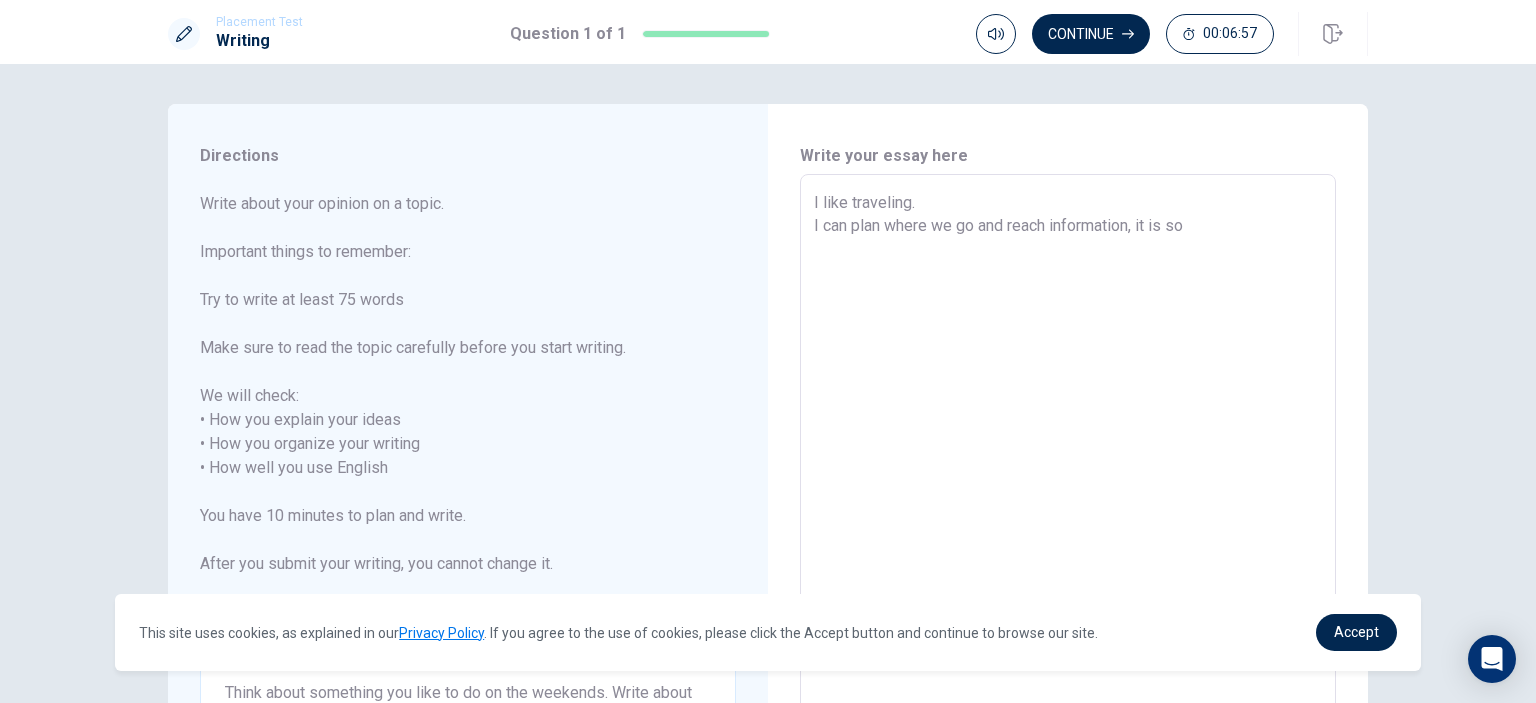 type on "x" 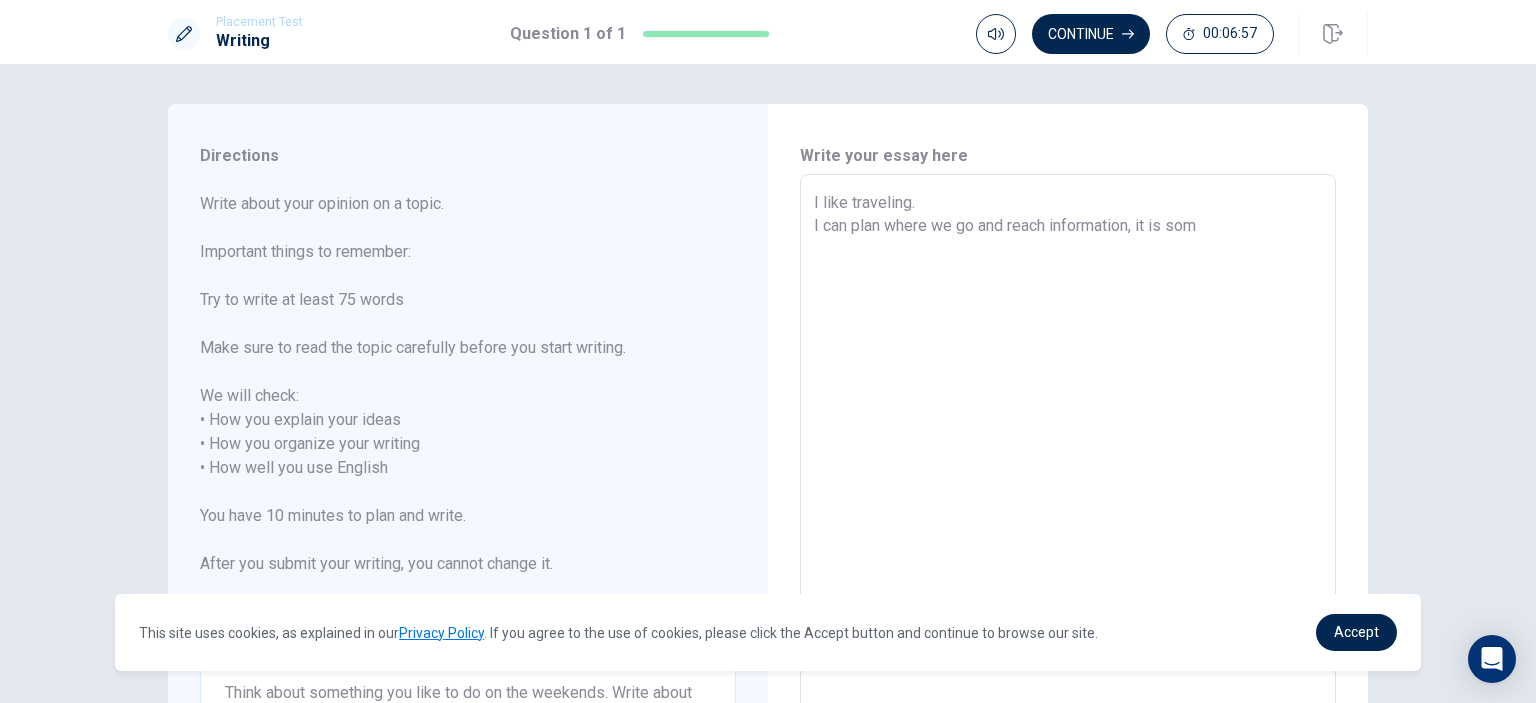type on "x" 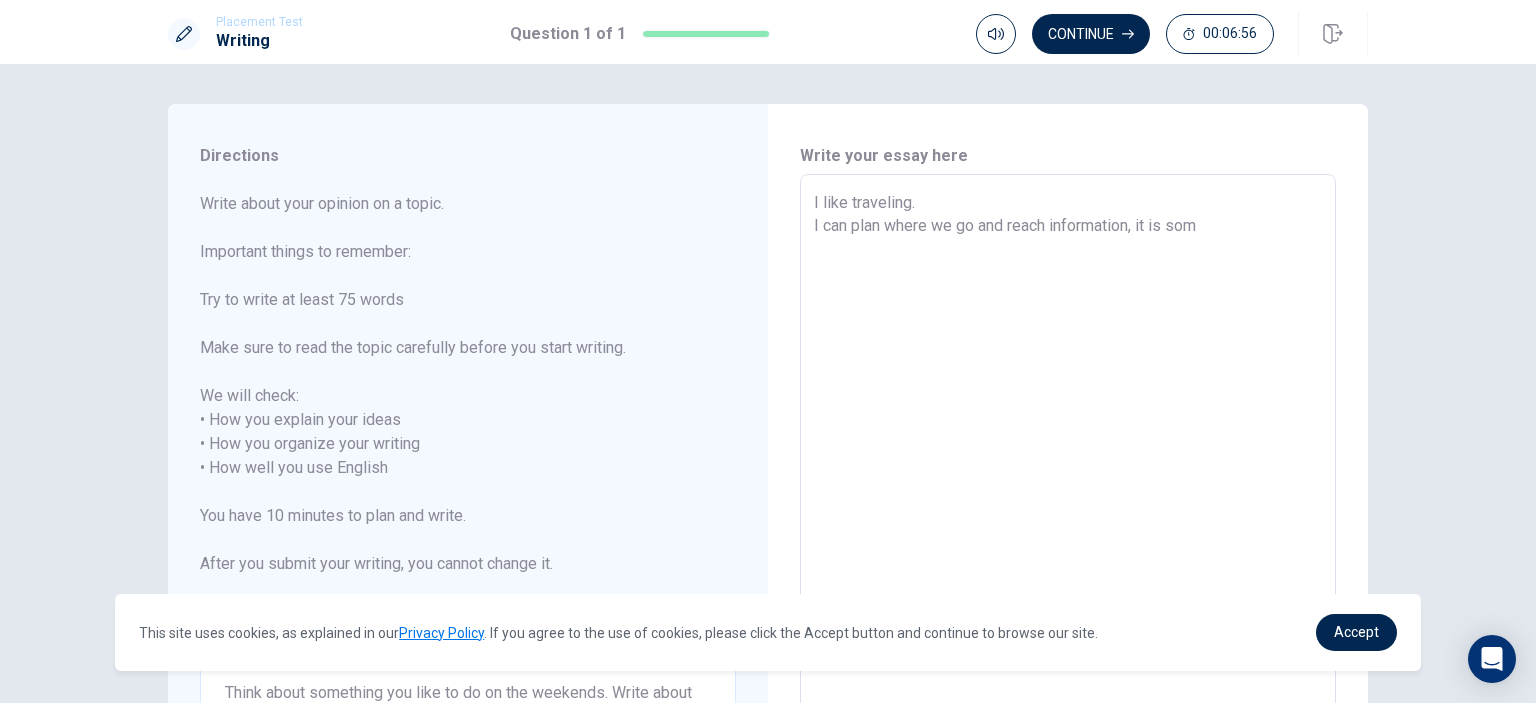 type on "I like traveling.
I can plan where we go and reach information, it is some" 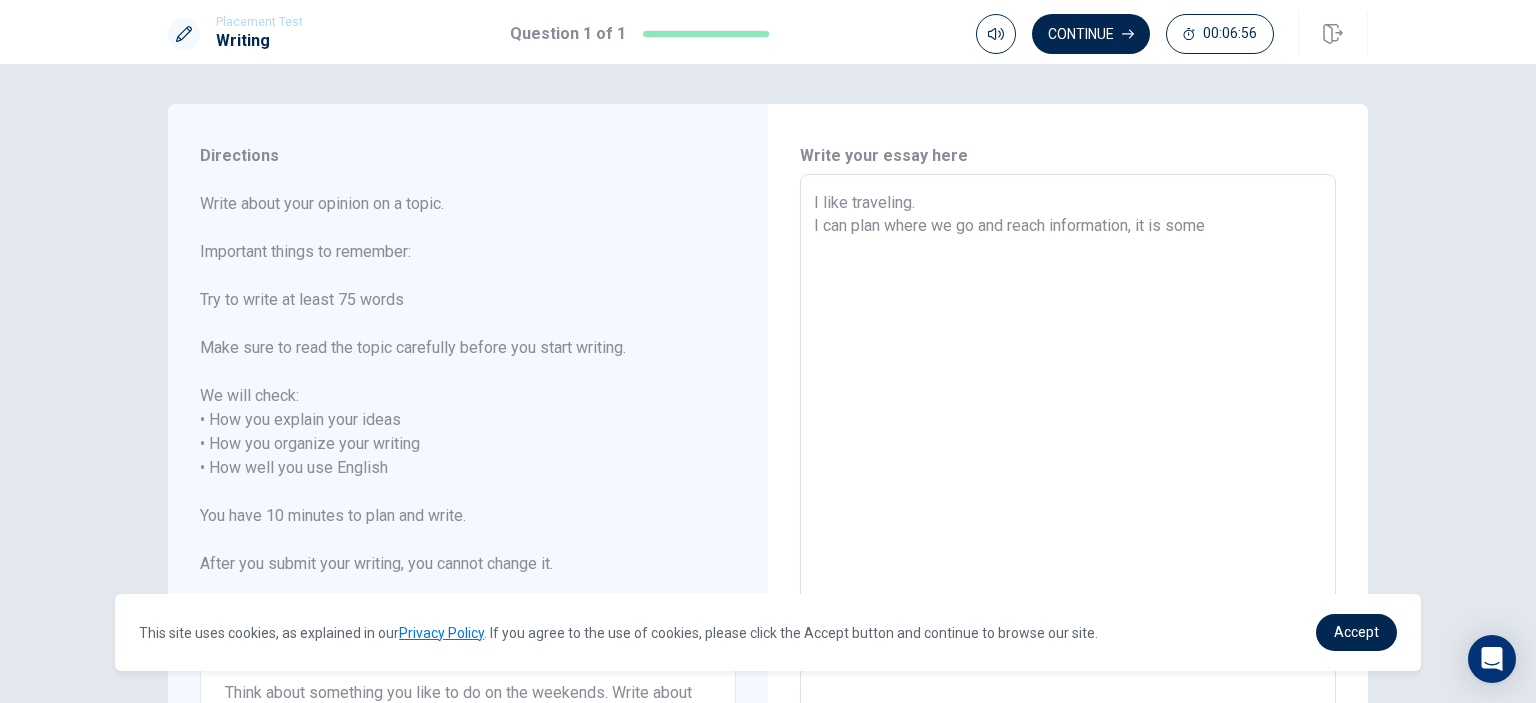 type on "x" 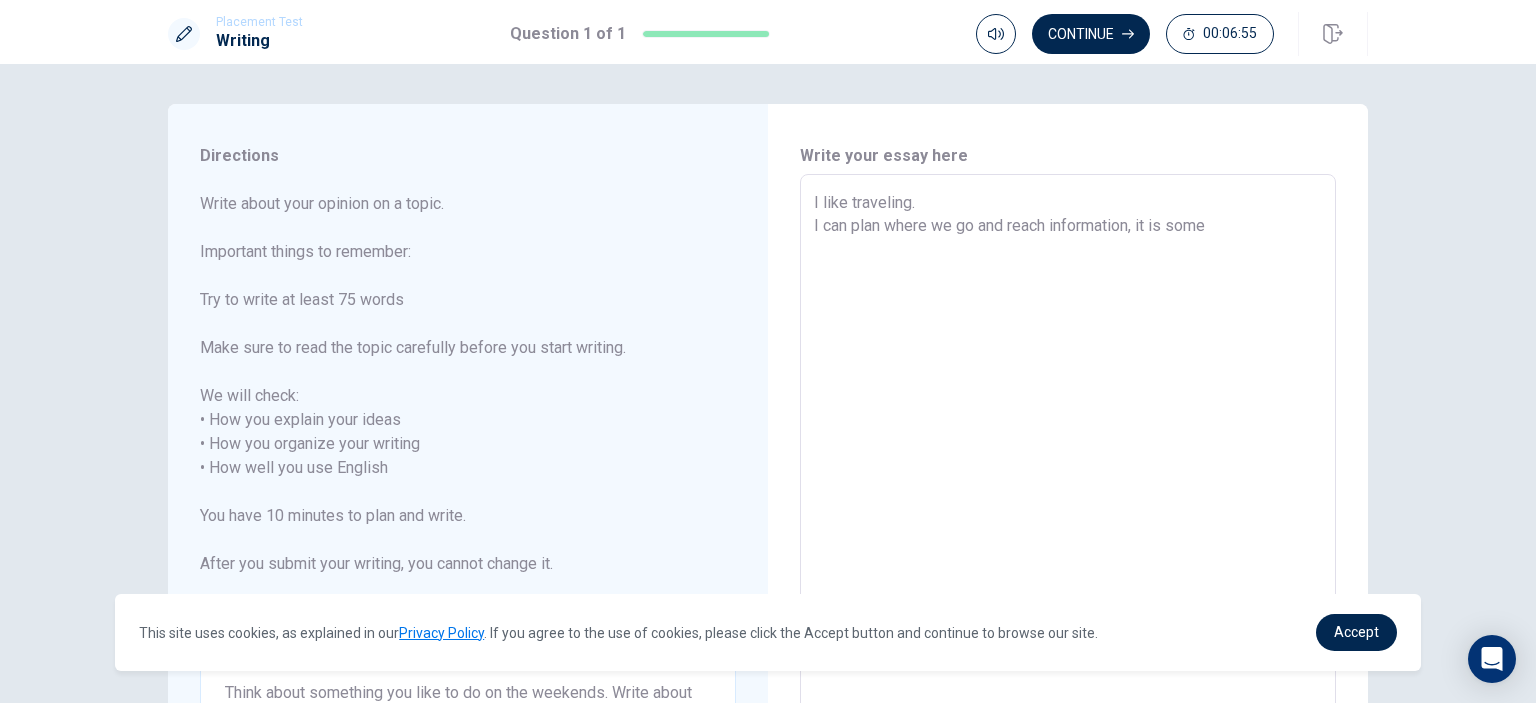 type on "I like traveling.
I can plan where we go and reach information, it is someo" 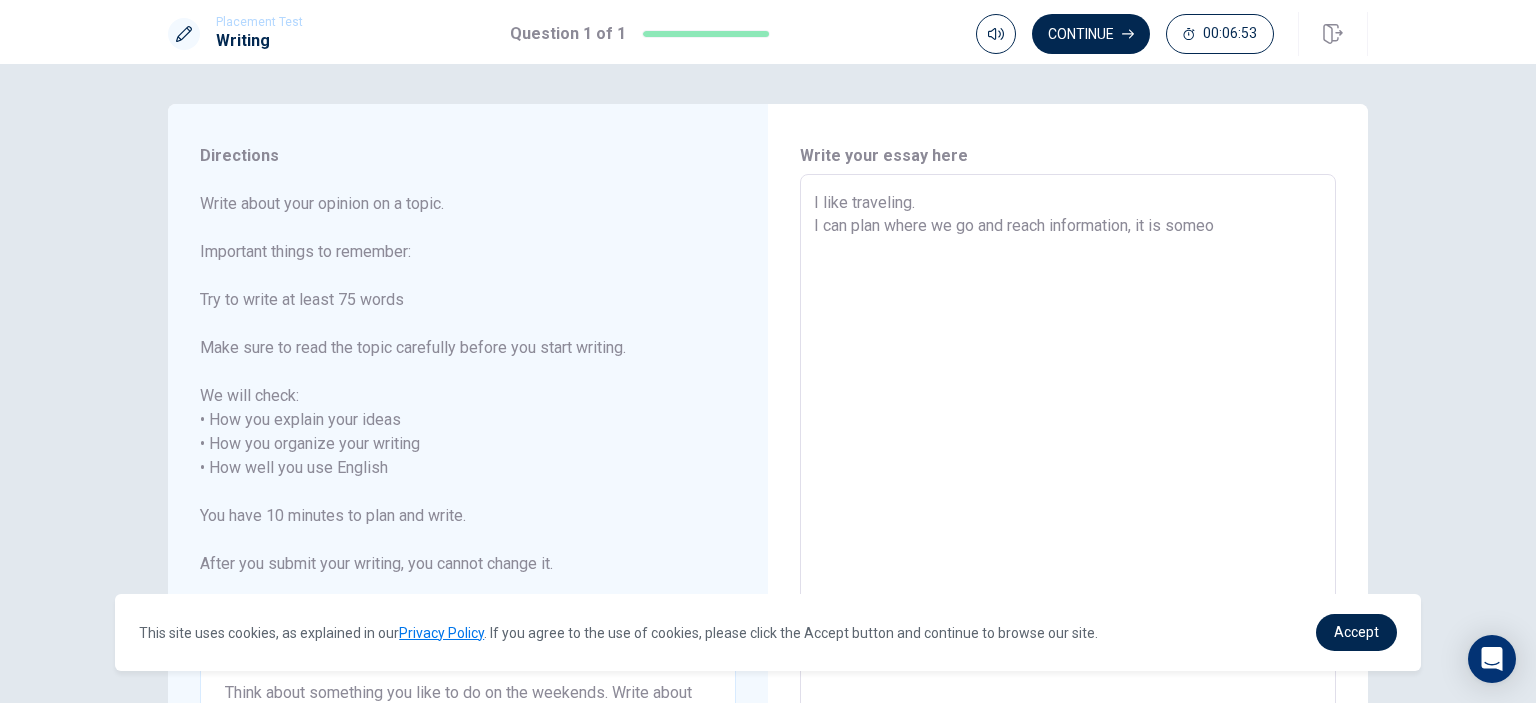 type on "x" 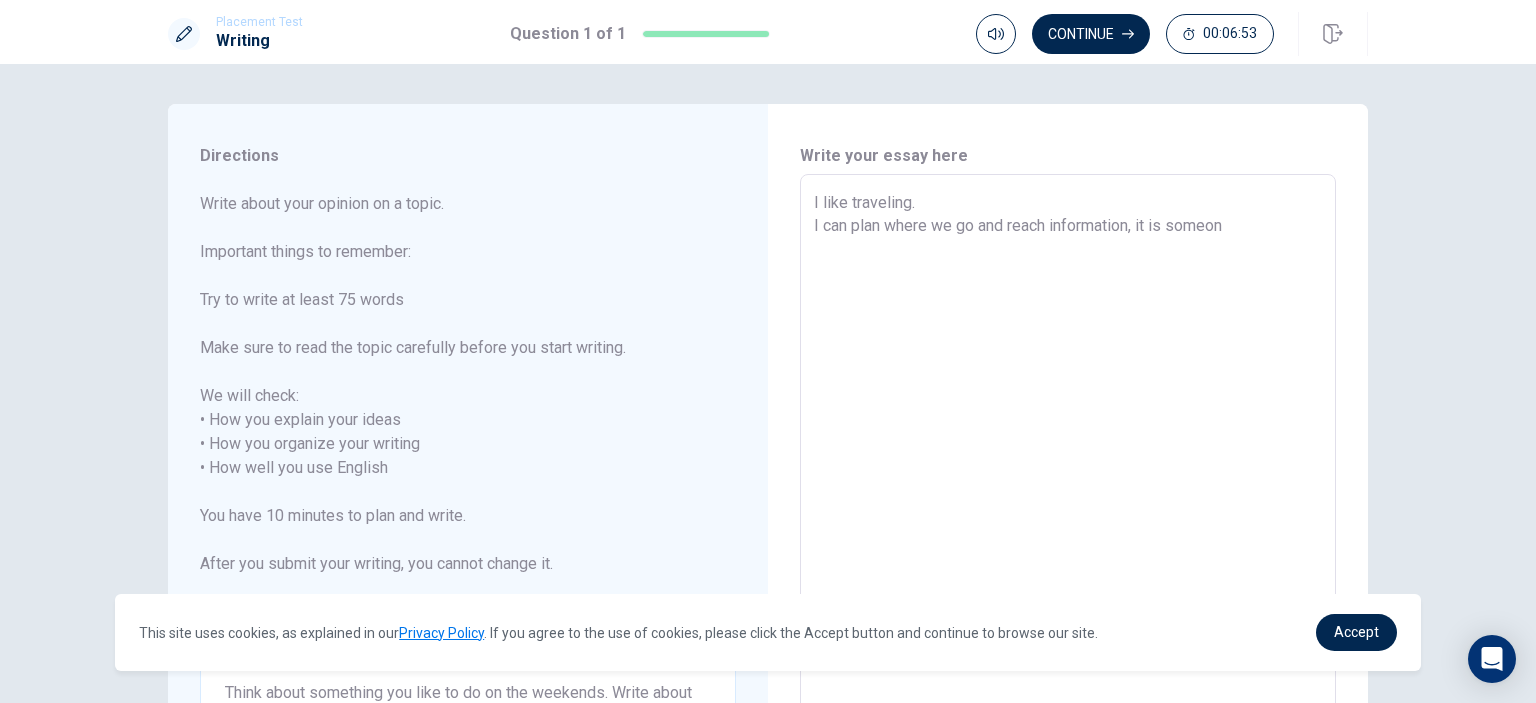 type on "x" 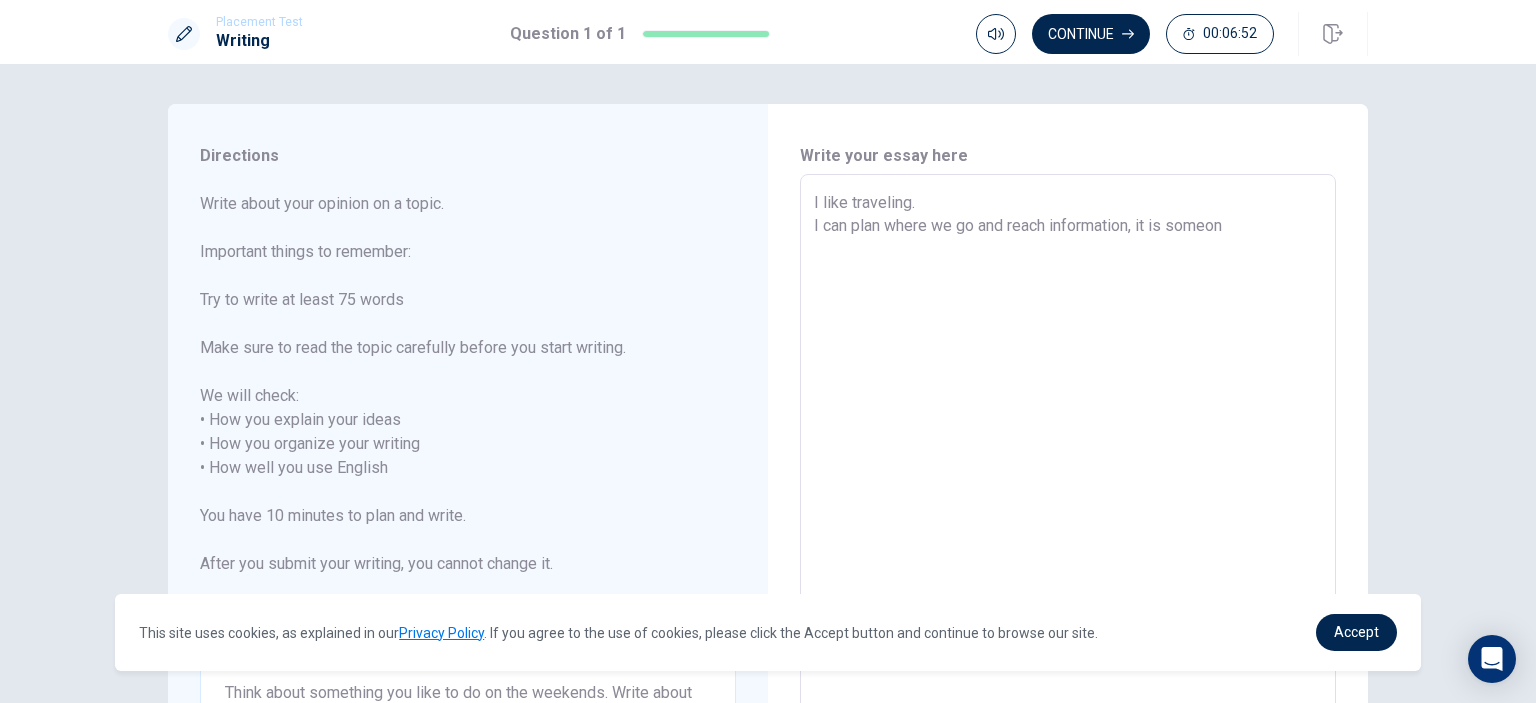 type on "I like traveling.
I can plan where we go and reach information, it is someone" 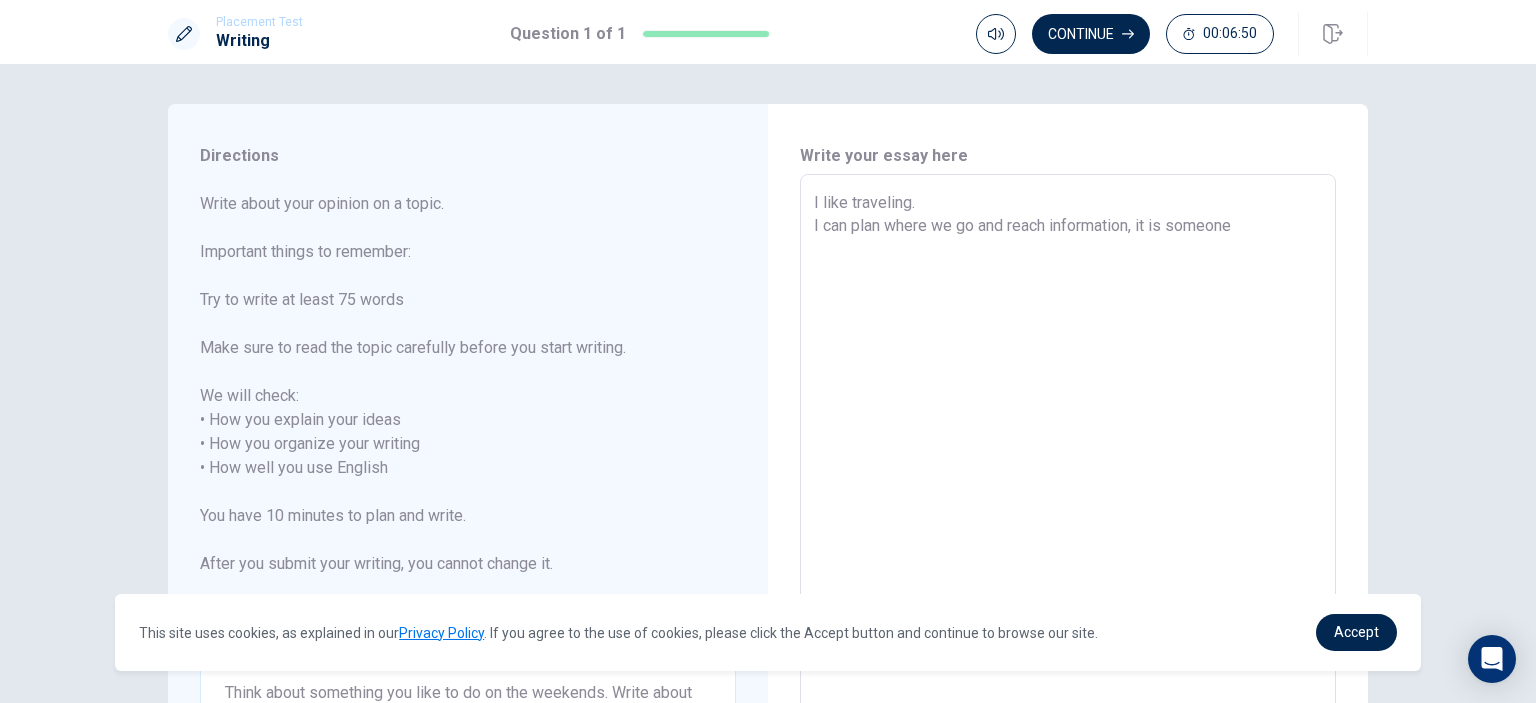 type on "x" 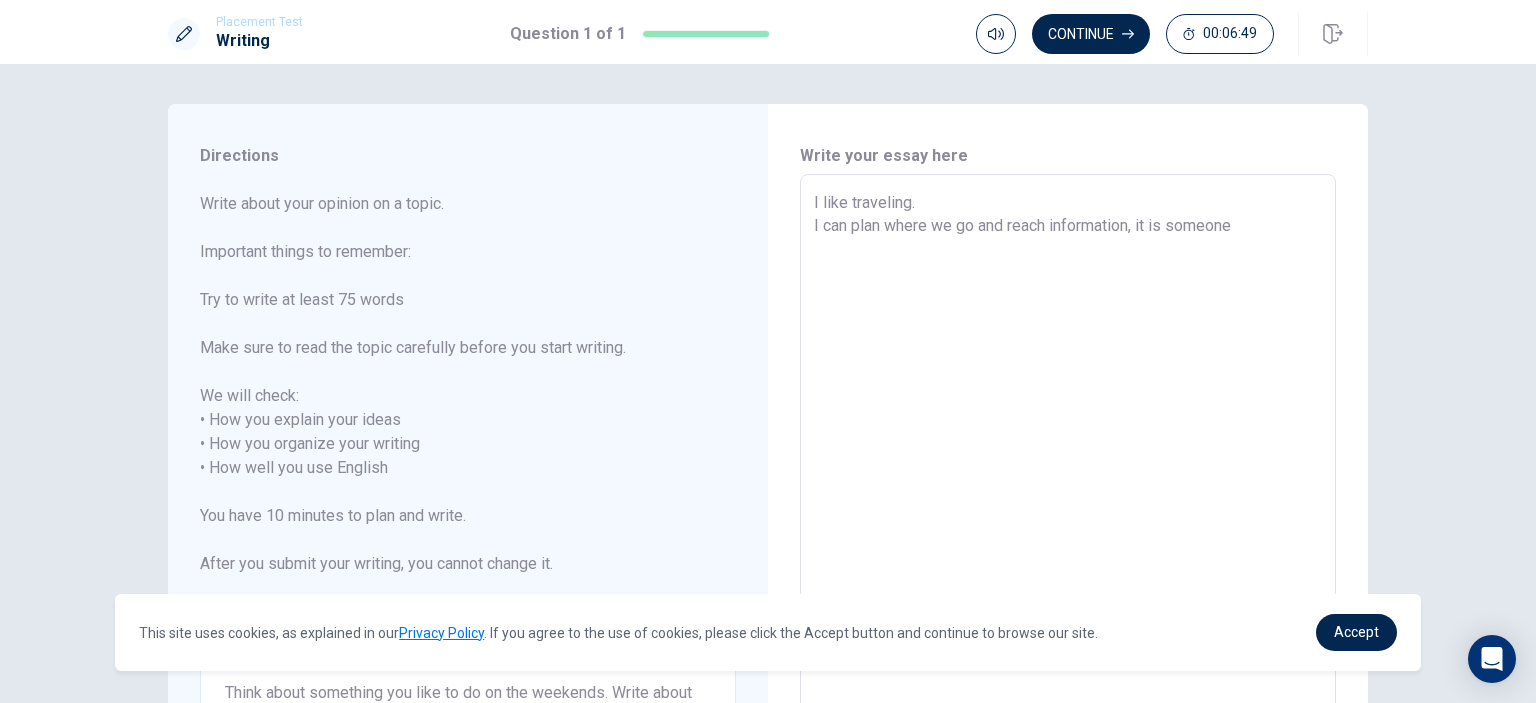 type on "I like traveling.
I can plan where we go and reach information, it is someone" 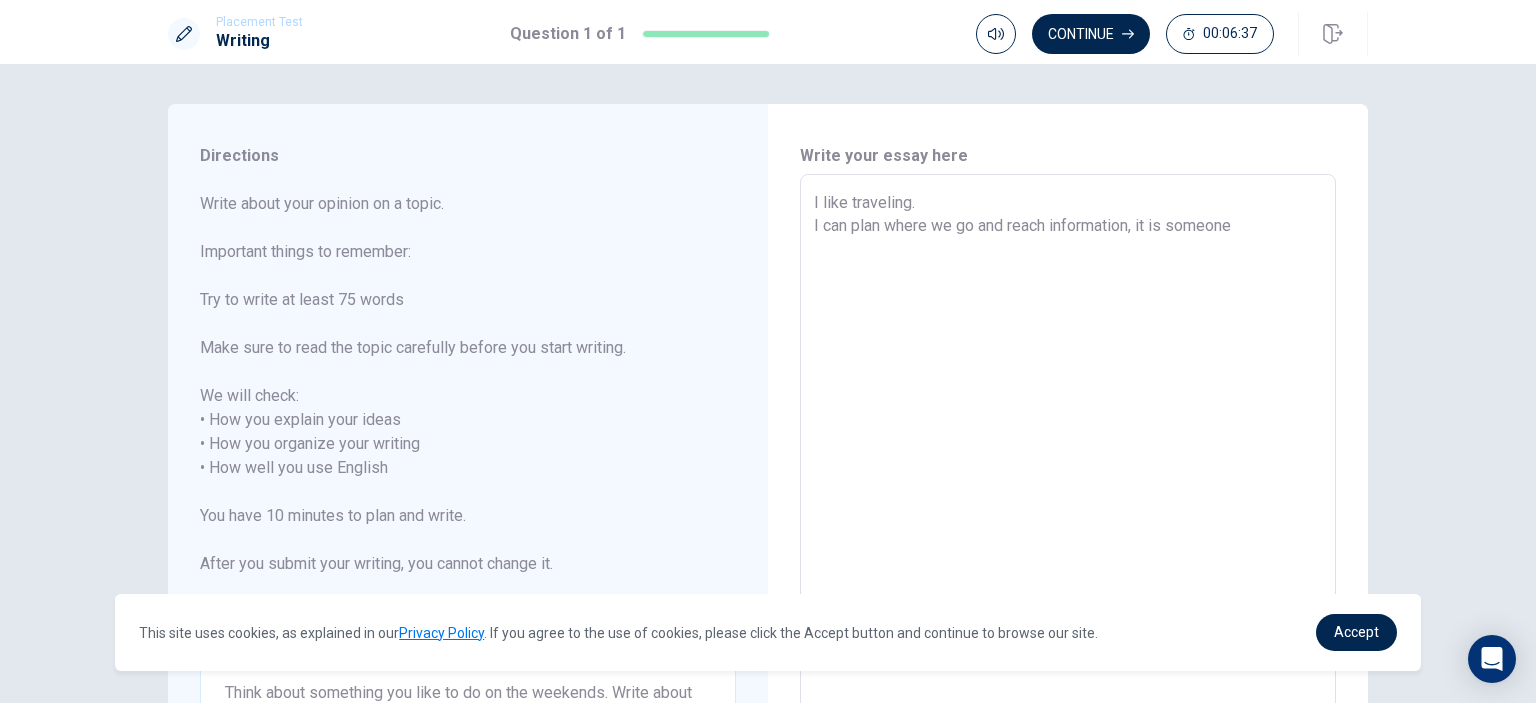 type on "x" 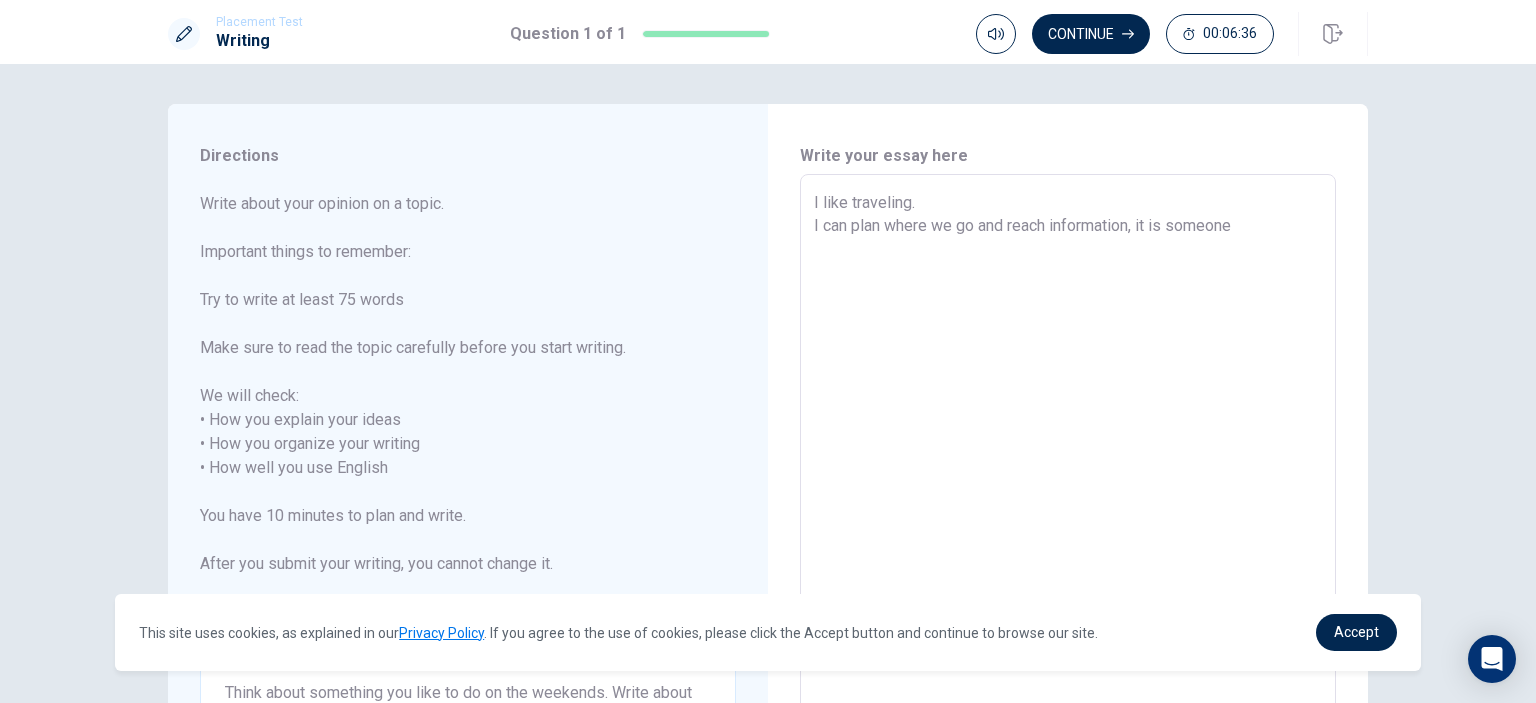 type on "I like traveling.
I can plan where we go and reach information, it is someone f" 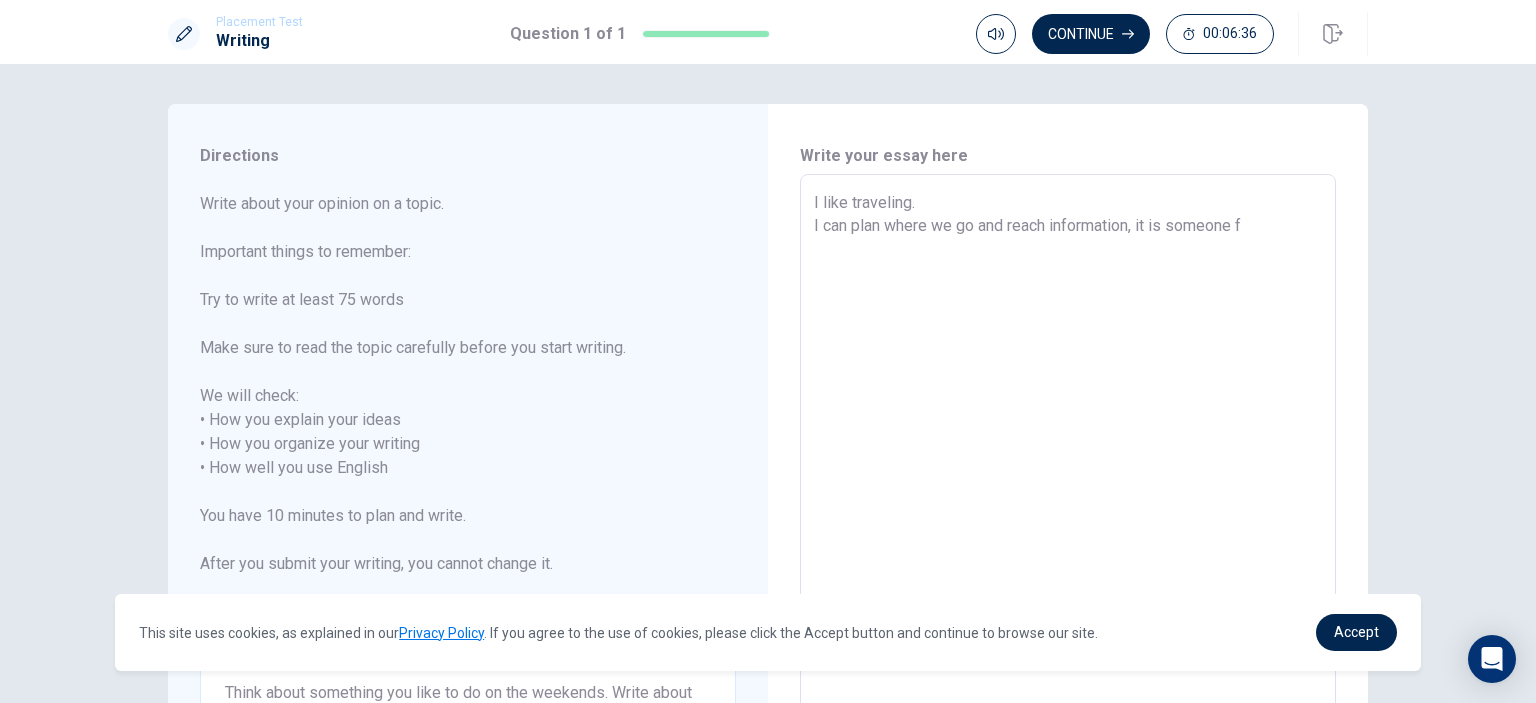 type on "x" 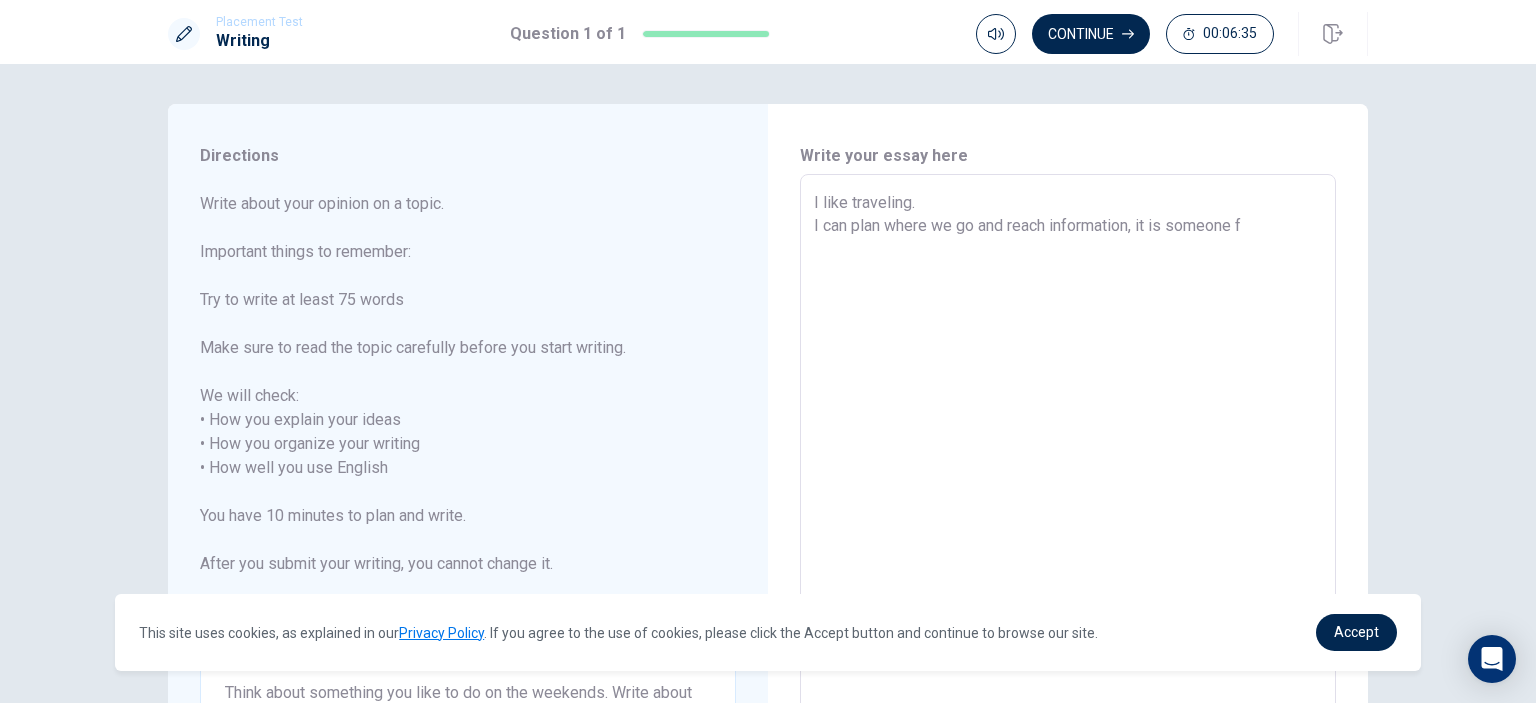 type on "I like traveling.
I can plan where we go and reach information, it is someone fe" 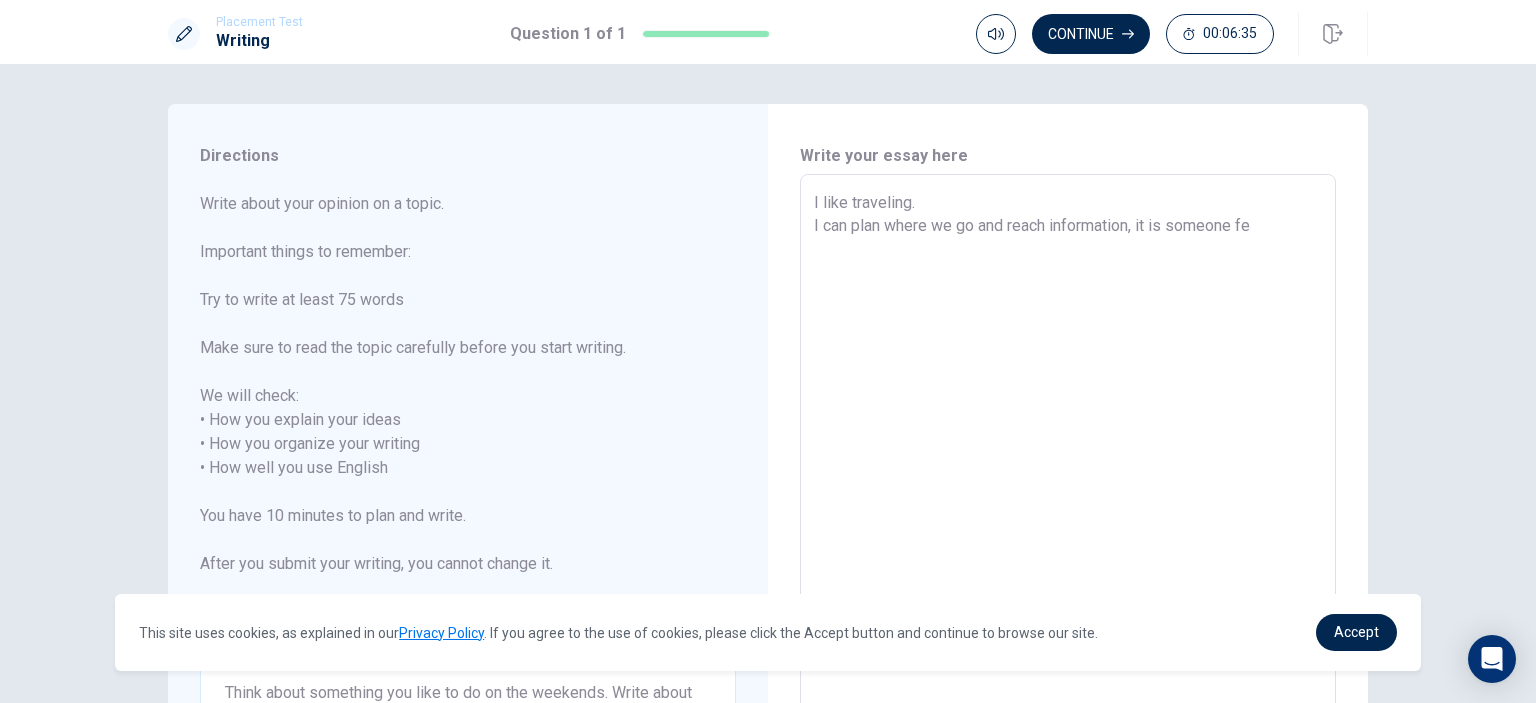 type on "x" 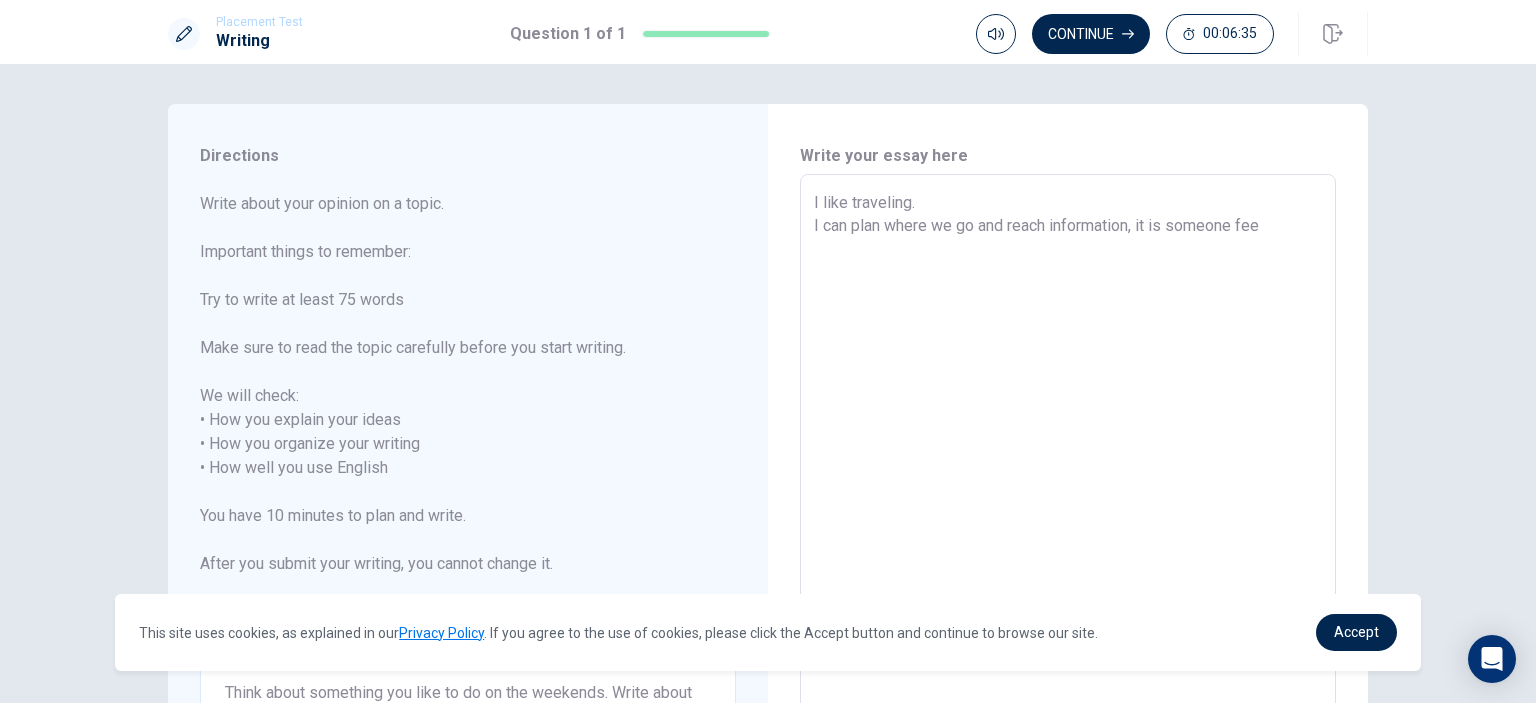 type on "x" 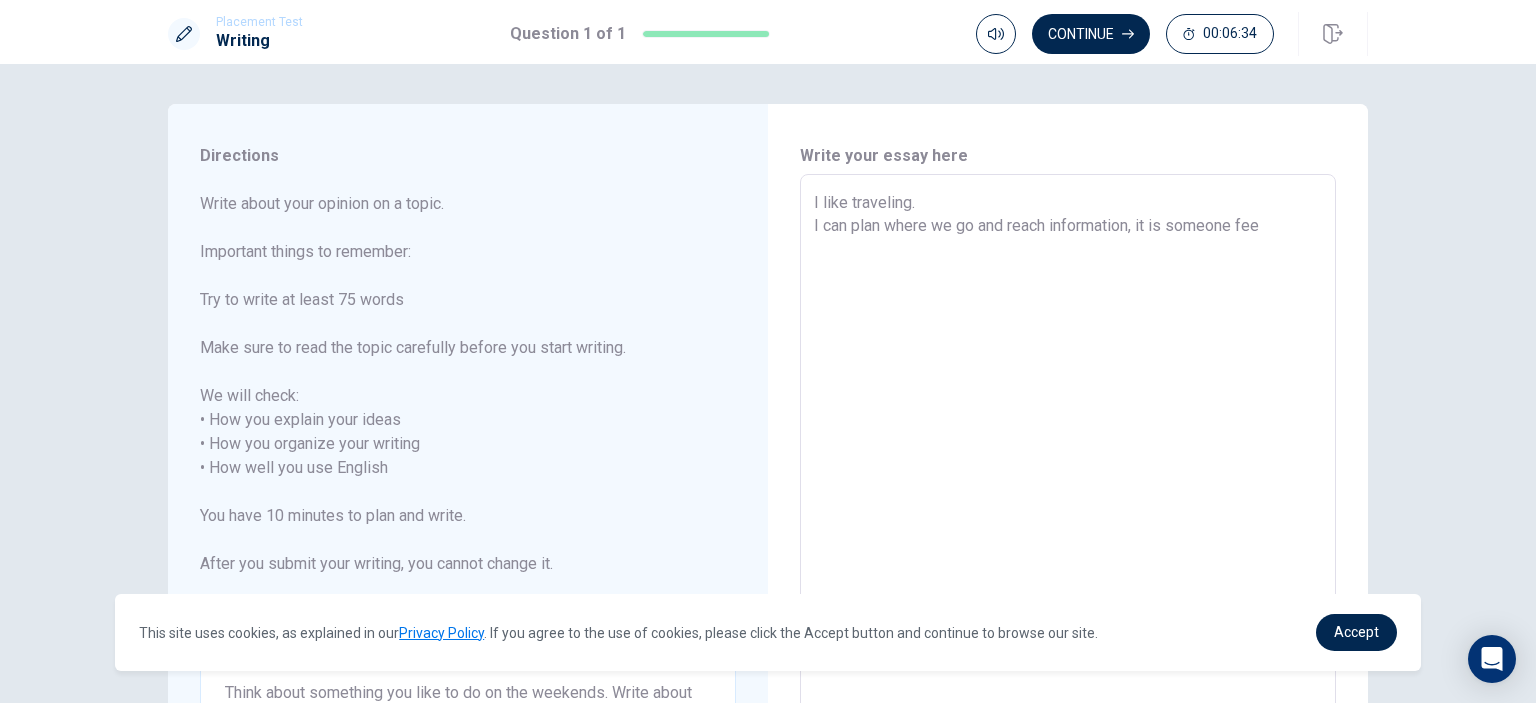 type on "I like traveling.
I can plan where we go and reach information, it is someone feel" 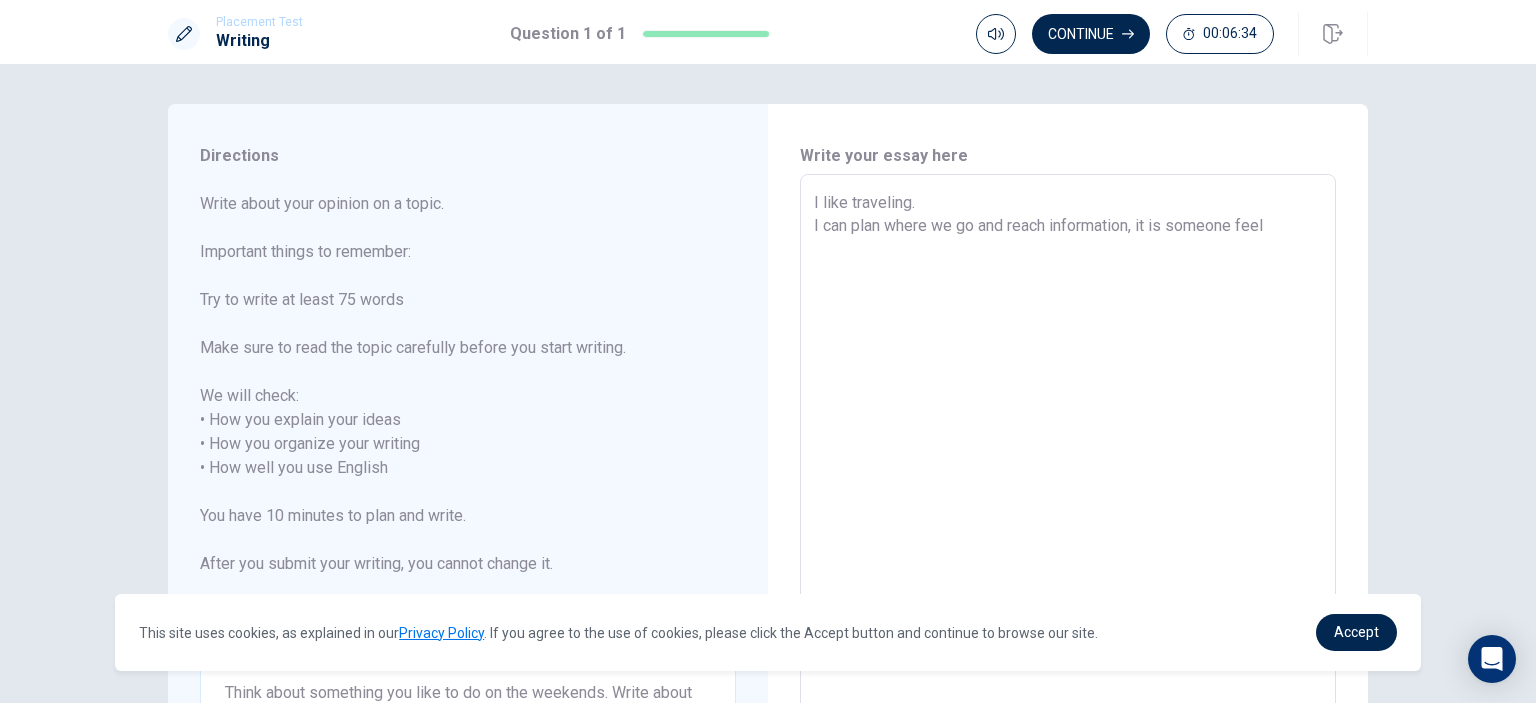 type on "x" 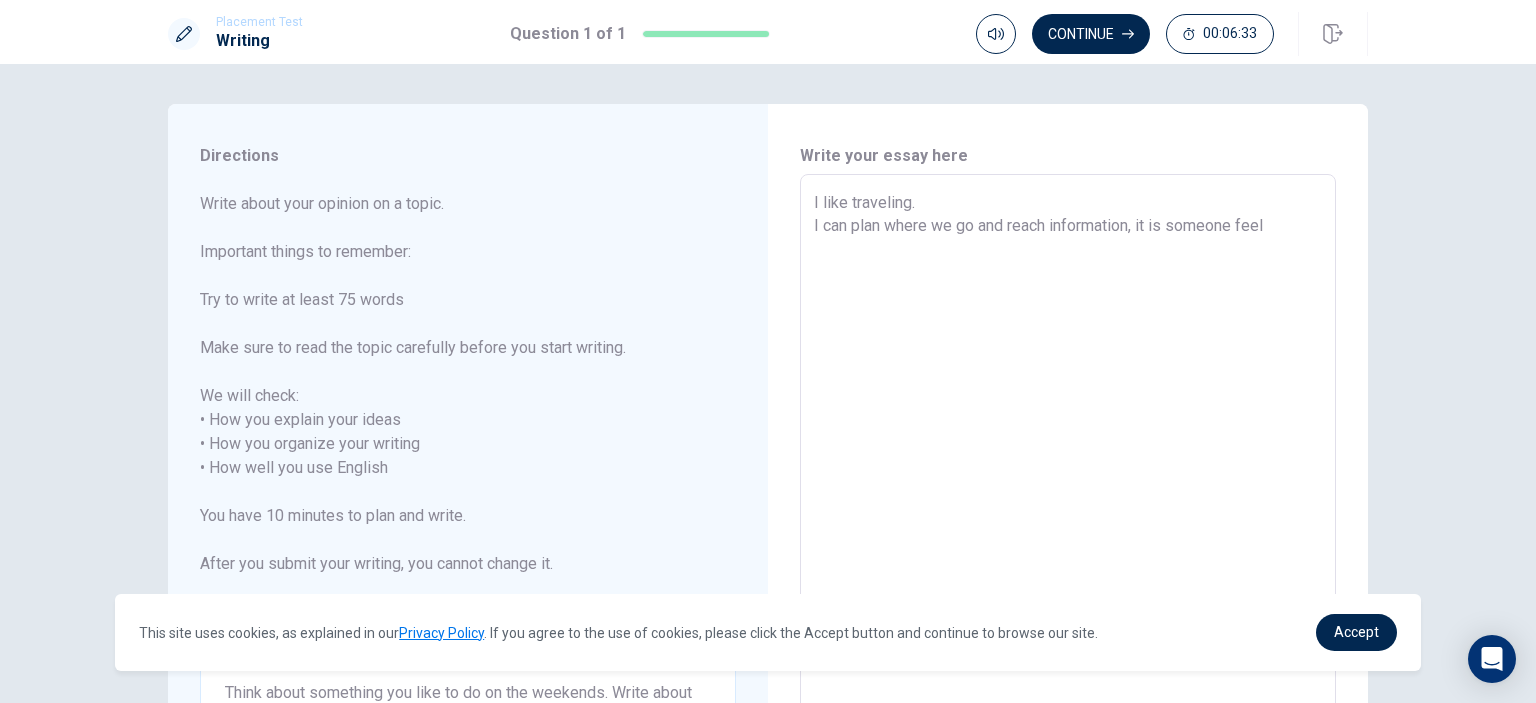 type on "I like traveling.
I can plan where we go and reach information, it is someone feel" 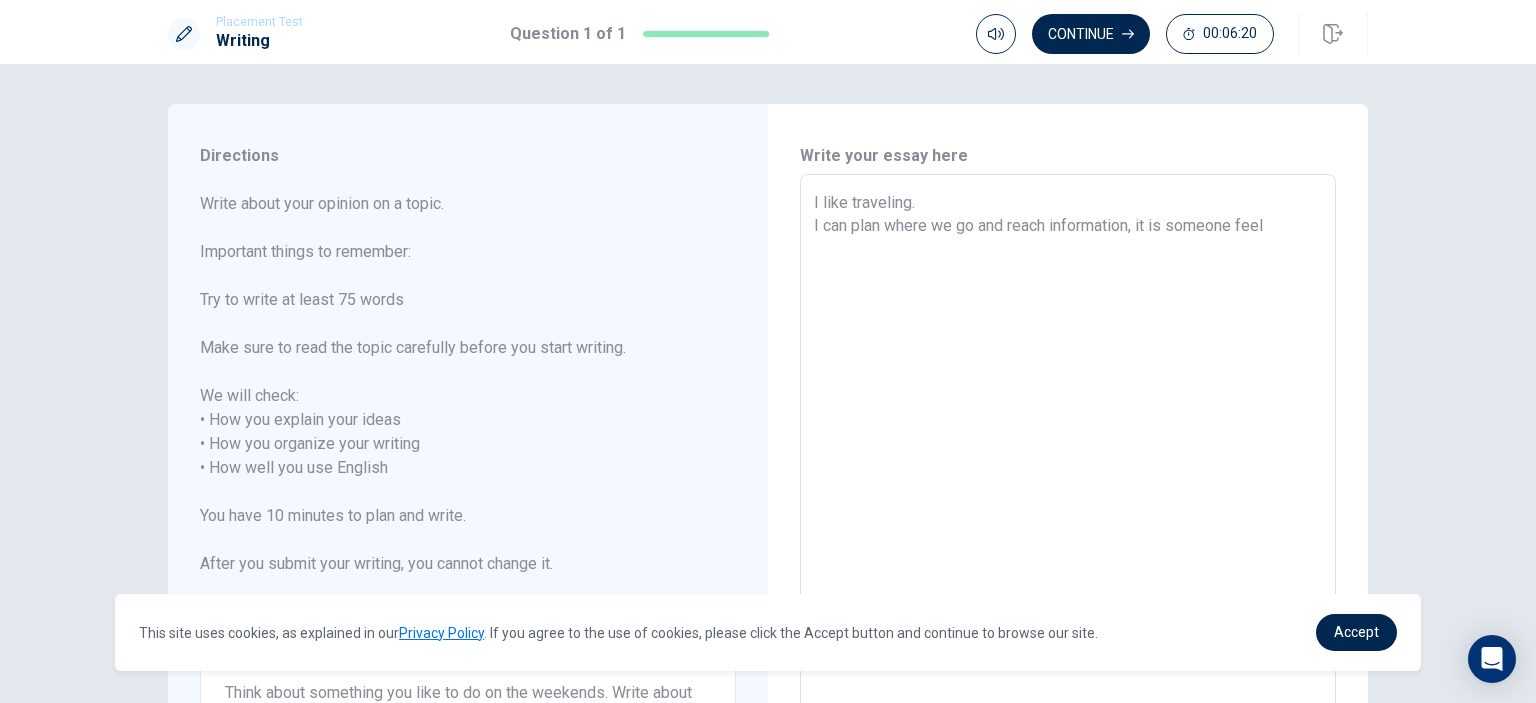 type on "x" 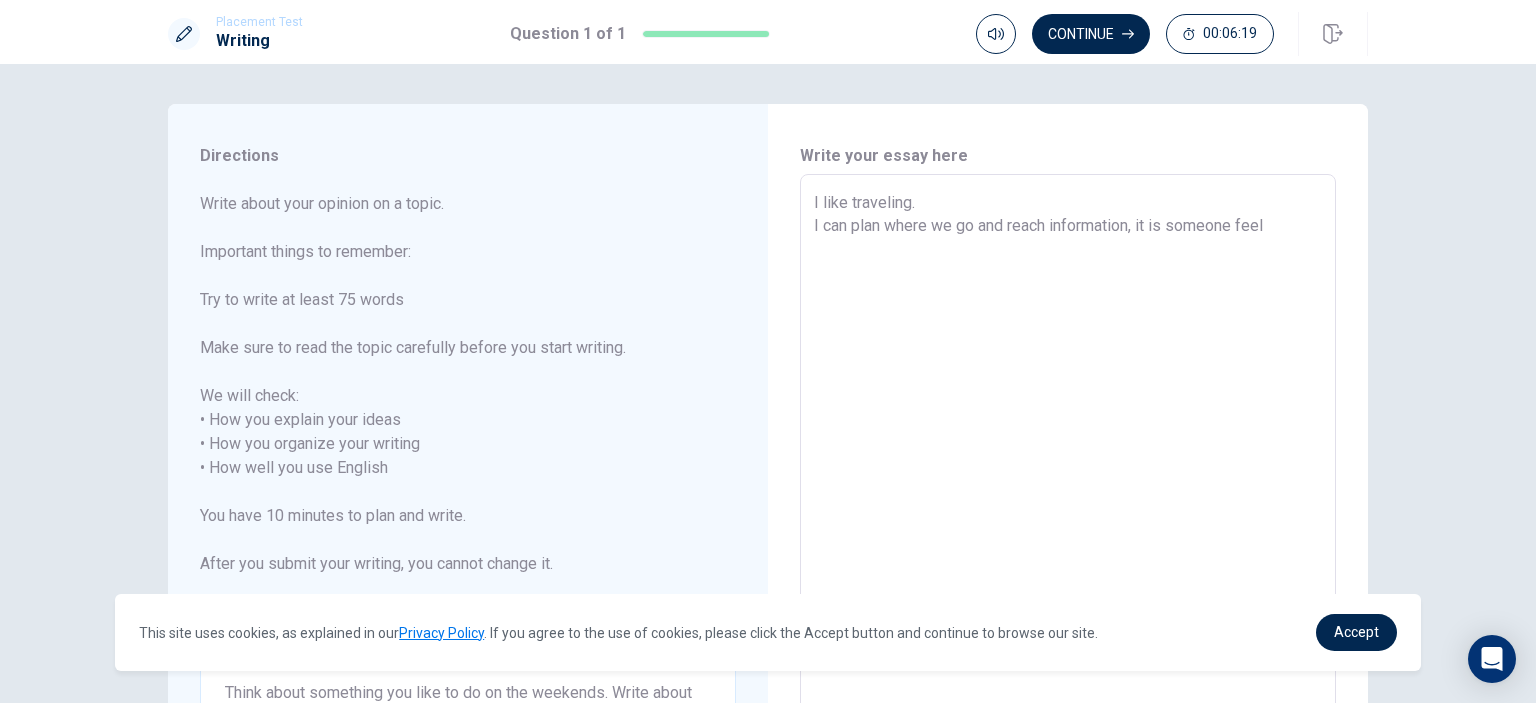 type on "I like traveling.
I can plan where we go and reach information, it is someone feel i" 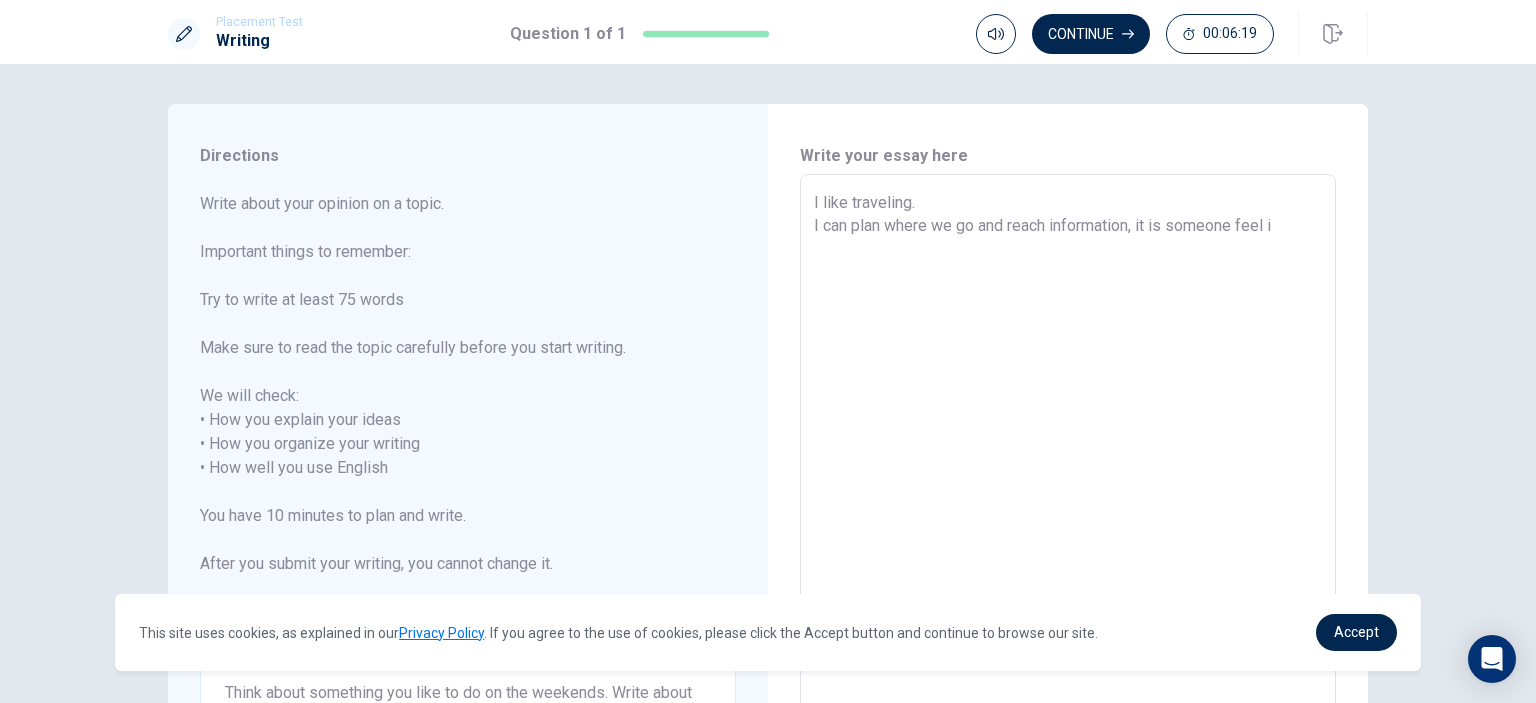 type on "x" 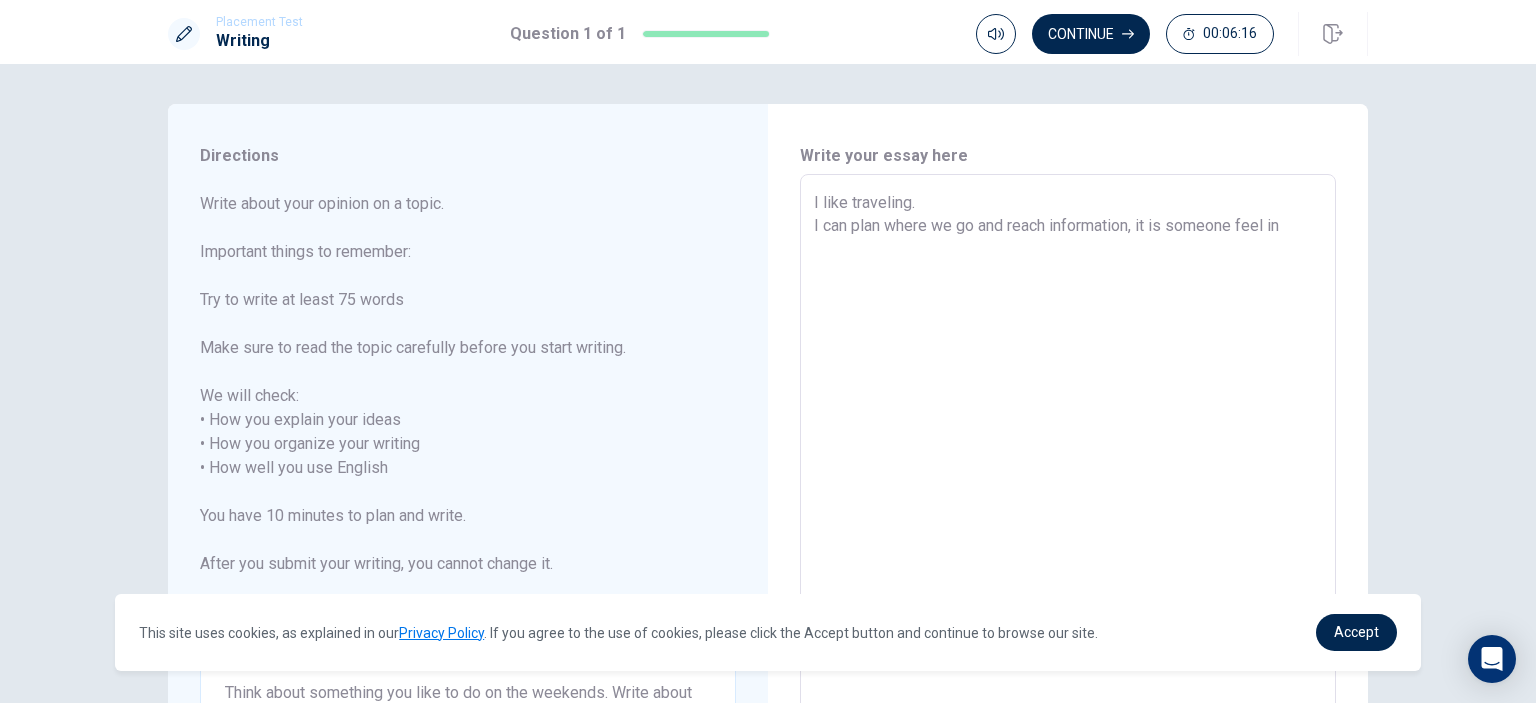 type on "x" 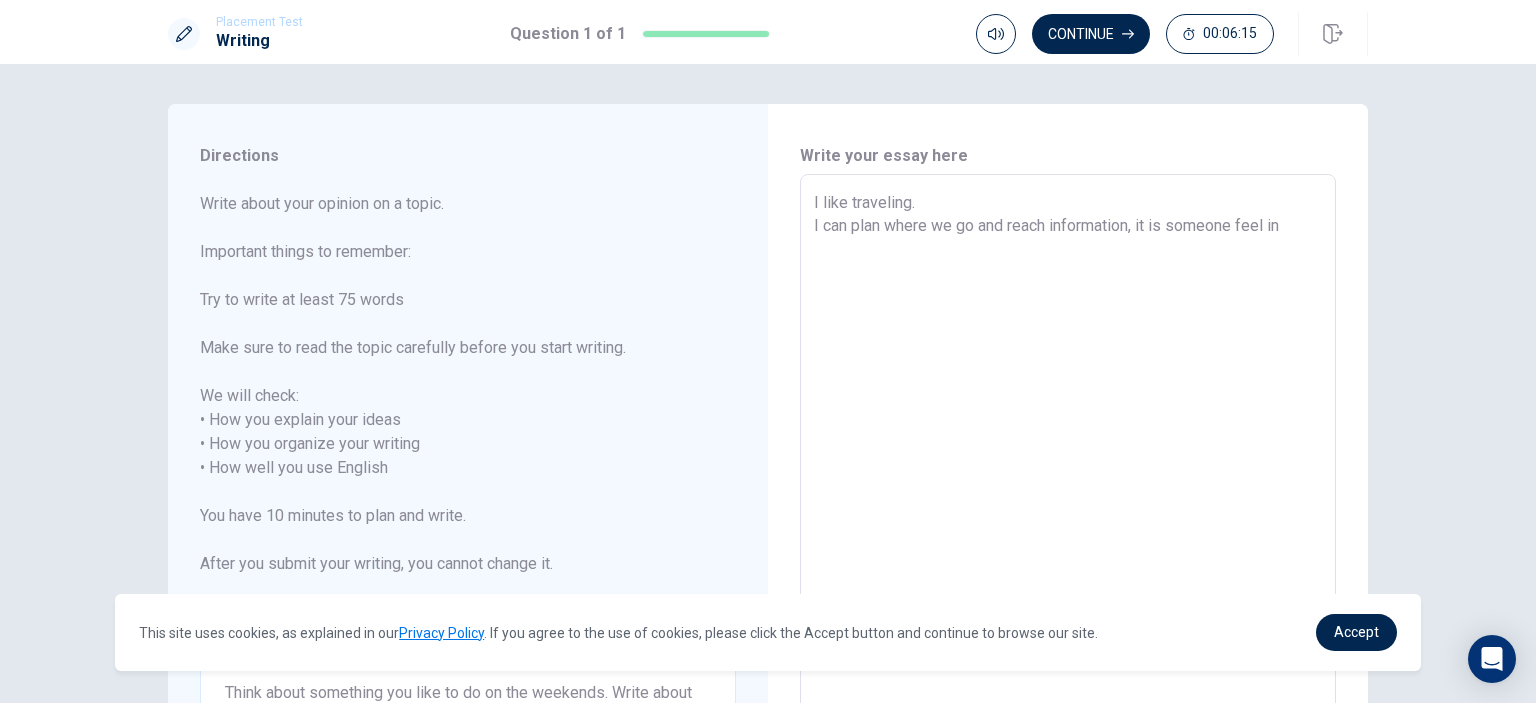 type on "I like traveling.
I can plan where we go and reach information, it is someone feel i" 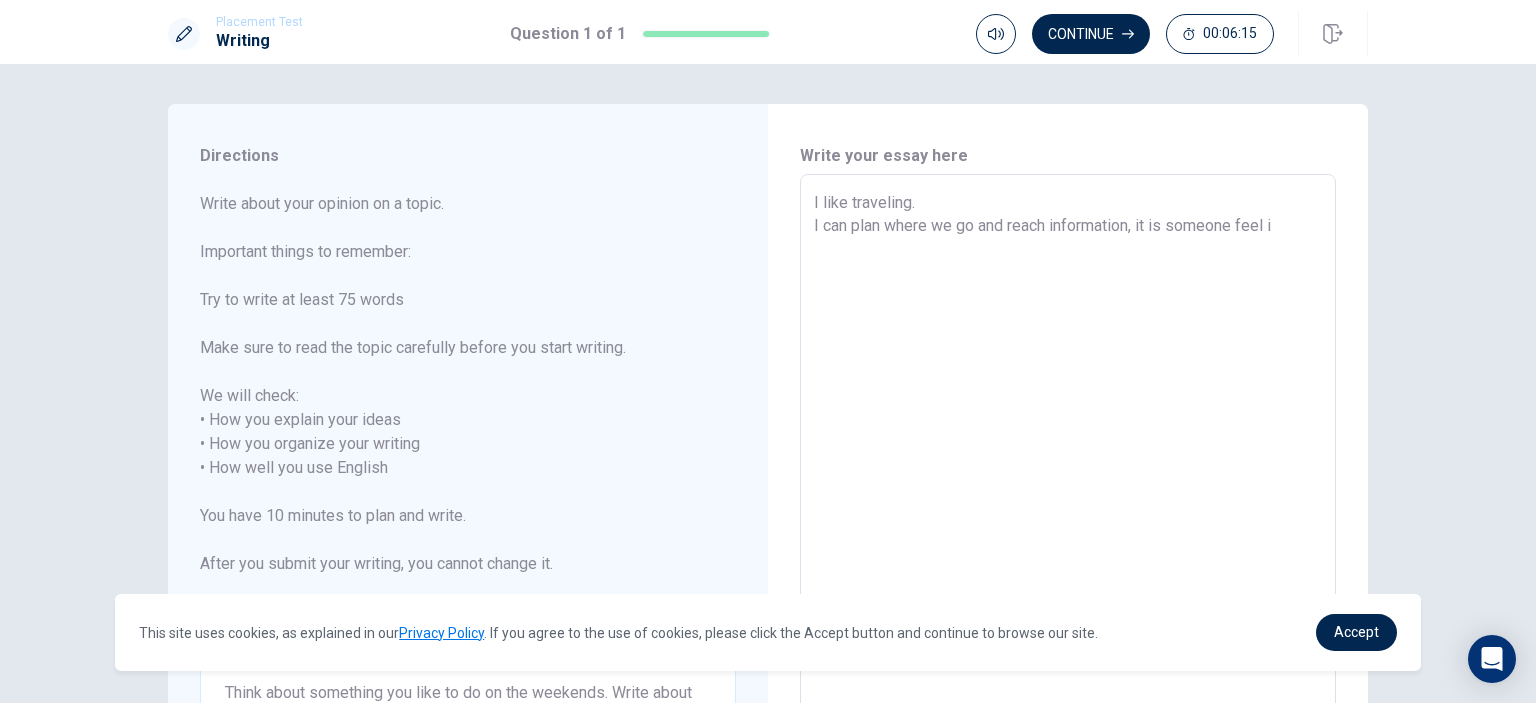 type 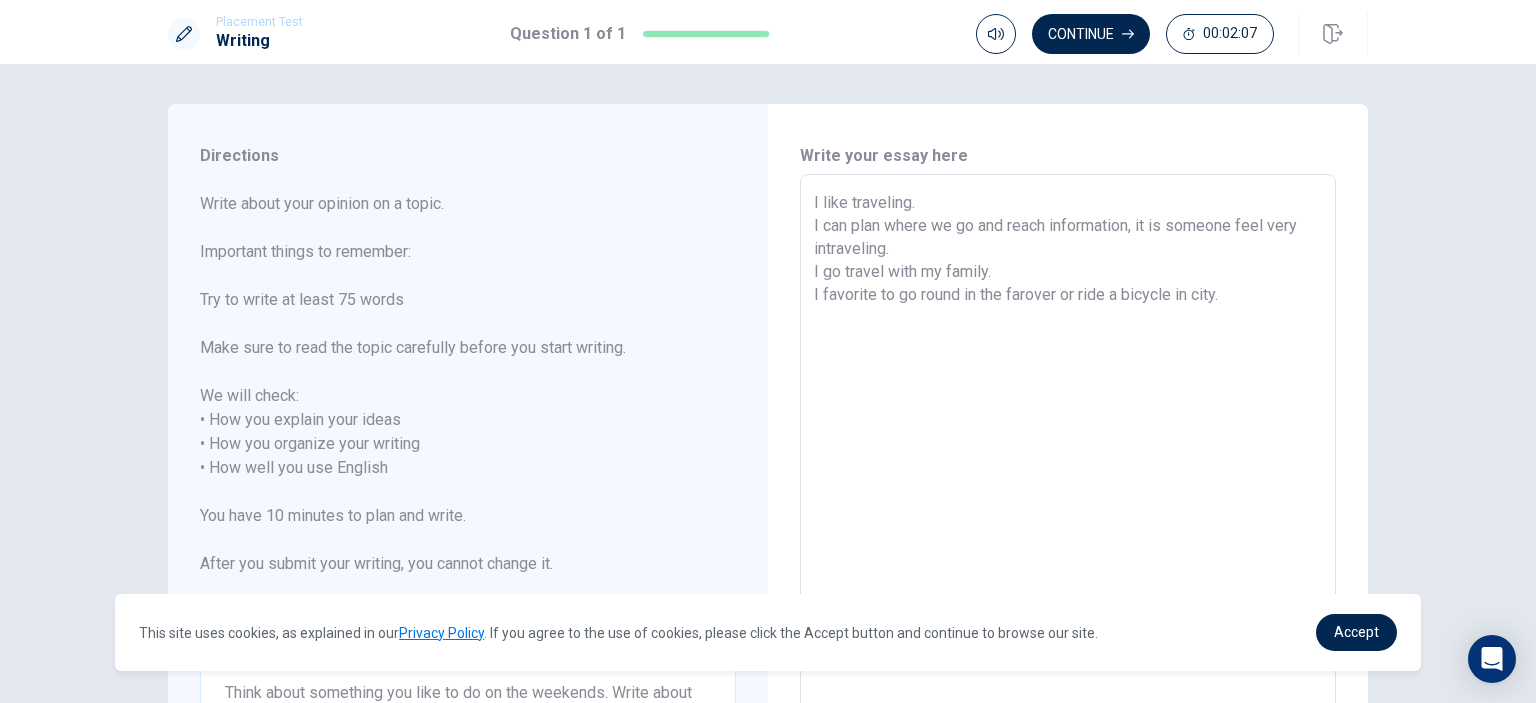 click on "I like traveling.
I can plan where we go and reach information, it is someone feel very intraveling.
I go travel with my family.
I favorite to go round in the farover or ride a bicycle in city." at bounding box center (1068, 468) 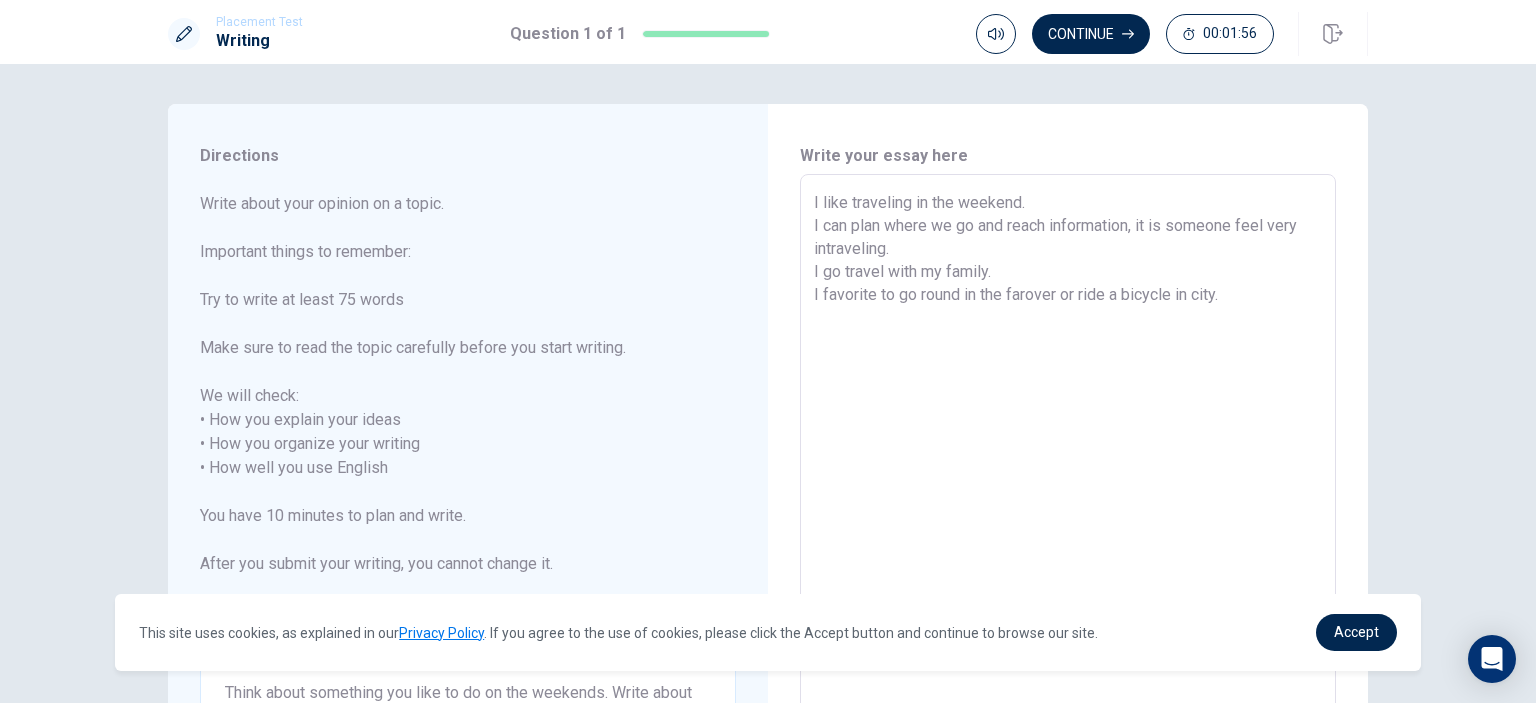 click on "I like traveling in the weekend.
I can plan where we go and reach information, it is someone feel very intraveling.
I go travel with my family.
I favorite to go round in the farover or ride a bicycle in city." at bounding box center (1068, 468) 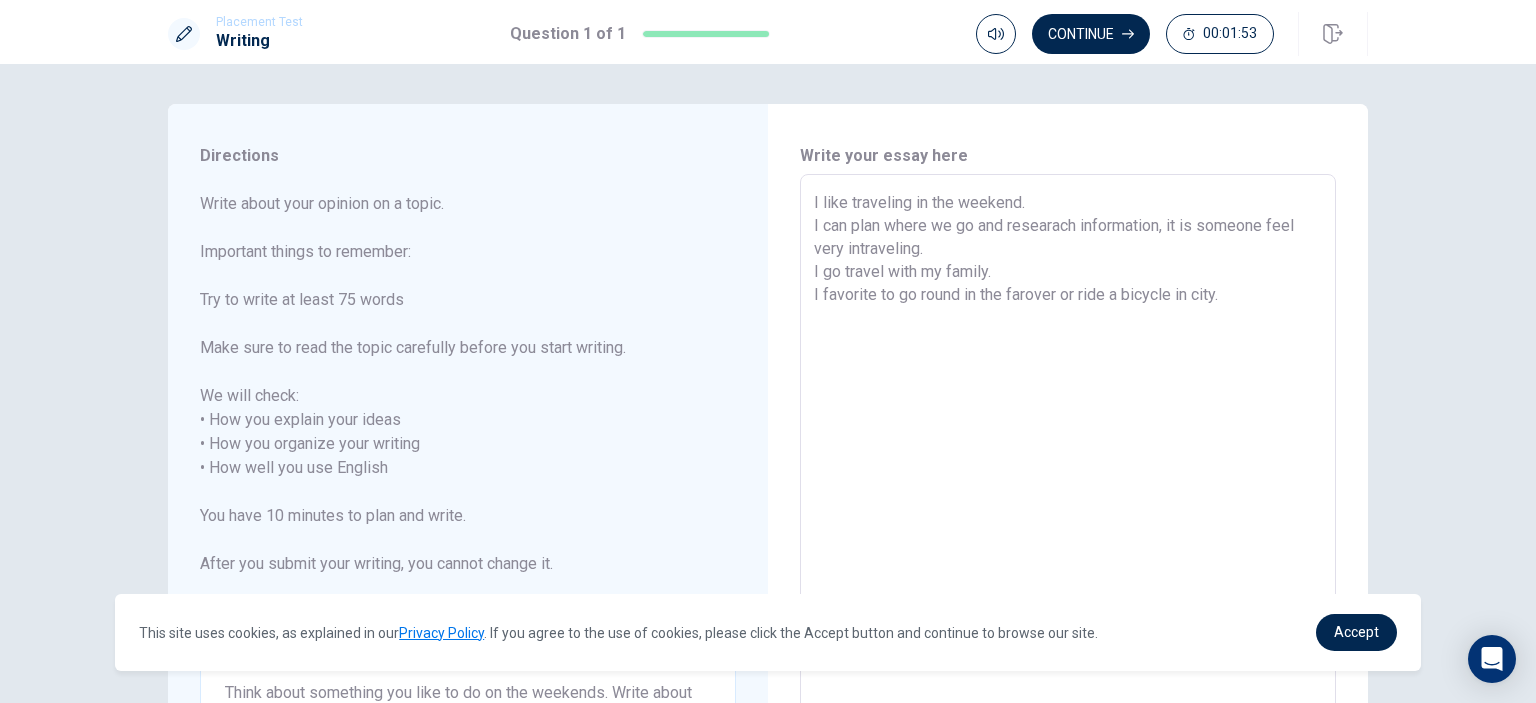 click on "I like traveling in the weekend.
I can plan where we go and researach information, it is someone feel very intraveling.
I go travel with my family.
I favorite to go round in the farover or ride a bicycle in city." at bounding box center (1068, 468) 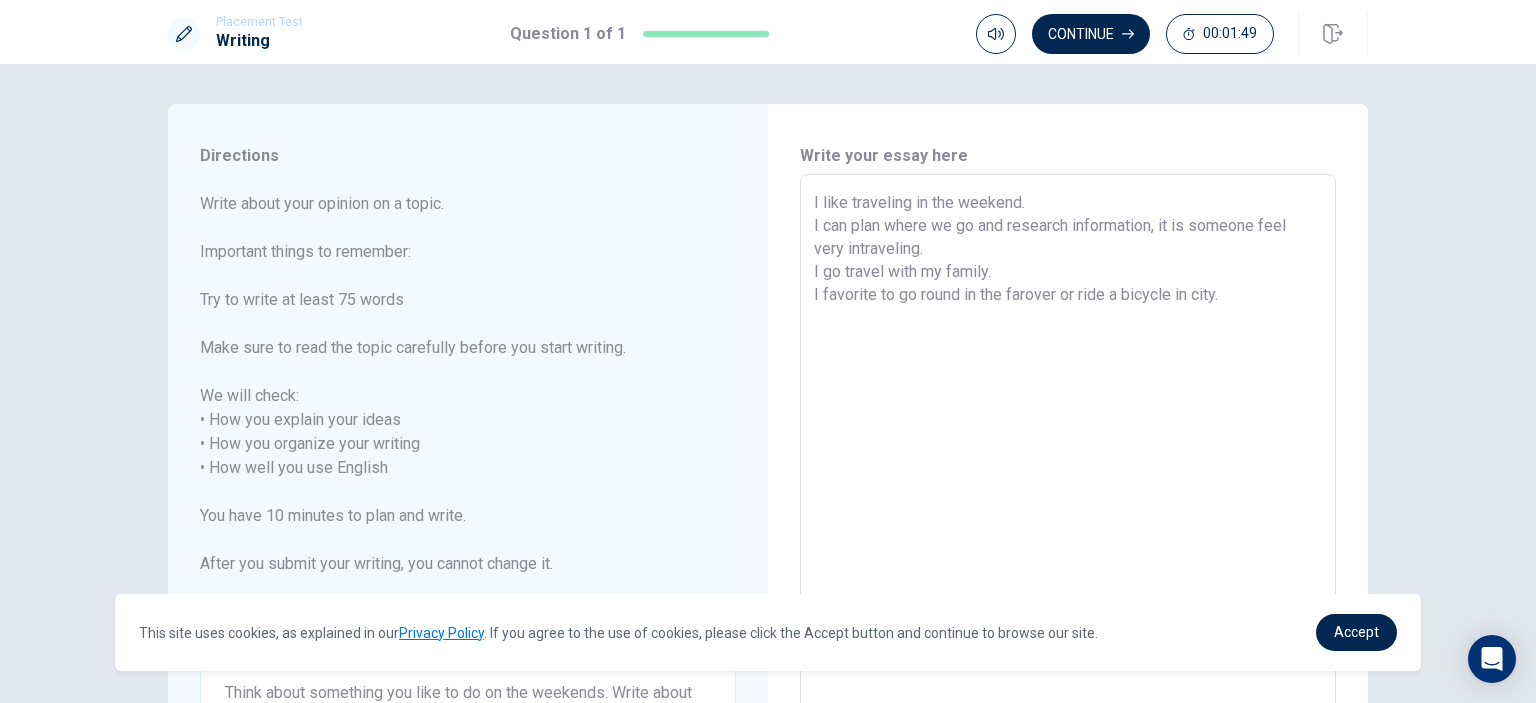 click on "I like traveling in the weekend.
I can plan where we go and research information, it is someone feel very intraveling.
I go travel with my family.
I favorite to go round in the farover or ride a bicycle in city." at bounding box center (1068, 468) 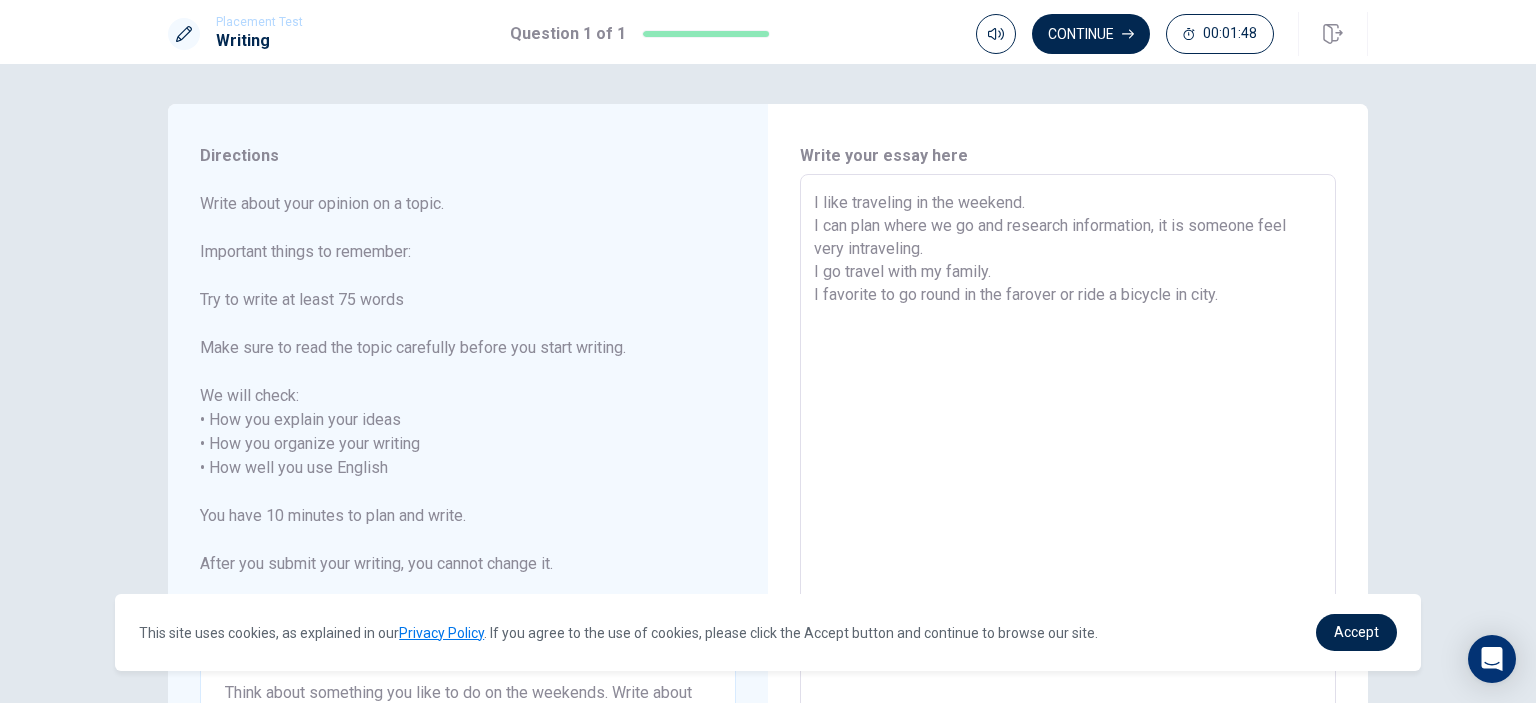 click on "I like traveling in the weekend.
I can plan where we go and research information, it is someone feel very intraveling.
I go travel with my family.
I favorite to go round in the farover or ride a bicycle in city." at bounding box center [1068, 468] 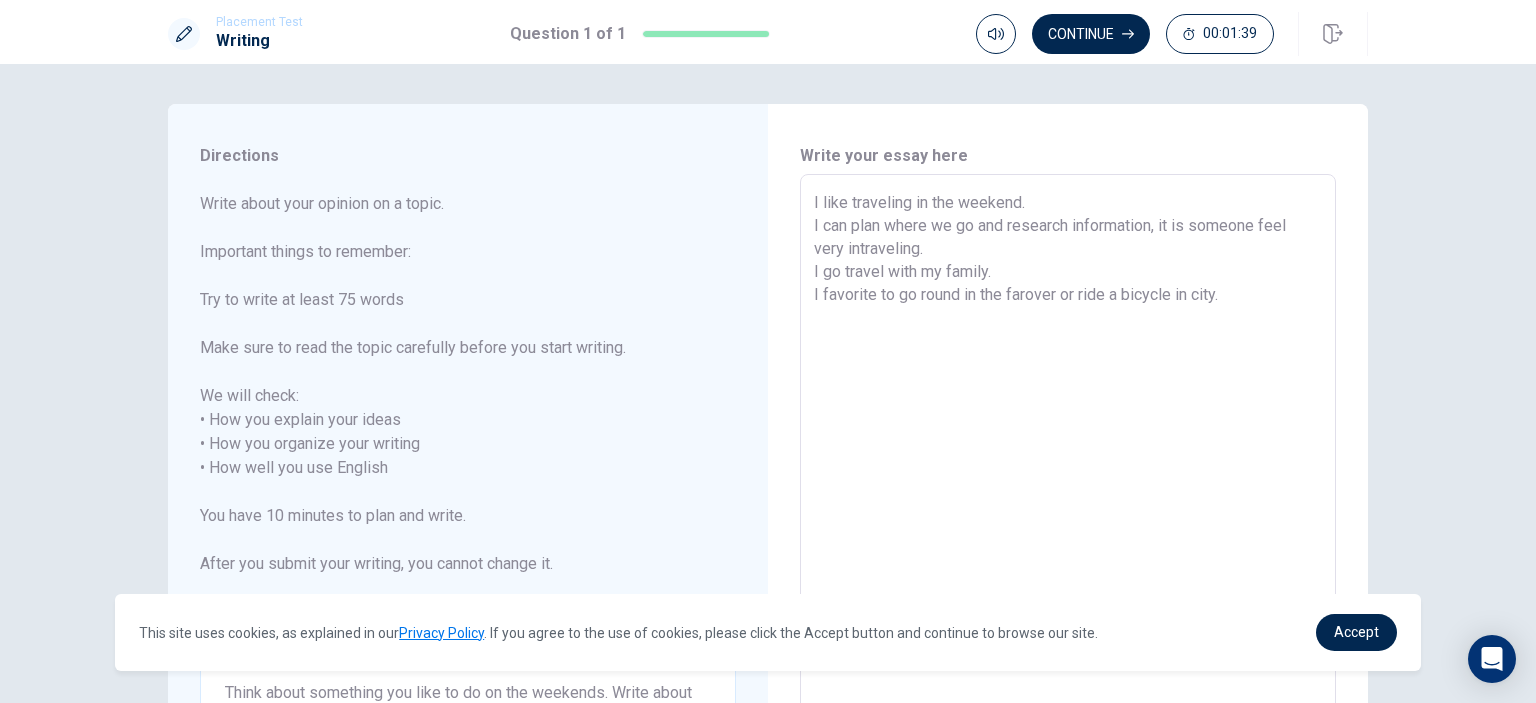 drag, startPoint x: 1256, startPoint y: 224, endPoint x: 1173, endPoint y: 229, distance: 83.15047 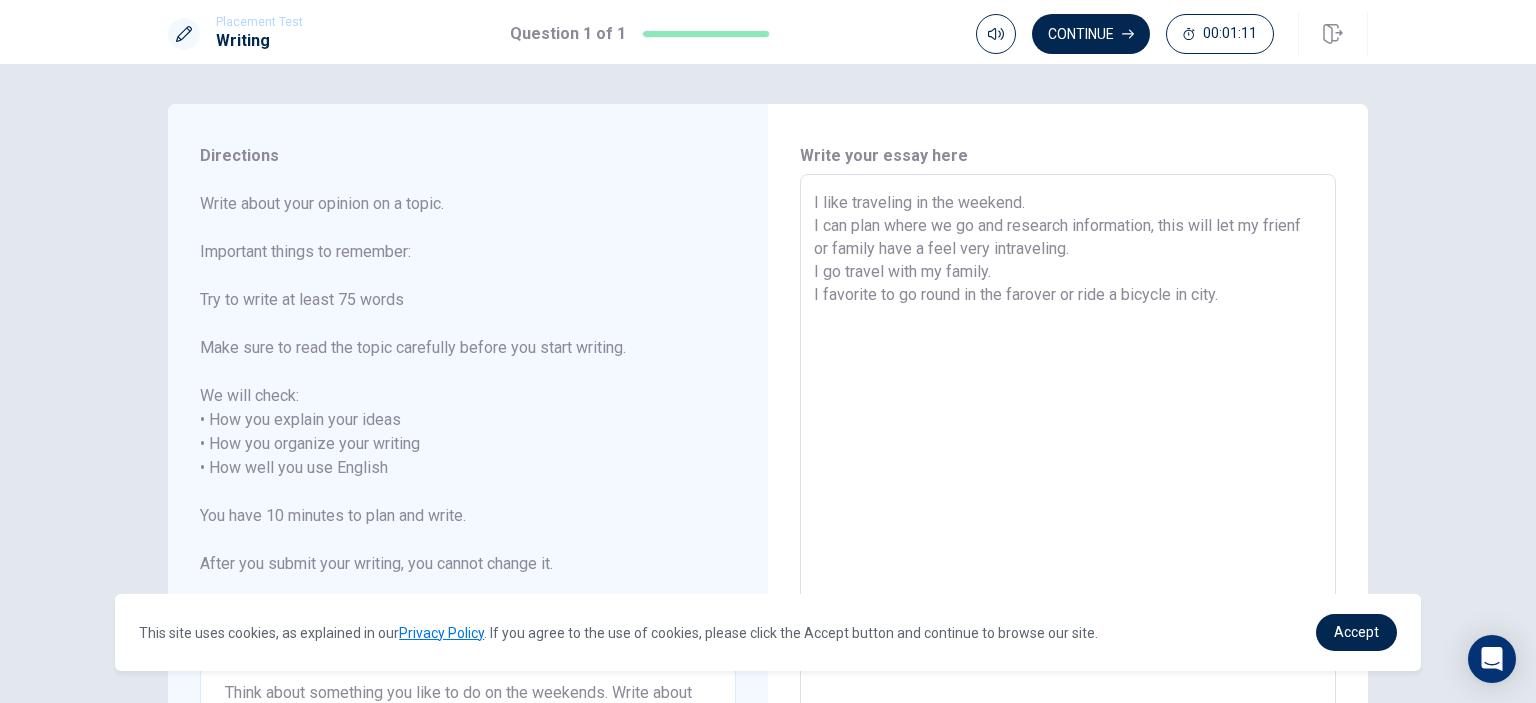 drag, startPoint x: 924, startPoint y: 247, endPoint x: 1060, endPoint y: 249, distance: 136.01471 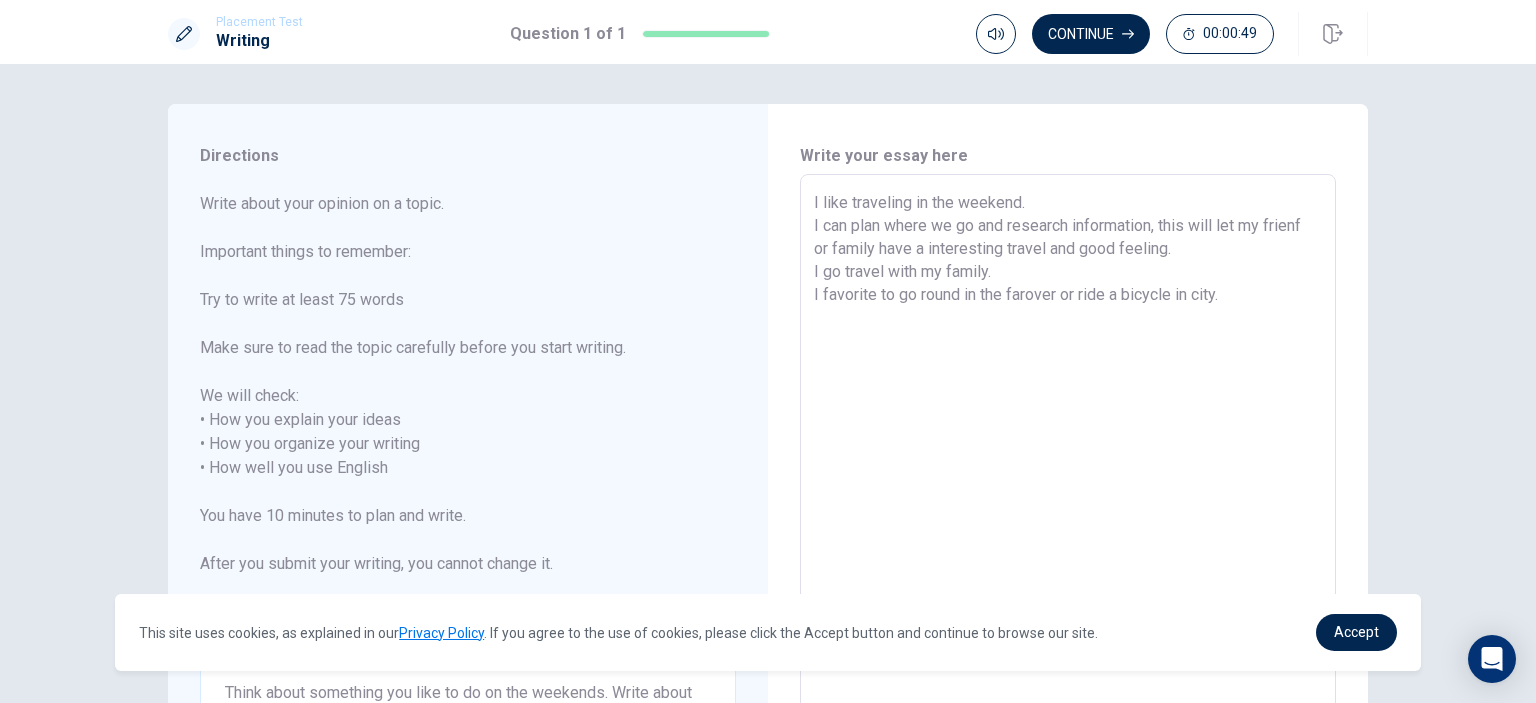click on "I like traveling in the weekend.
I can plan where we go and research information, this will let my frienf or family have a interesting travel and good feeling.
I go travel with my family.
I favorite to go round in the farover or ride a bicycle in city." at bounding box center [1068, 468] 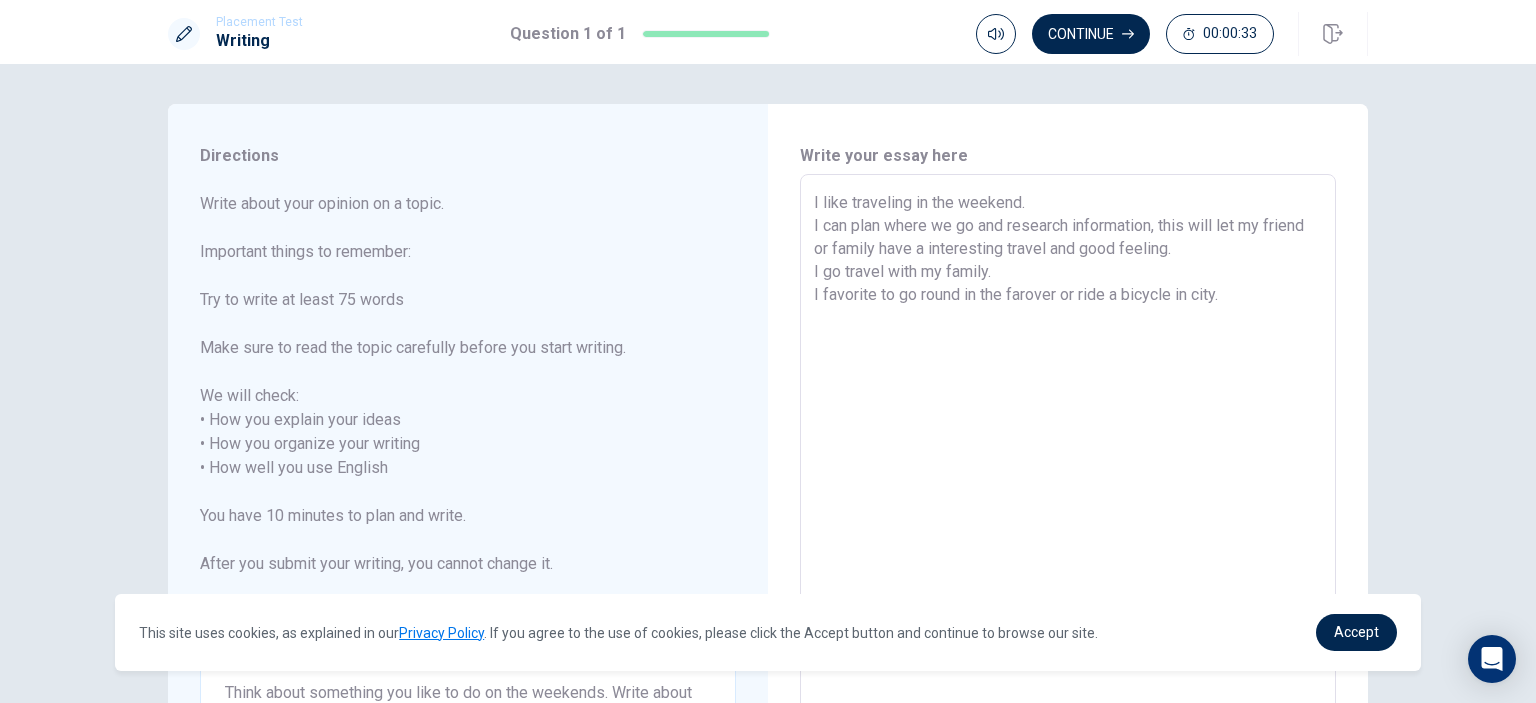 click on "I like traveling in the weekend.
I can plan where we go and research information, this will let my friend or family have a interesting travel and good feeling.
I go travel with my family.
I favorite to go round in the farover or ride a bicycle in city." at bounding box center [1068, 468] 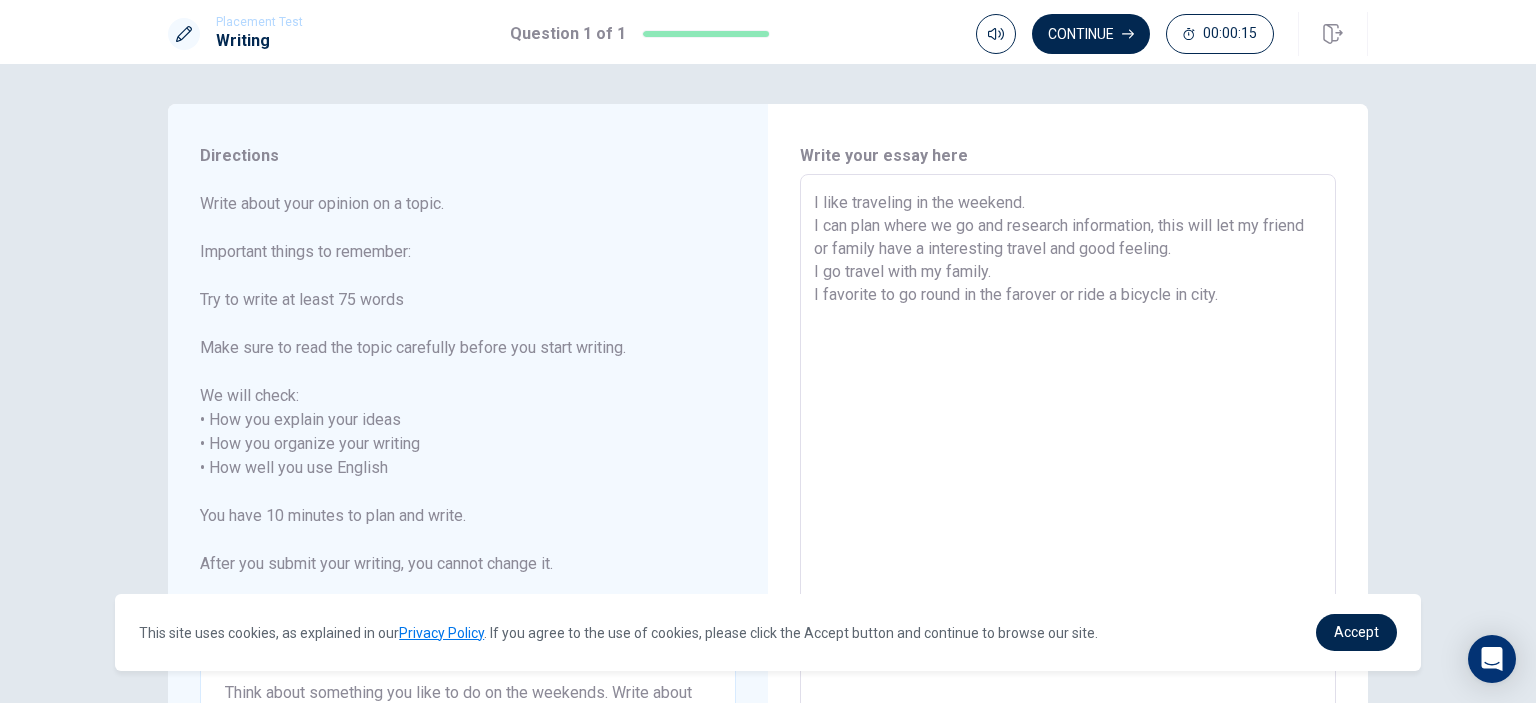 click on "I like traveling in the weekend.
I can plan where we go and research information, this will let my friend or family have a interesting travel and good feeling.
I go travel with my family.
I favorite to go round in the farover or ride a bicycle in city." at bounding box center (1068, 468) 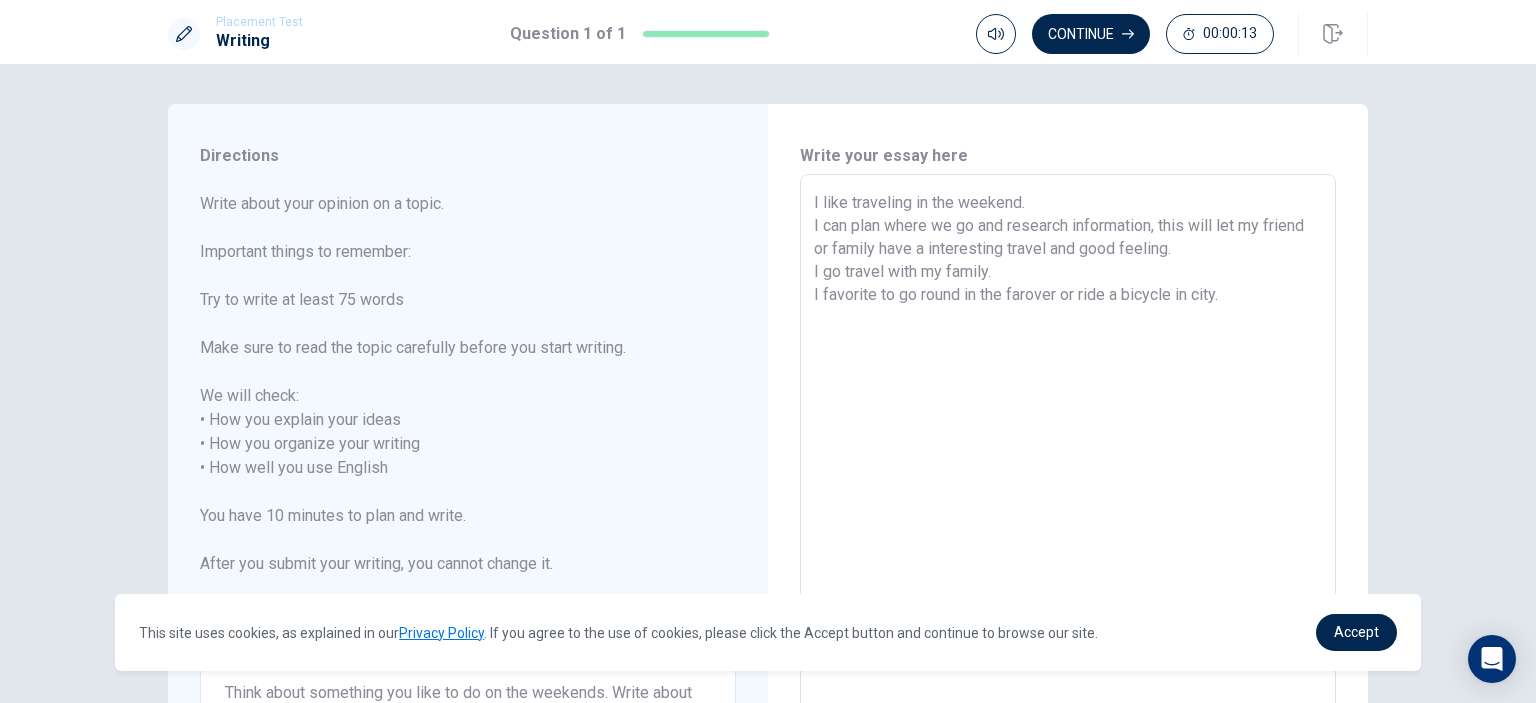 drag, startPoint x: 1052, startPoint y: 295, endPoint x: 1013, endPoint y: 292, distance: 39.115215 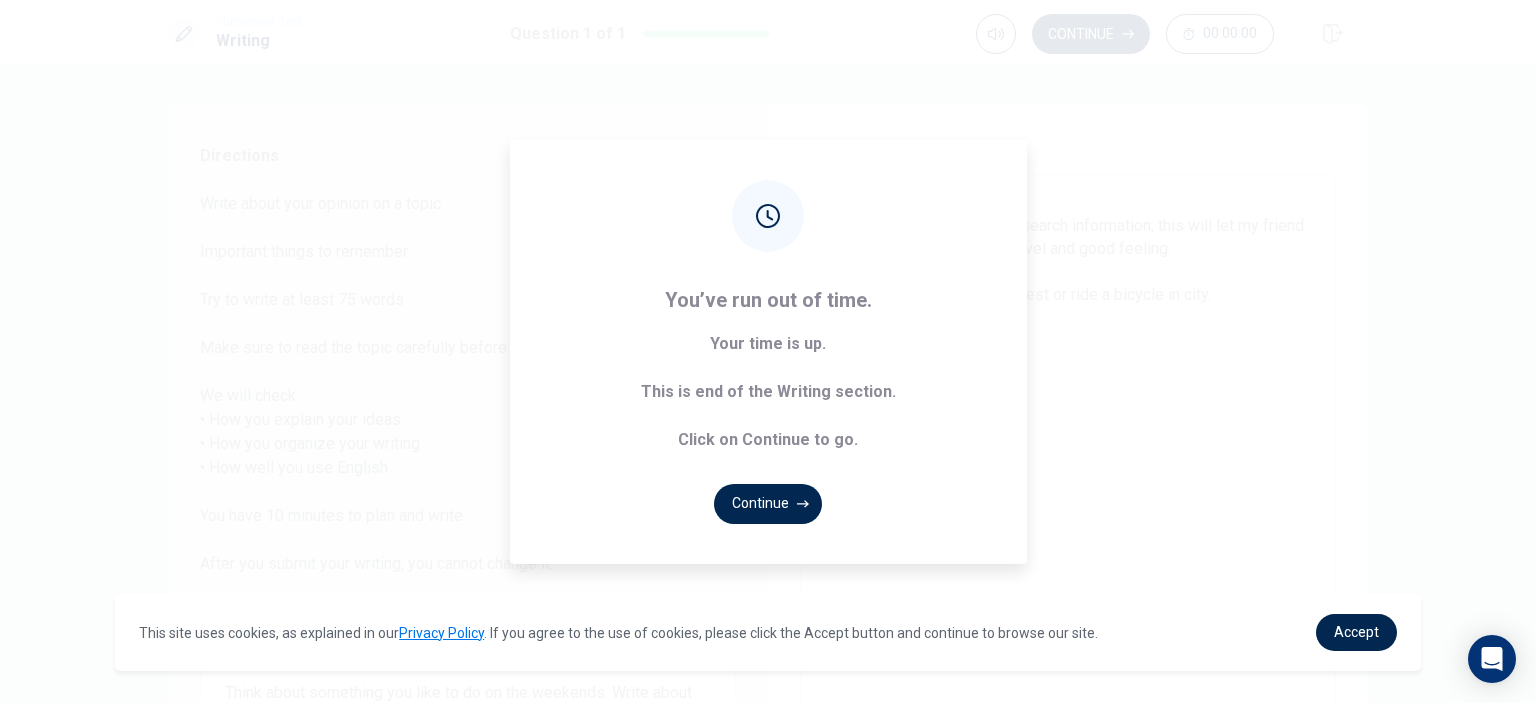 click on "Continue" at bounding box center (768, 504) 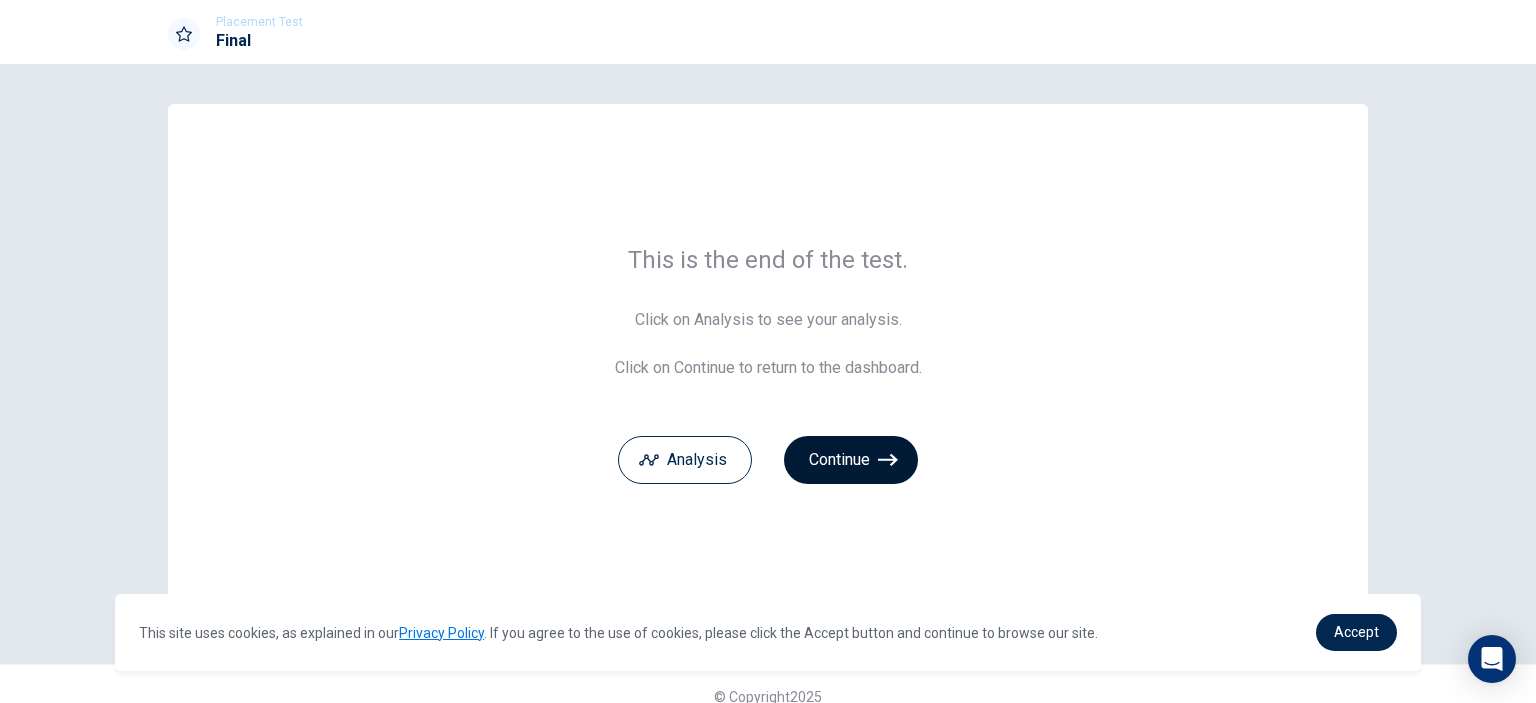 click on "Continue" at bounding box center [851, 460] 